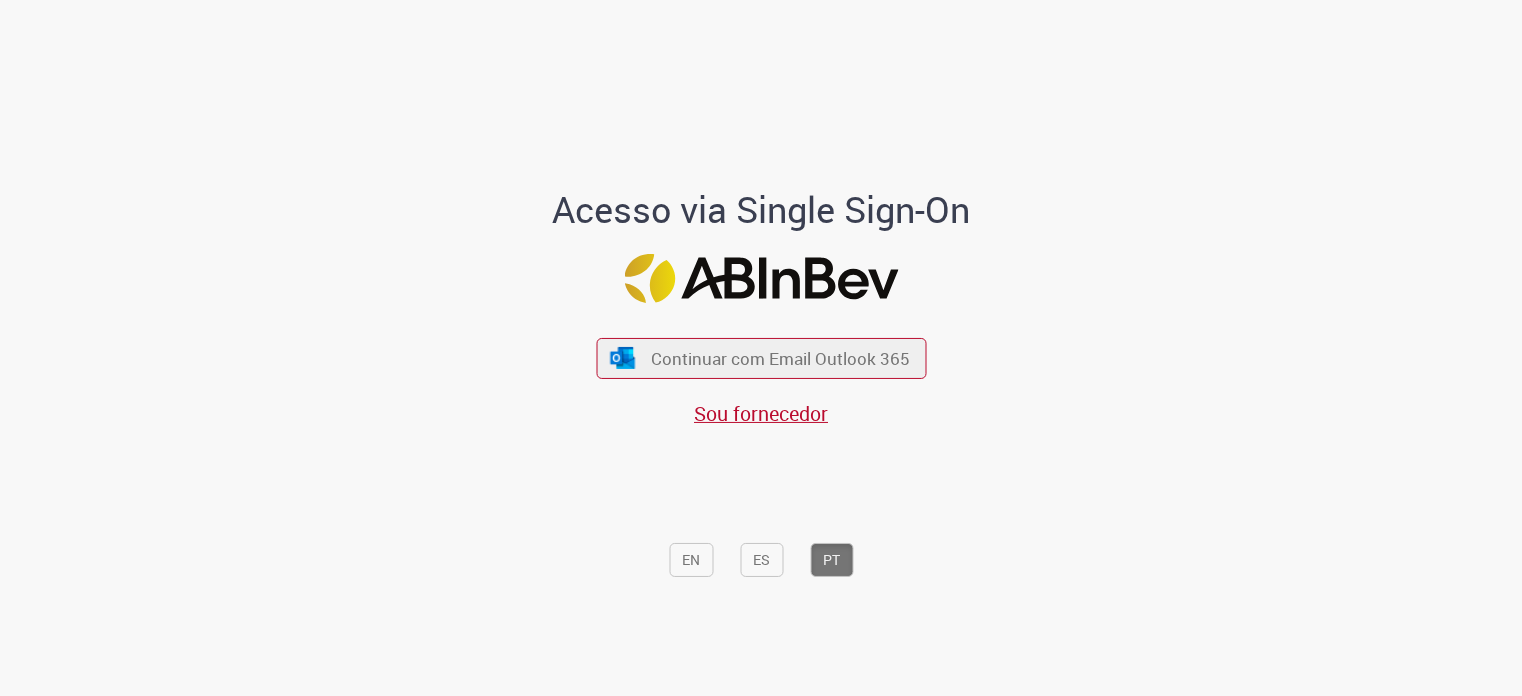 scroll, scrollTop: 0, scrollLeft: 0, axis: both 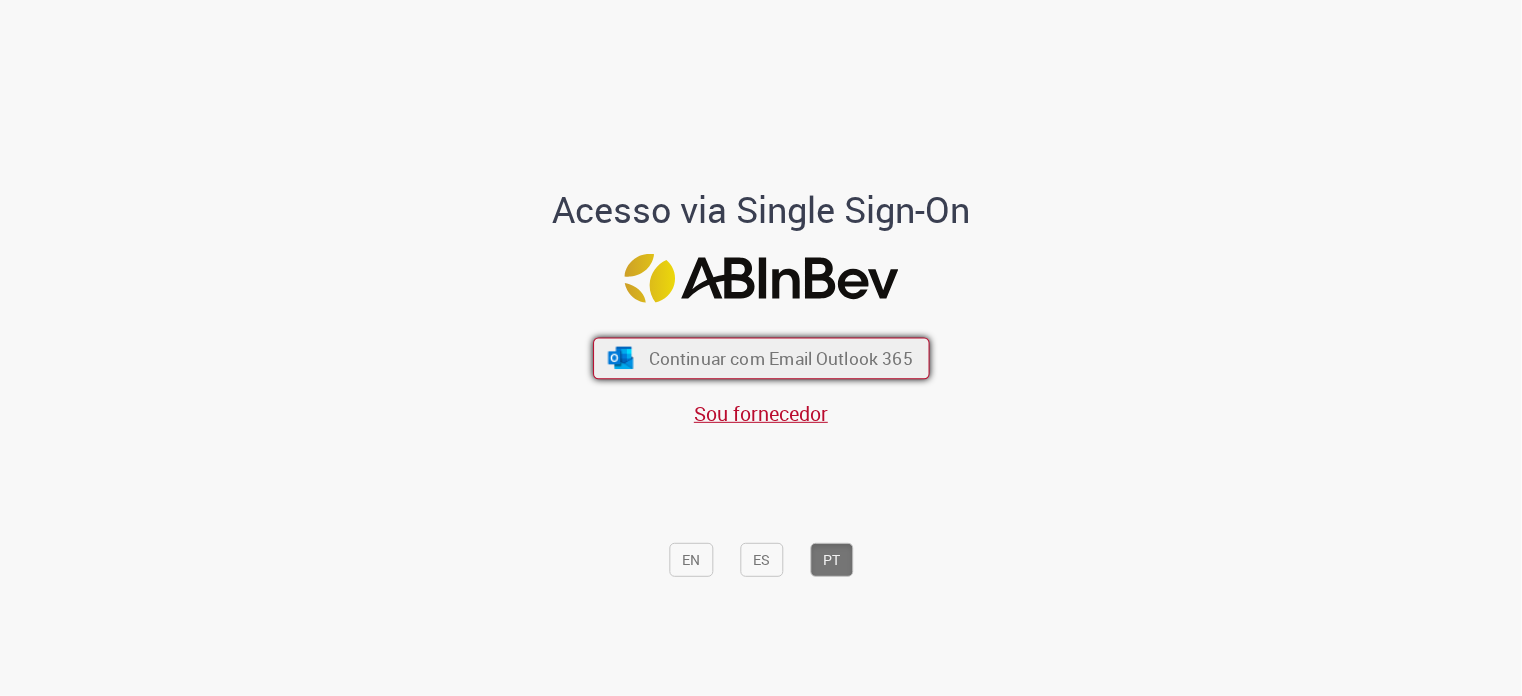 click on "Continuar com Email Outlook 365" at bounding box center (780, 358) 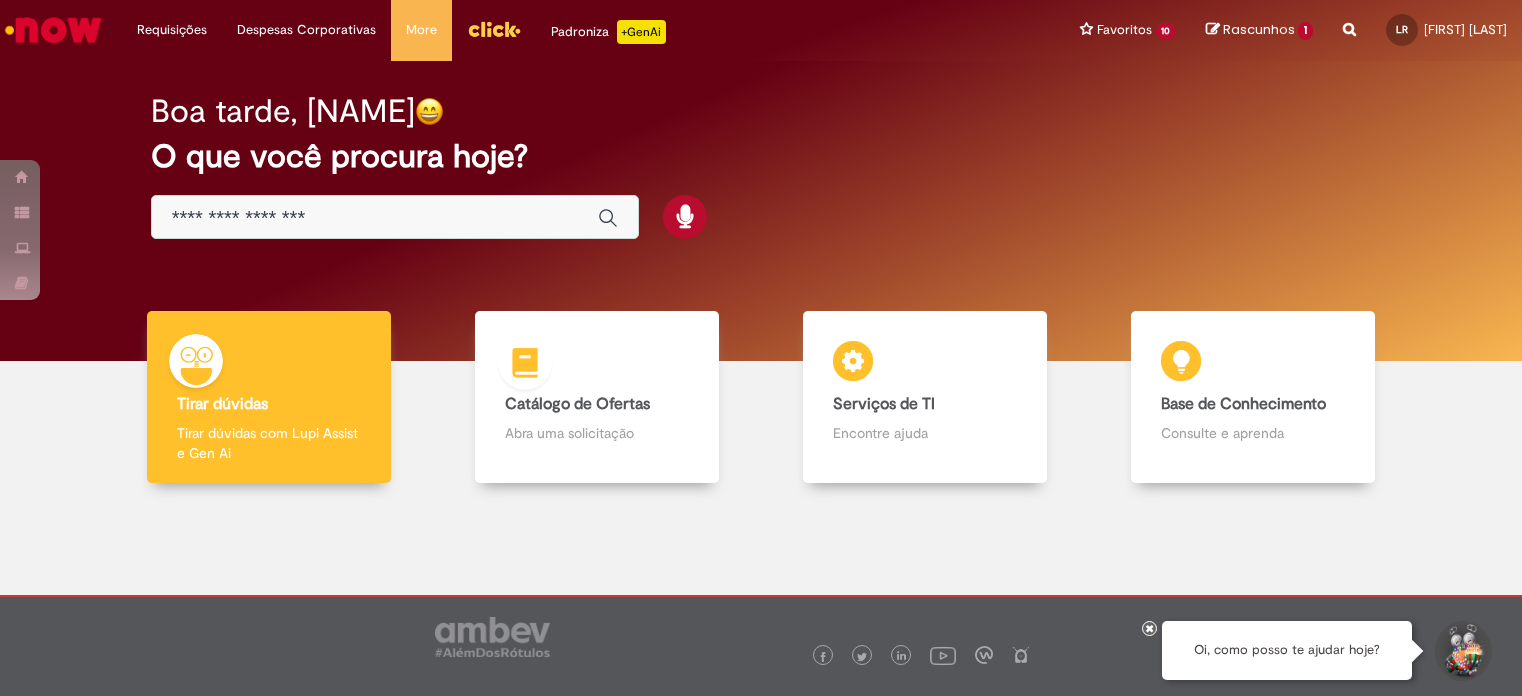 scroll, scrollTop: 0, scrollLeft: 0, axis: both 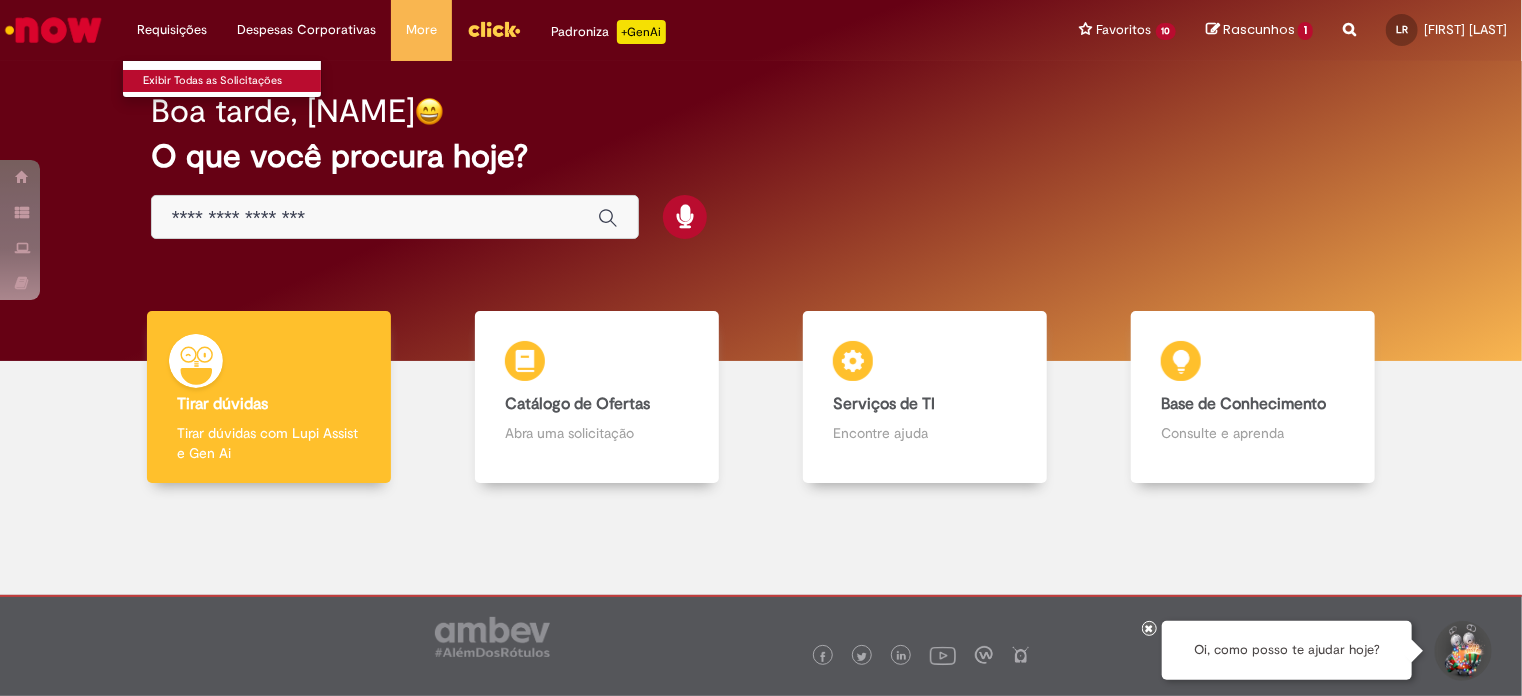click on "Exibir Todas as Solicitações" at bounding box center [233, 81] 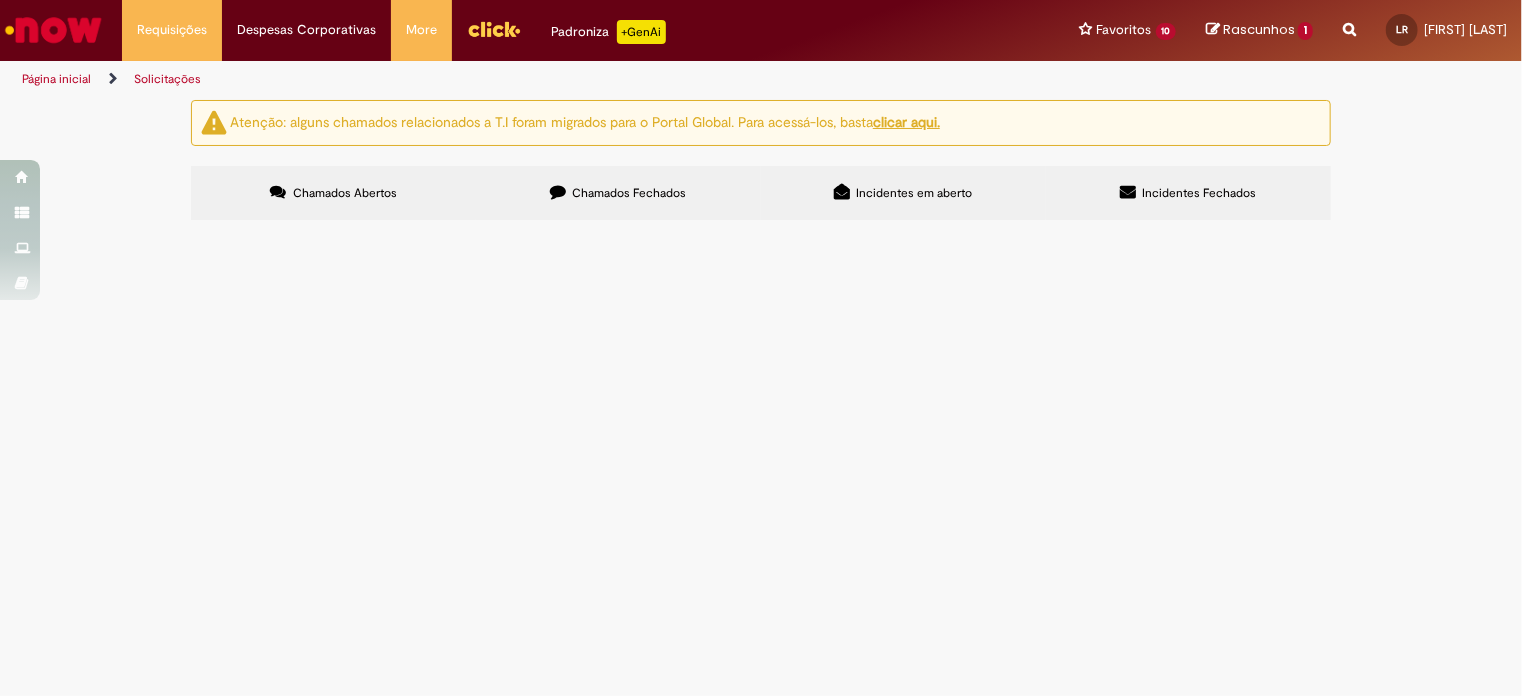 click on "Chamados Fechados" at bounding box center [618, 193] 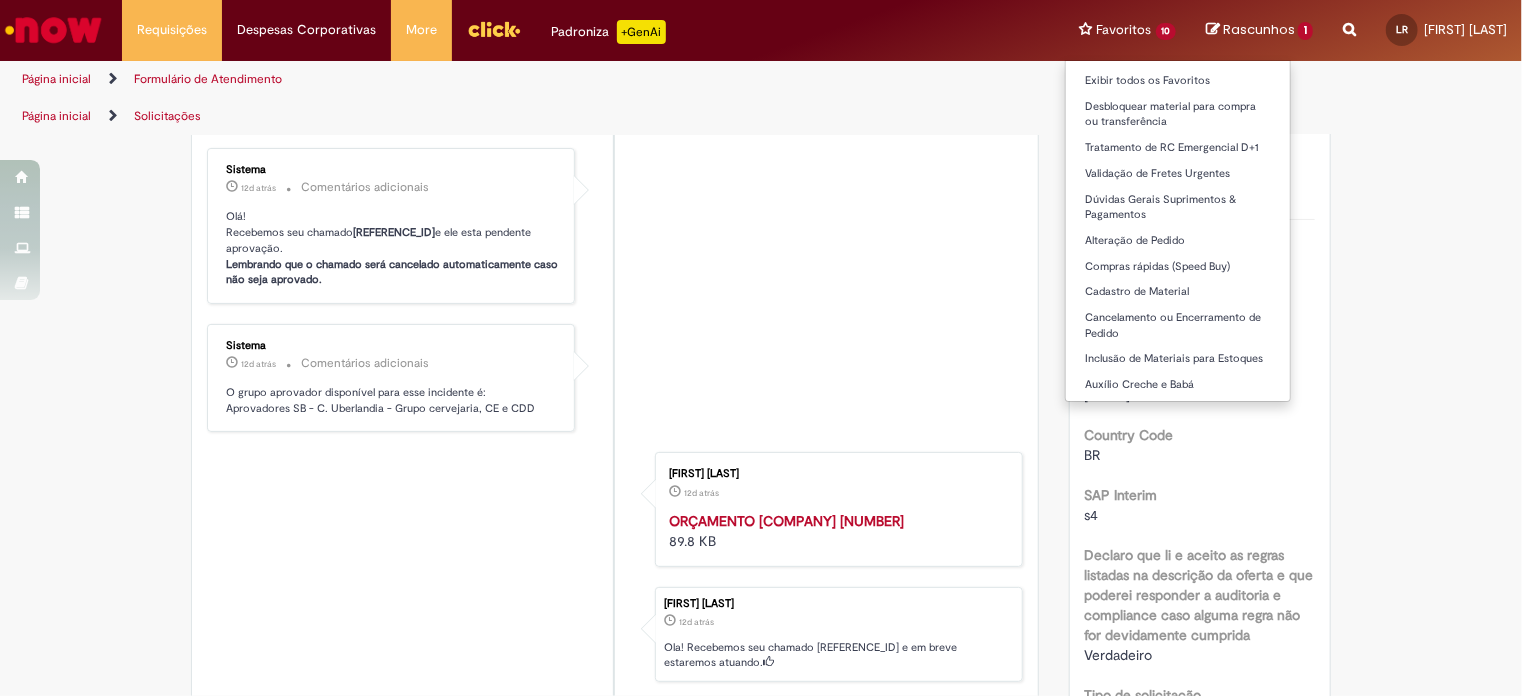 scroll, scrollTop: 0, scrollLeft: 0, axis: both 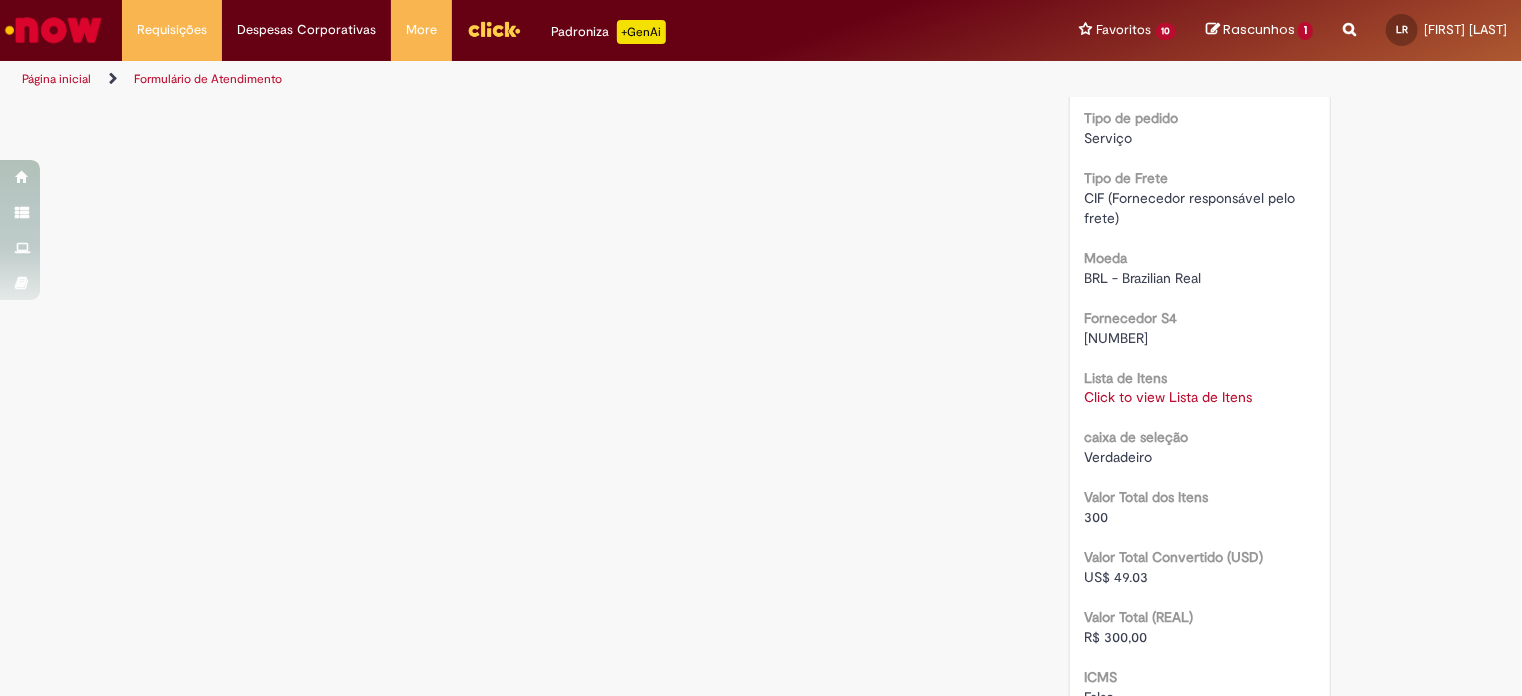click on "Click to view Lista de Itens" at bounding box center [1169, 398] 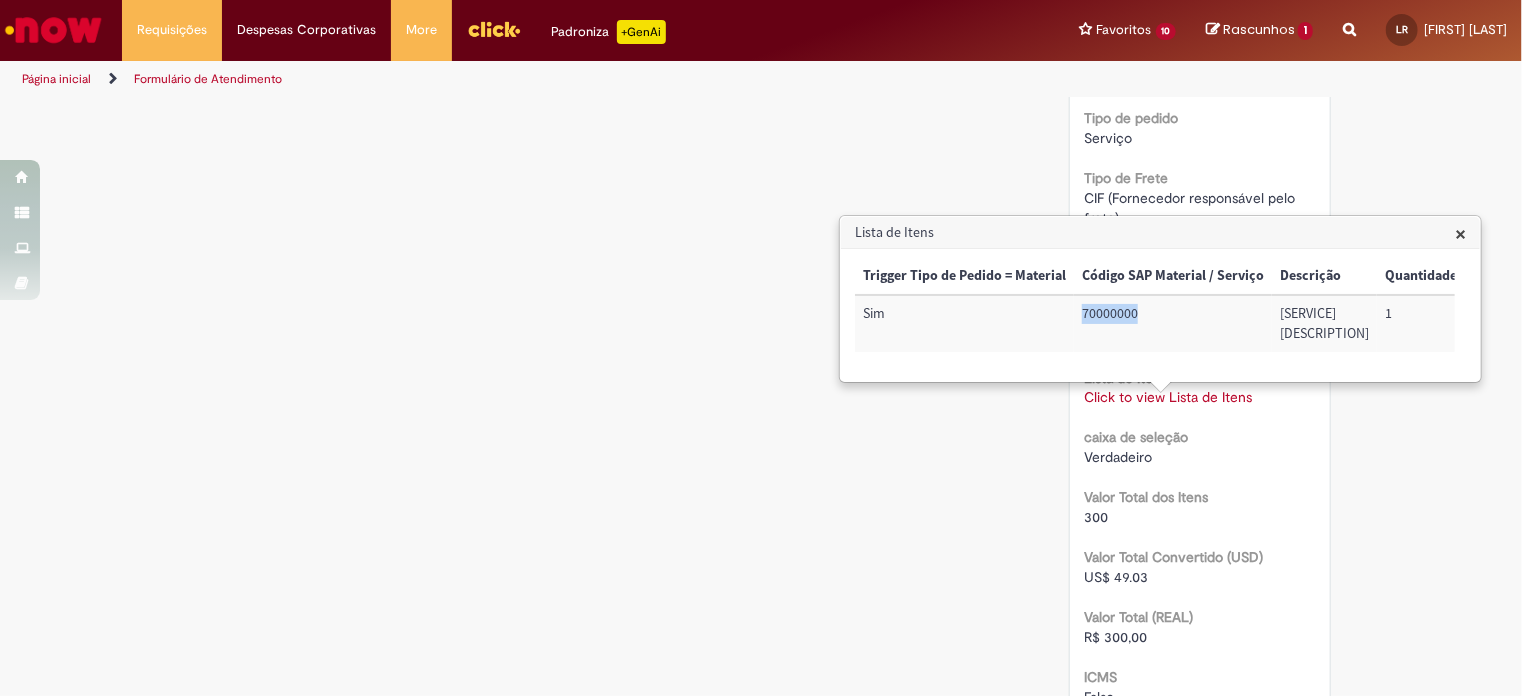 drag, startPoint x: 1088, startPoint y: 316, endPoint x: 1147, endPoint y: 311, distance: 59.211487 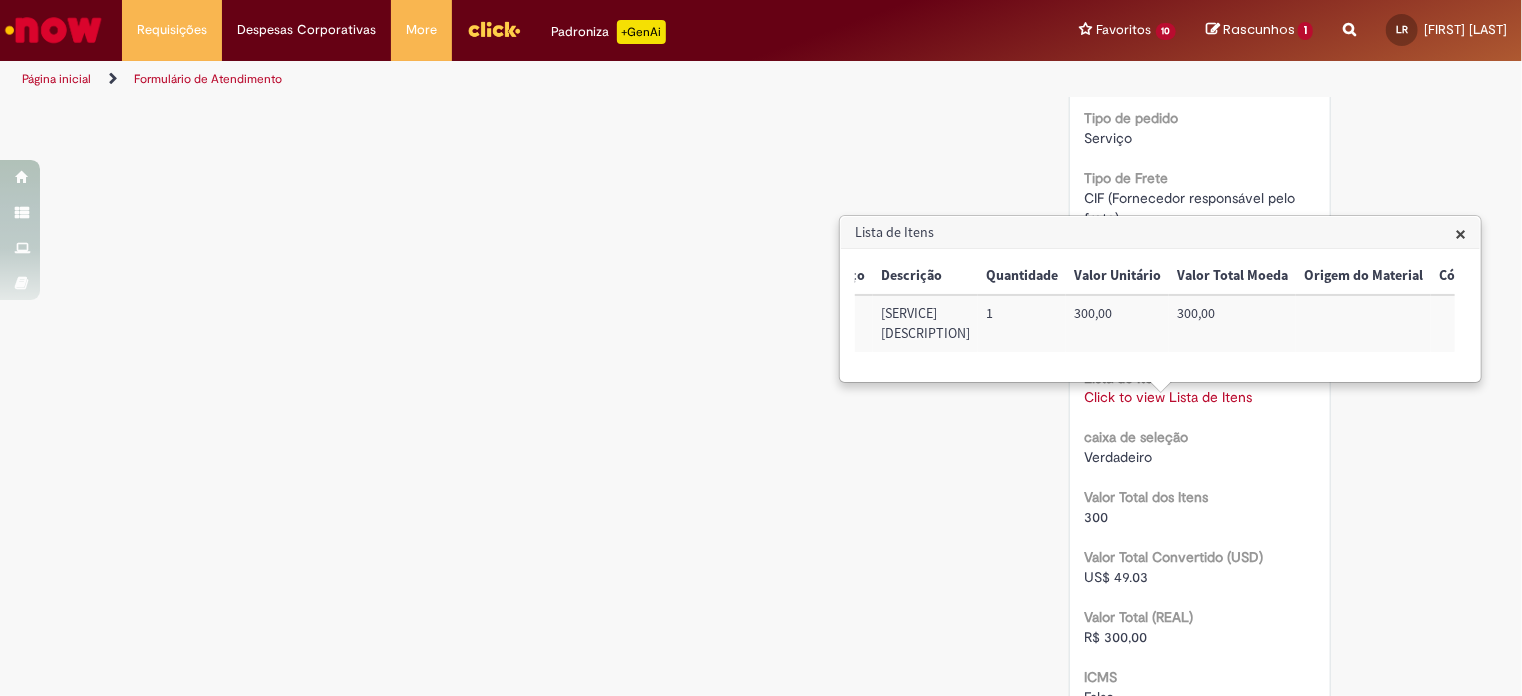 scroll, scrollTop: 0, scrollLeft: 431, axis: horizontal 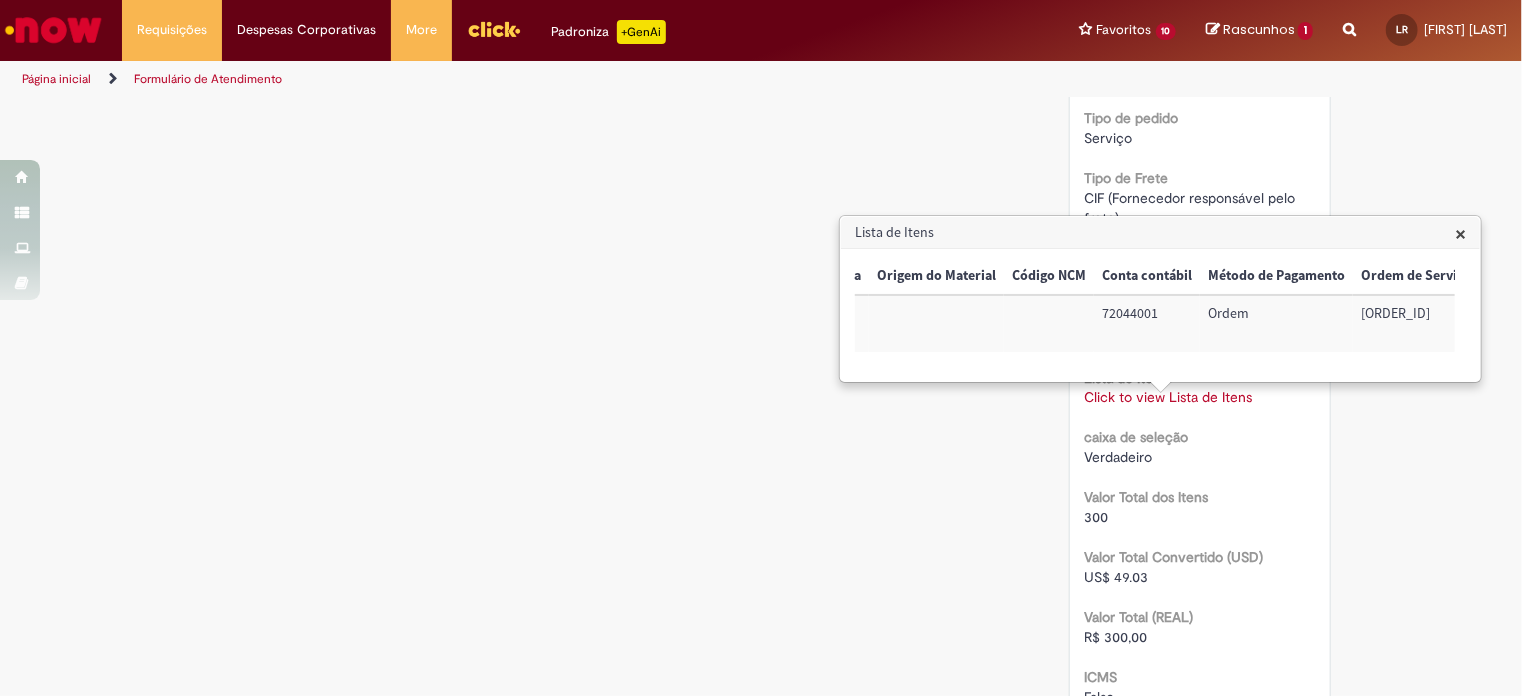 drag, startPoint x: 1339, startPoint y: 311, endPoint x: 1428, endPoint y: 311, distance: 89 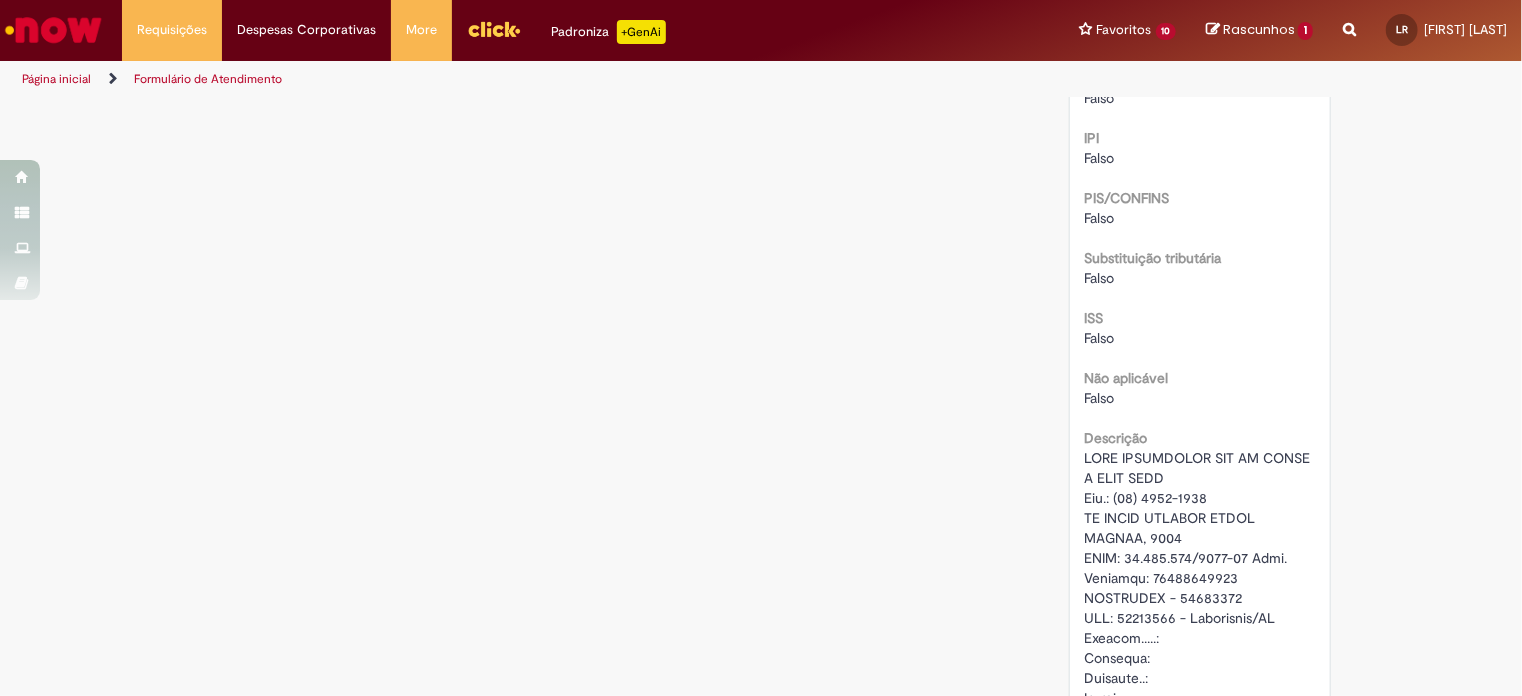 scroll, scrollTop: 2300, scrollLeft: 0, axis: vertical 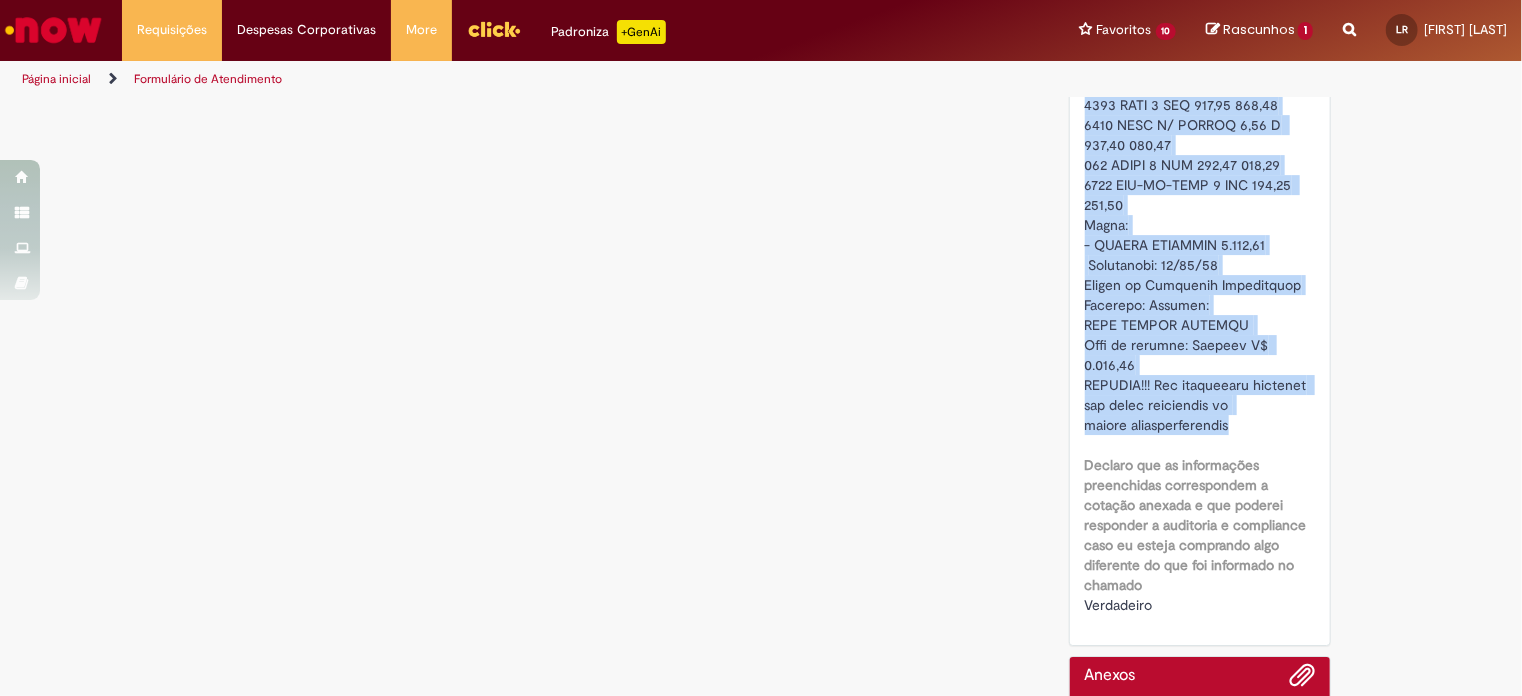 drag, startPoint x: 1074, startPoint y: 396, endPoint x: 1235, endPoint y: 463, distance: 174.38463 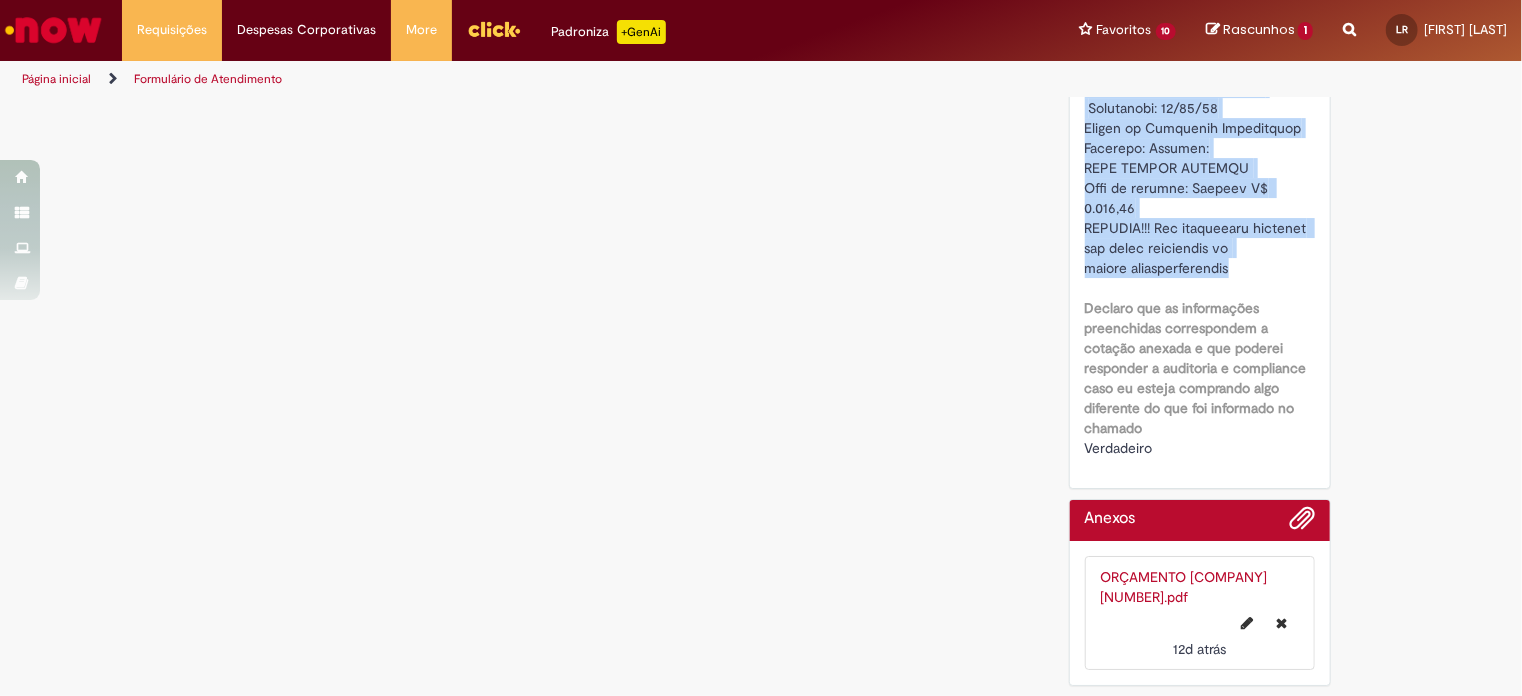 scroll, scrollTop: 3288, scrollLeft: 0, axis: vertical 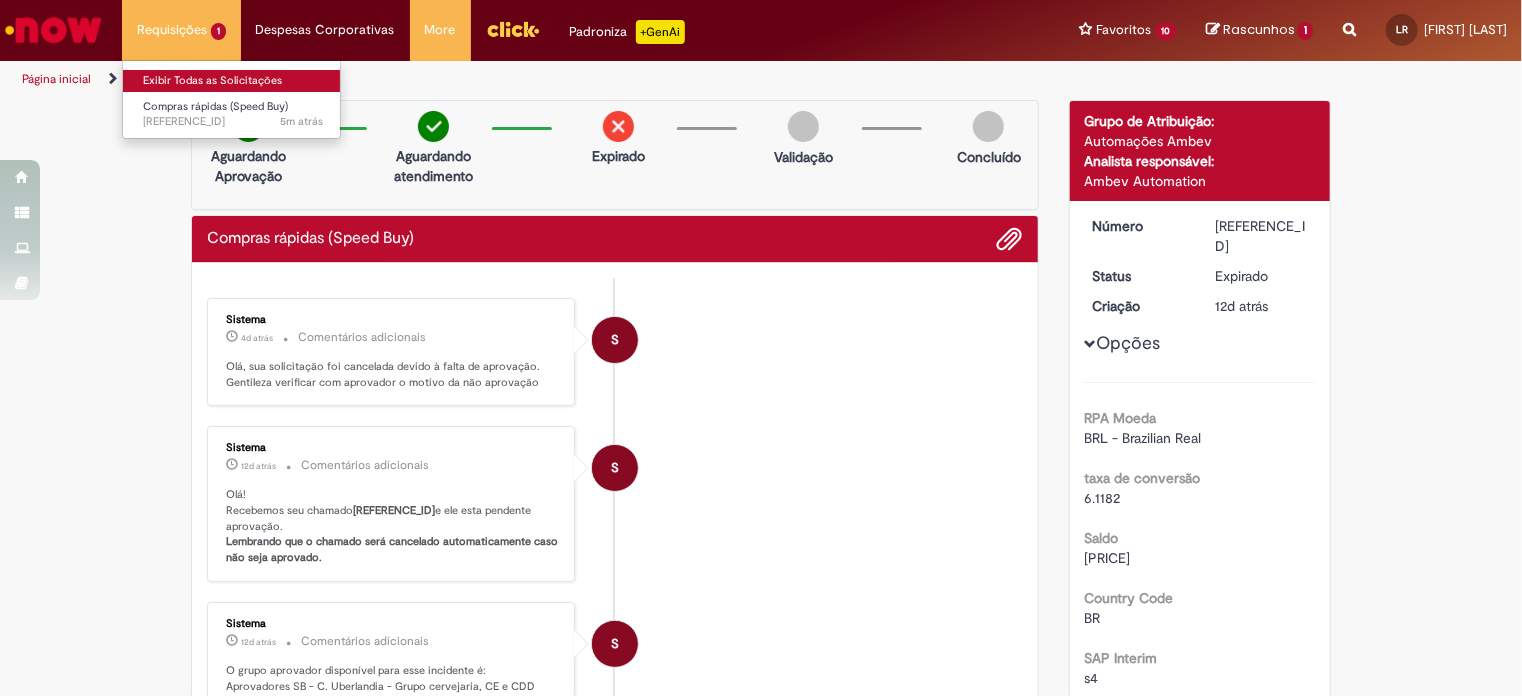 click on "Exibir Todas as Solicitações" at bounding box center (233, 81) 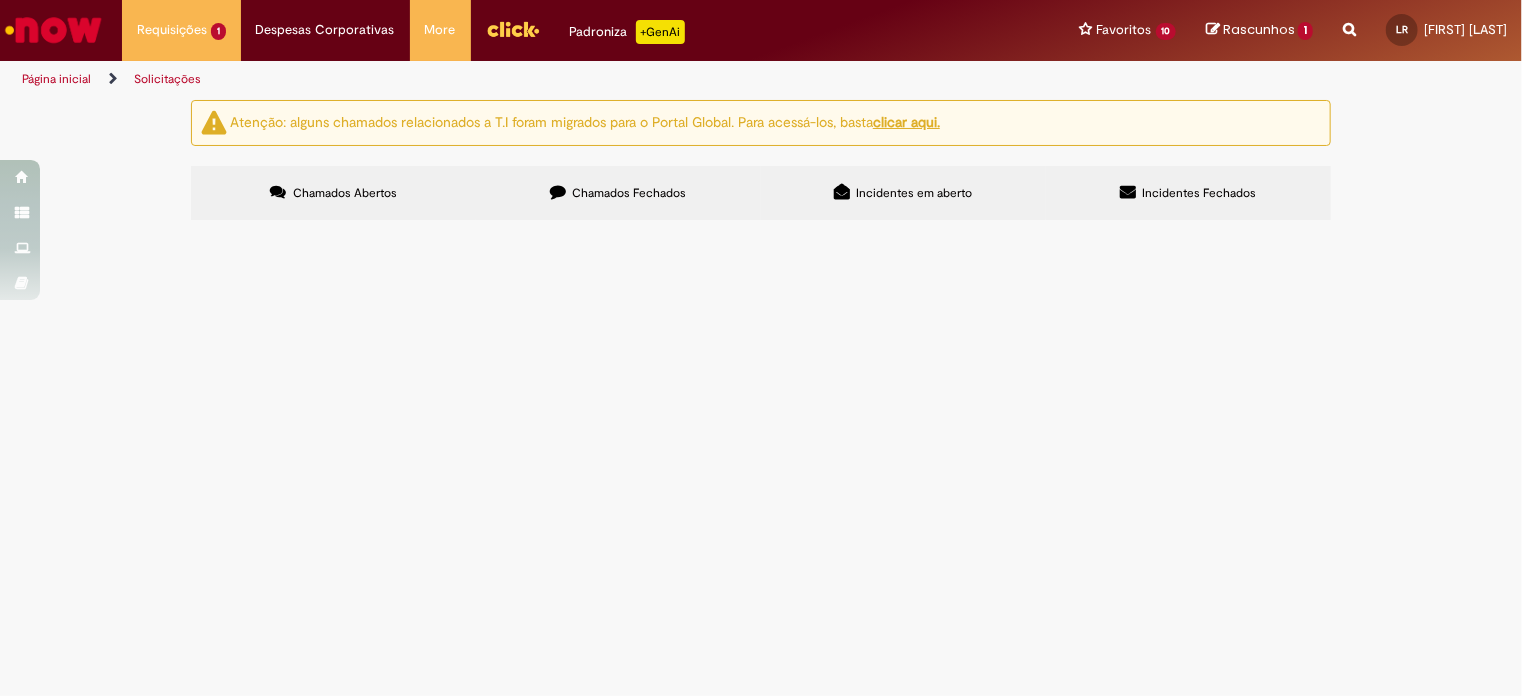 click on "Chamados Fechados" at bounding box center [630, 193] 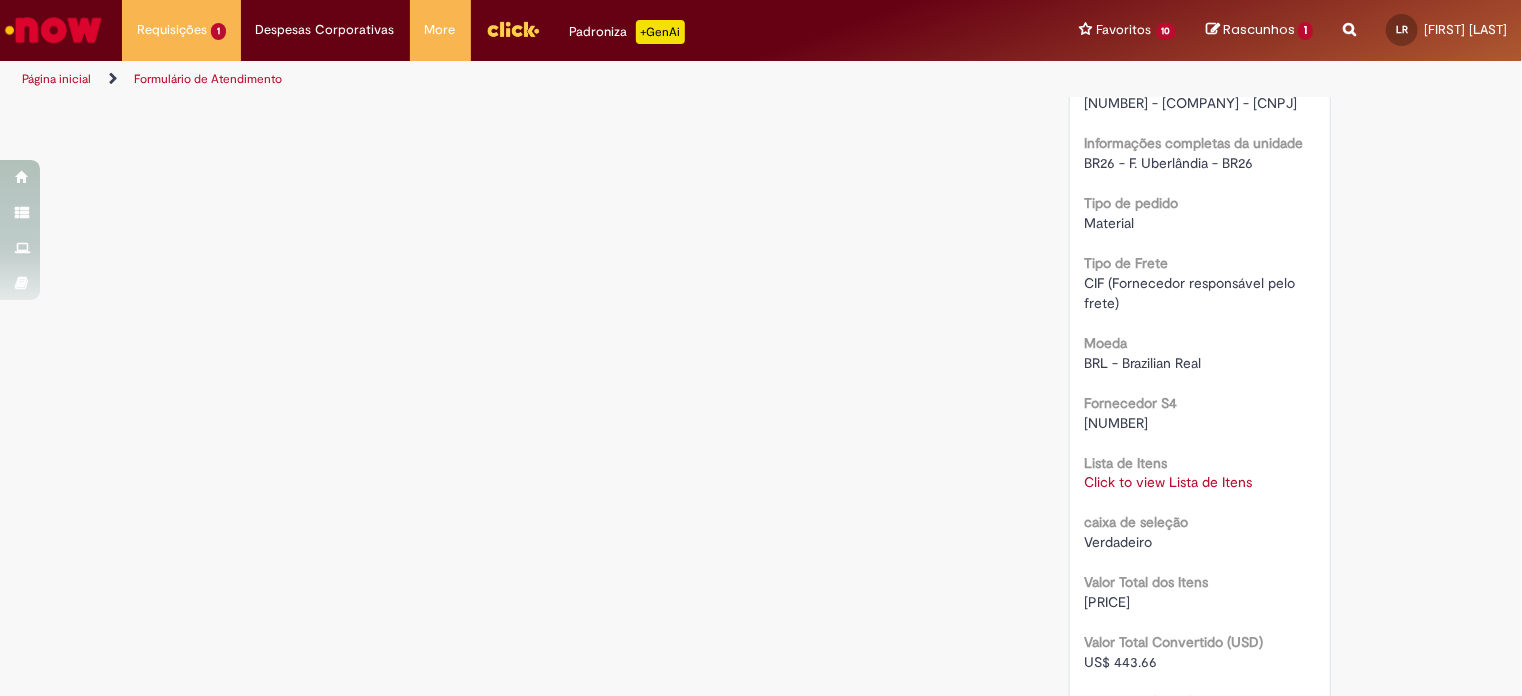 scroll, scrollTop: 1615, scrollLeft: 0, axis: vertical 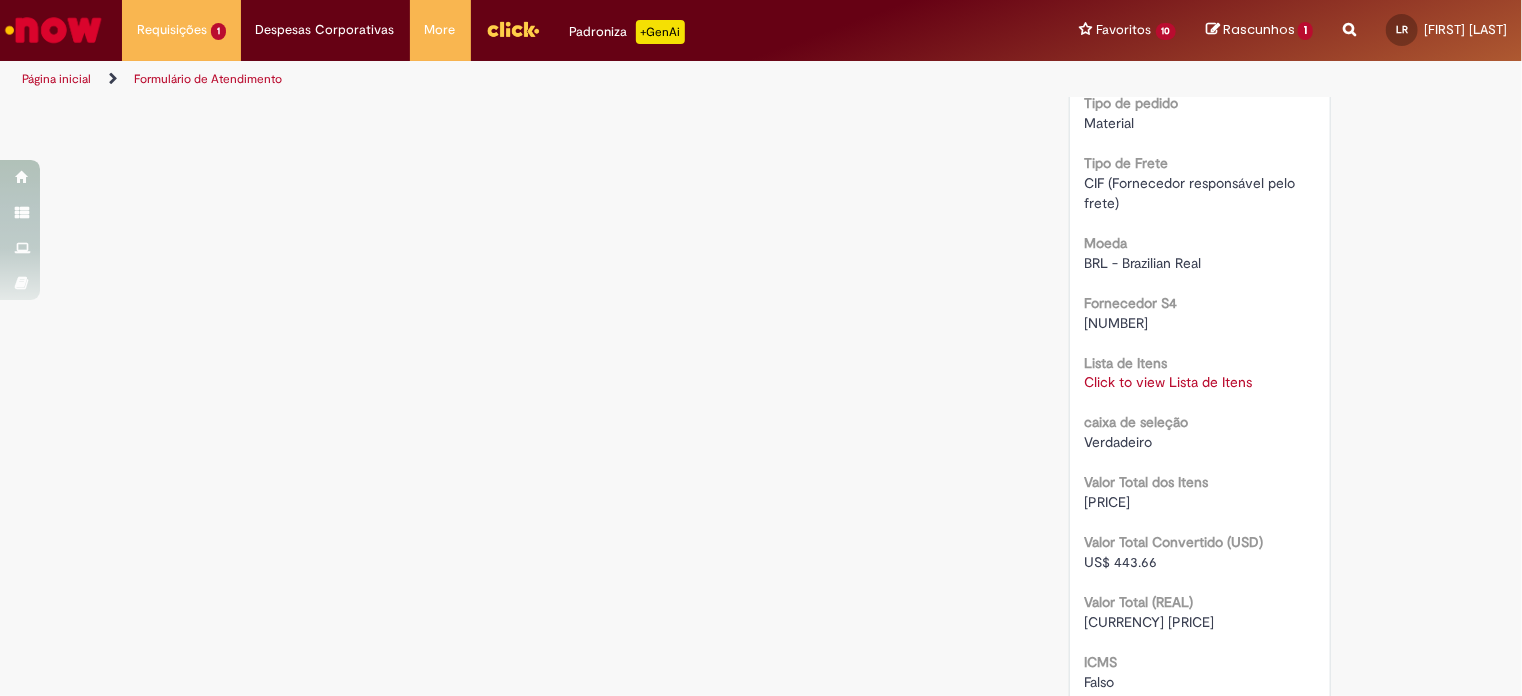 click on "Click to view Lista de Itens" at bounding box center [1169, 383] 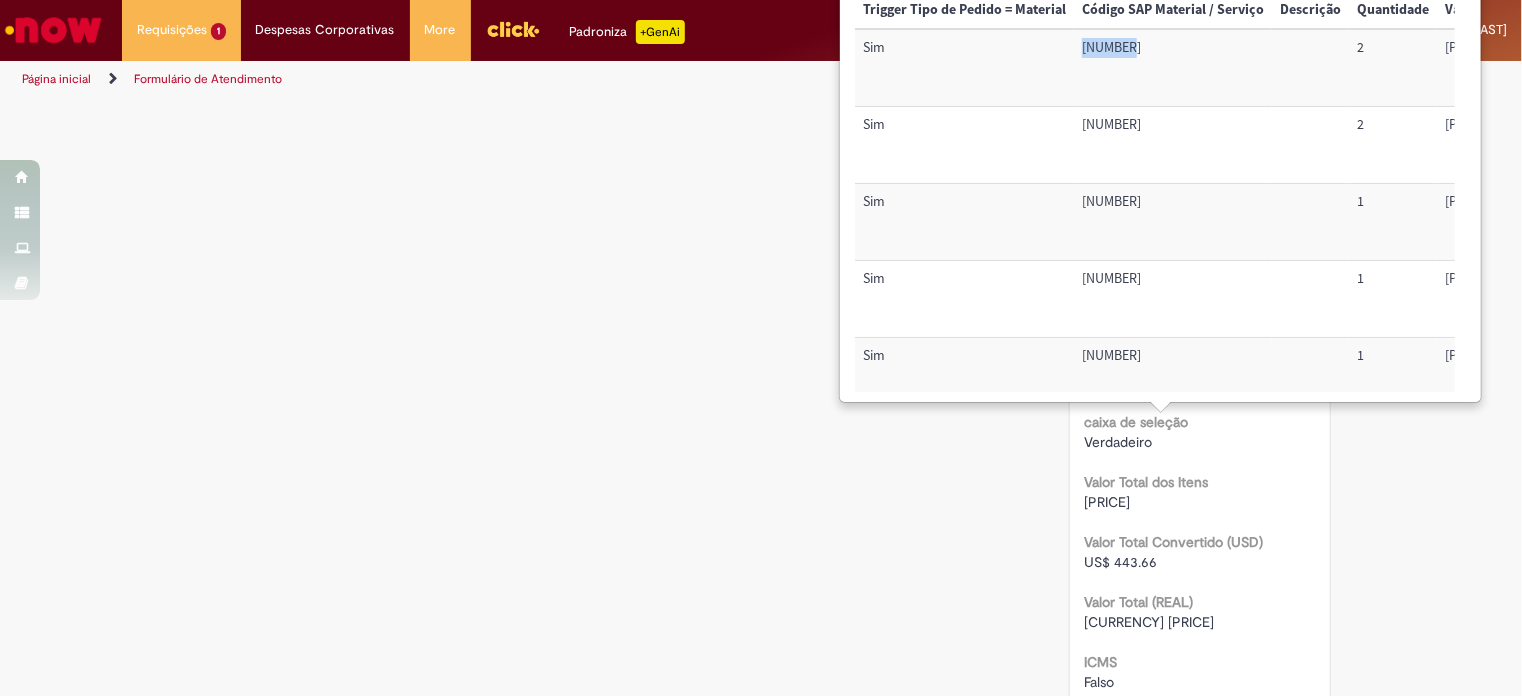 drag, startPoint x: 1080, startPoint y: 51, endPoint x: 1134, endPoint y: 35, distance: 56.32051 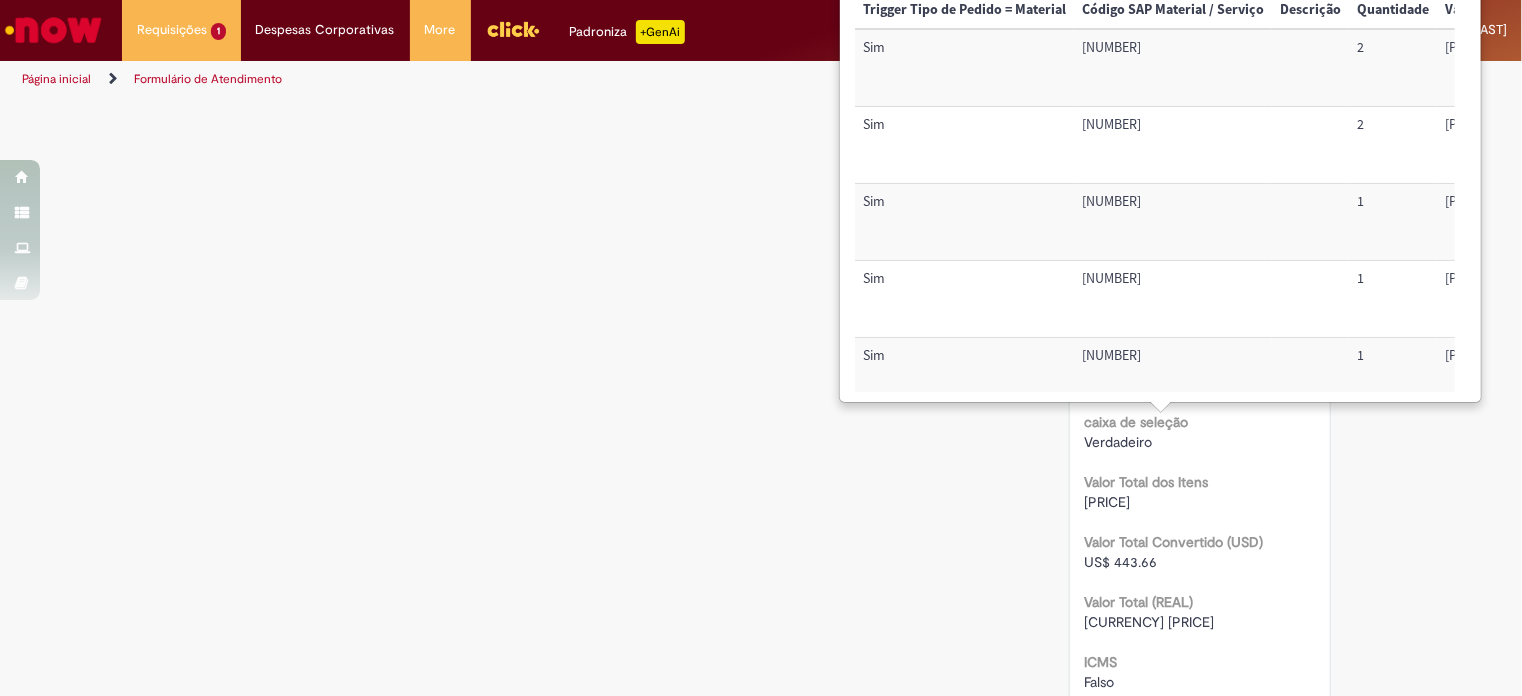 click on "[NUMBER]" at bounding box center (1173, 67) 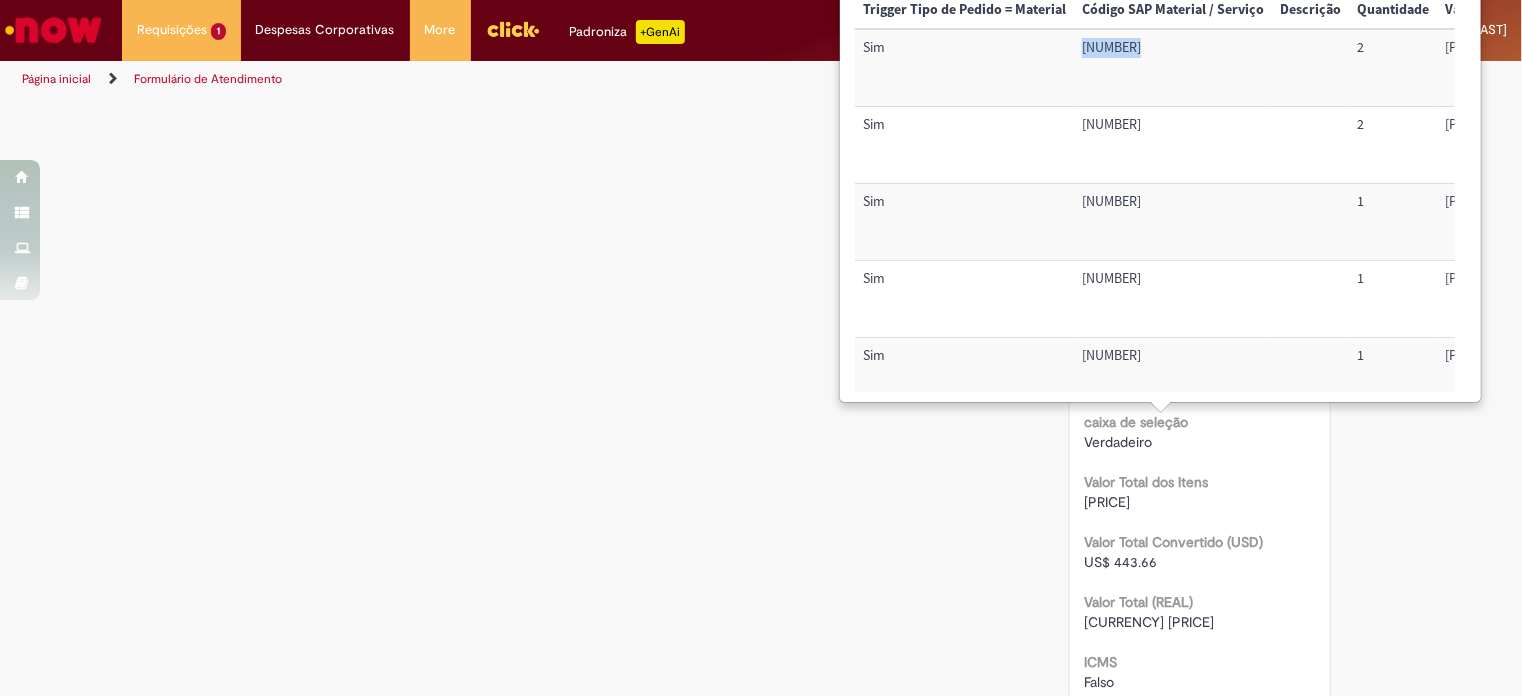 click on "[NUMBER]" at bounding box center (1173, 67) 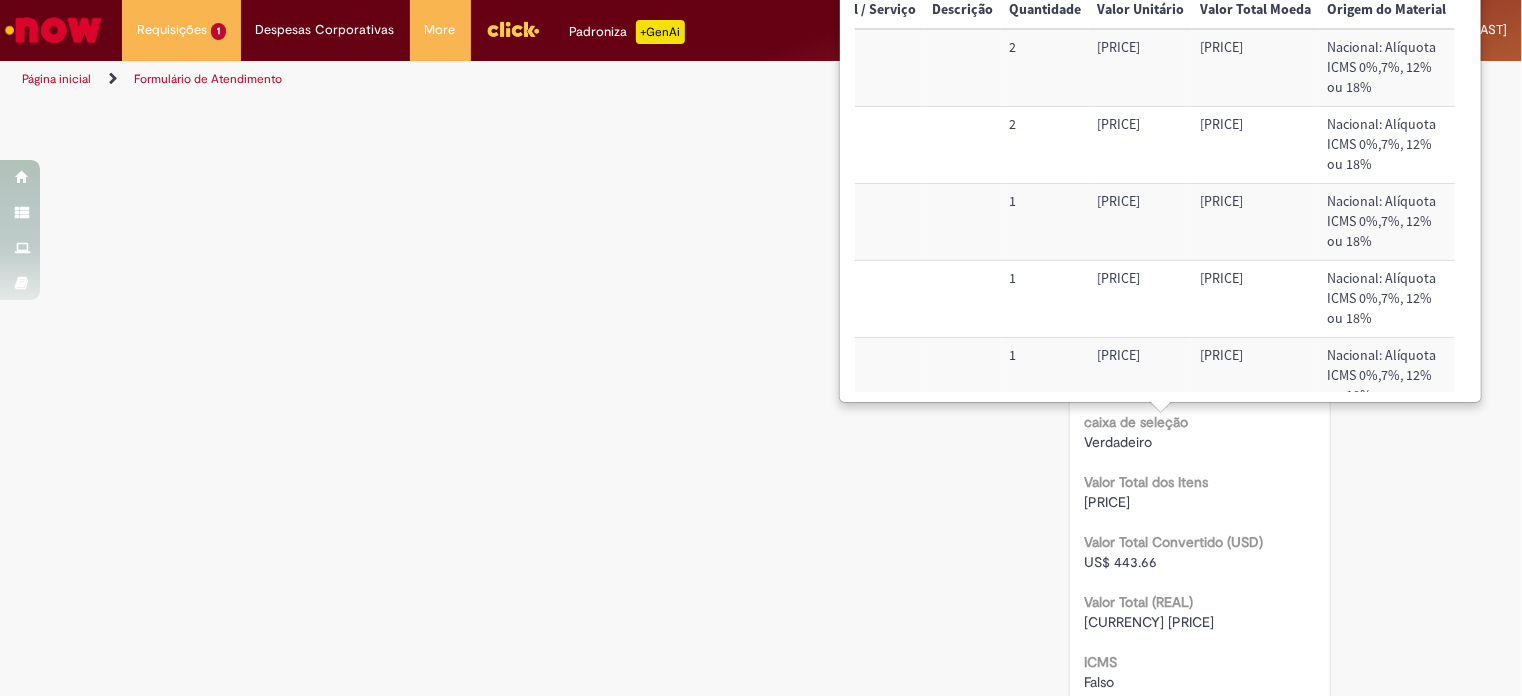 scroll, scrollTop: 0, scrollLeft: 351, axis: horizontal 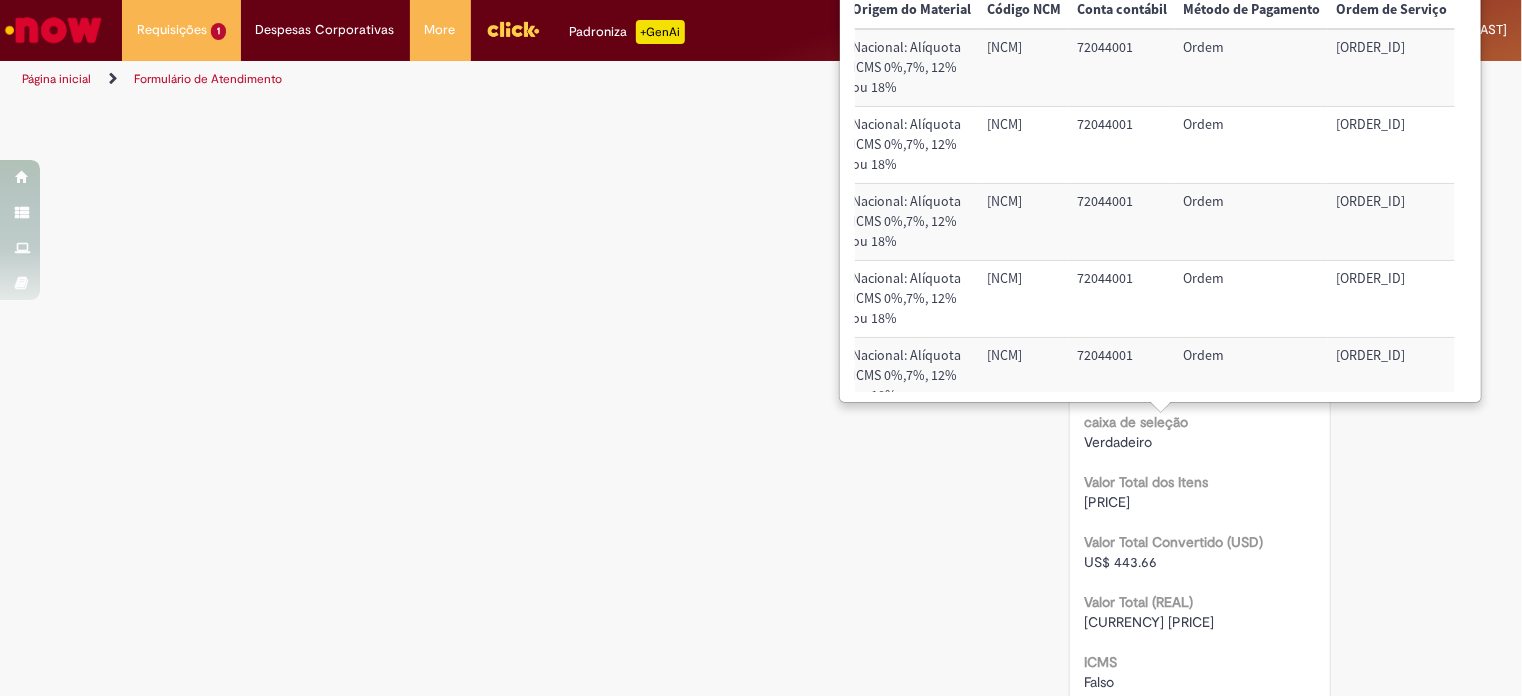 click on "[NCM]" at bounding box center [1024, 67] 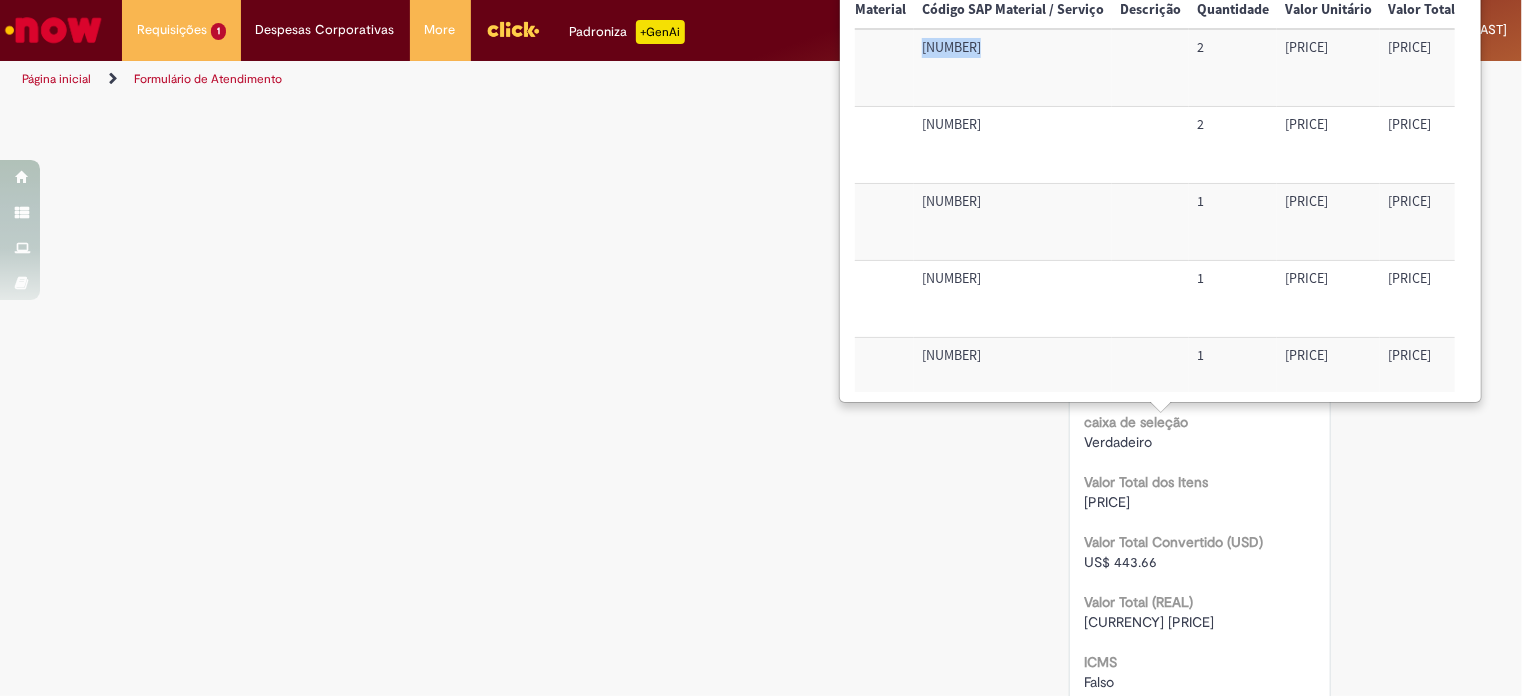 scroll, scrollTop: 0, scrollLeft: 0, axis: both 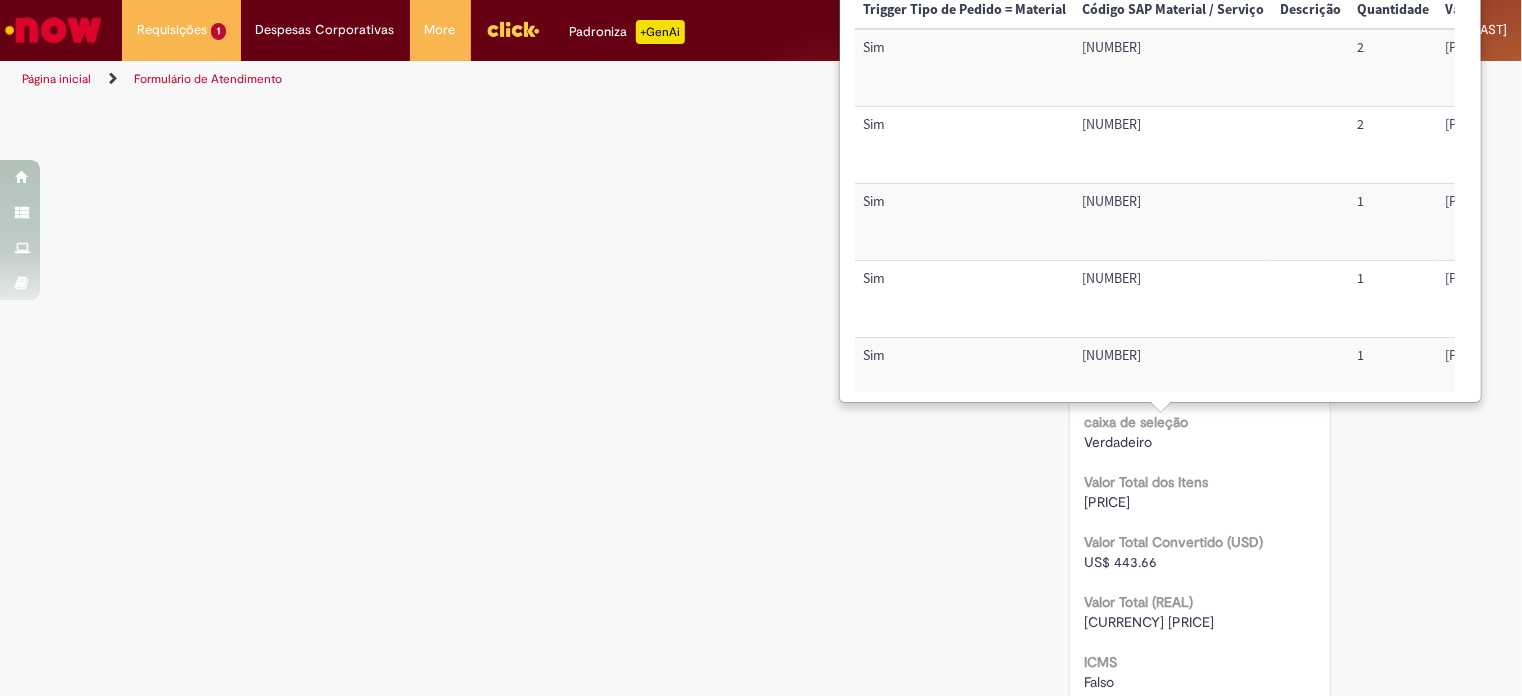 click on "[NUMBER]" at bounding box center (1173, 145) 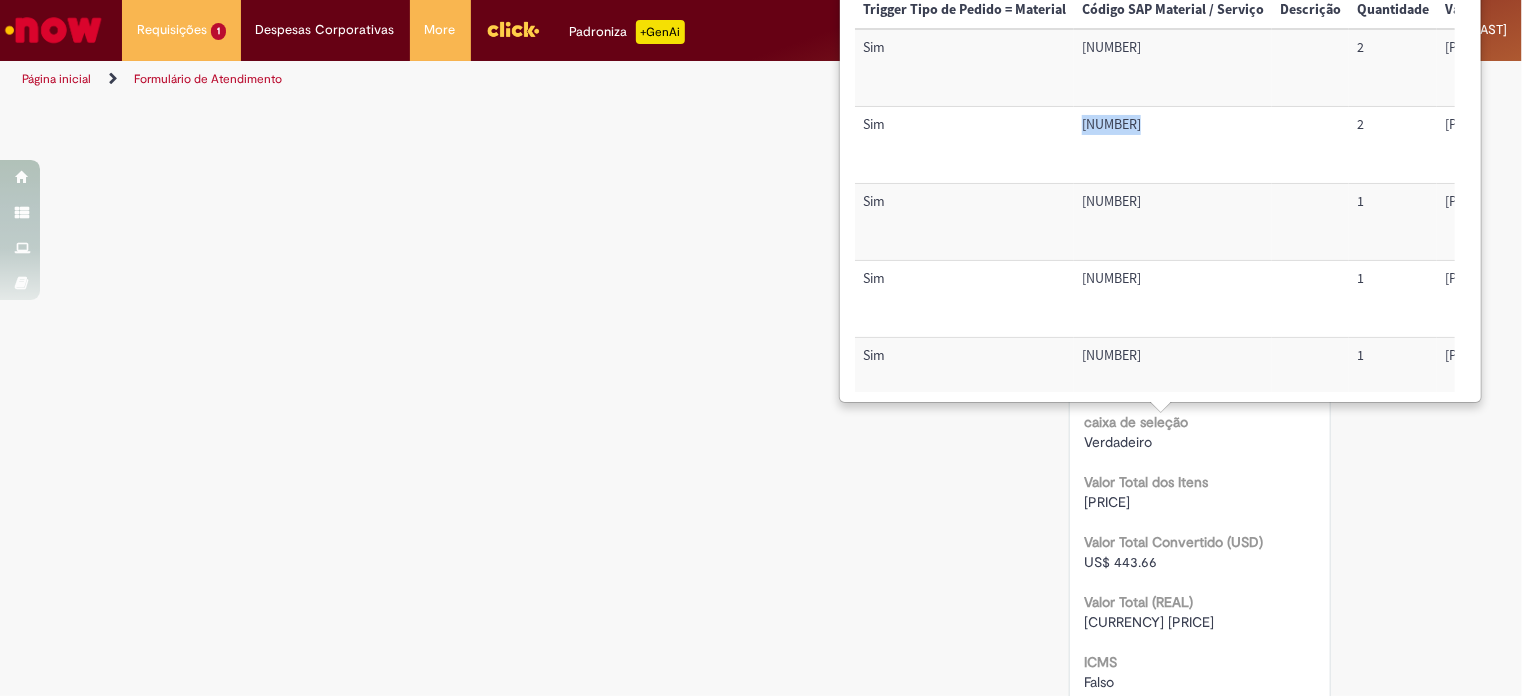 click on "[NUMBER]" at bounding box center [1173, 145] 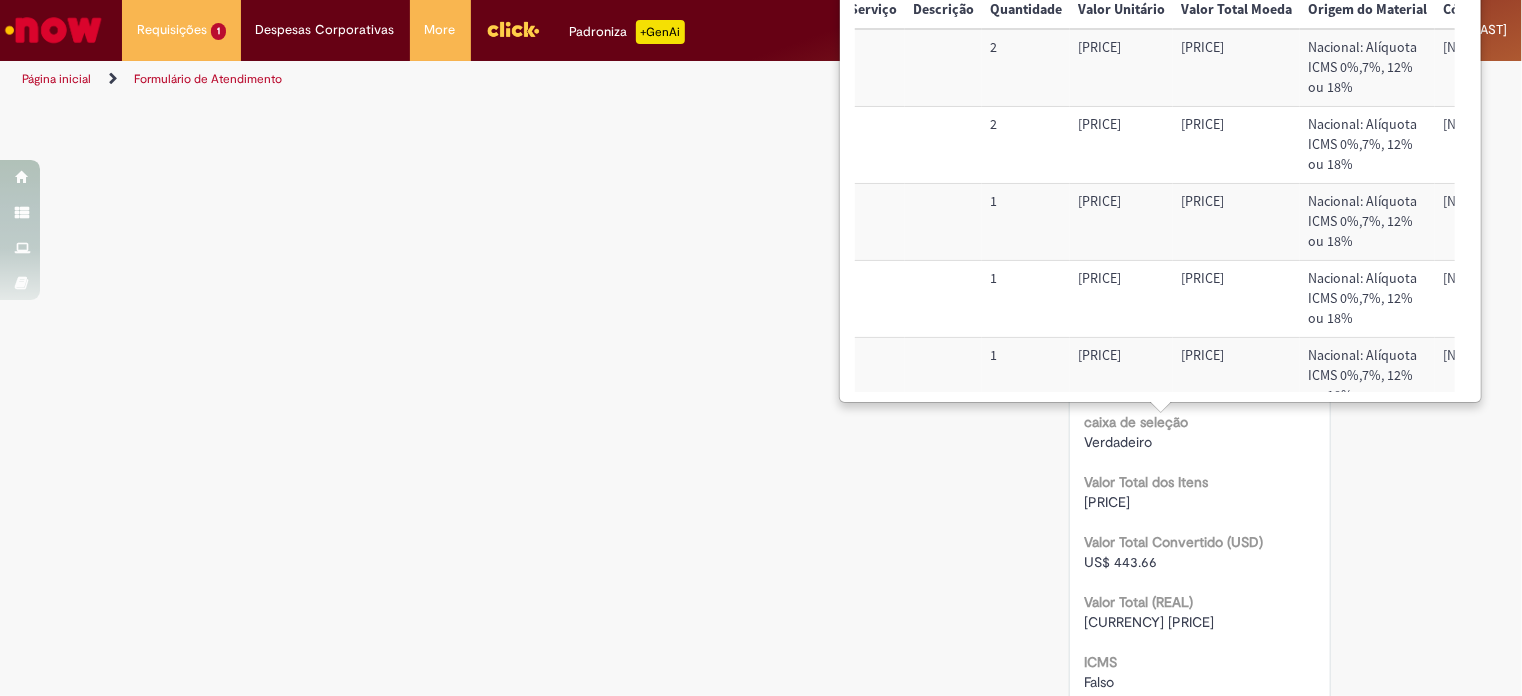scroll, scrollTop: 0, scrollLeft: 380, axis: horizontal 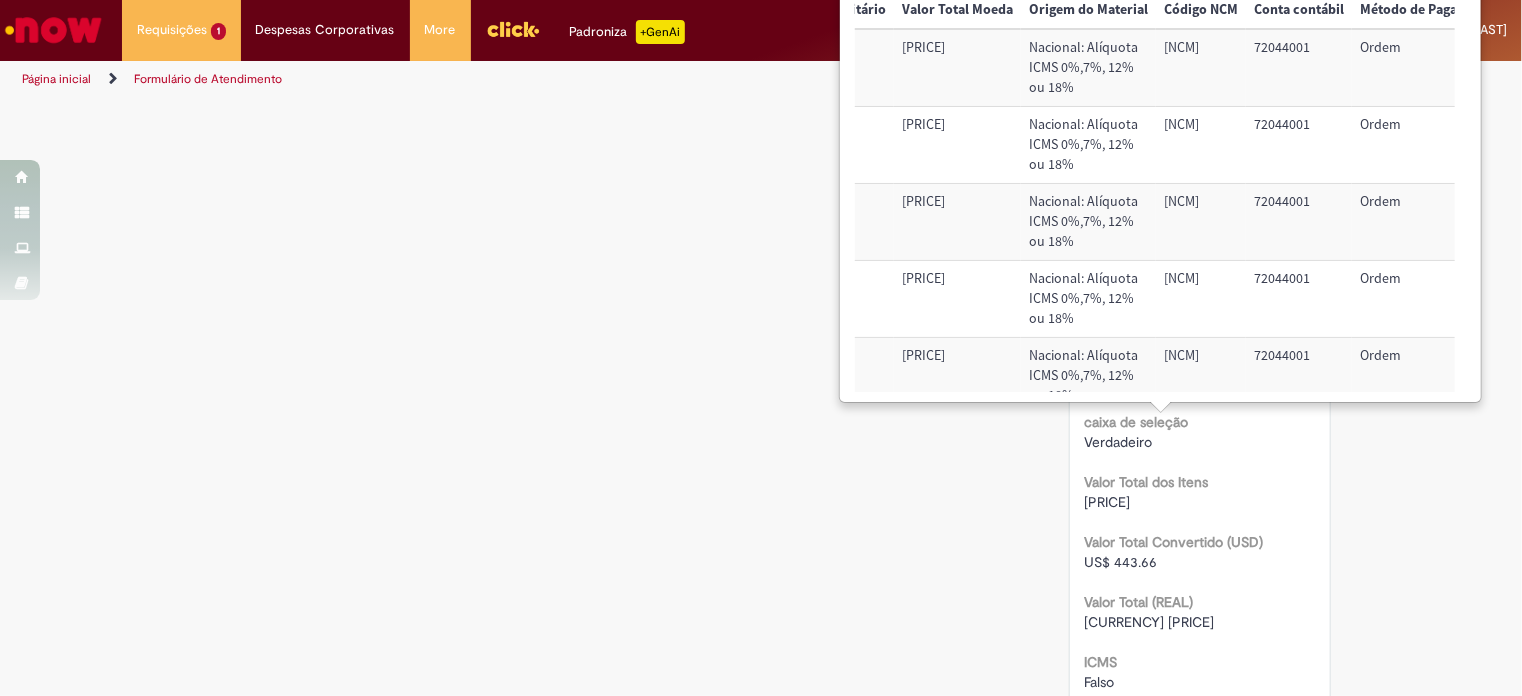 click on "[NCM]" at bounding box center (1201, 145) 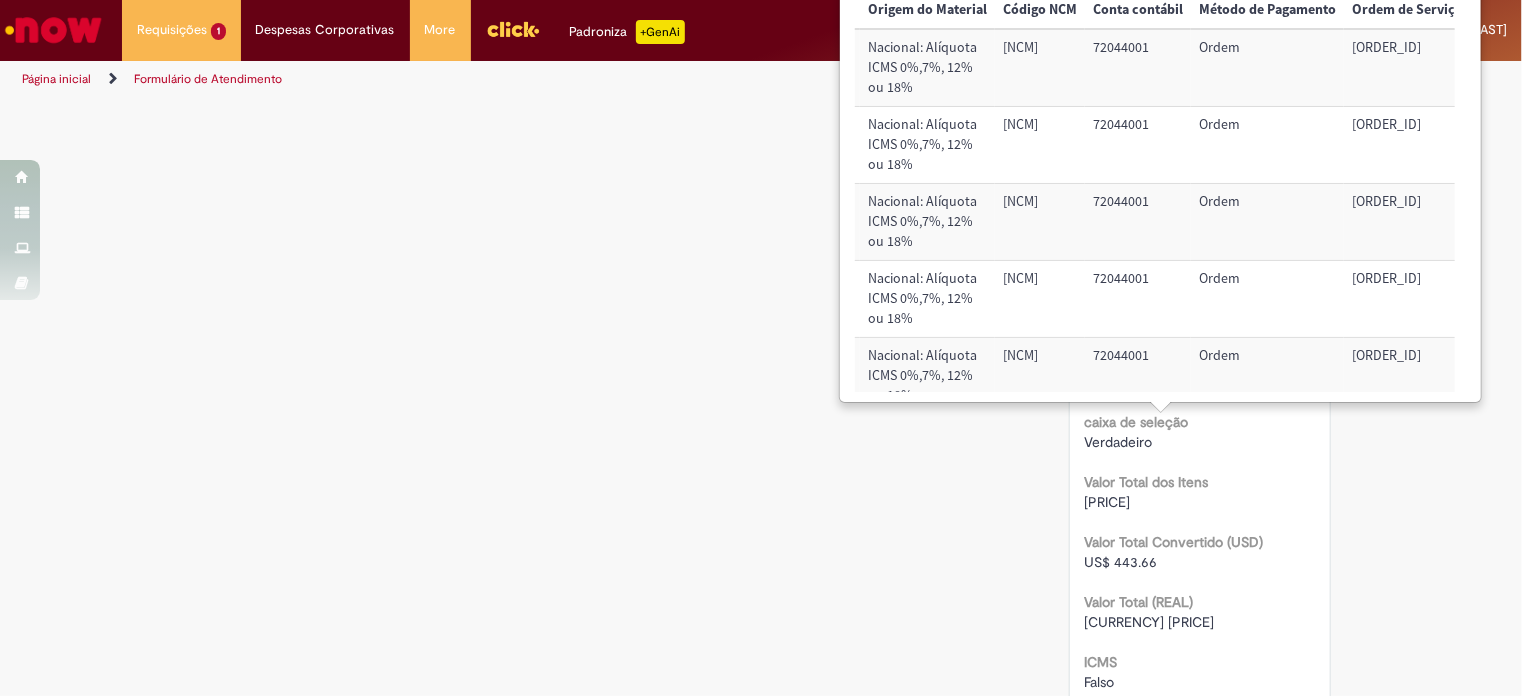 scroll, scrollTop: 0, scrollLeft: 828, axis: horizontal 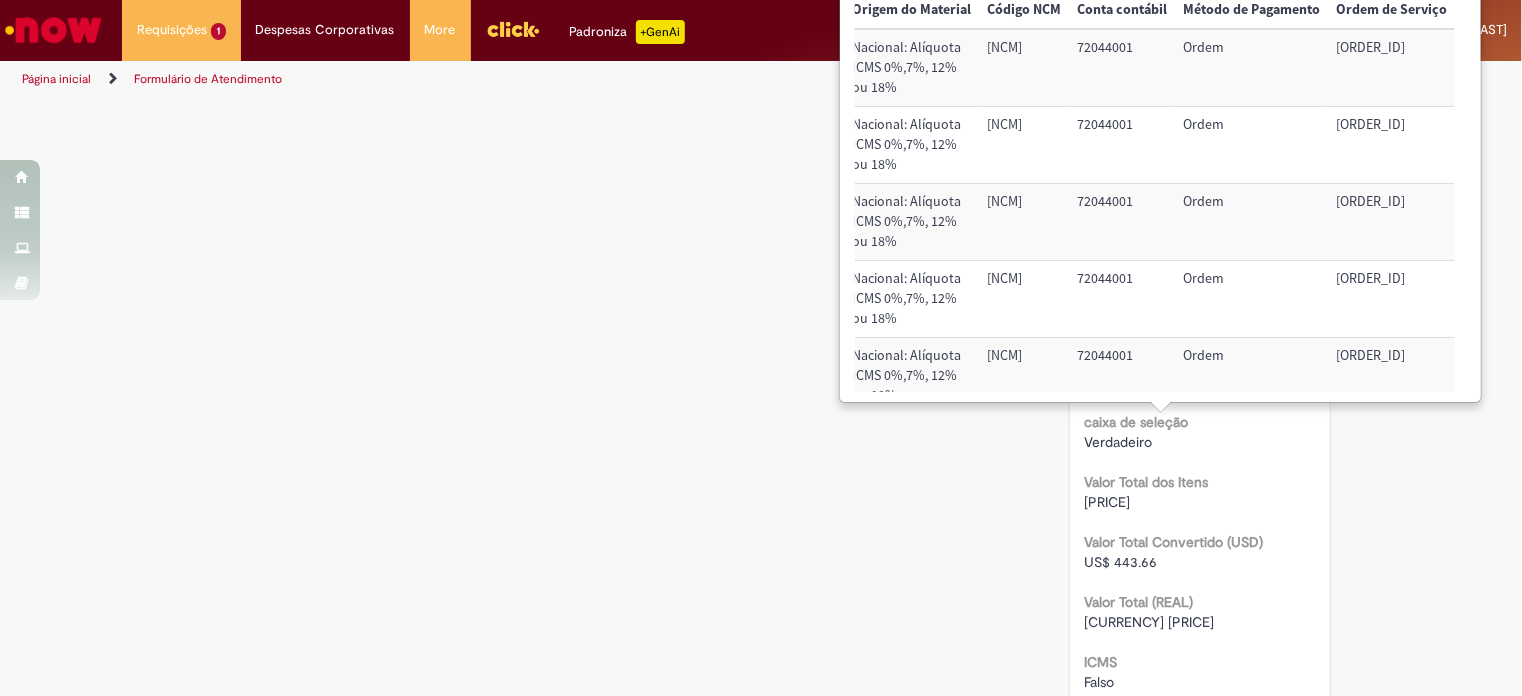 drag, startPoint x: 1404, startPoint y: 128, endPoint x: 1316, endPoint y: 141, distance: 88.95505 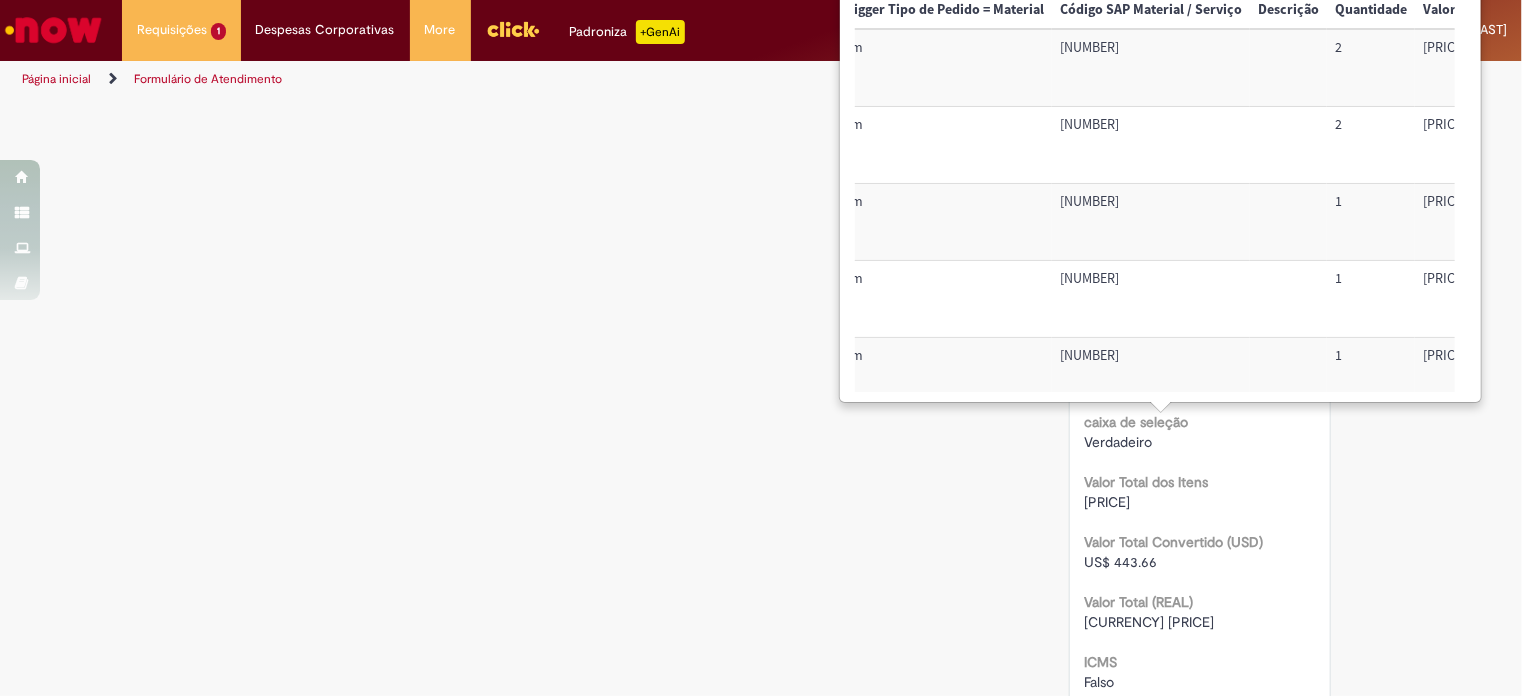 scroll, scrollTop: 0, scrollLeft: 0, axis: both 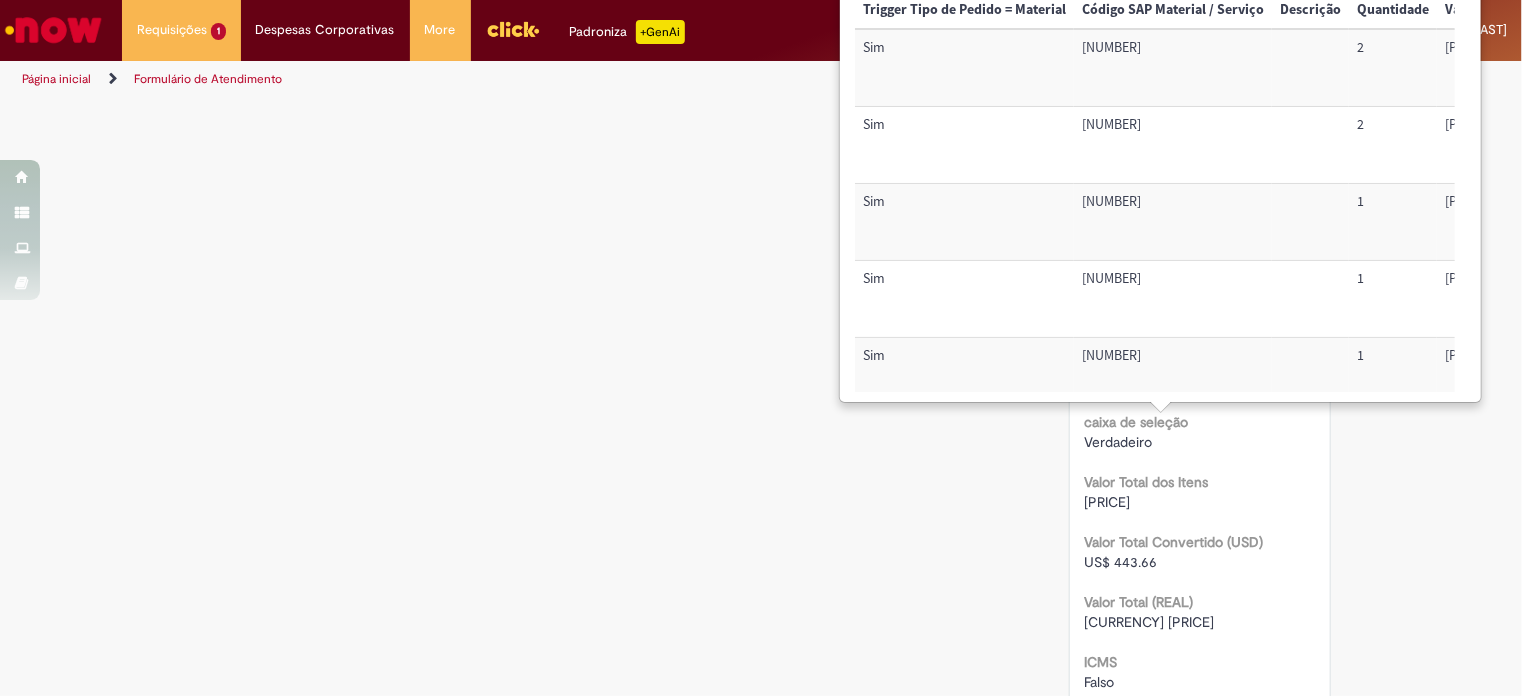click on "[NUMBER]" at bounding box center (1173, 222) 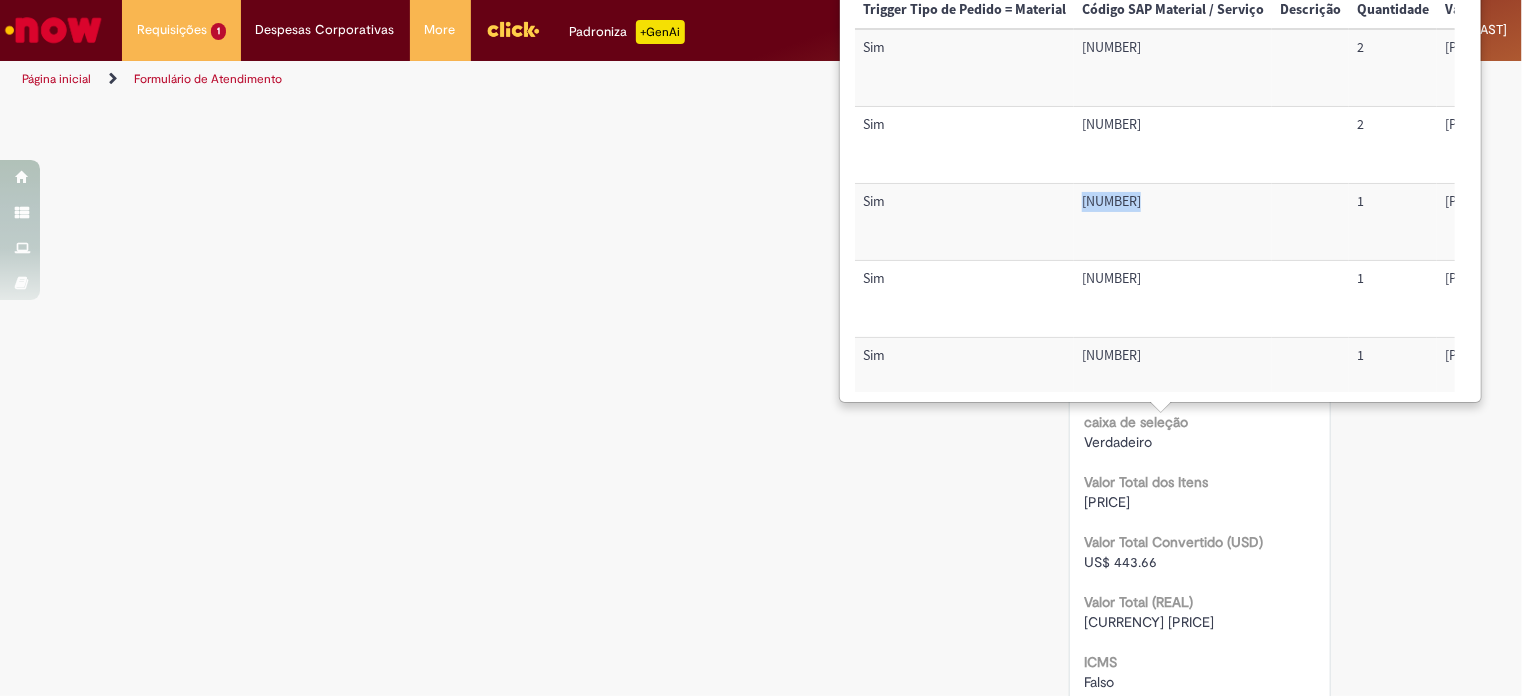 copy on "[NUMBER]" 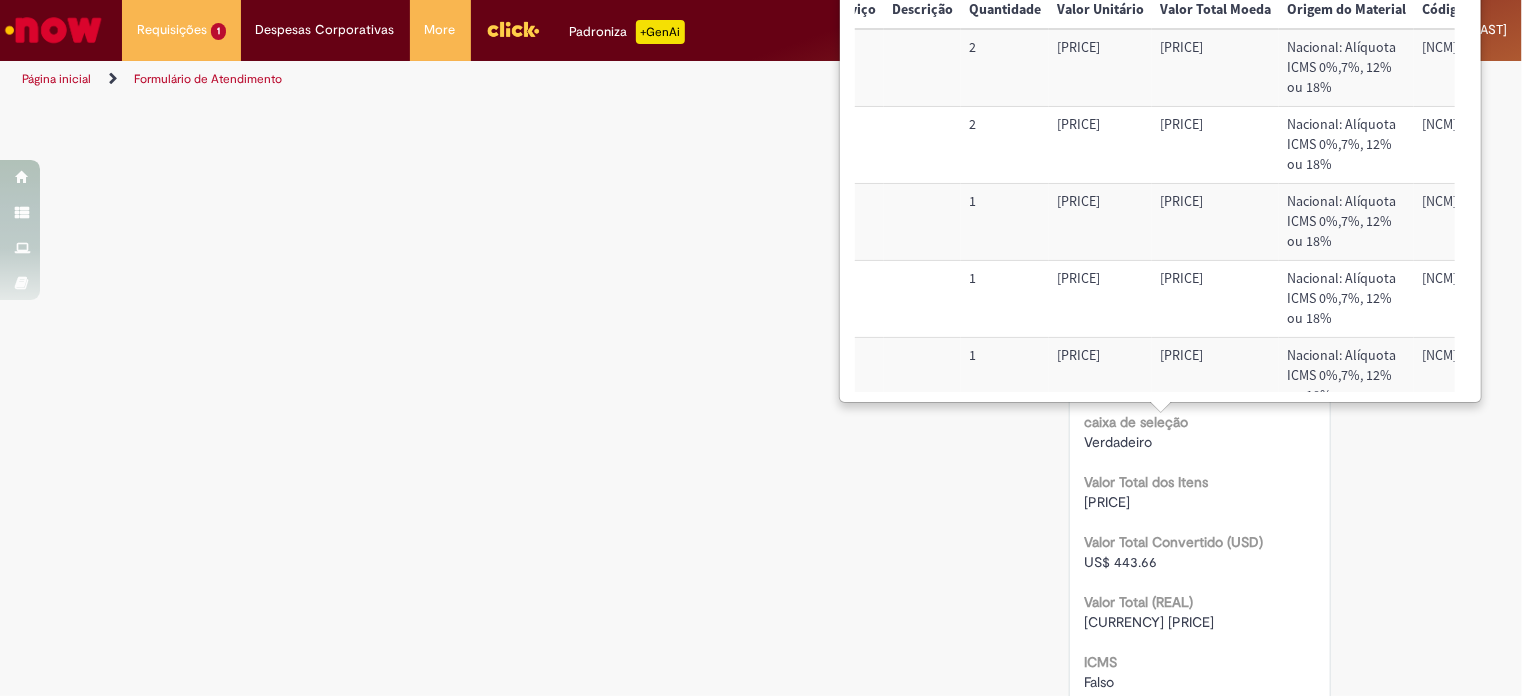 scroll, scrollTop: 0, scrollLeft: 390, axis: horizontal 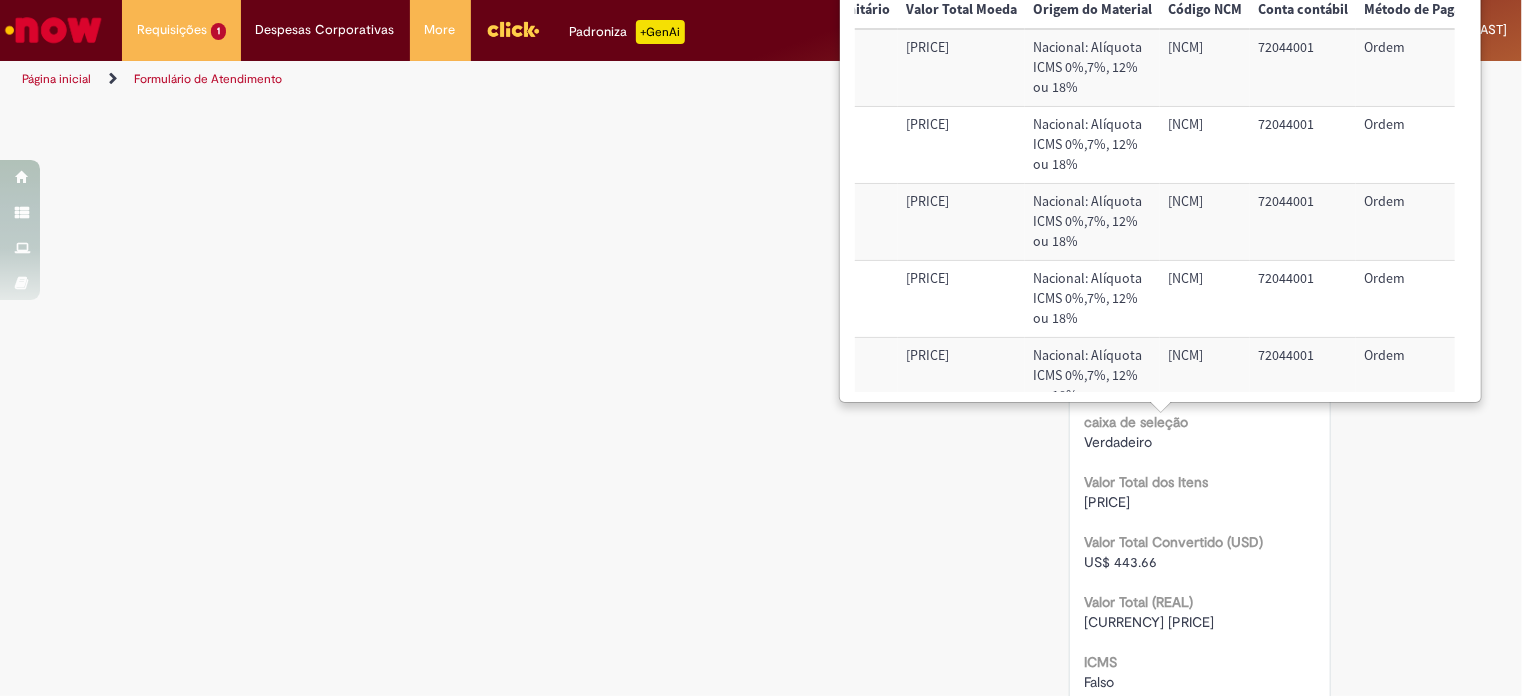 click on "[NCM]" at bounding box center [1205, 222] 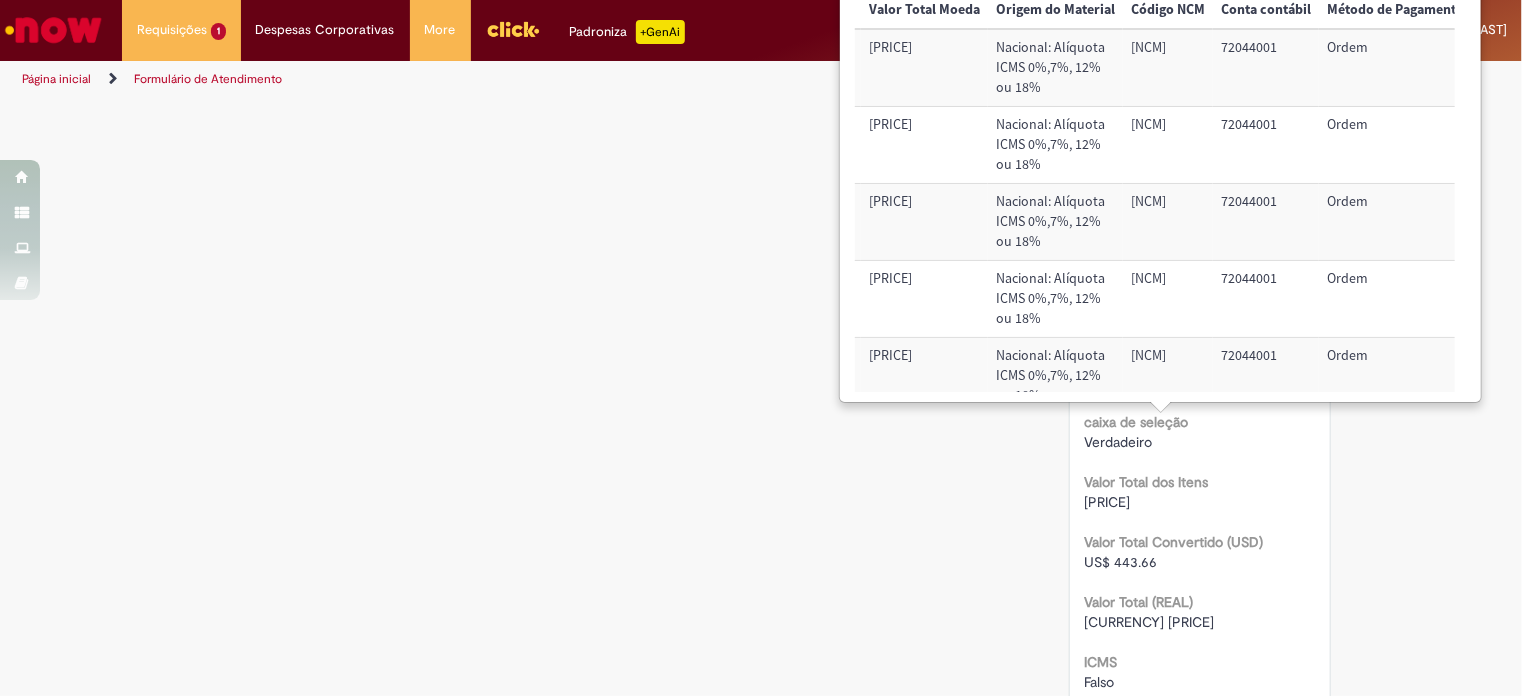 scroll, scrollTop: 0, scrollLeft: 828, axis: horizontal 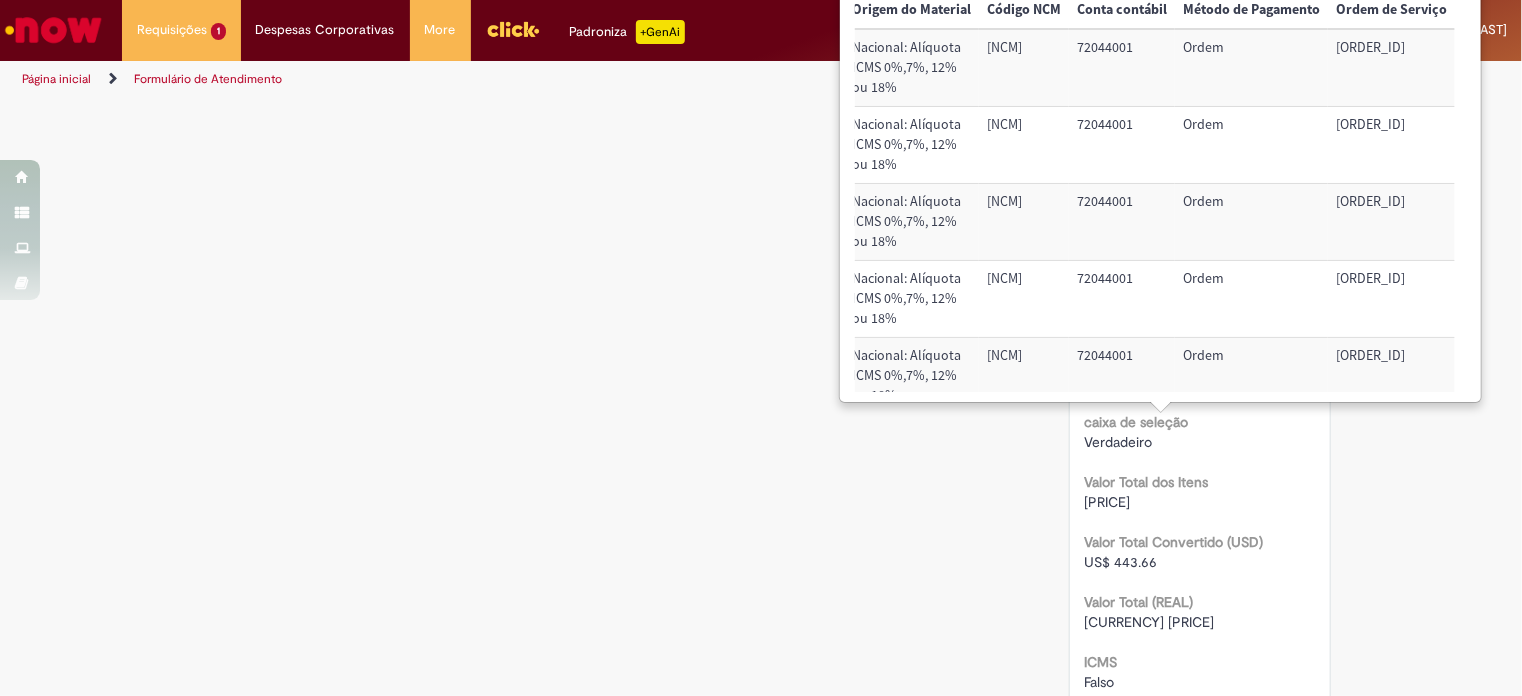 click on "[ORDER_ID]" at bounding box center [1391, 222] 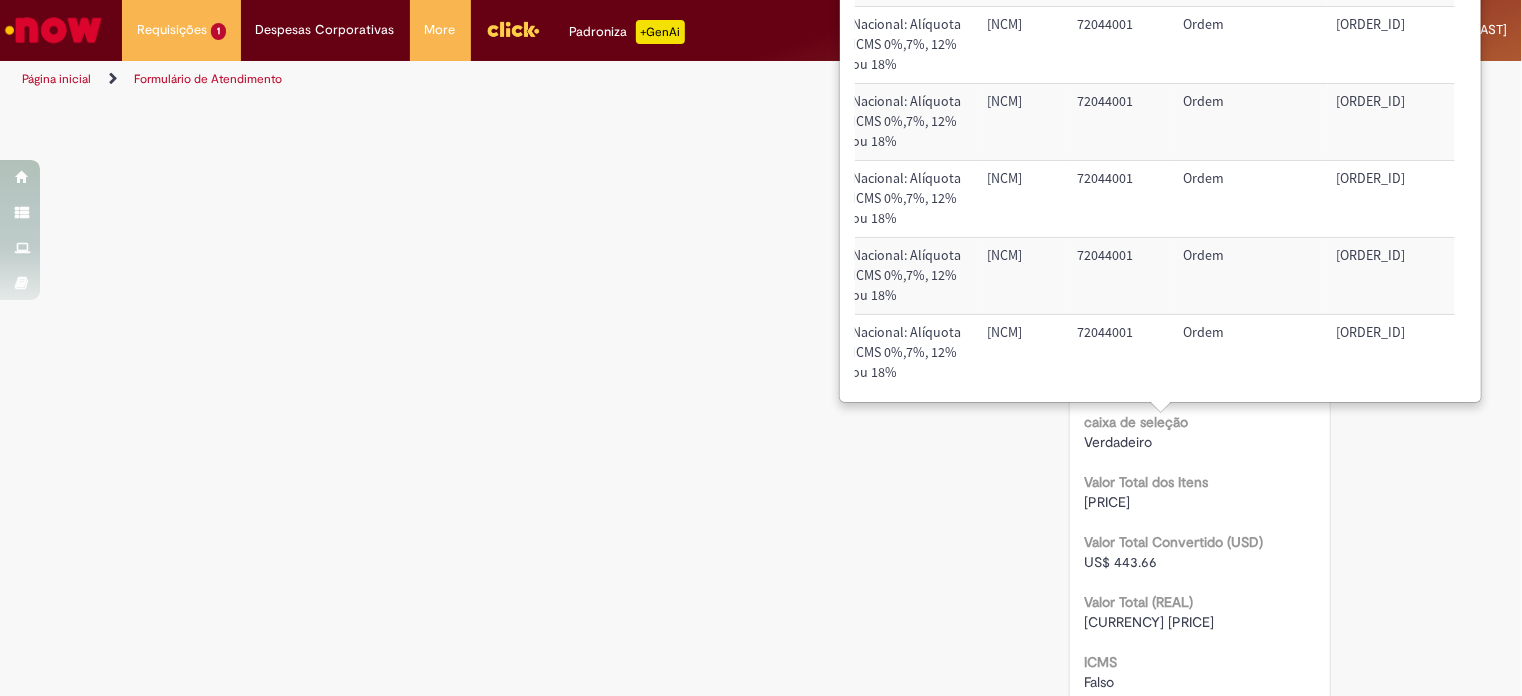 scroll, scrollTop: 132, scrollLeft: 828, axis: both 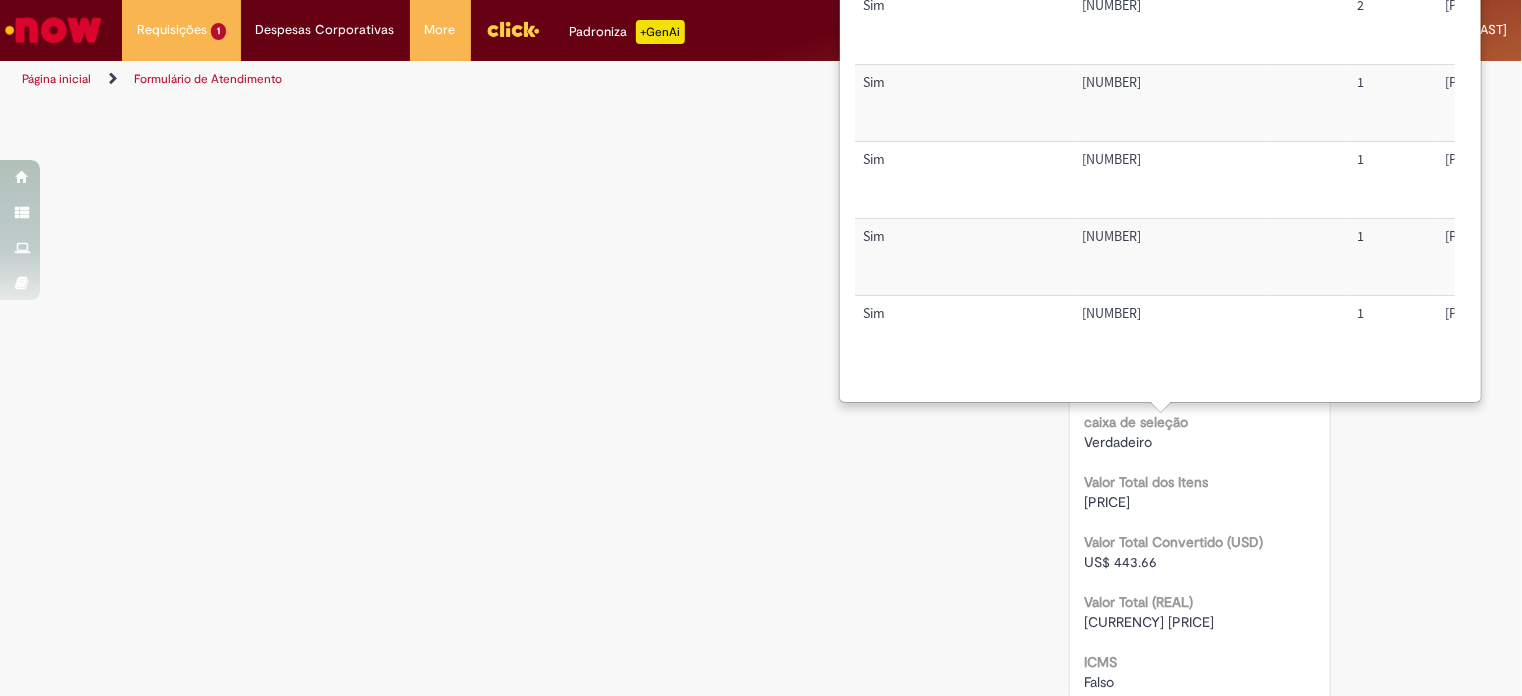 click on "× Trigger Tipo de Pedido = Material Código SAP Material / Serviço Descrição Quantidade Valor Unitário Valor Total Moeda Origem do Material Código NCM Conta contábil Método de Pagamento Ordem de Serviço Sim [SAP_CODE] [QUANTITY] [PRICE] [PRICE] Nacional: Alíquota ICMS 0%,7%, 12% ou 18% [NCM] [ACCOUNT] [PAYMENT_METHOD] [SERVICE_ORDER] Sim [SAP_CODE] [QUANTITY] [PRICE] [PRICE] Nacional: Alíquota ICMS 0%,7%, 12% ou 18% [NCM] [ACCOUNT] [PAYMENT_METHOD] [SERVICE_ORDER] Sim [SAP_CODE] [QUANTITY] [PRICE] [PRICE] Nacional: Alíquota ICMS 0%,7%, 12% ou 18% [NCM] [ACCOUNT] [PAYMENT_METHOD] [SERVICE_ORDER] Sim [SAP_CODE] [QUANTITY] [PRICE] [PRICE] Nacional: Alíquota ICMS 0%,7%, 12% ou 18% [NCM] [ACCOUNT] [PAYMENT_METHOD] [SERVICE_ORDER] Sim [SAP_CODE] [QUANTITY] [PRICE] [PRICE] Nacional: Alíquota ICMS 0%,7%, 12% ou 18% [NCM] [ACCOUNT] [PAYMENT_METHOD] [SERVICE_ORDER] Sim [SAP_CODE] [QUANTITY] [PRICE] [PRICE] Nacional: Alíquota ICMS 0%,7%, 12% ou 18% [NCM] [ACCOUNT] [PAYMENT_METHOD] [SERVICE_ORDER]" at bounding box center [1160, 192] 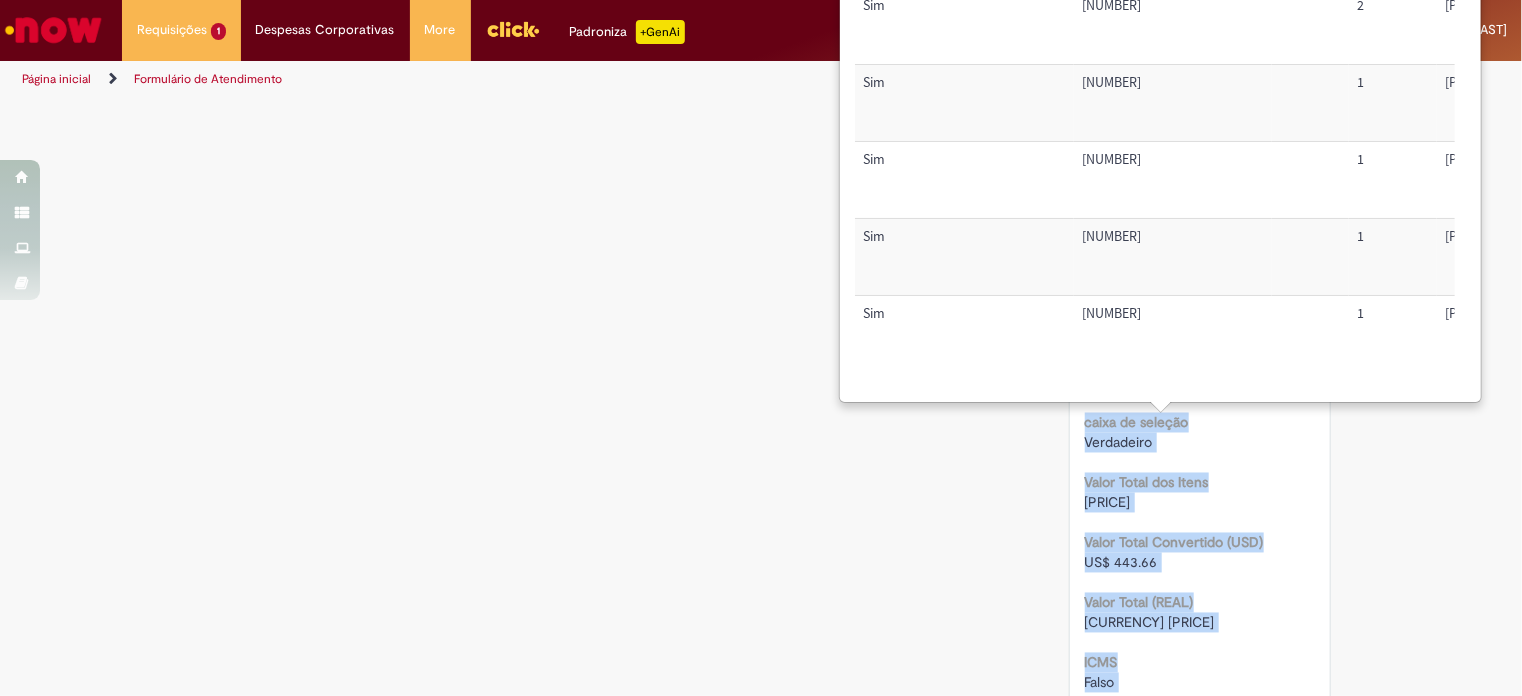 drag, startPoint x: 872, startPoint y: 396, endPoint x: 784, endPoint y: 397, distance: 88.005684 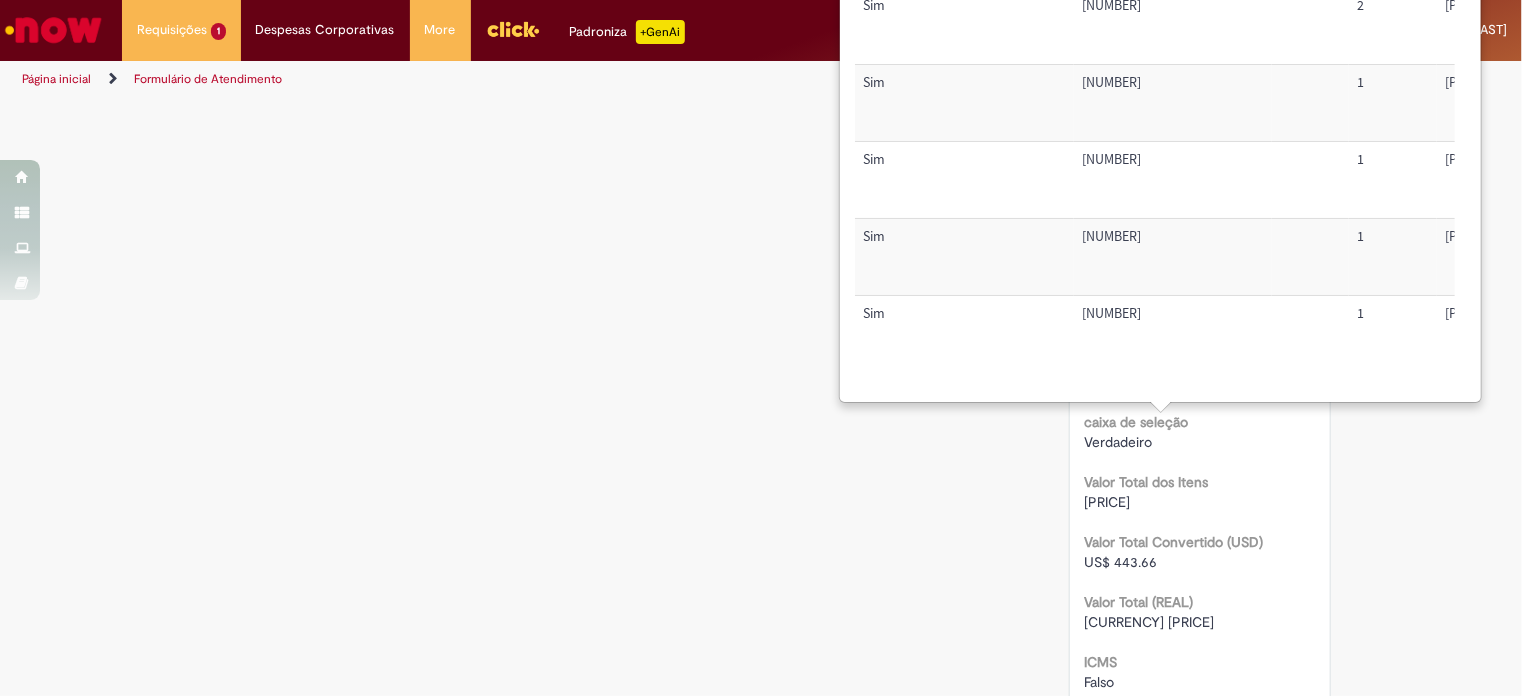 click on "[NUMBER]" at bounding box center (1173, 103) 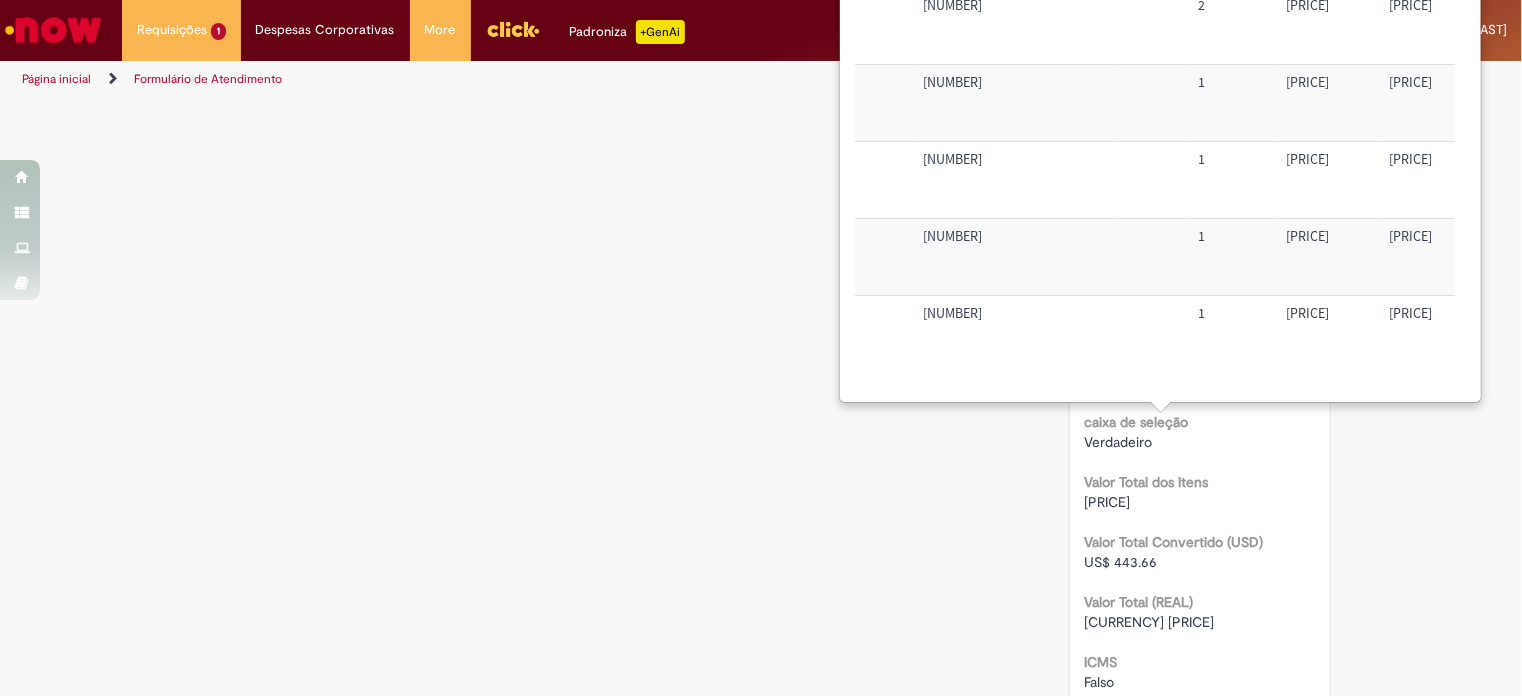 scroll, scrollTop: 132, scrollLeft: 160, axis: both 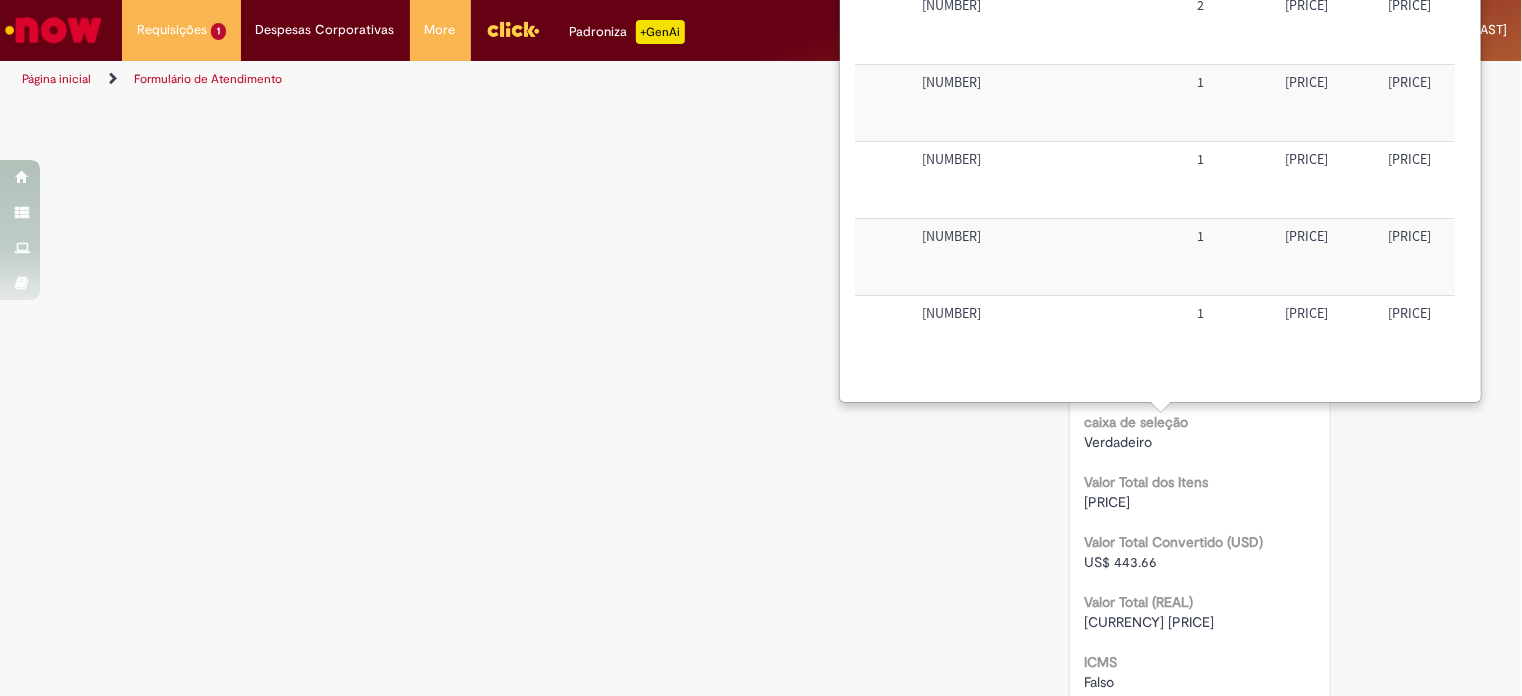 click on "[NUMBER]" at bounding box center [1013, 180] 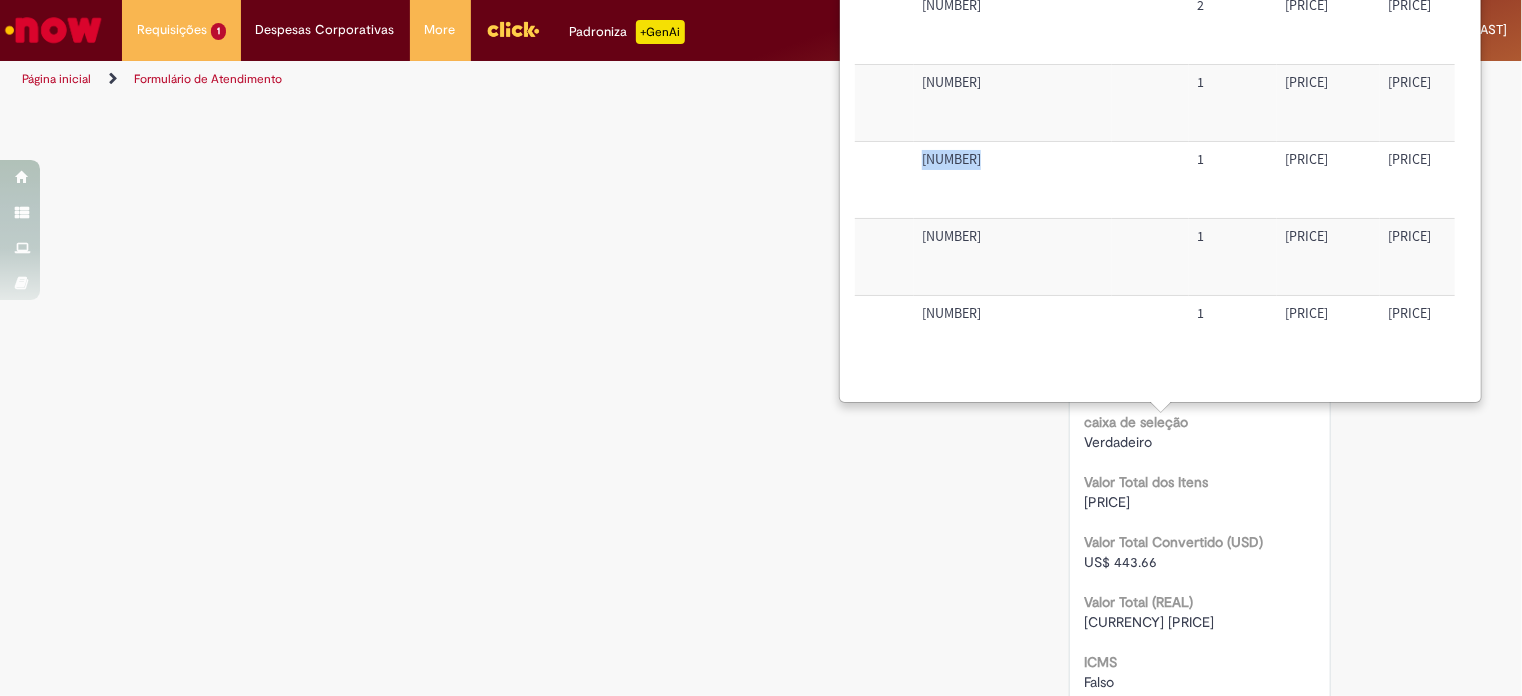 click on "[NUMBER]" at bounding box center (1013, 180) 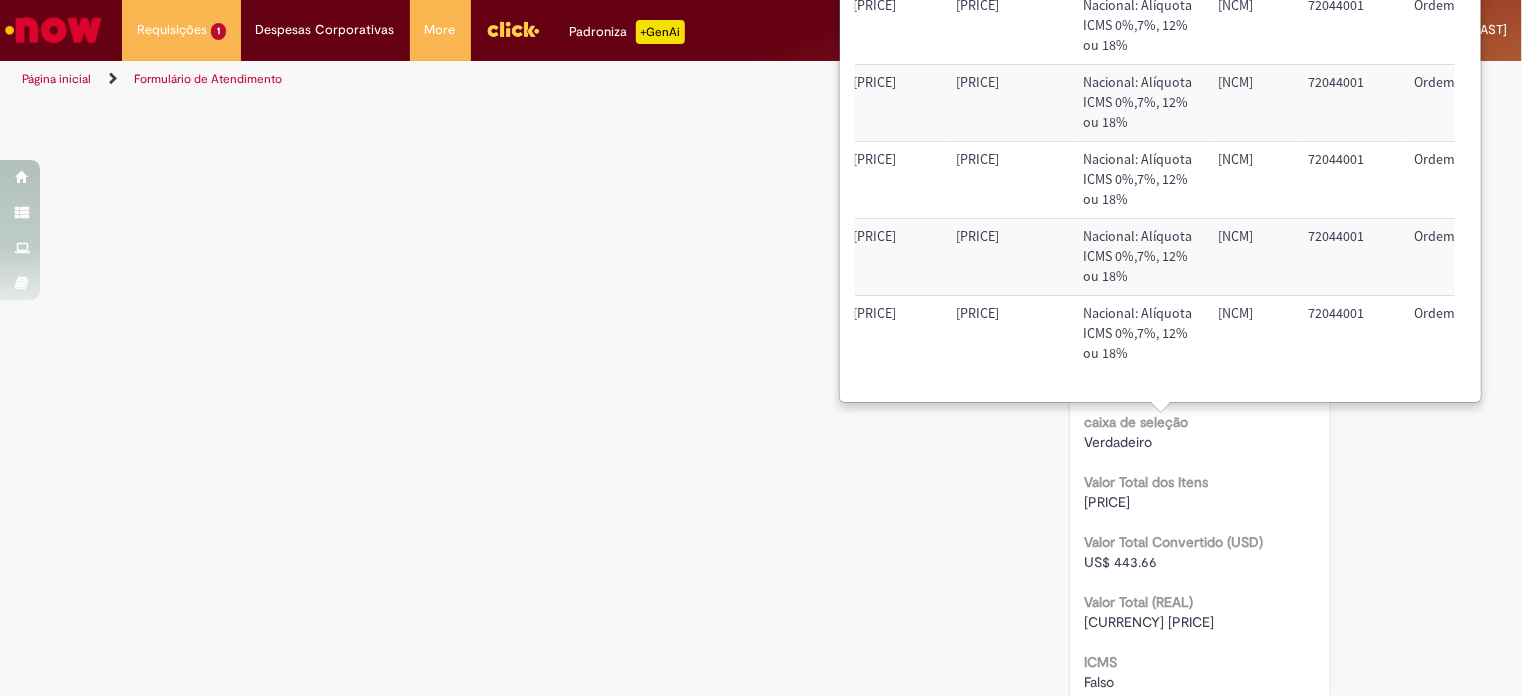 scroll, scrollTop: 132, scrollLeft: 596, axis: both 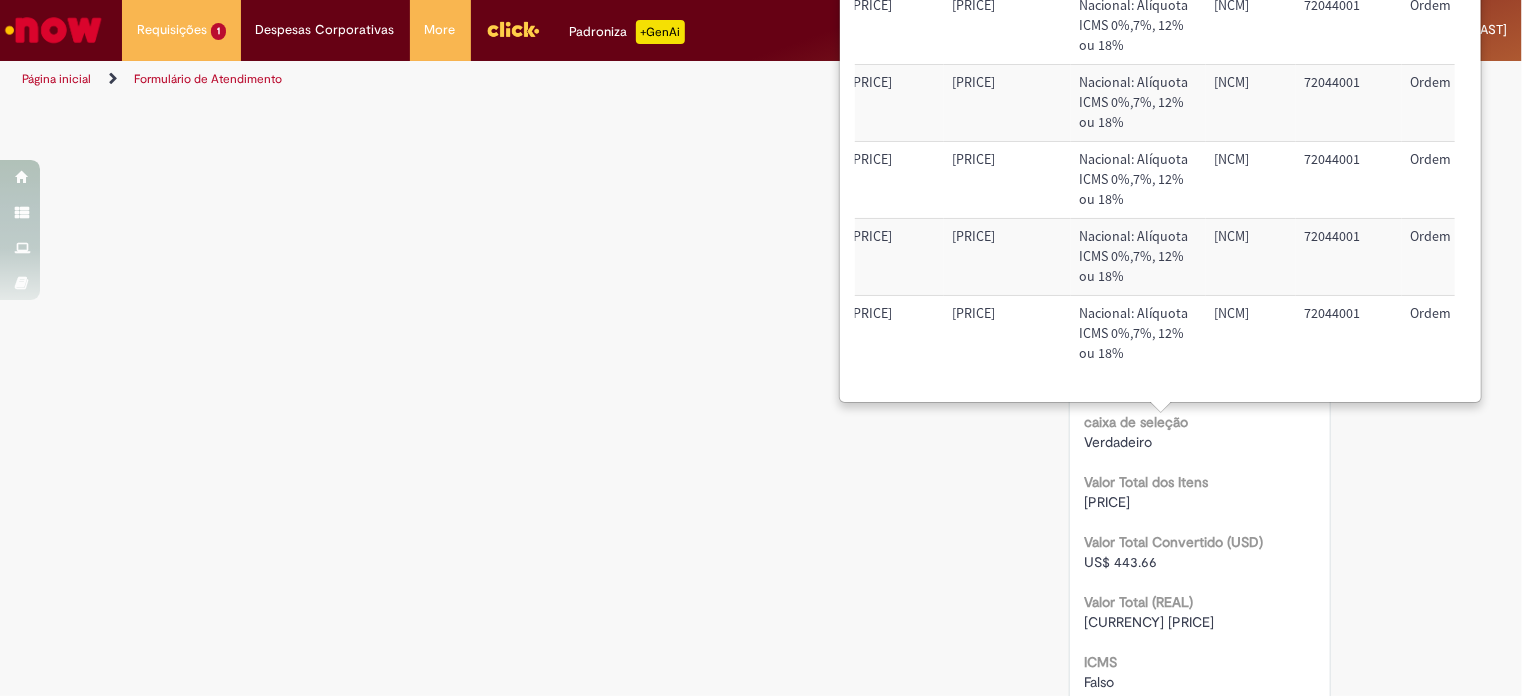 click on "[NCM]" at bounding box center [1251, 180] 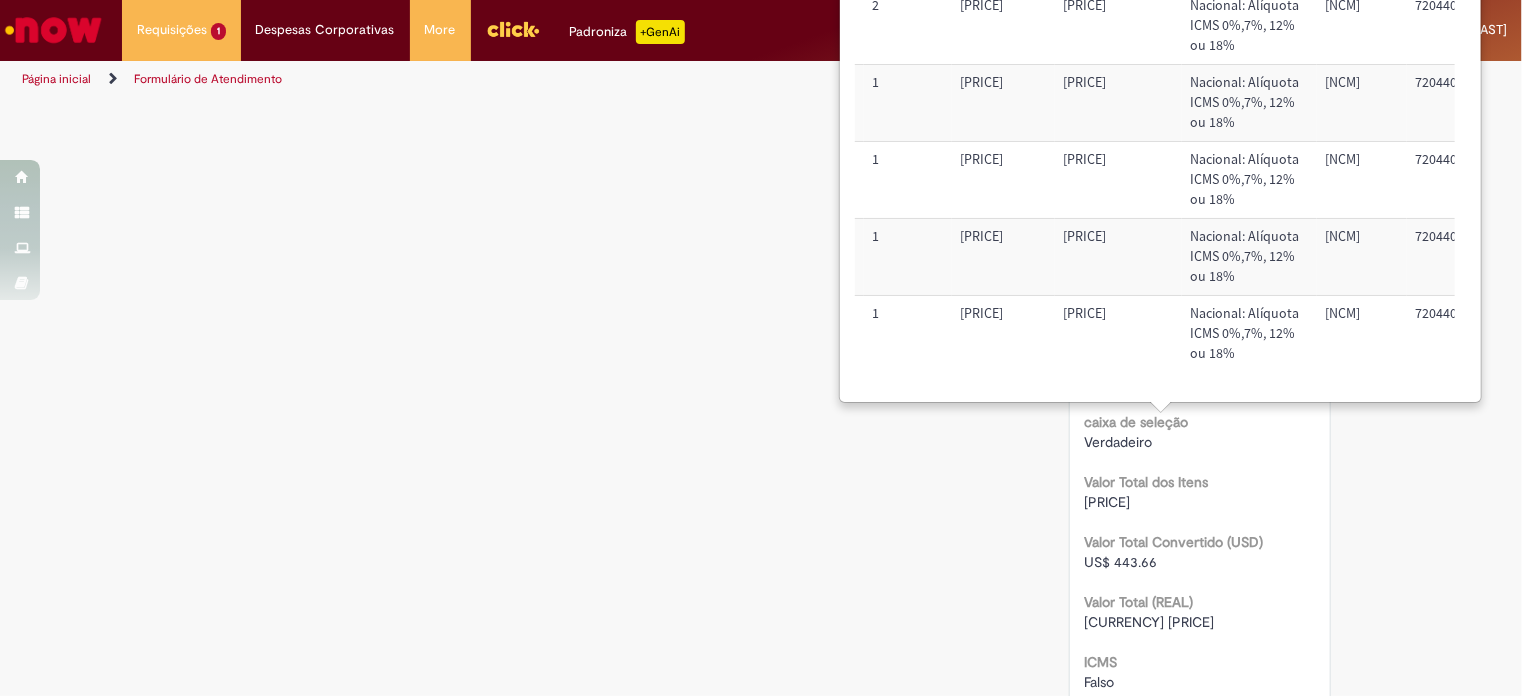 scroll, scrollTop: 132, scrollLeft: 475, axis: both 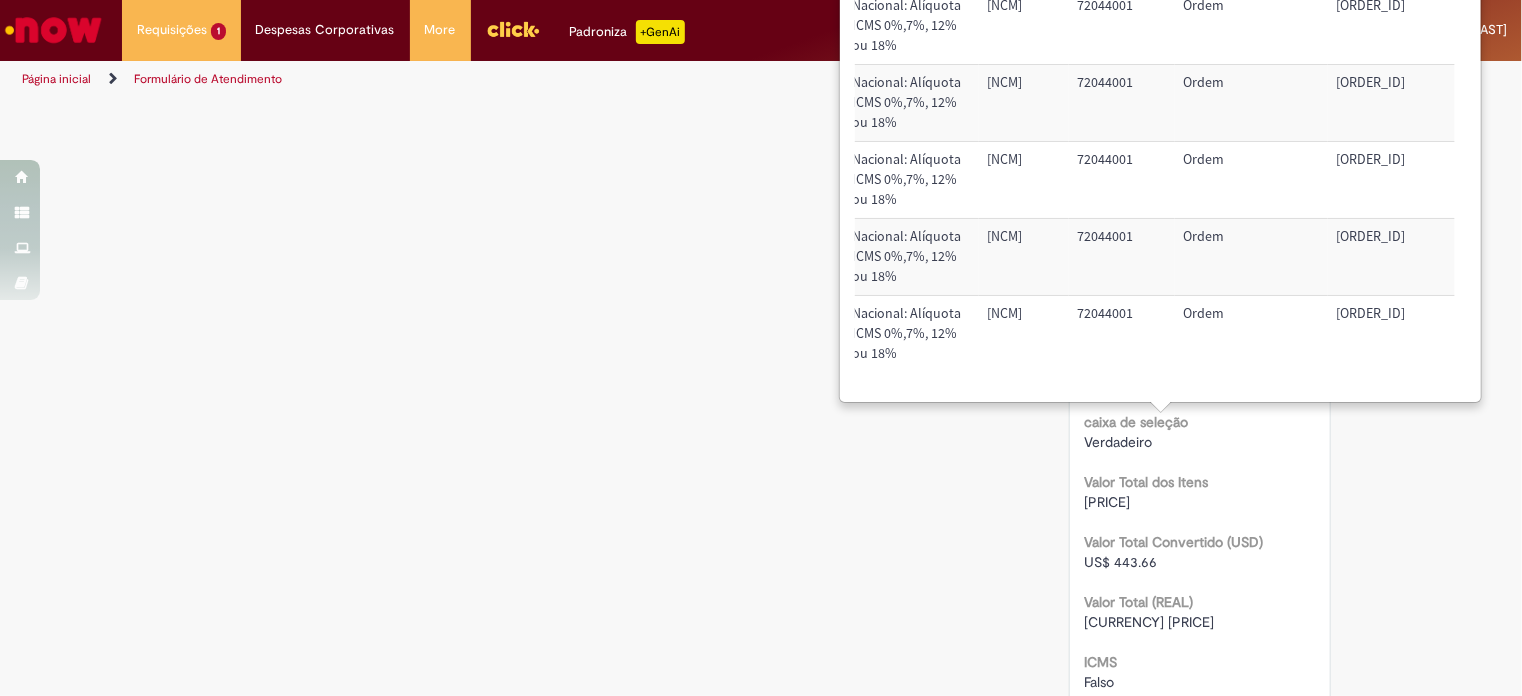 click on "[ORDER_ID]" at bounding box center [1391, 180] 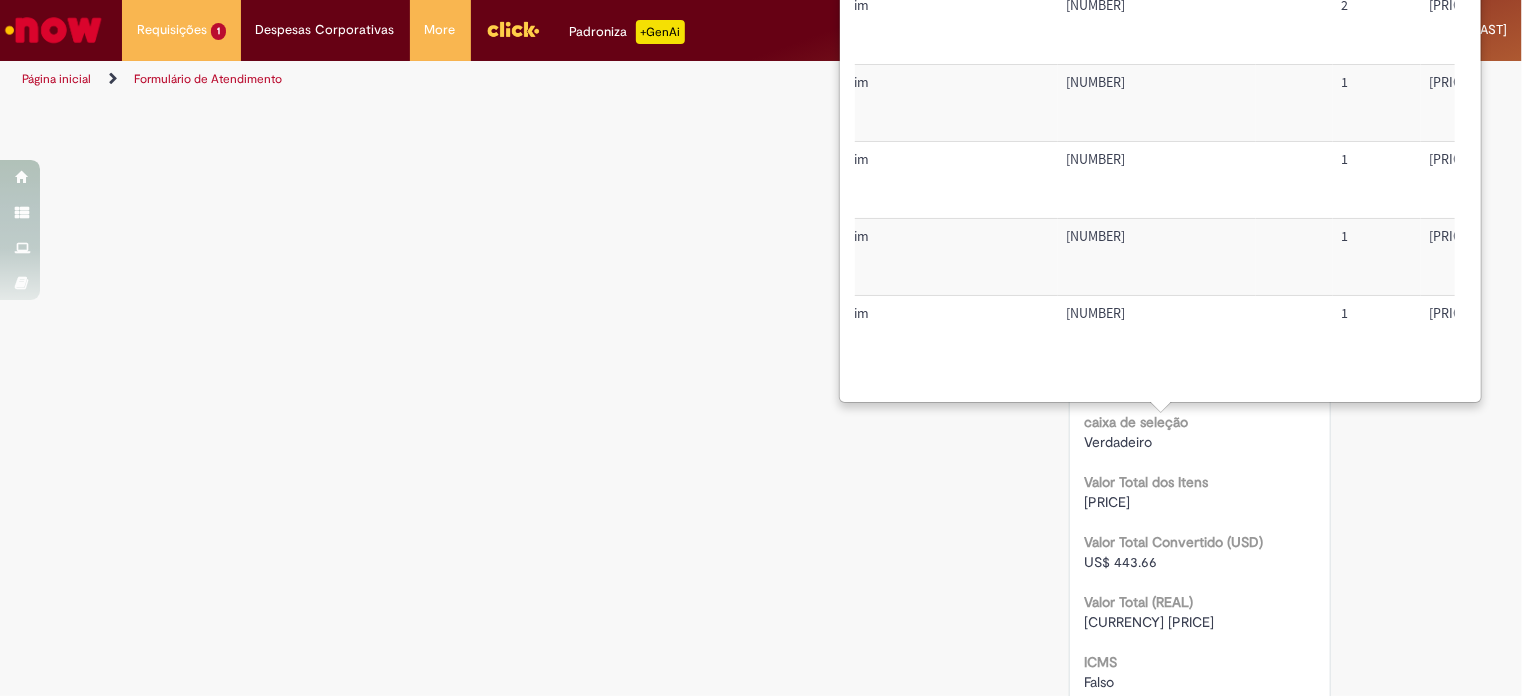 scroll, scrollTop: 132, scrollLeft: 0, axis: vertical 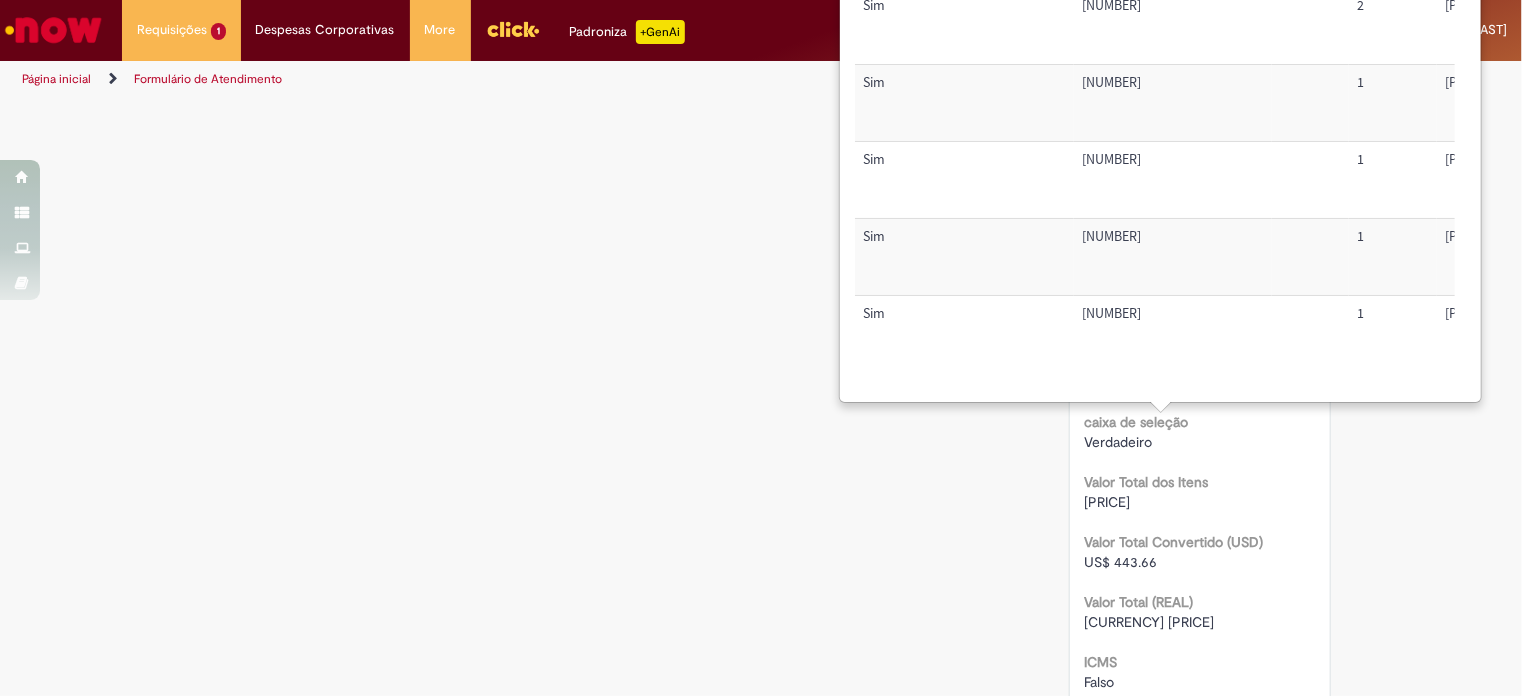 click on "[NUMBER]" at bounding box center (1173, 257) 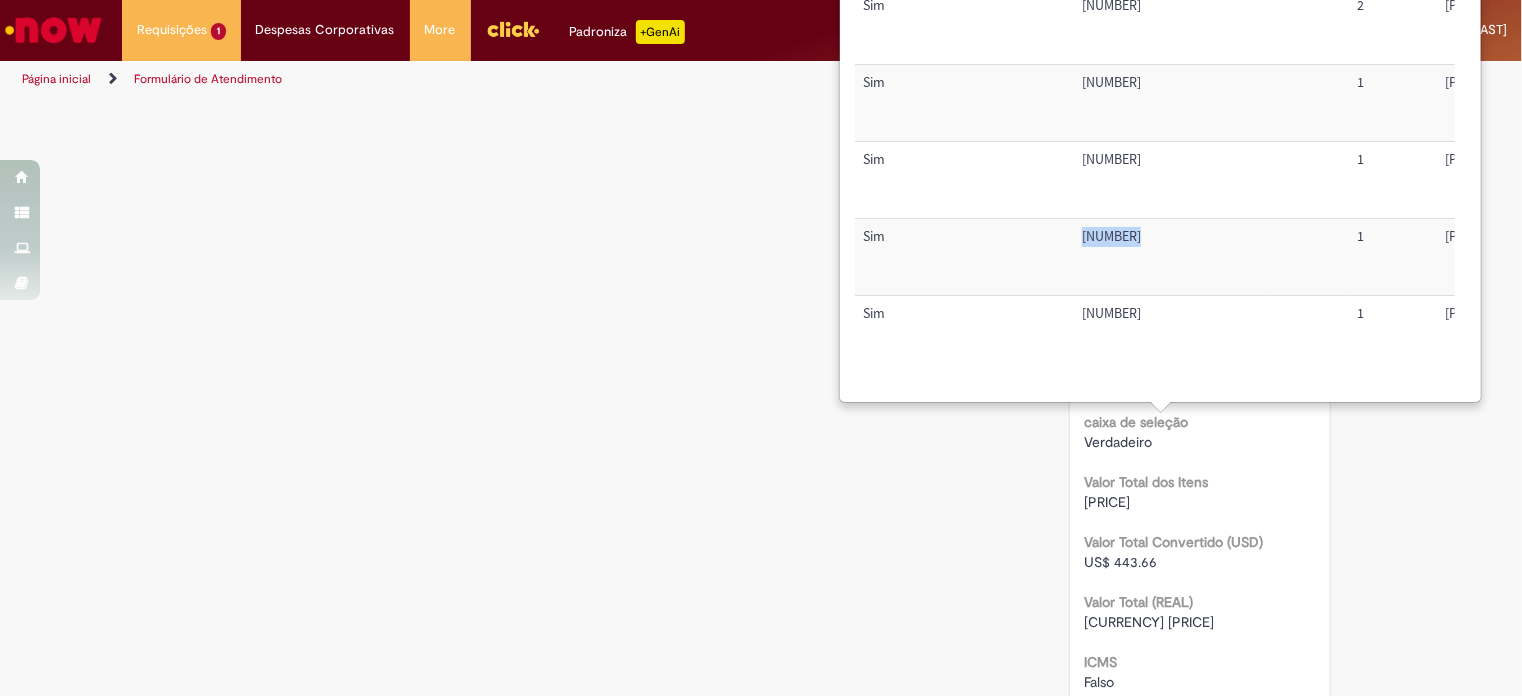 click on "[NUMBER]" at bounding box center [1173, 257] 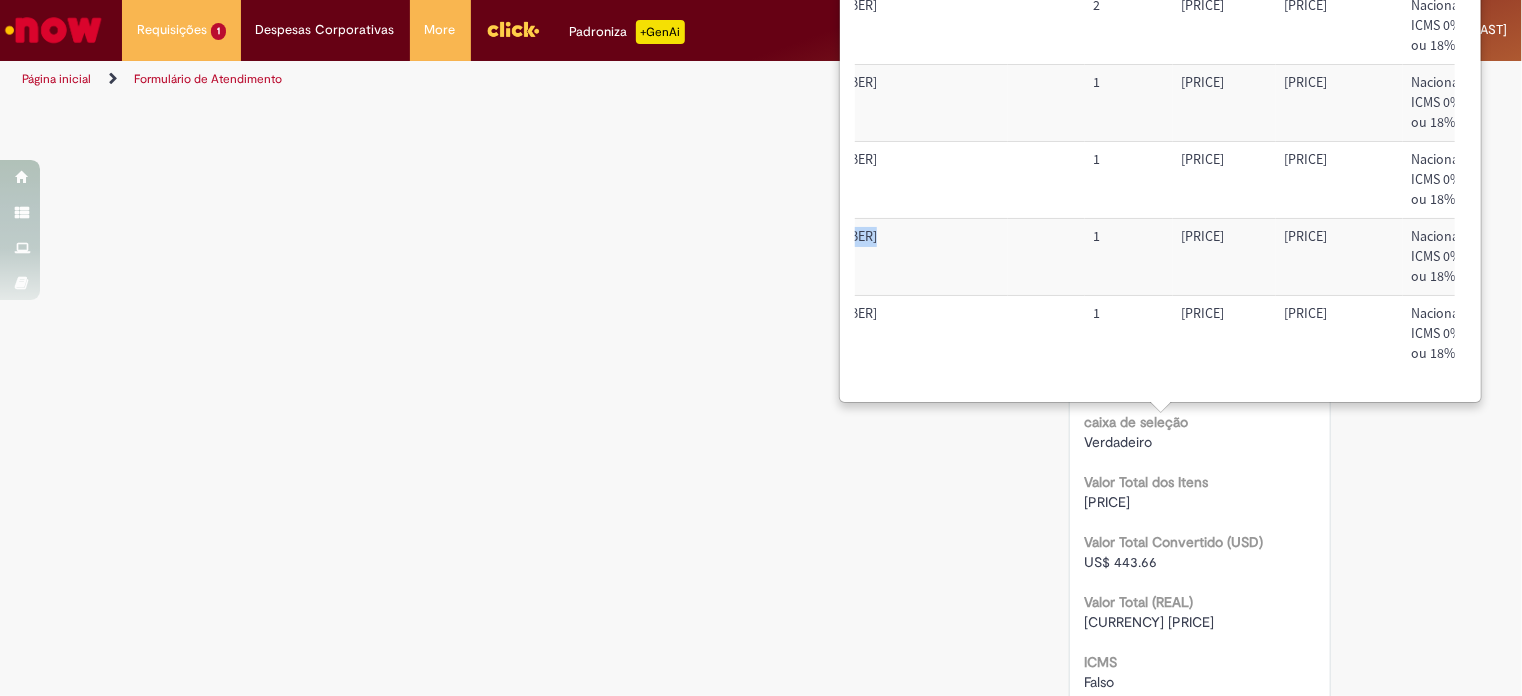 scroll, scrollTop: 132, scrollLeft: 268, axis: both 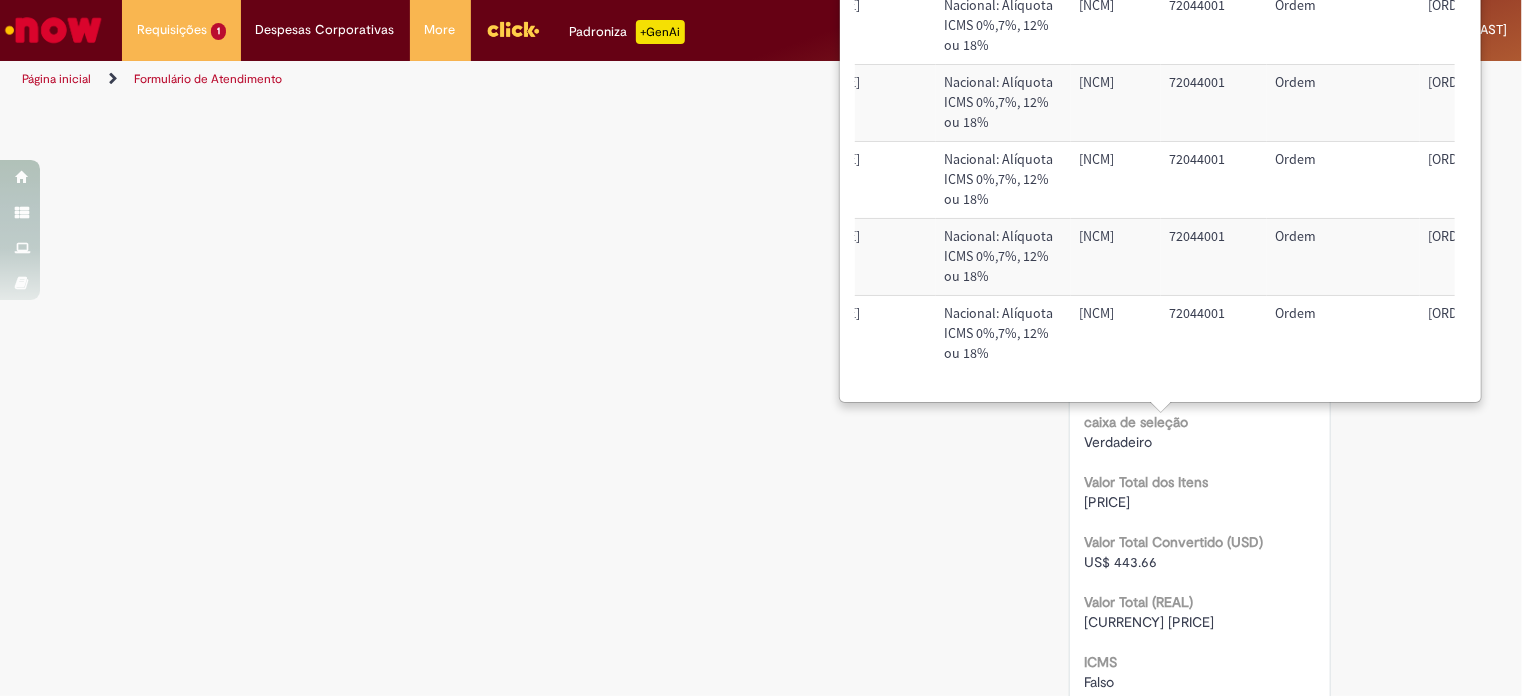 click on "[NCM]" at bounding box center [1116, 257] 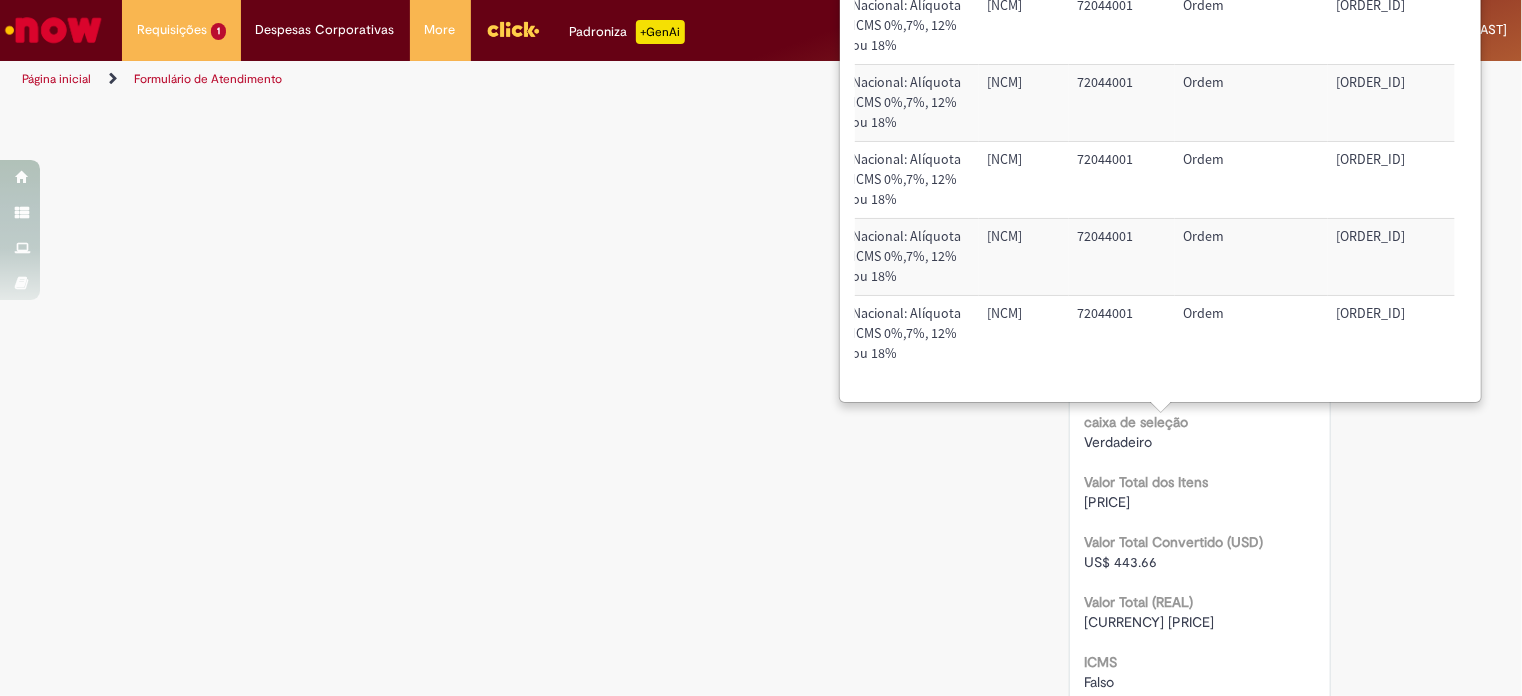 drag, startPoint x: 1320, startPoint y: 218, endPoint x: 1426, endPoint y: 215, distance: 106.04244 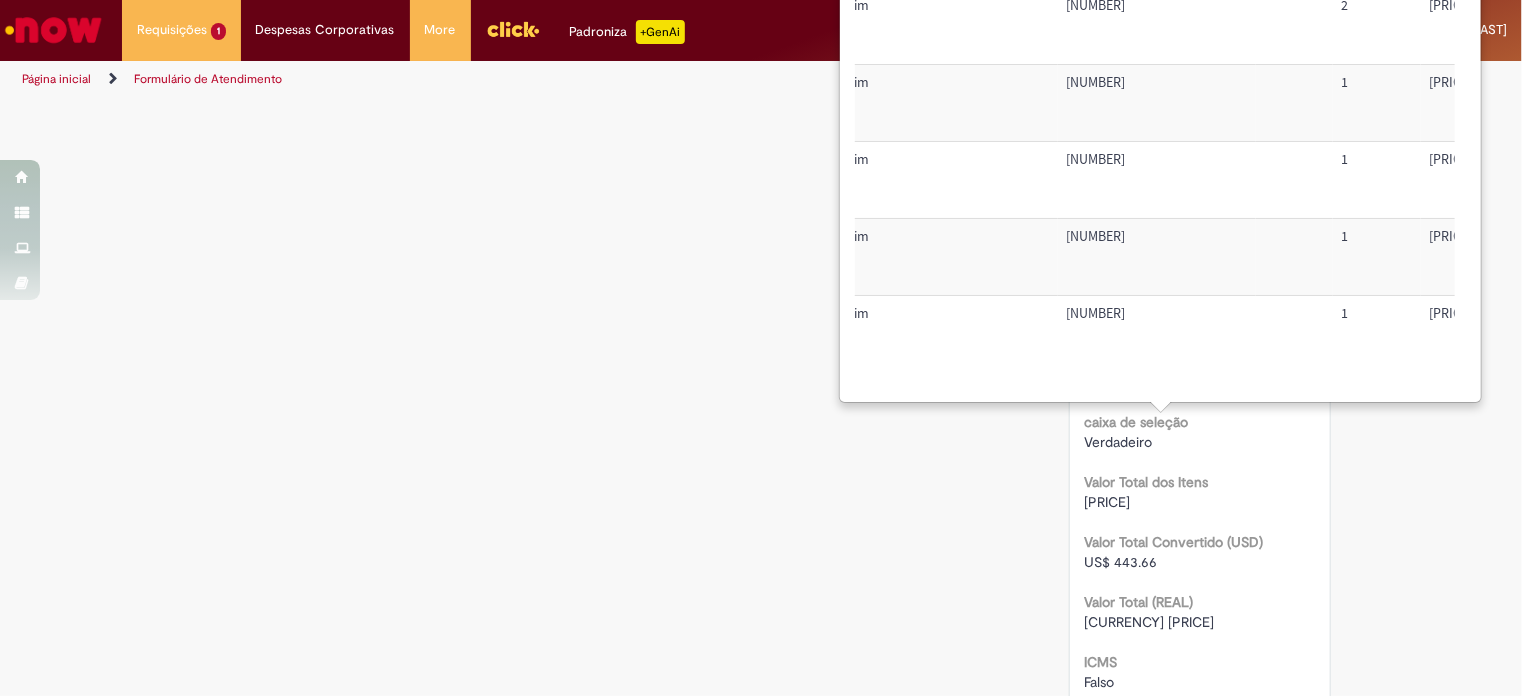 scroll, scrollTop: 132, scrollLeft: 10, axis: both 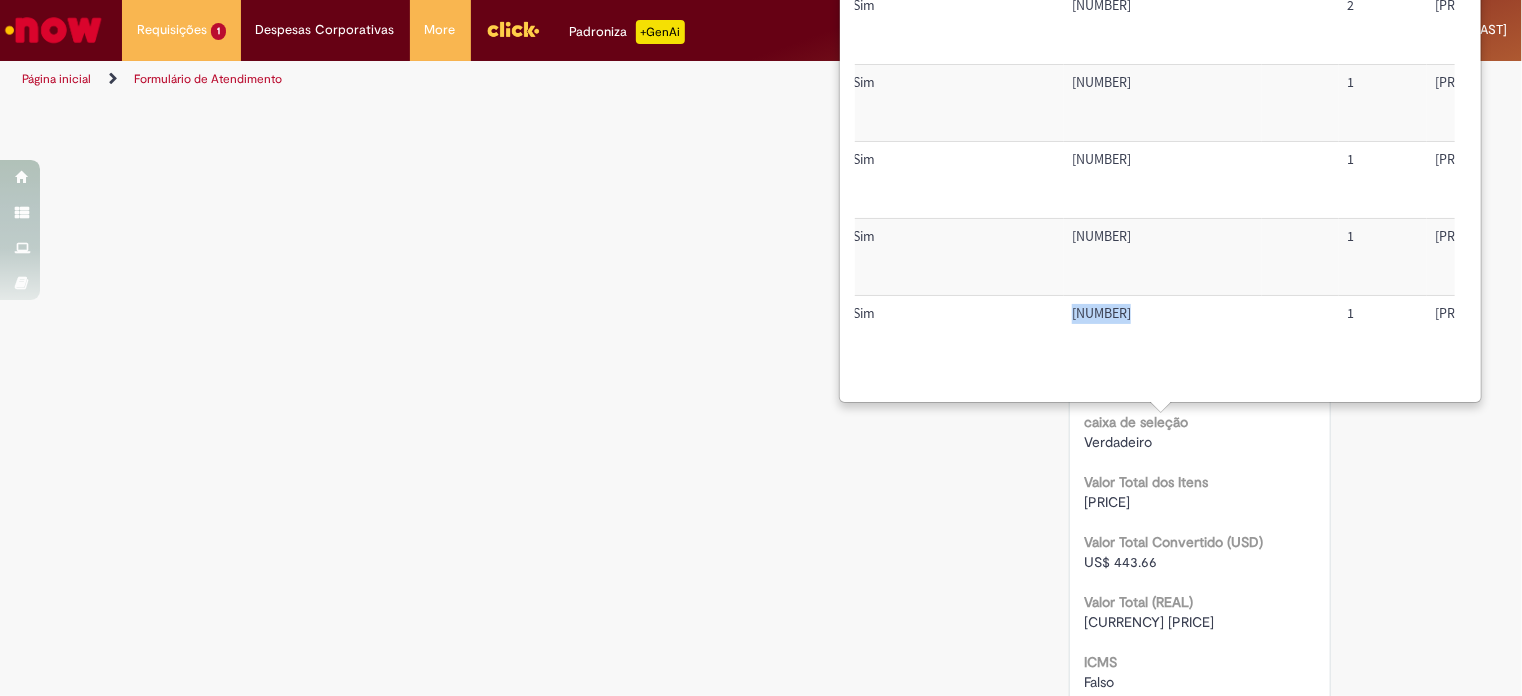 drag, startPoint x: 1124, startPoint y: 296, endPoint x: 1074, endPoint y: 302, distance: 50.358715 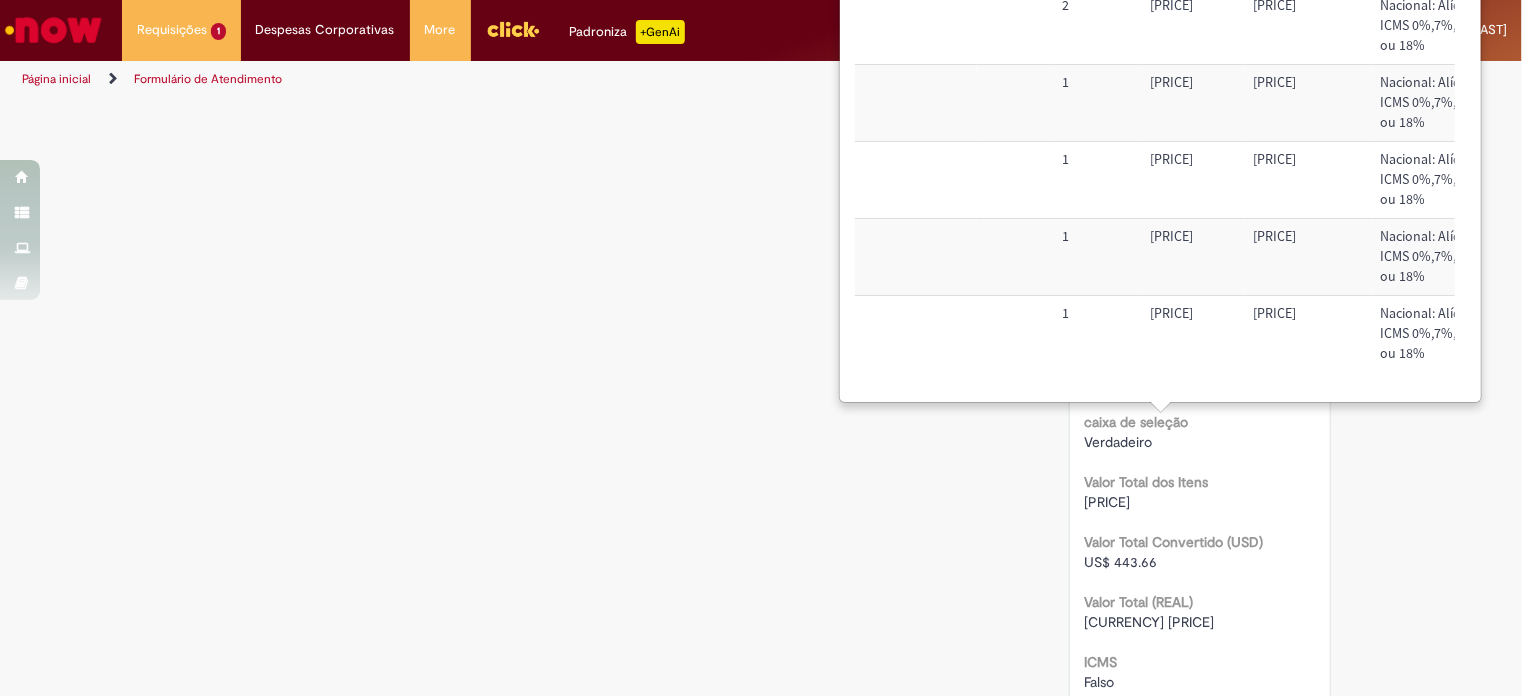 scroll, scrollTop: 132, scrollLeft: 328, axis: both 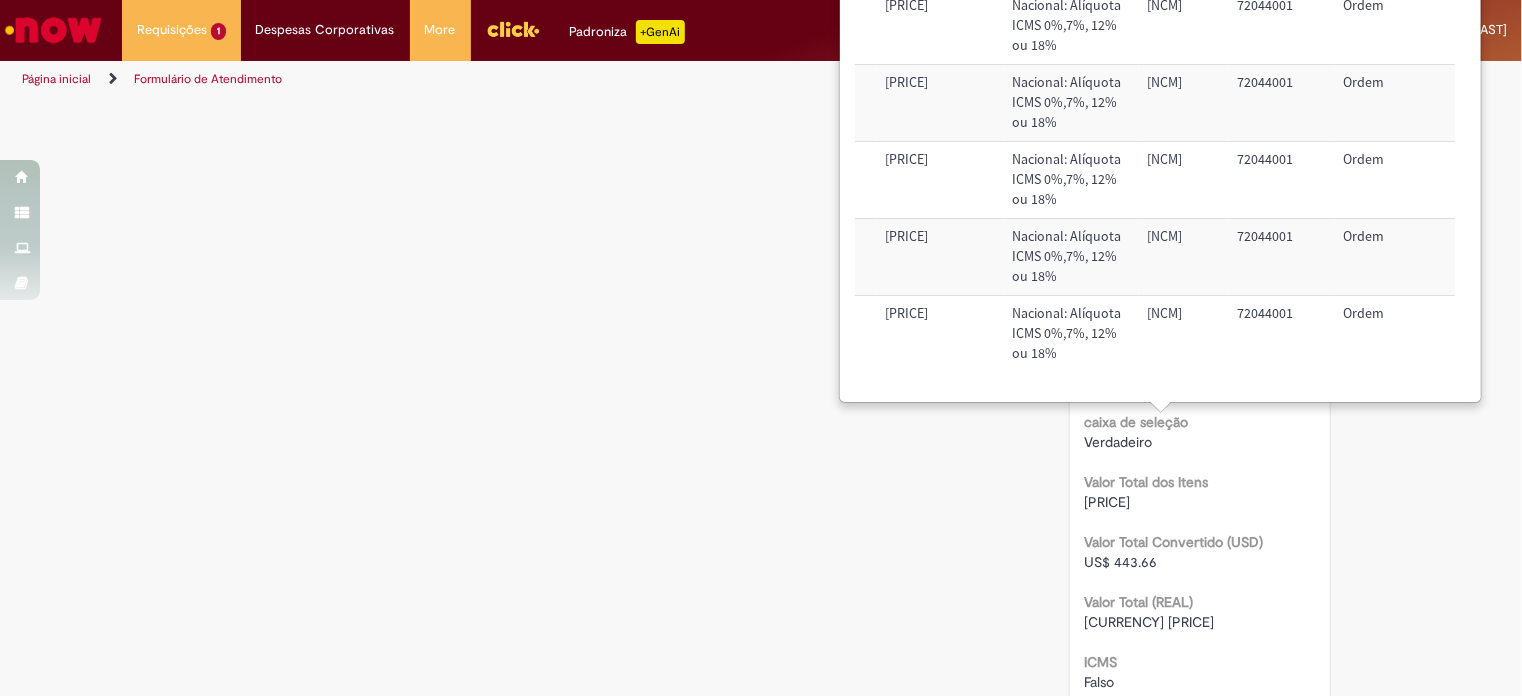 click on "[NCM]" at bounding box center (1184, 334) 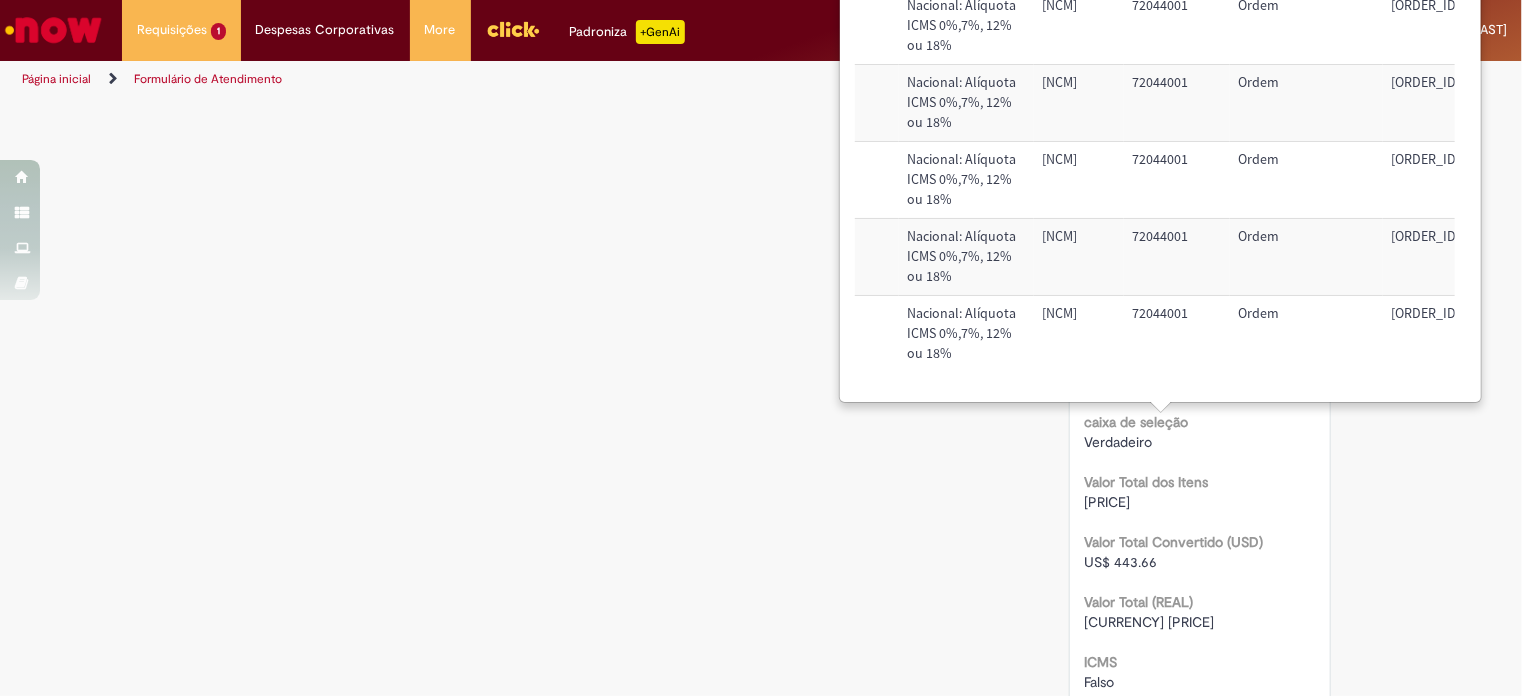 scroll, scrollTop: 132, scrollLeft: 828, axis: both 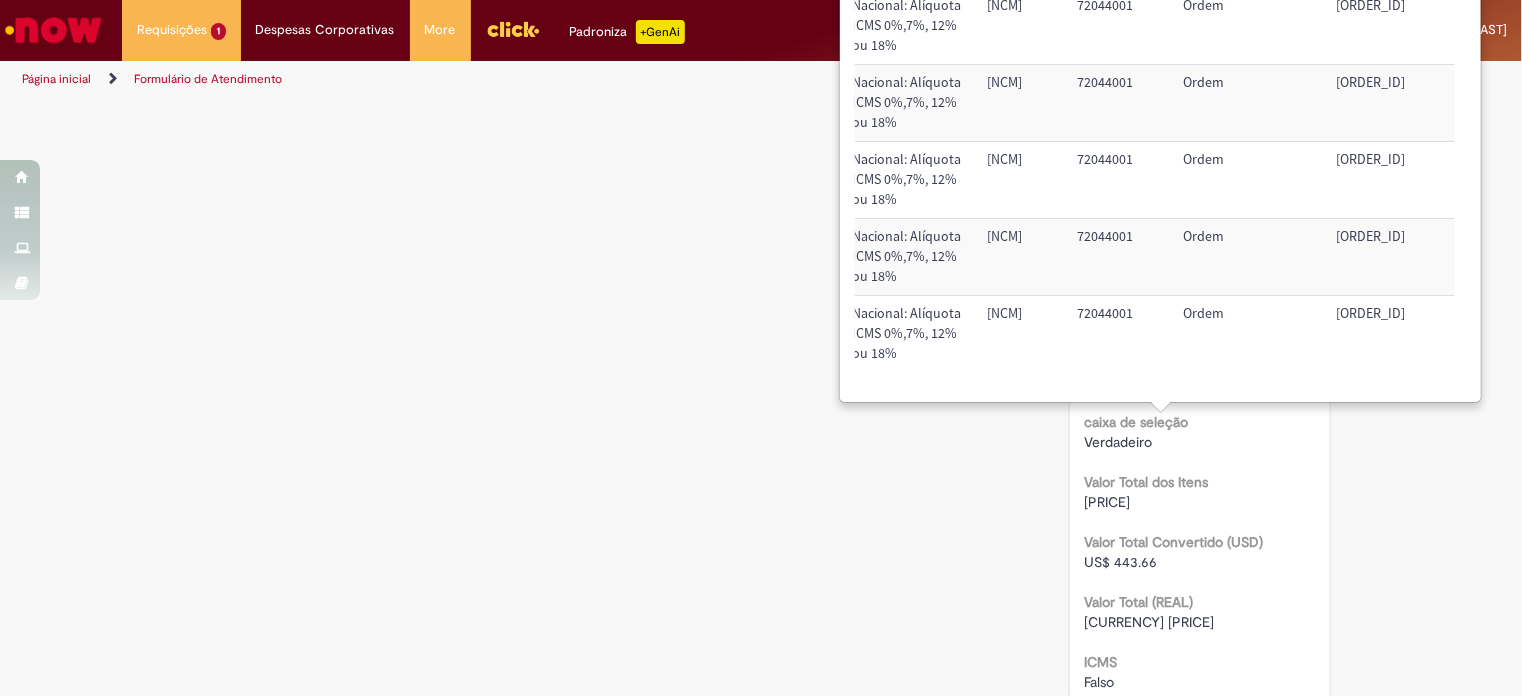 drag, startPoint x: 1319, startPoint y: 299, endPoint x: 1407, endPoint y: 291, distance: 88.362885 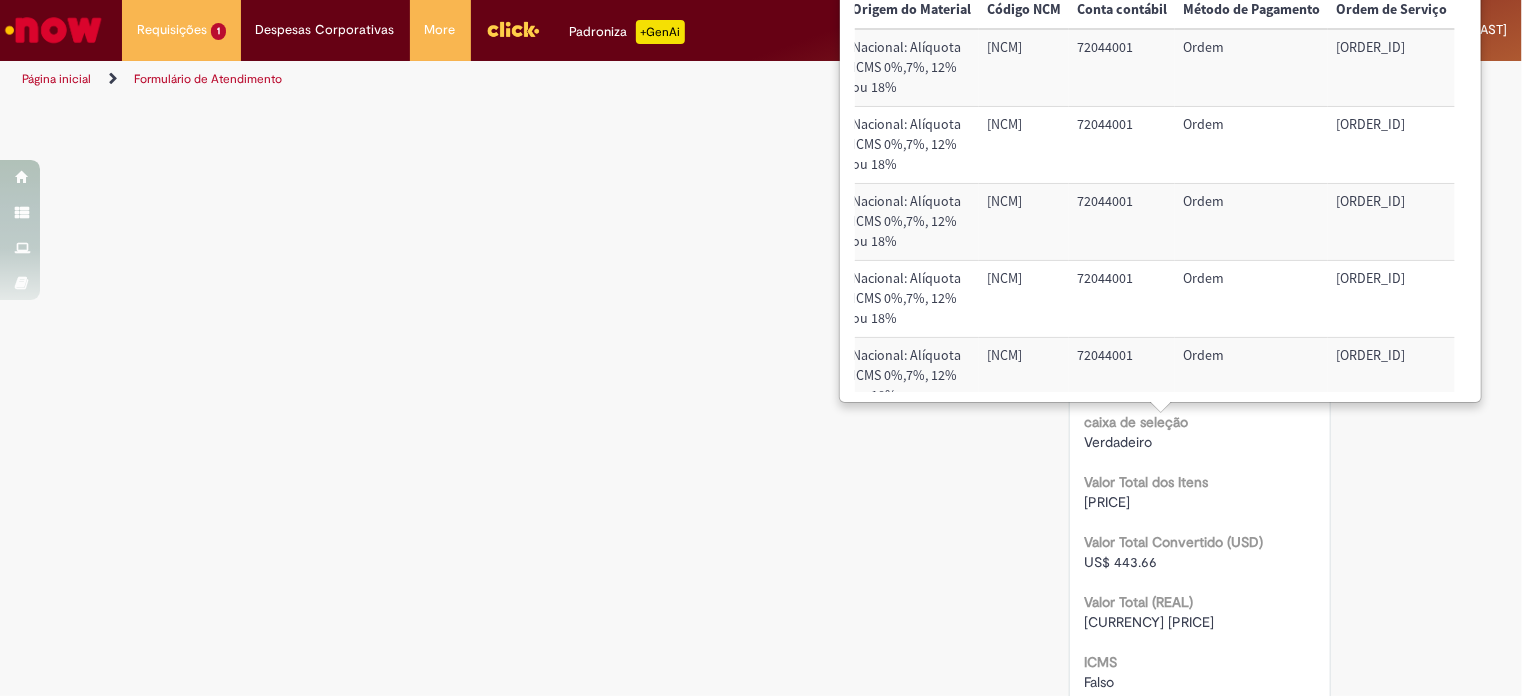 scroll, scrollTop: 1415, scrollLeft: 0, axis: vertical 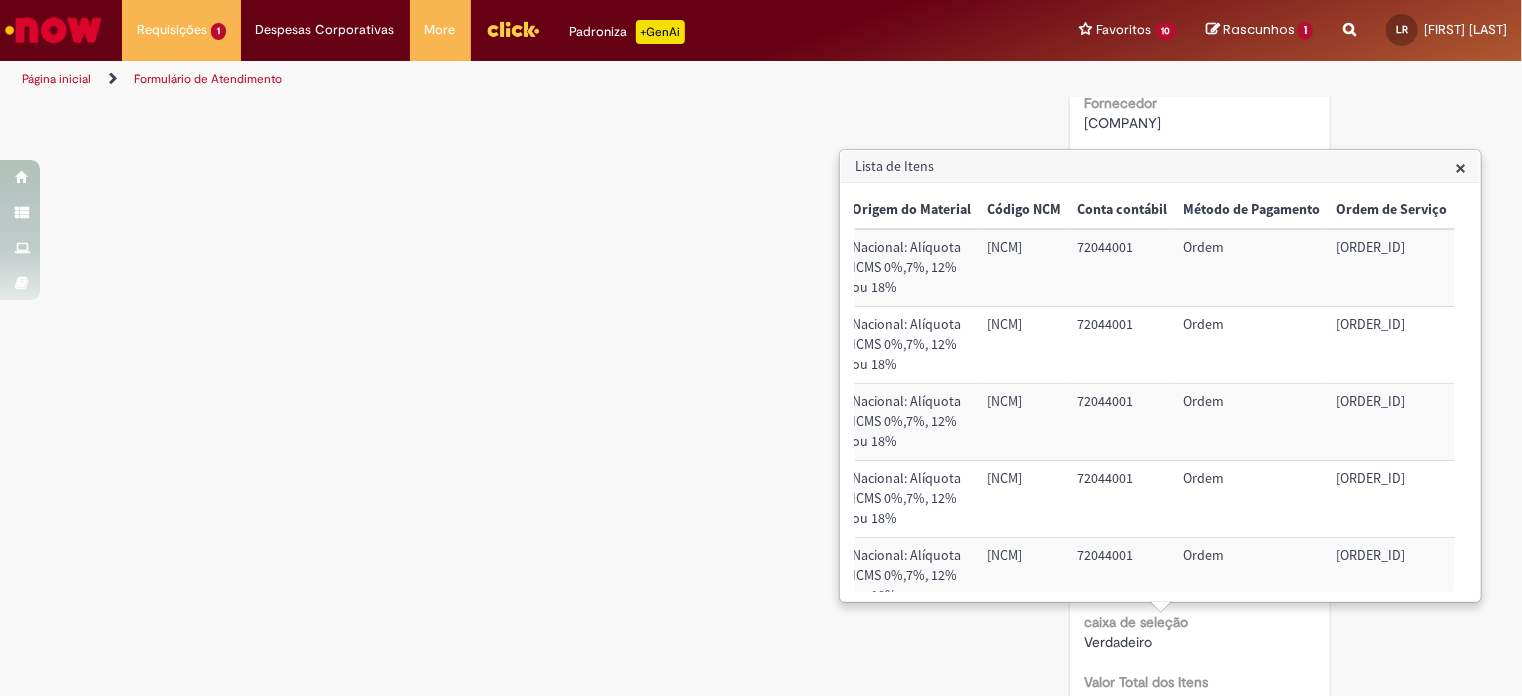 click on "×" at bounding box center (1460, 167) 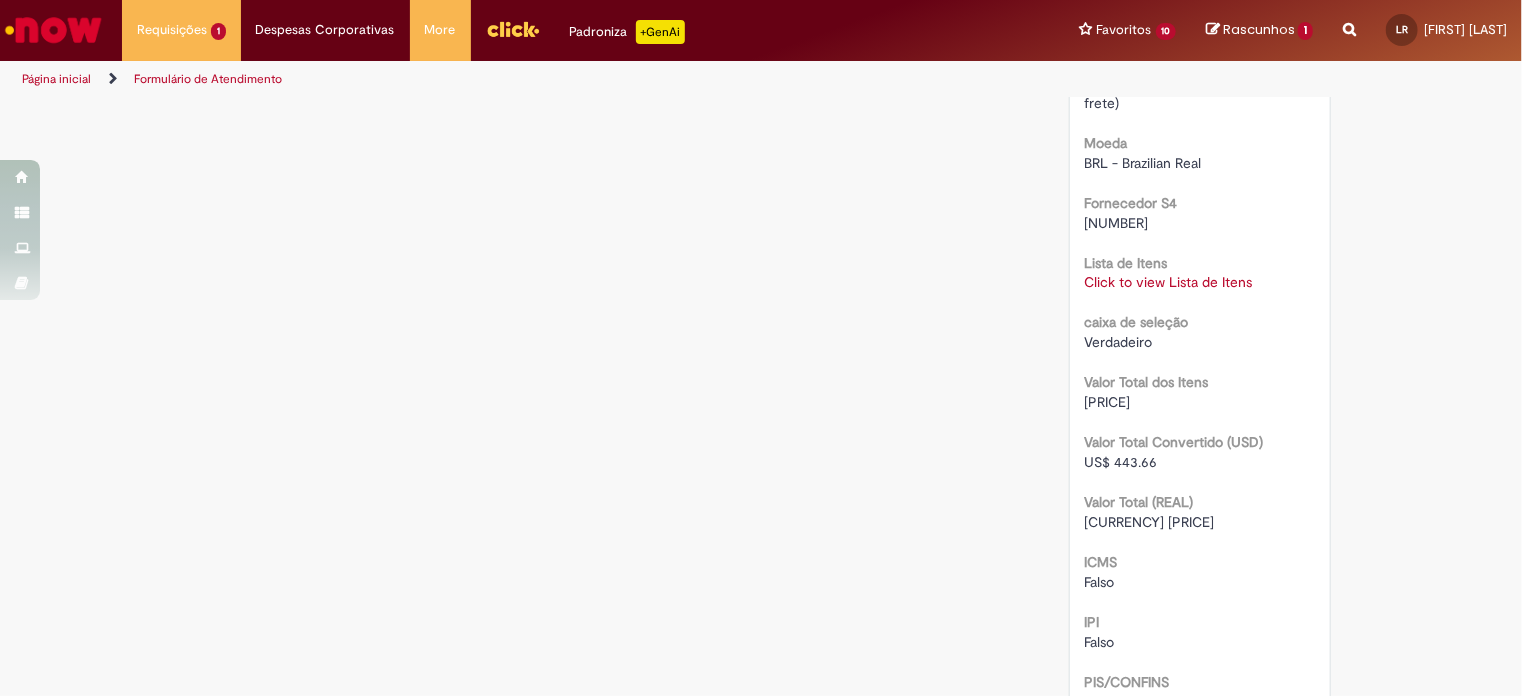 scroll, scrollTop: 1815, scrollLeft: 0, axis: vertical 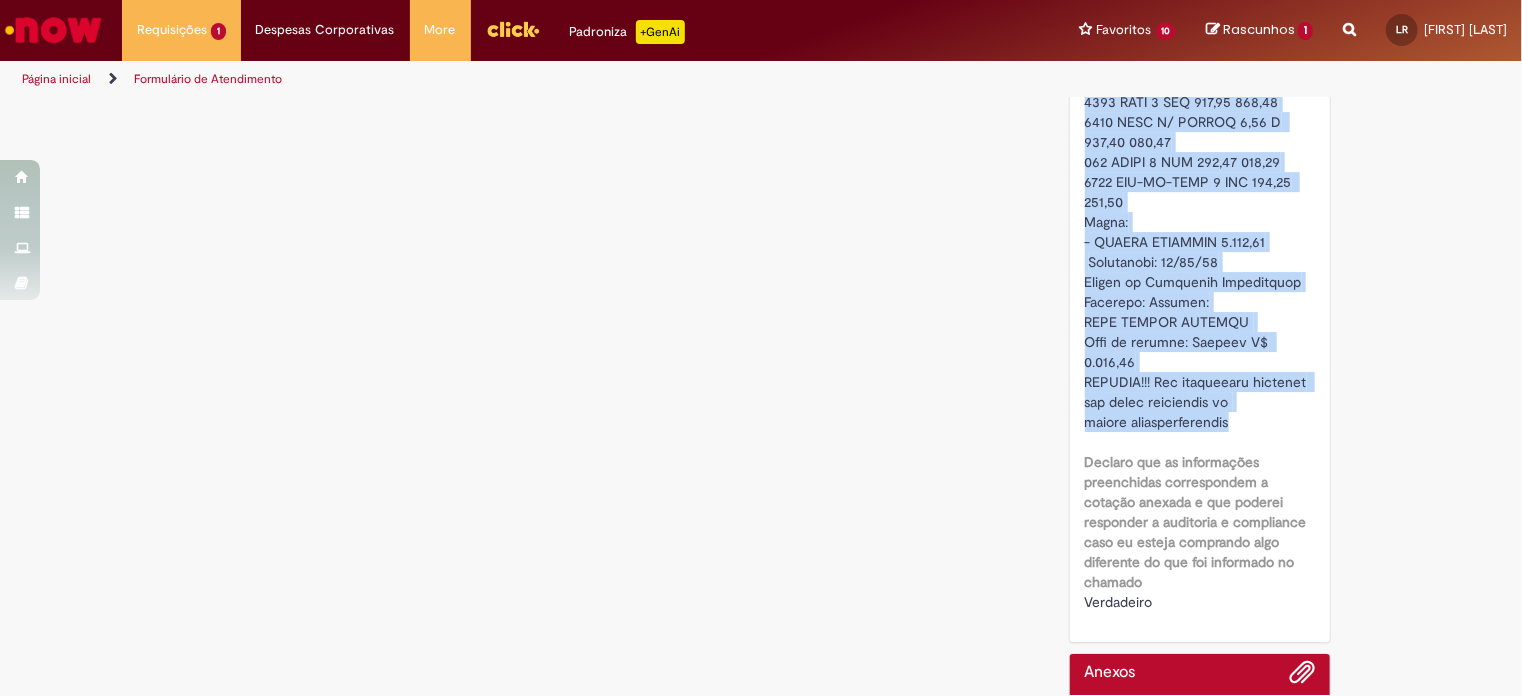 drag, startPoint x: 1075, startPoint y: 280, endPoint x: 1267, endPoint y: 459, distance: 262.49762 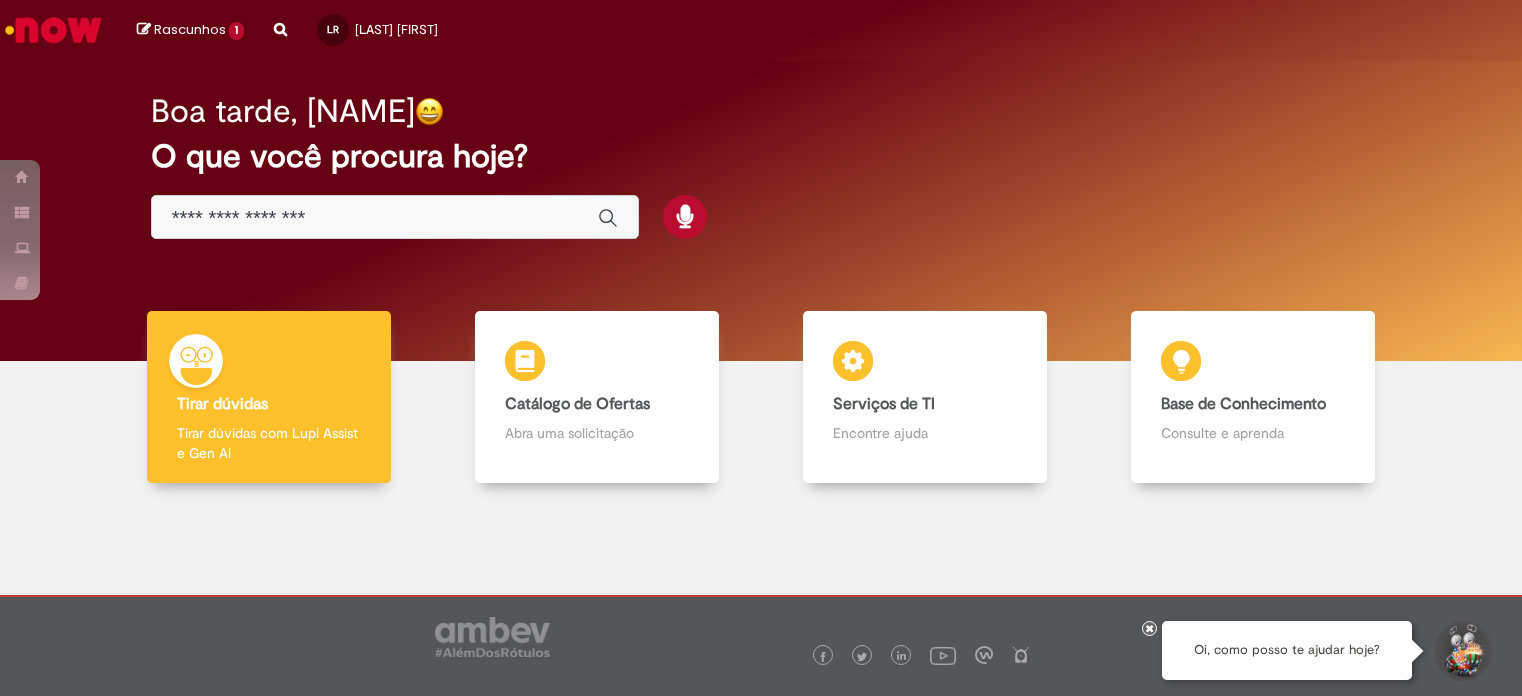 scroll, scrollTop: 0, scrollLeft: 0, axis: both 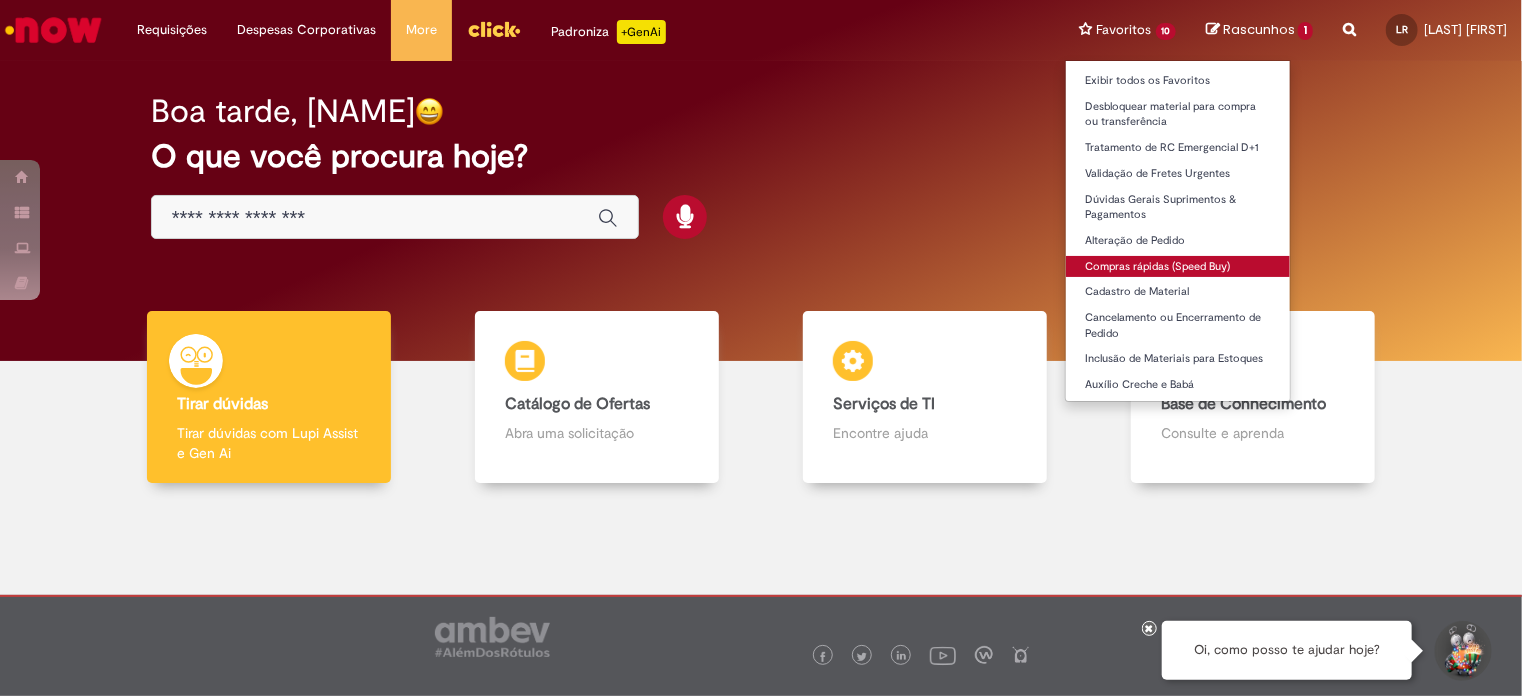 click on "Compras rápidas (Speed Buy)" at bounding box center [1178, 267] 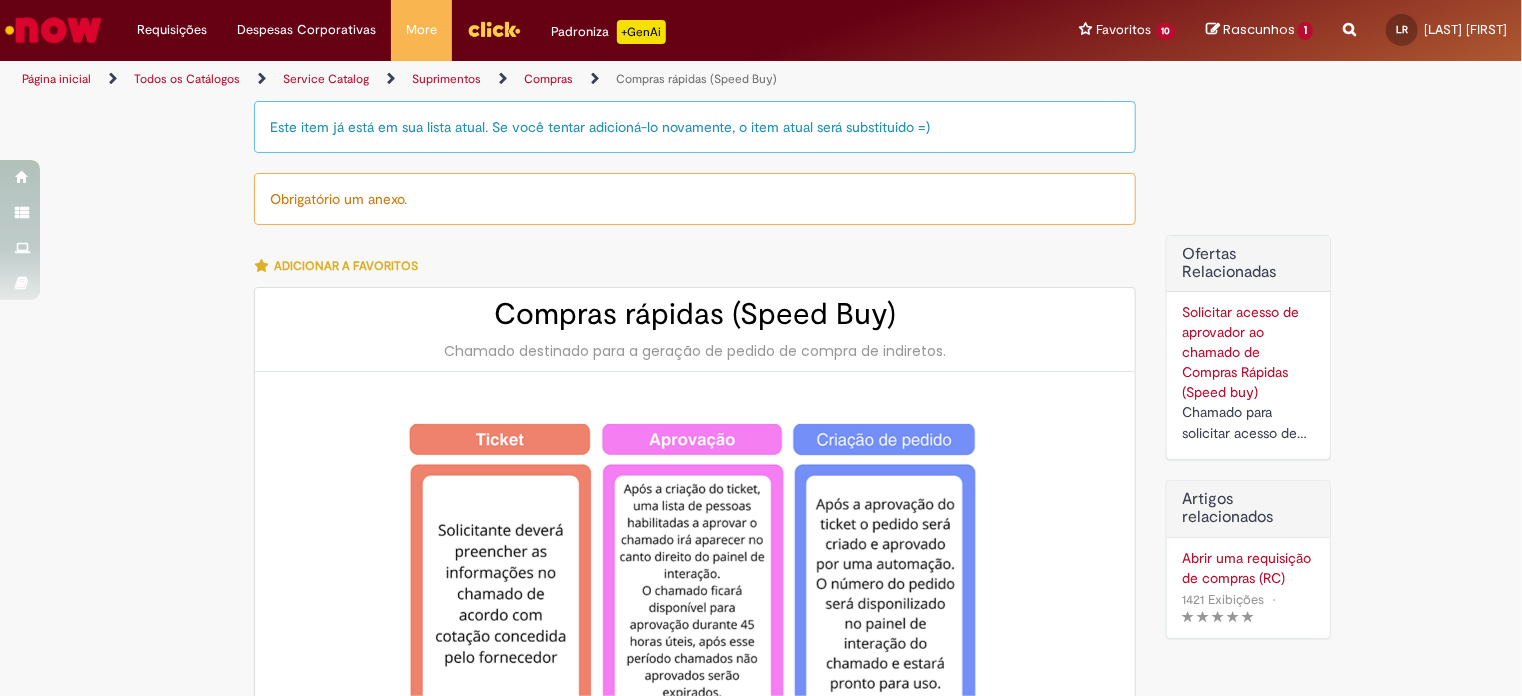 type on "********" 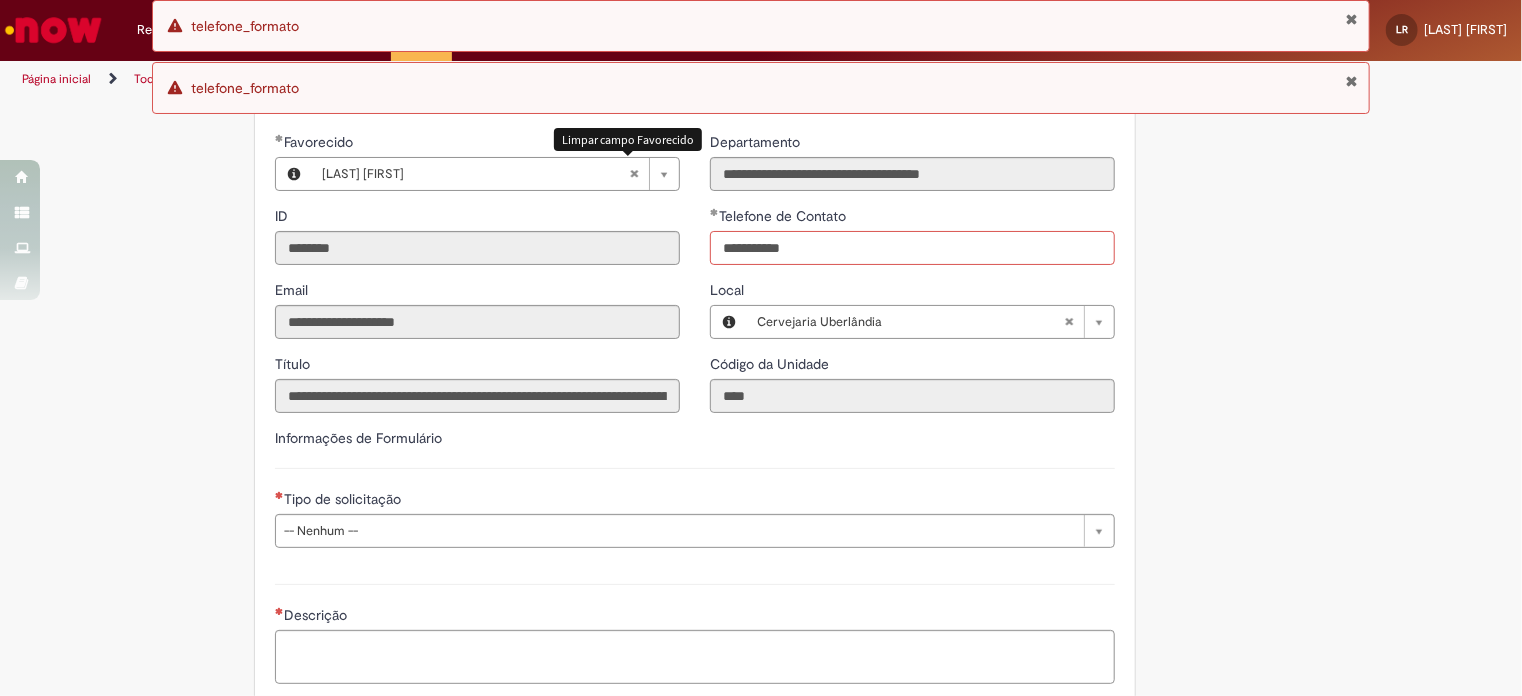 scroll, scrollTop: 2426, scrollLeft: 0, axis: vertical 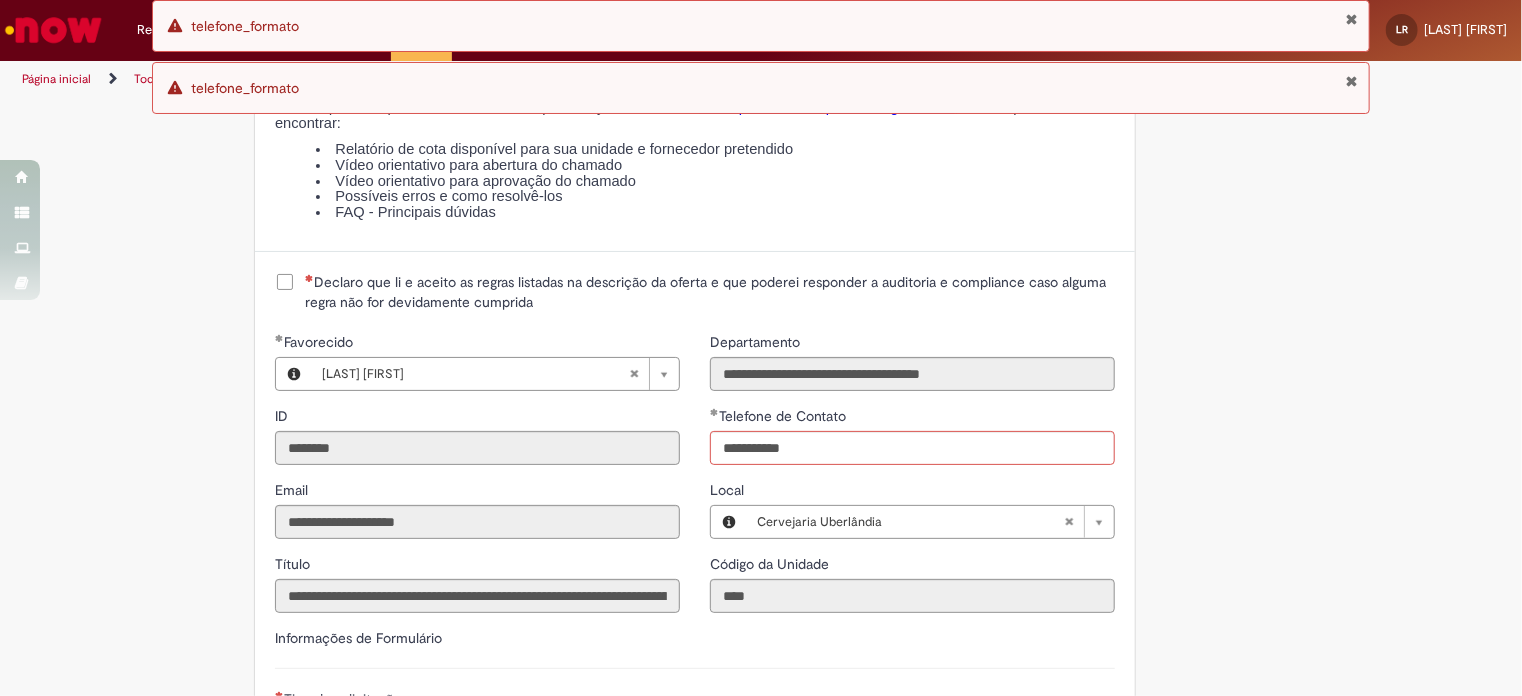 type on "**********" 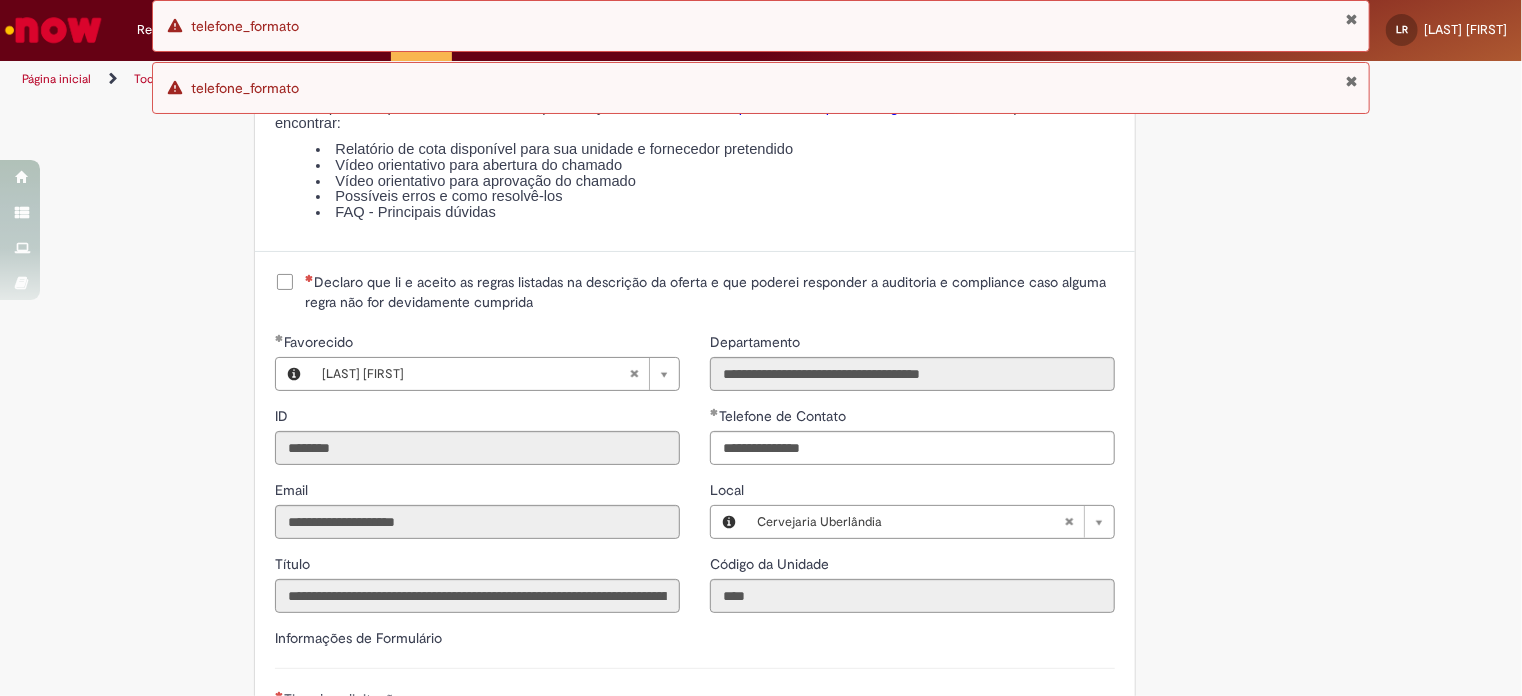 click on "Declaro que li e aceito as regras listadas na descrição da oferta e que poderei responder a auditoria e compliance caso alguma regra não for devidamente cumprida" at bounding box center (710, 292) 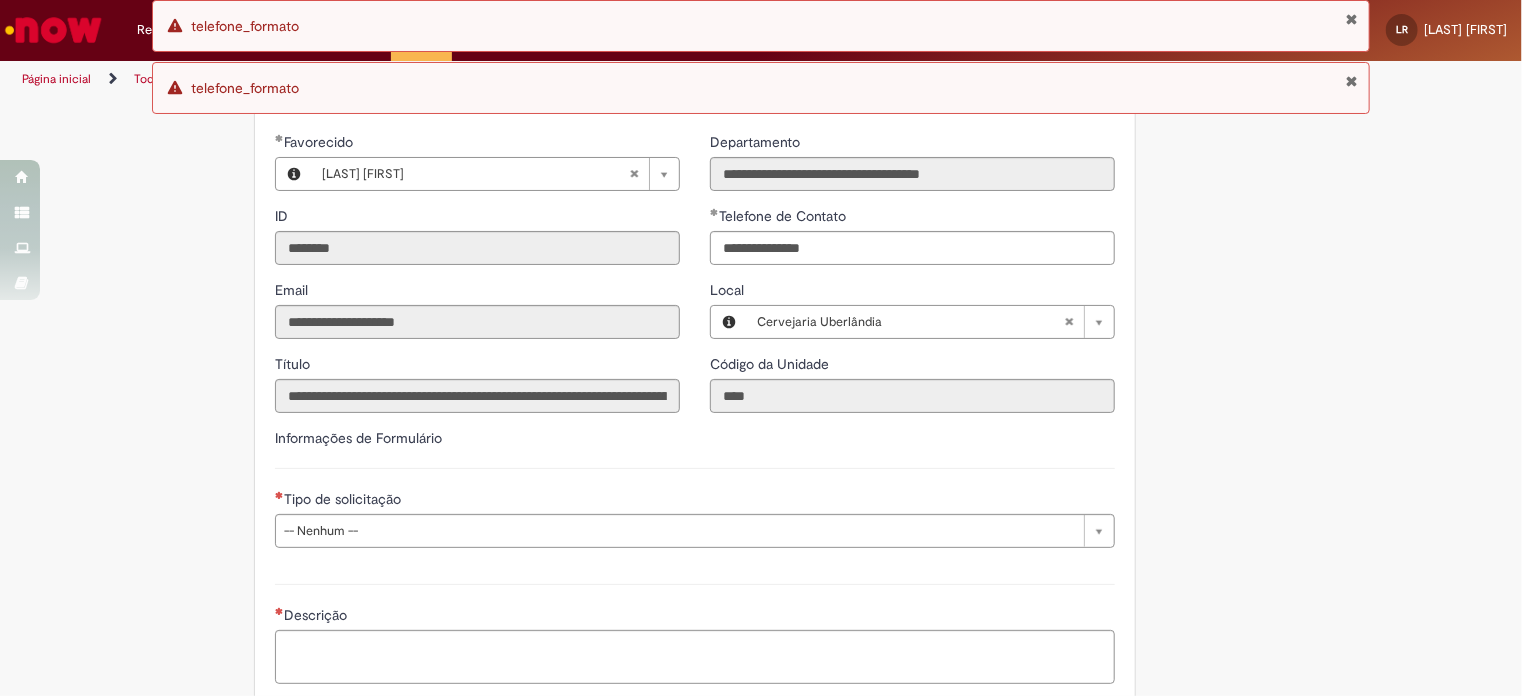 scroll, scrollTop: 2726, scrollLeft: 0, axis: vertical 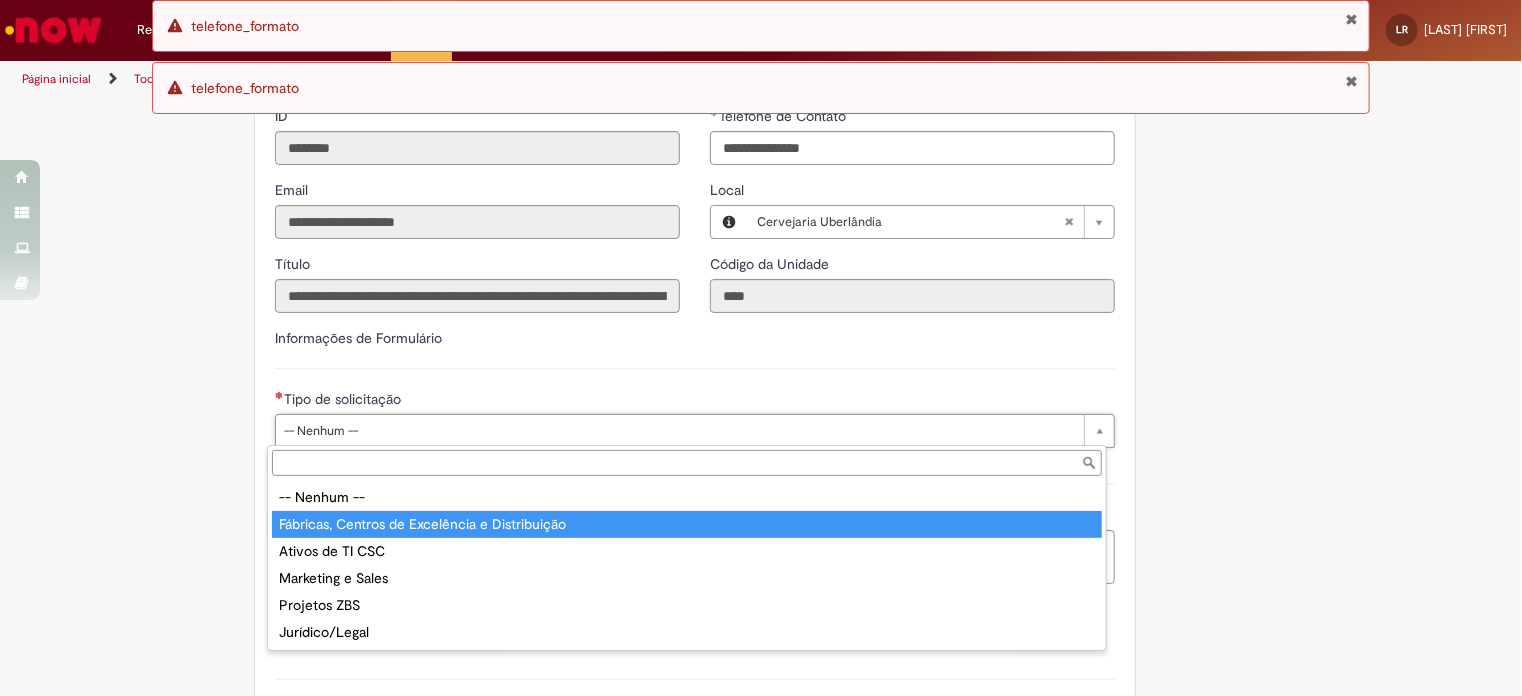 type on "**********" 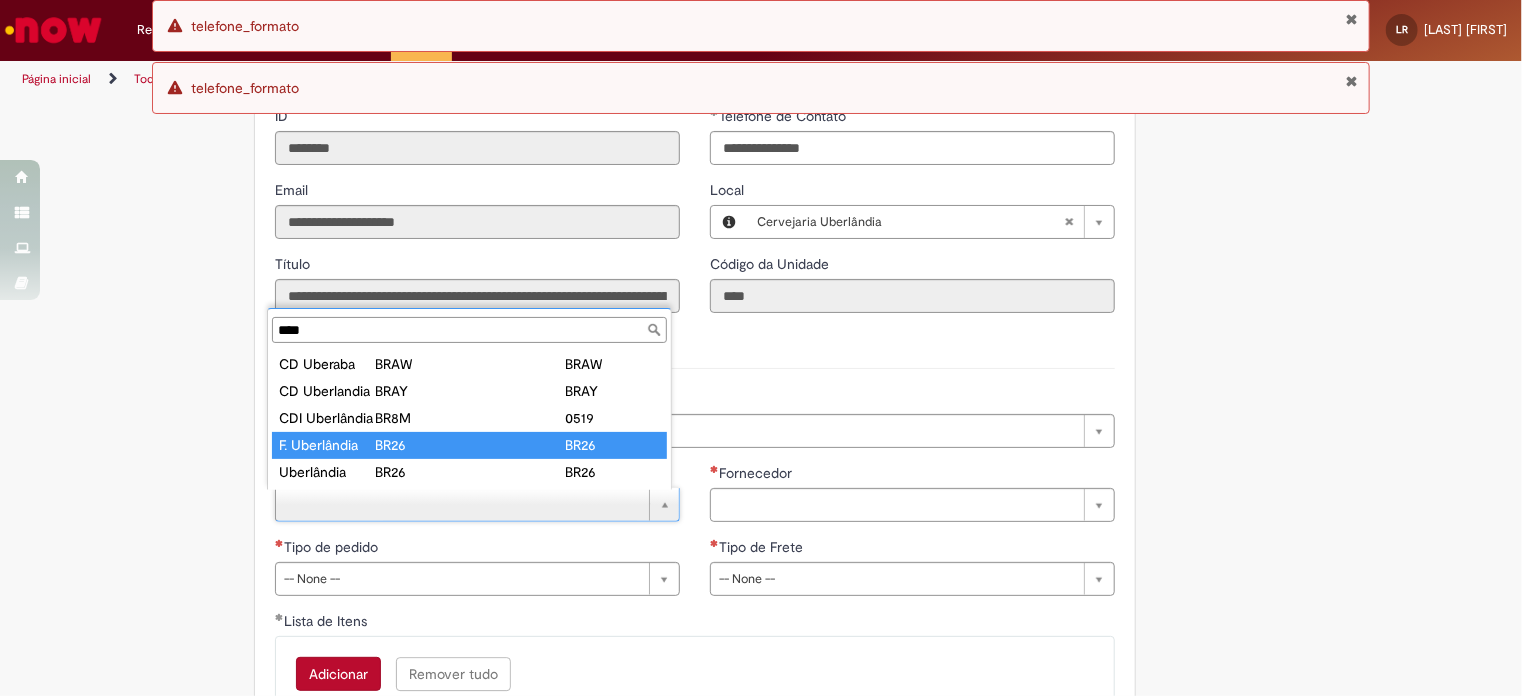 type on "****" 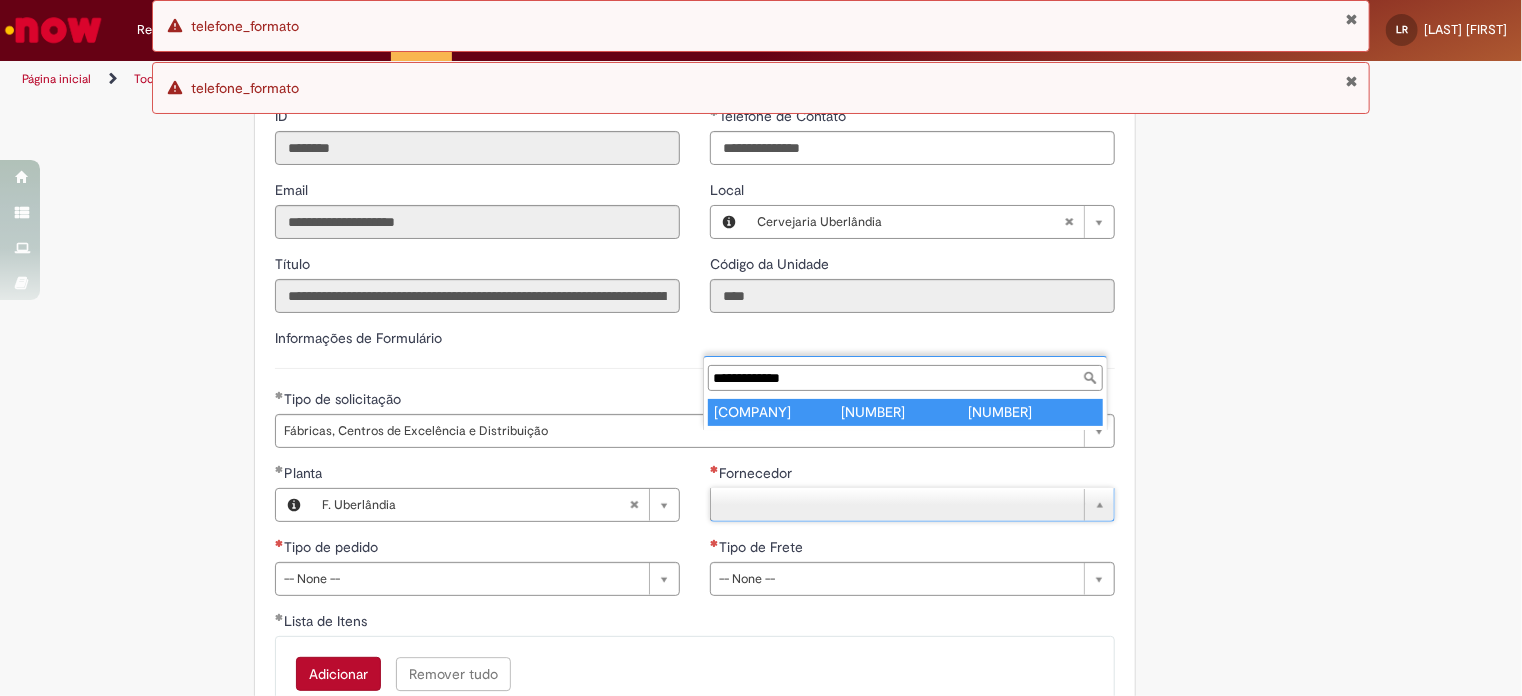 scroll, scrollTop: 0, scrollLeft: 0, axis: both 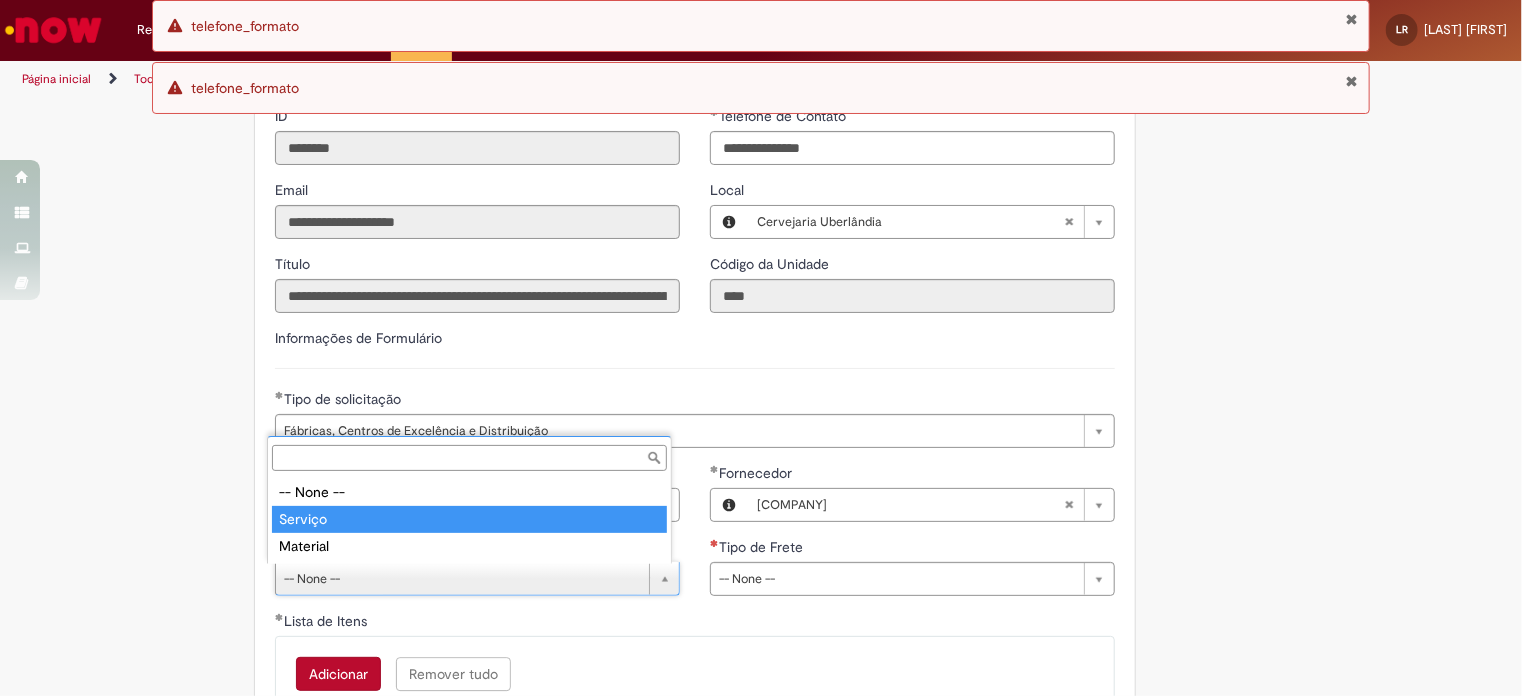 type on "*******" 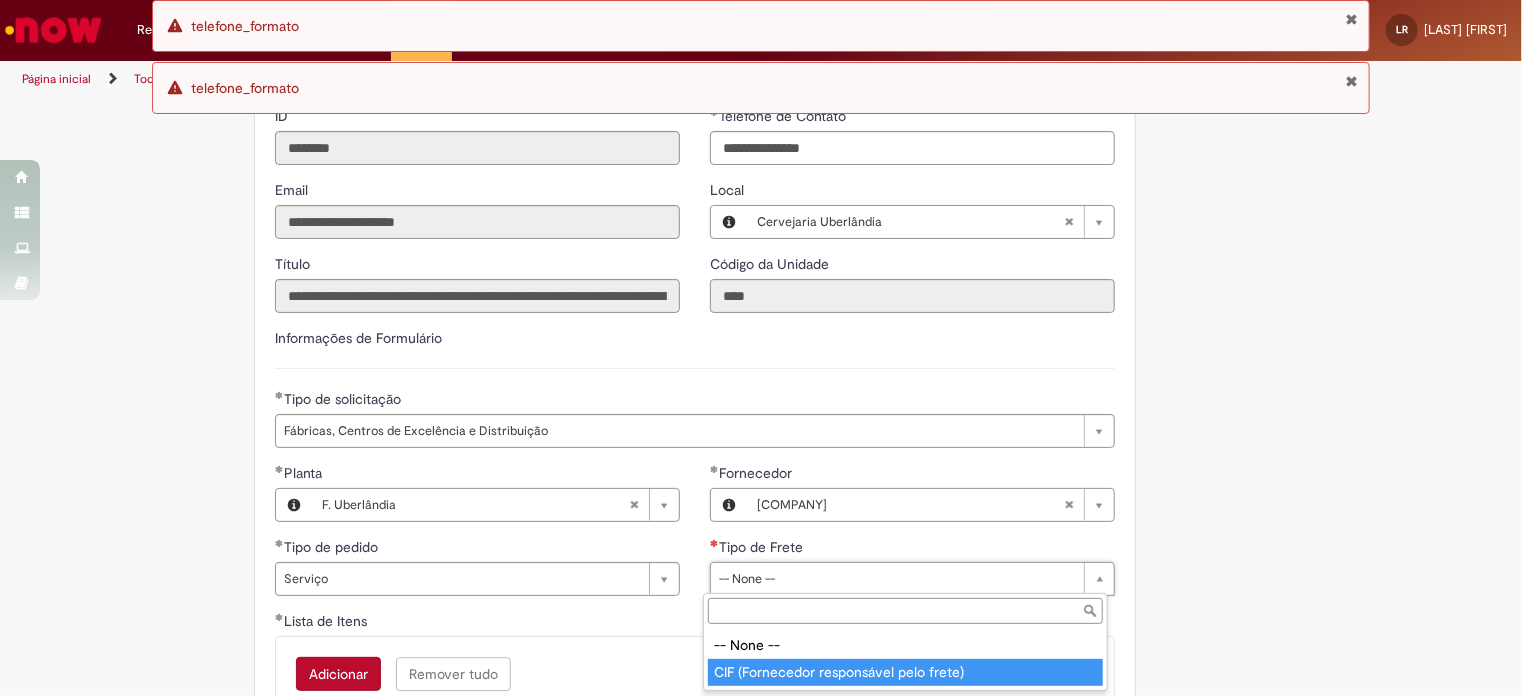 type on "**********" 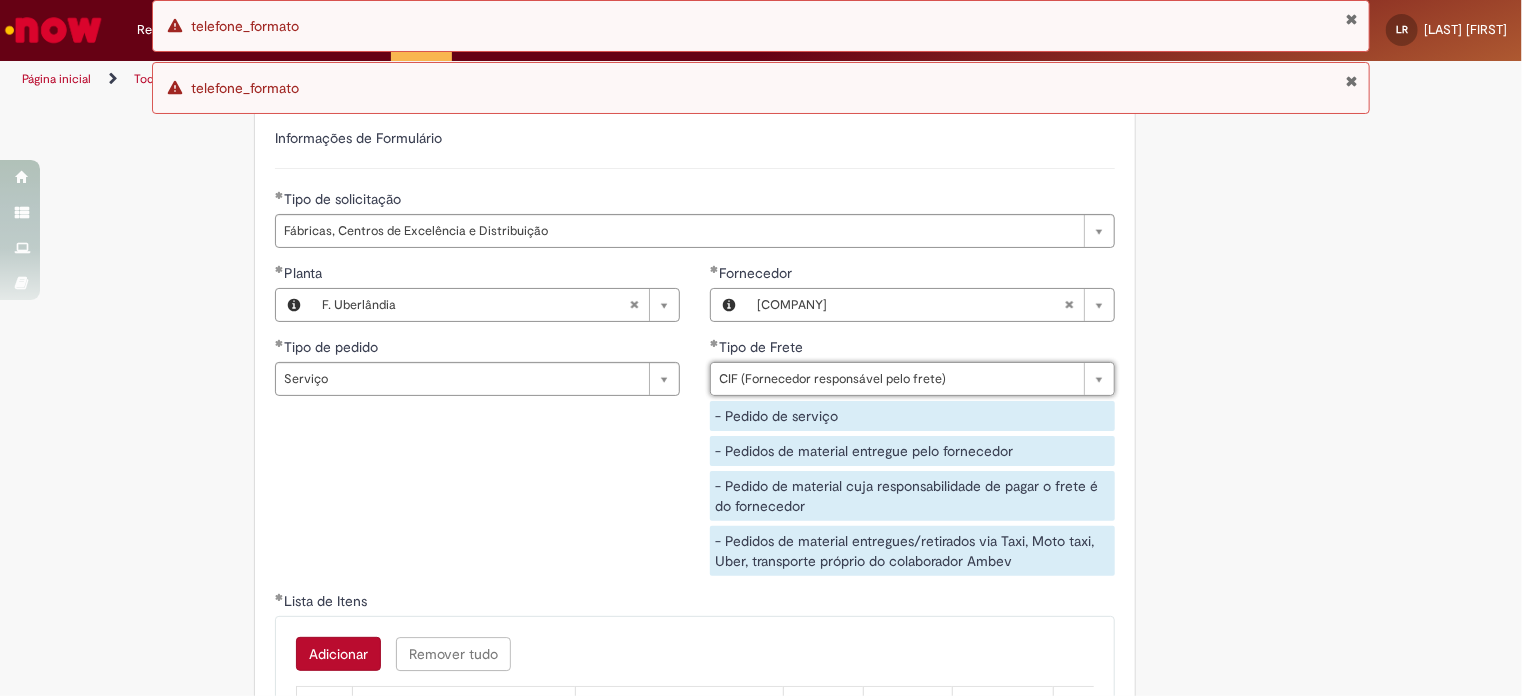 scroll, scrollTop: 3126, scrollLeft: 0, axis: vertical 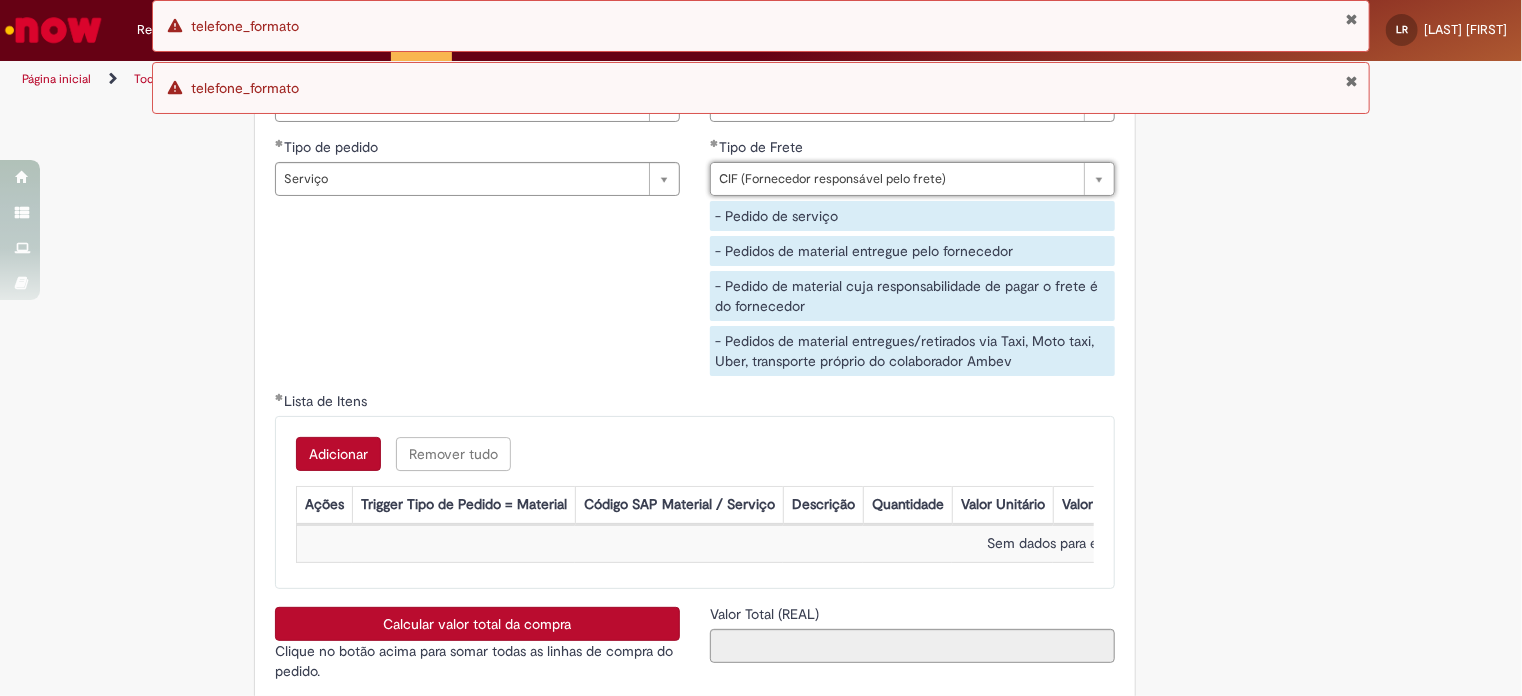 click on "Adicionar" at bounding box center (338, 454) 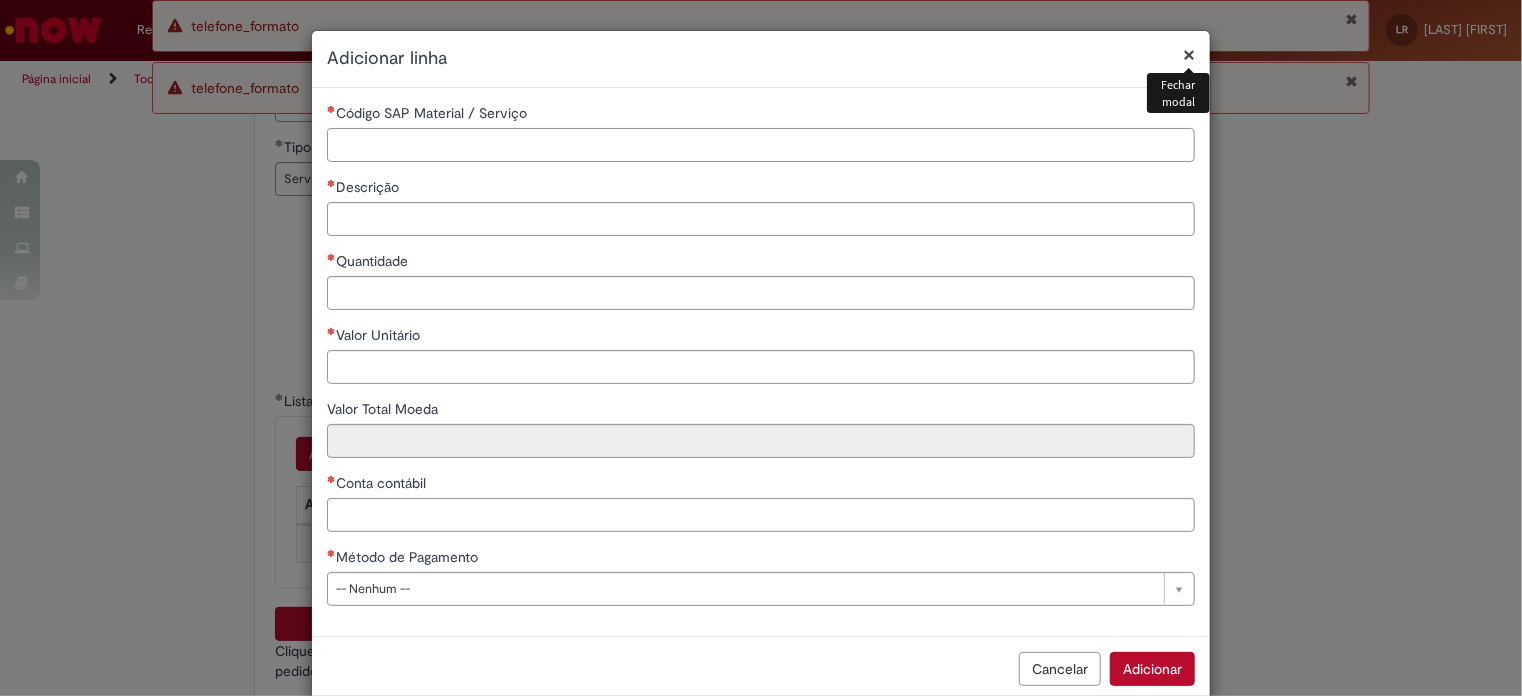 click on "Código SAP Material / Serviço" at bounding box center (761, 145) 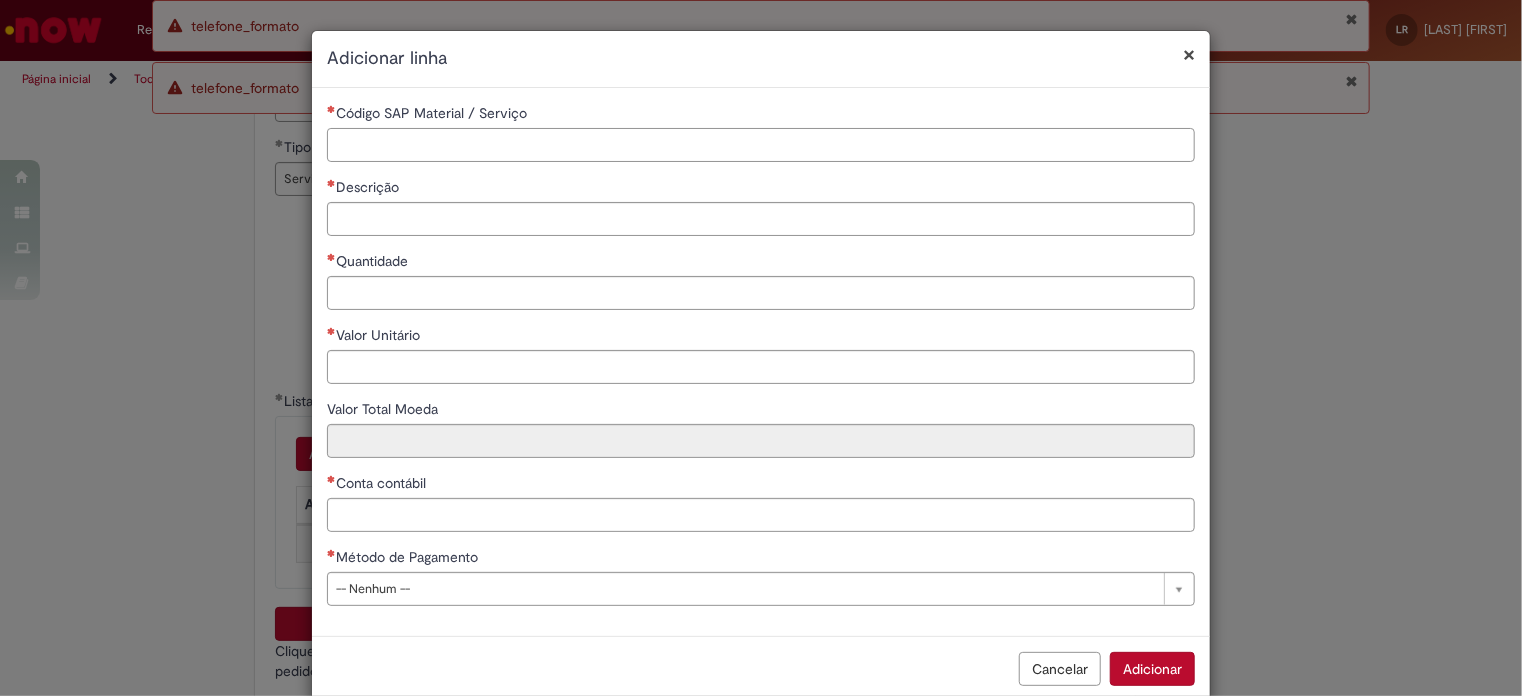 paste on "********" 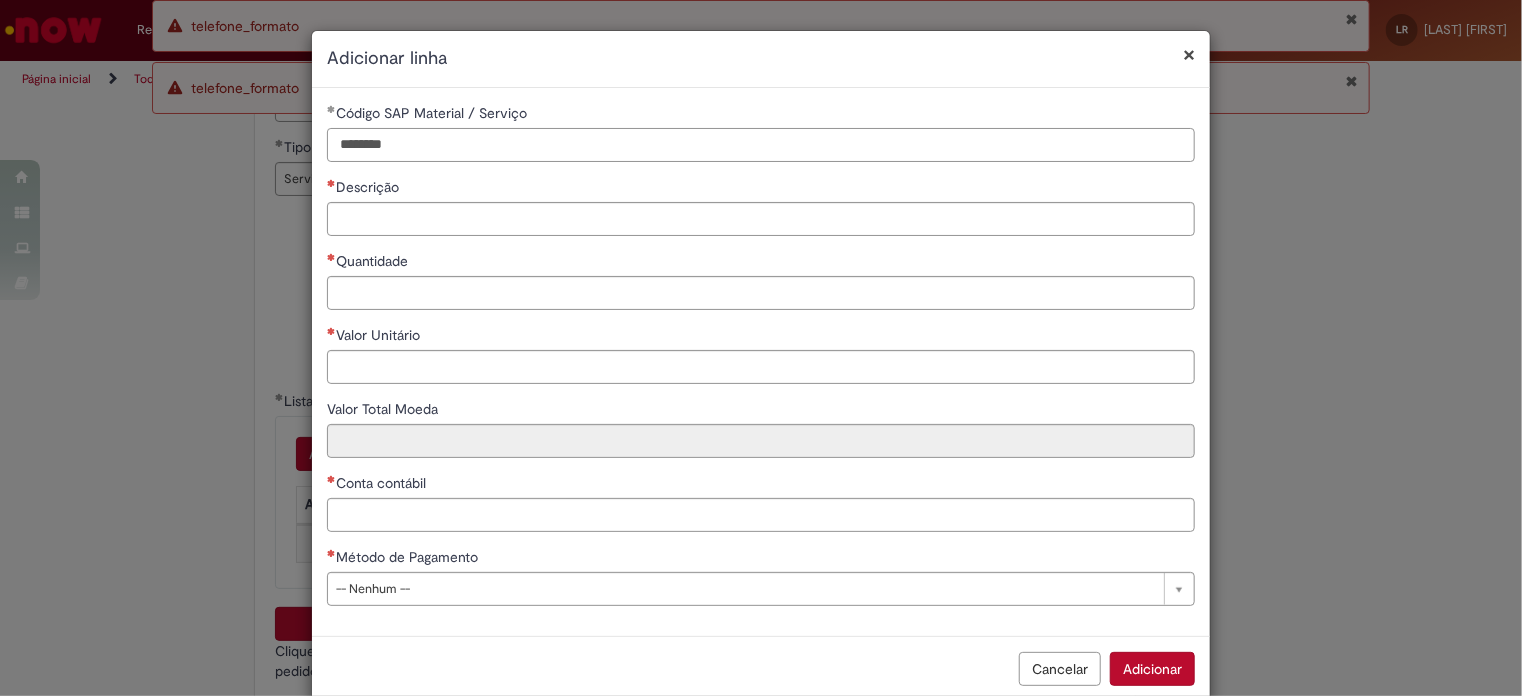 type on "********" 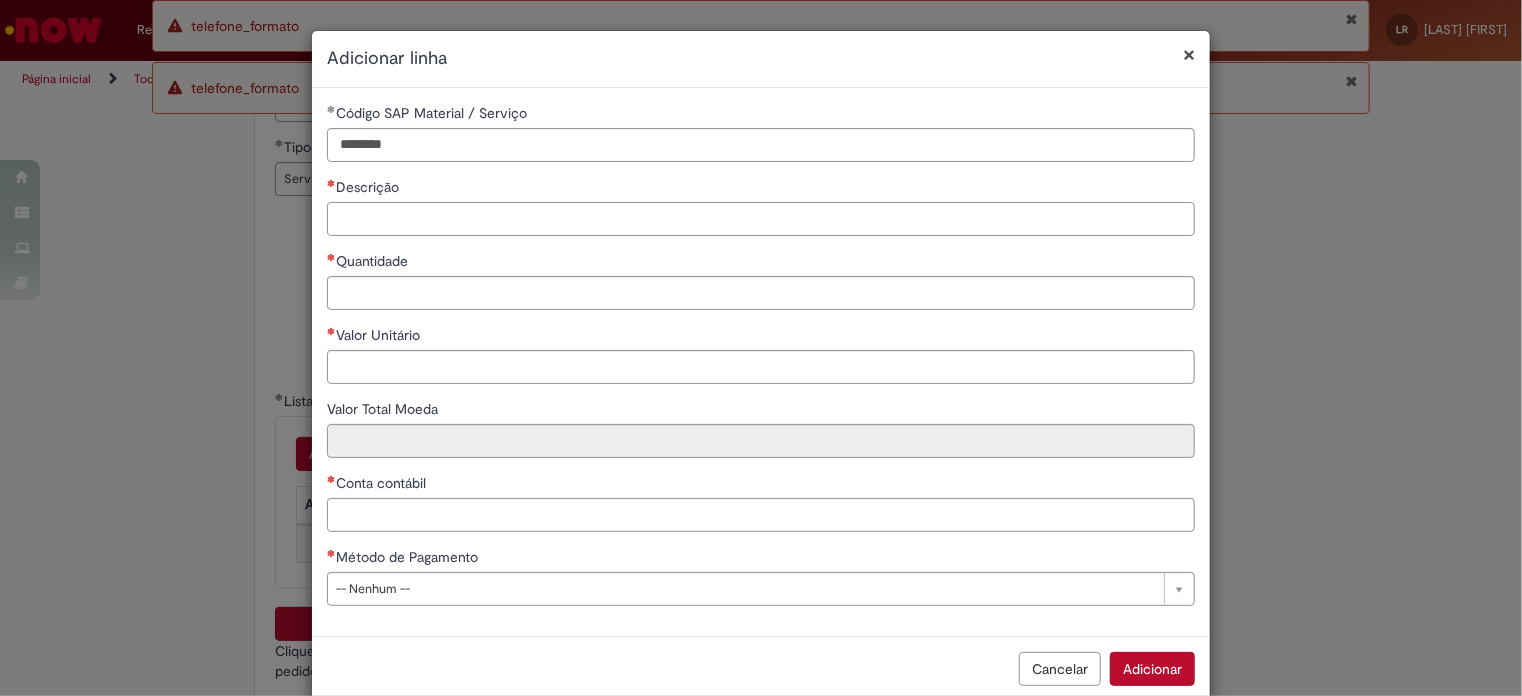 paste on "**********" 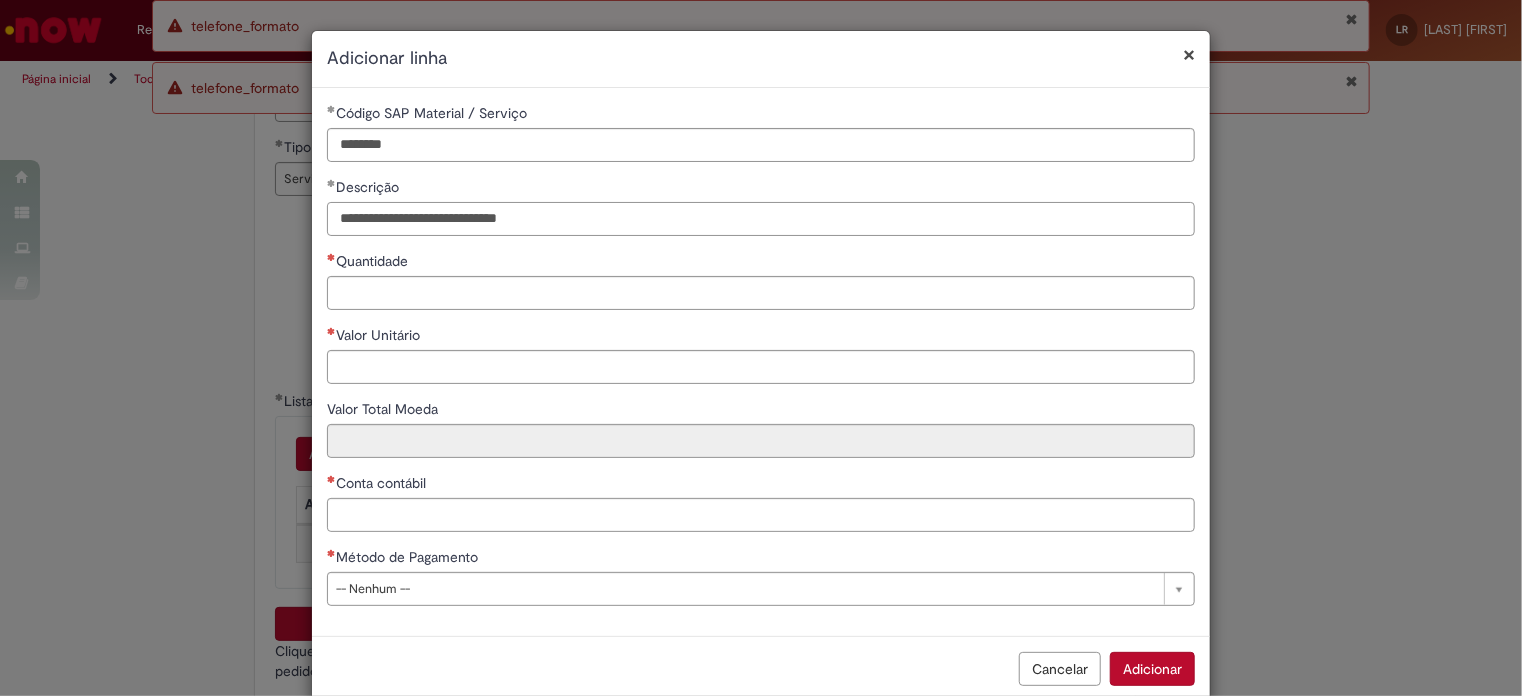 click on "**********" at bounding box center [761, 219] 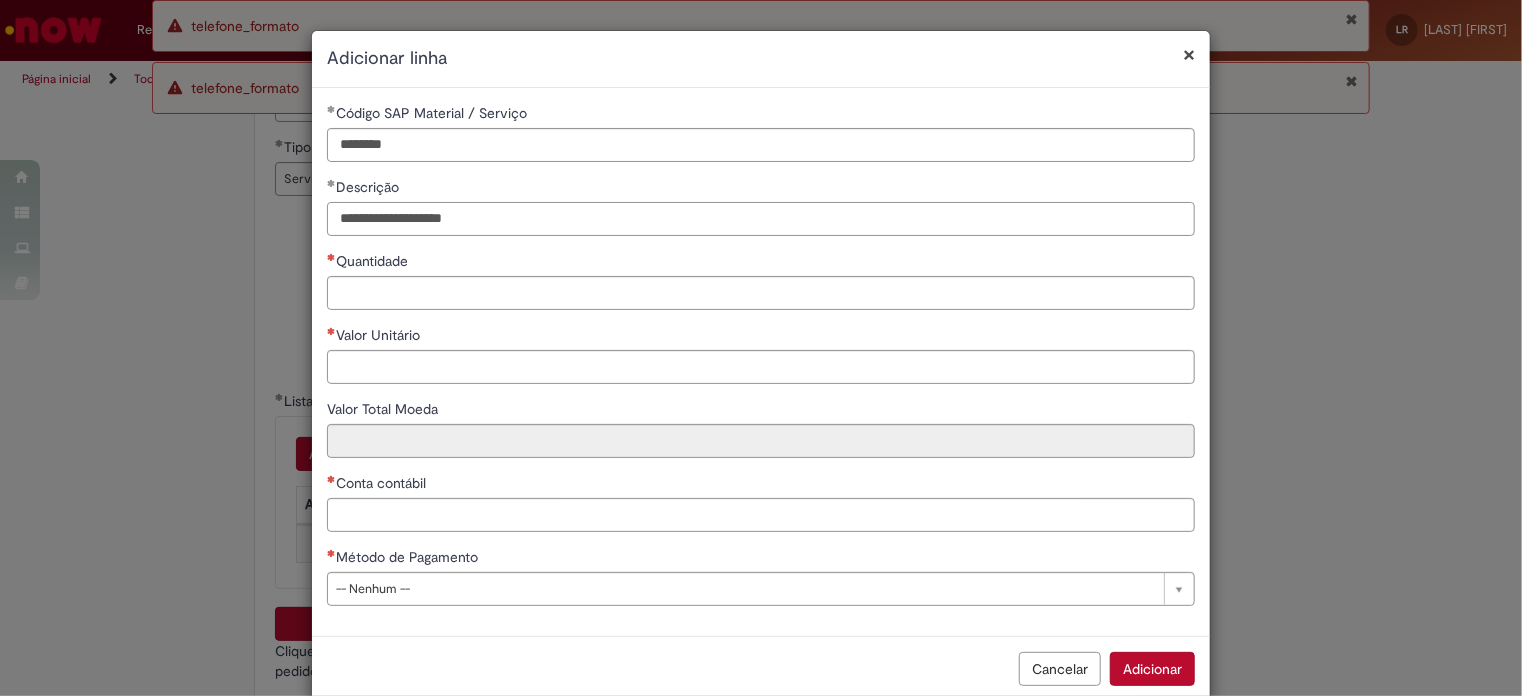 drag, startPoint x: 416, startPoint y: 216, endPoint x: 111, endPoint y: 187, distance: 306.37558 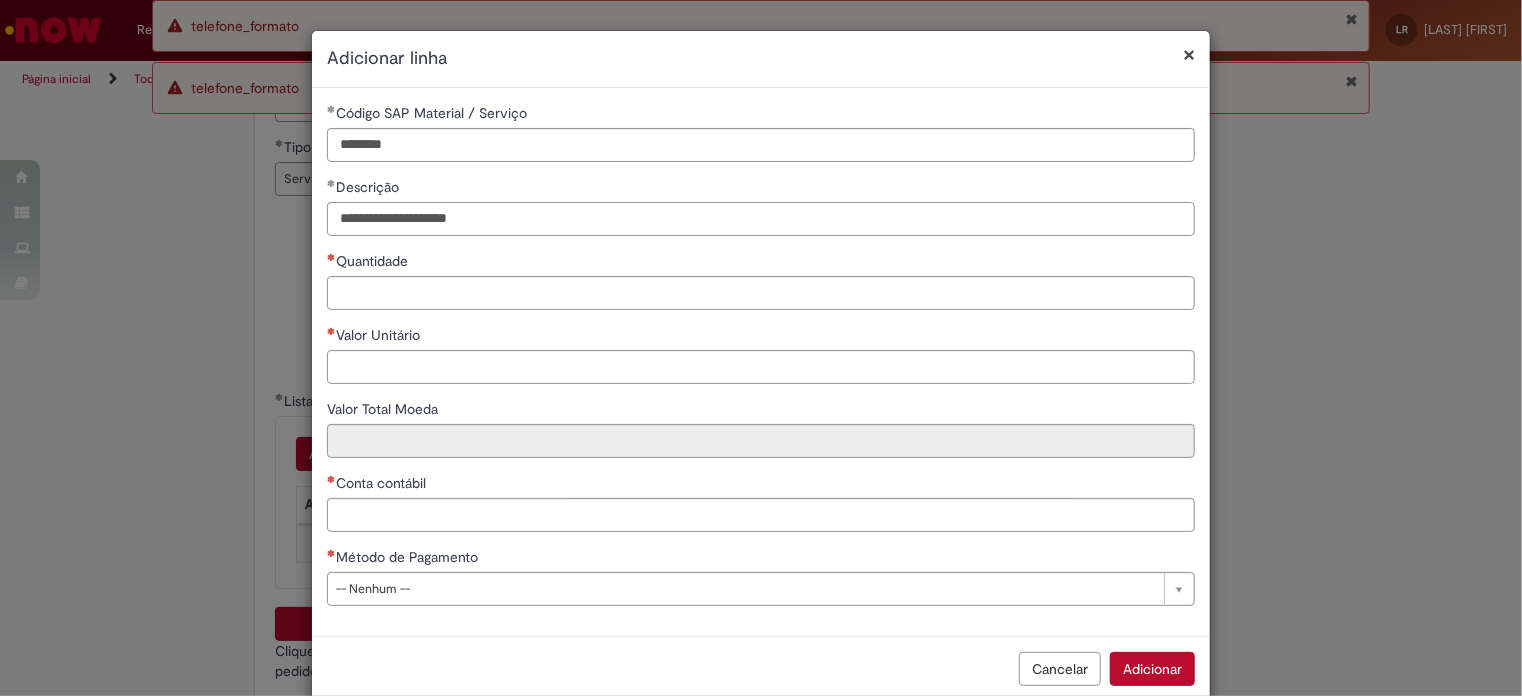 click on "**********" at bounding box center (761, 219) 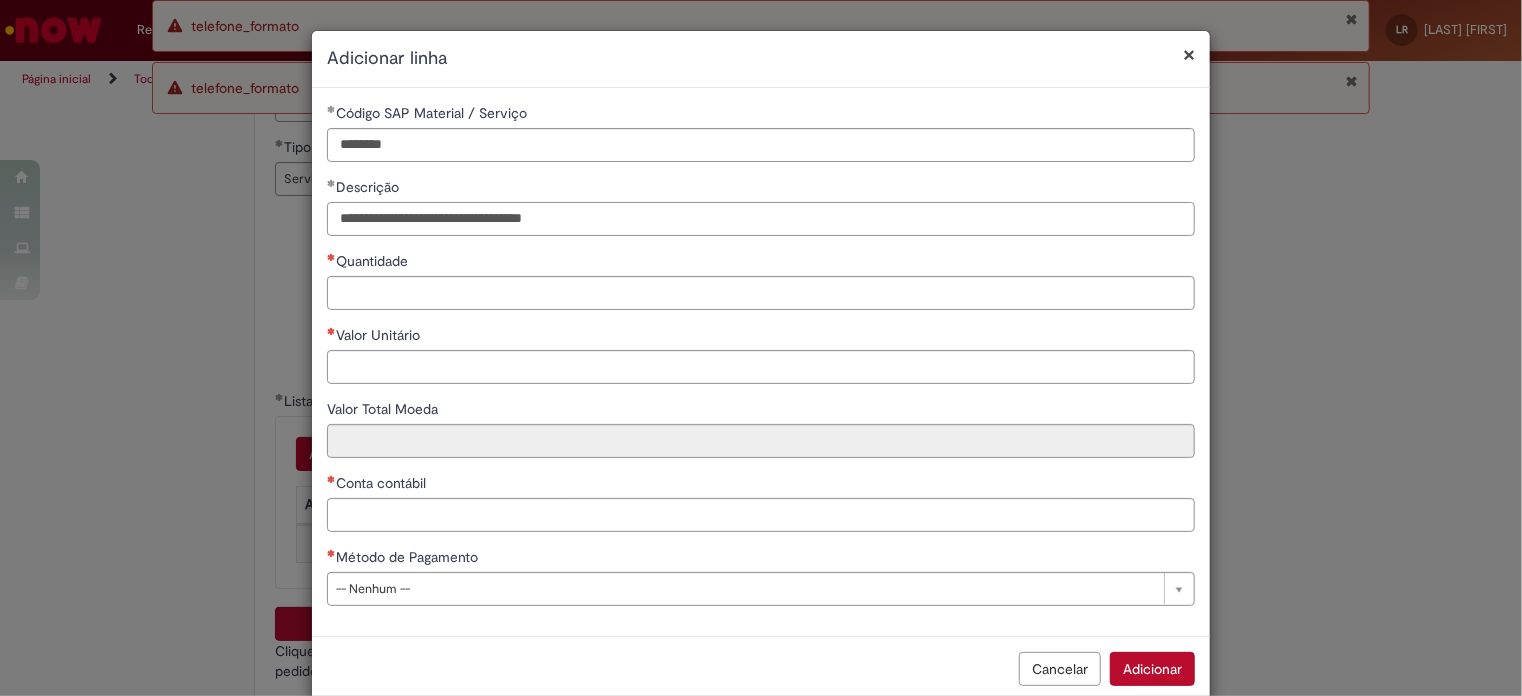 type on "**********" 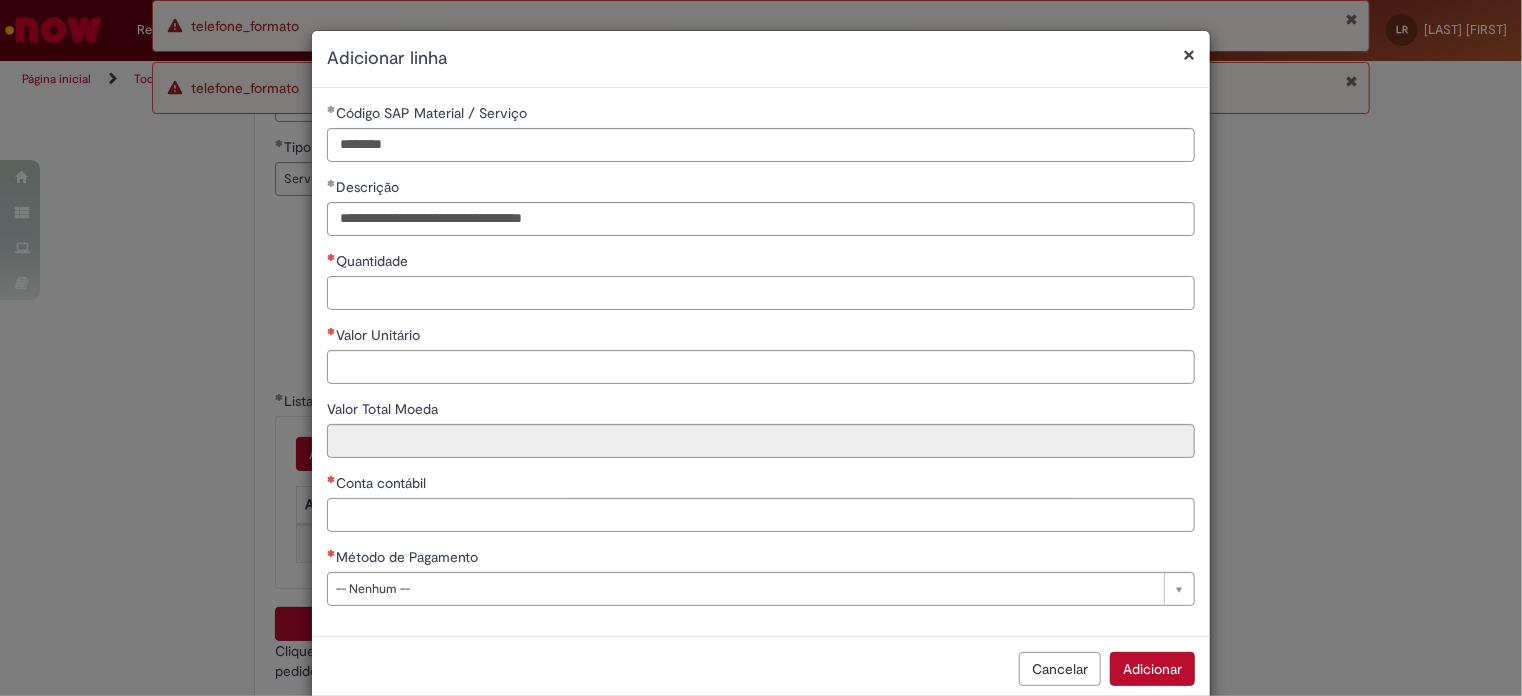 click on "Quantidade" at bounding box center (761, 293) 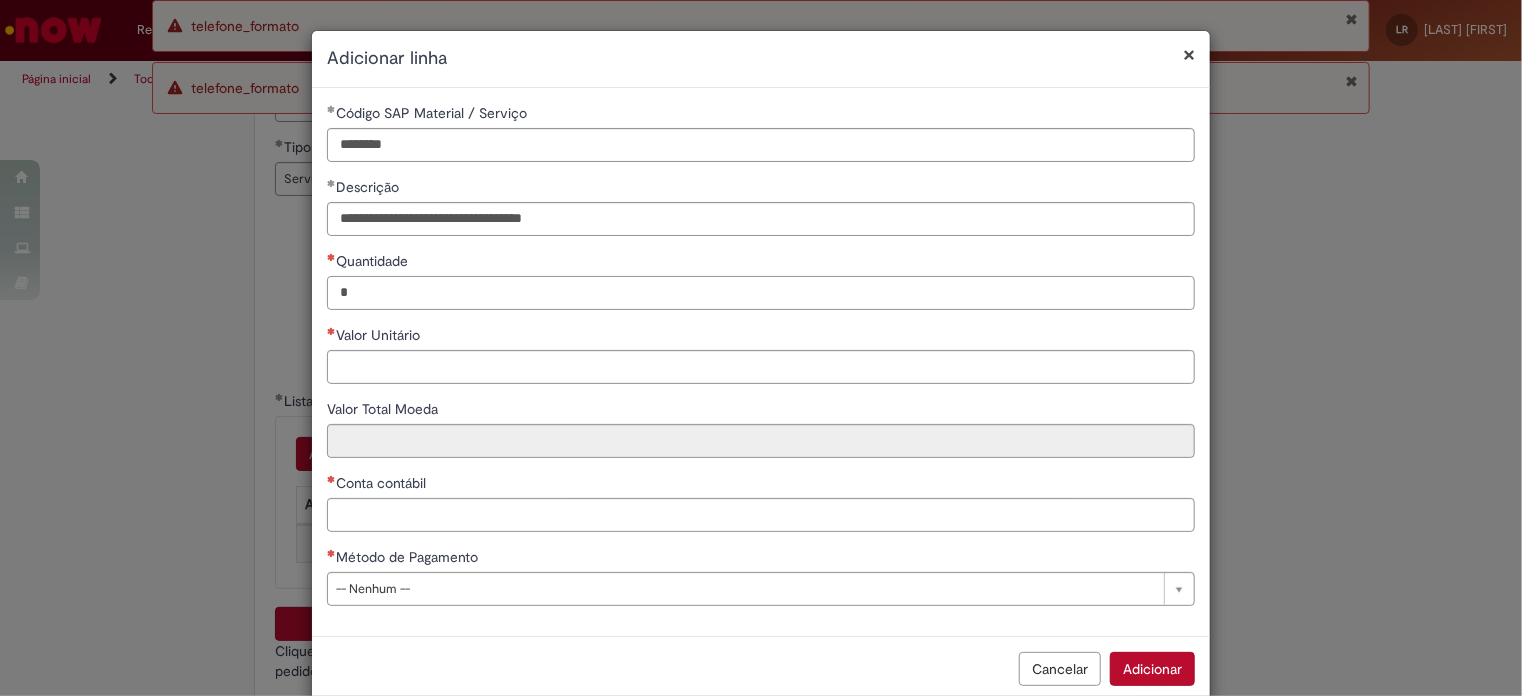 type on "*" 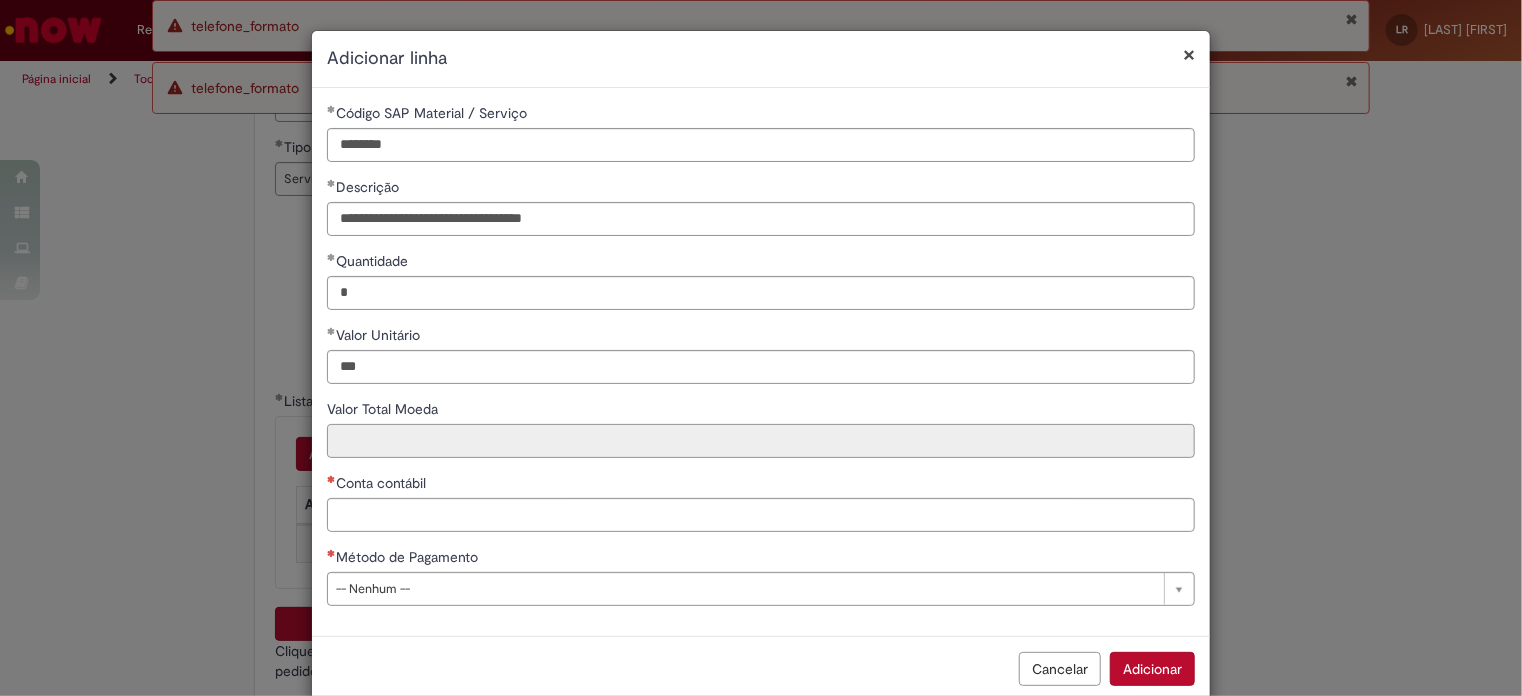 type on "******" 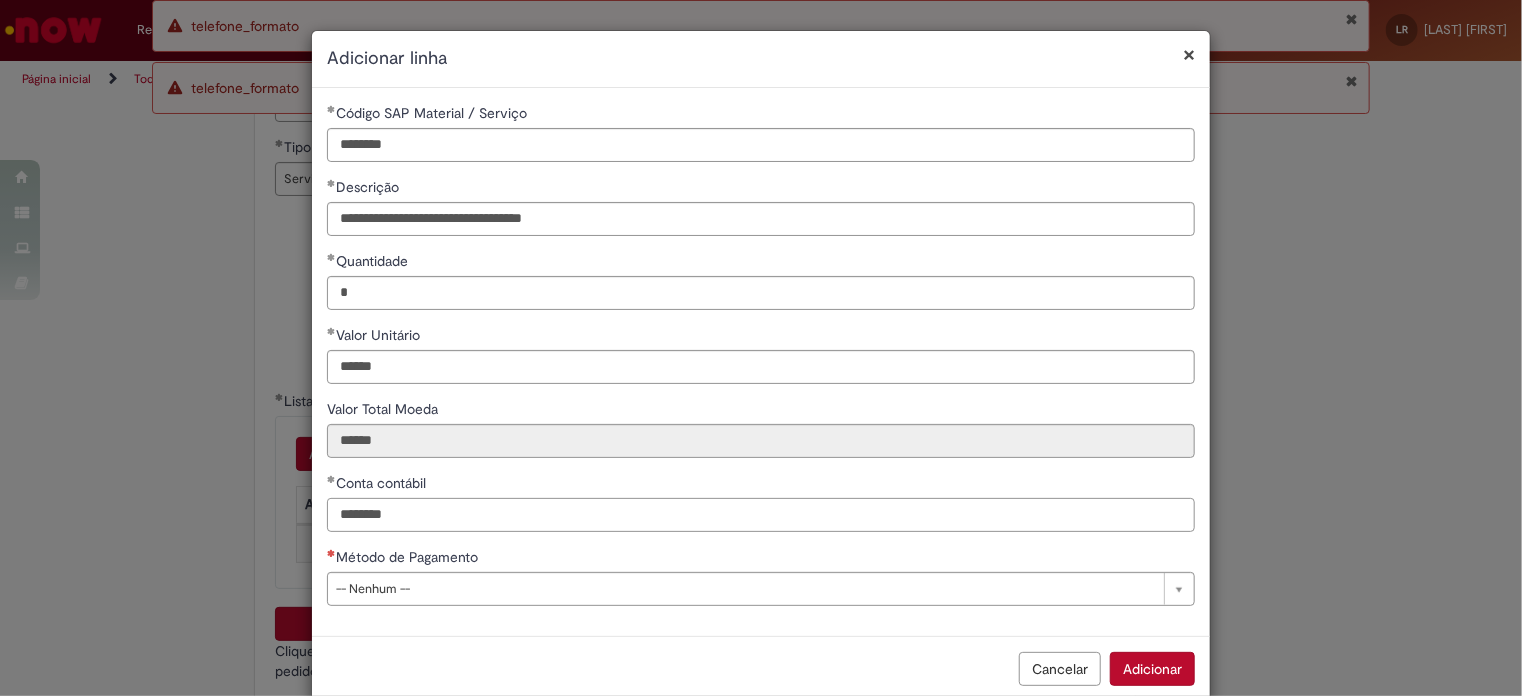 type on "********" 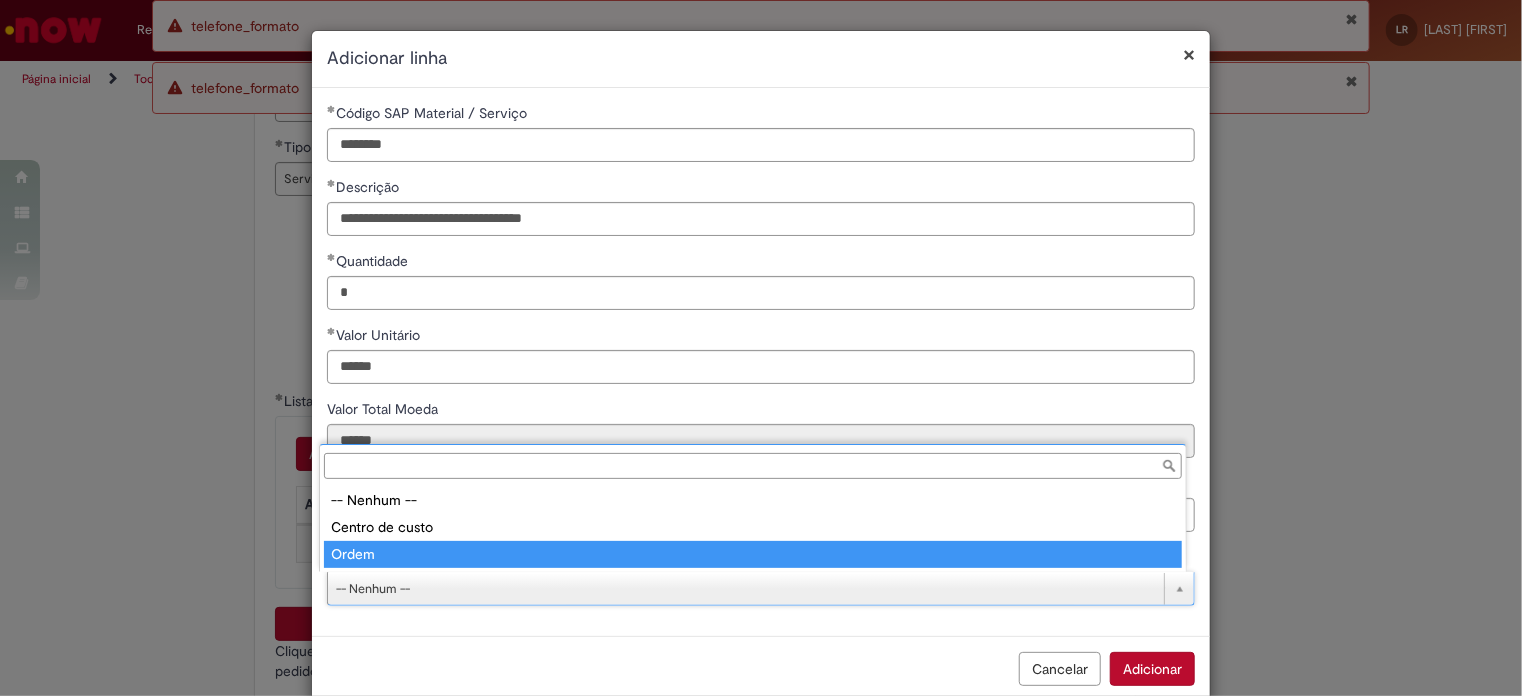type on "*****" 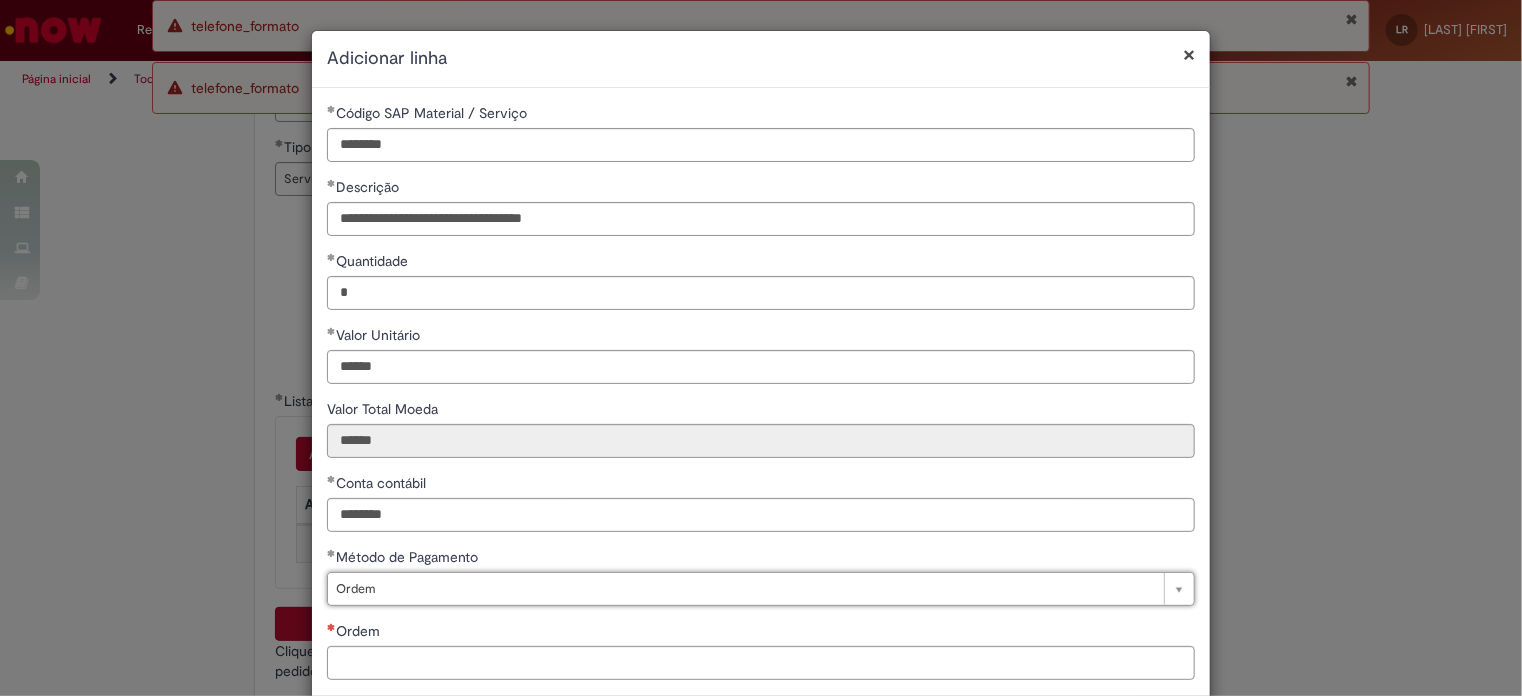 scroll, scrollTop: 100, scrollLeft: 0, axis: vertical 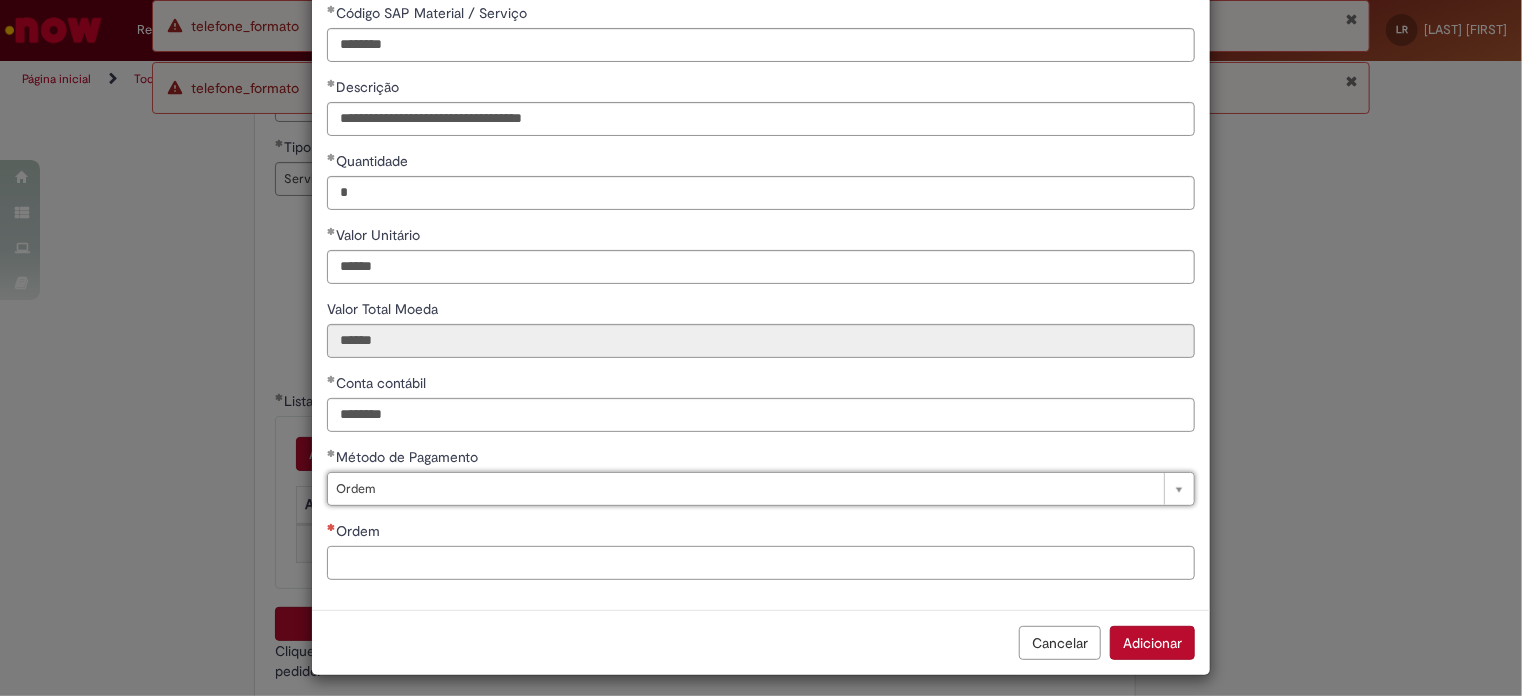 click on "Ordem" at bounding box center [761, 563] 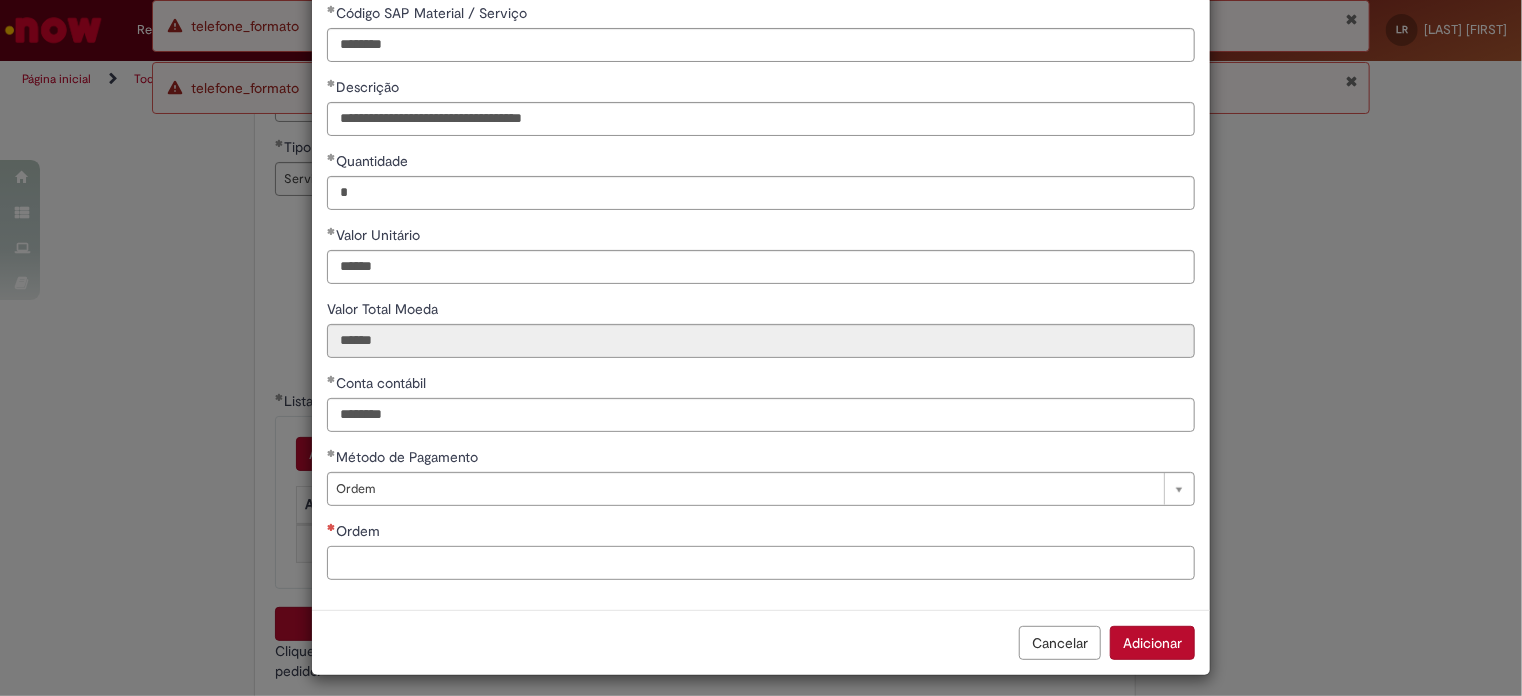 paste on "**********" 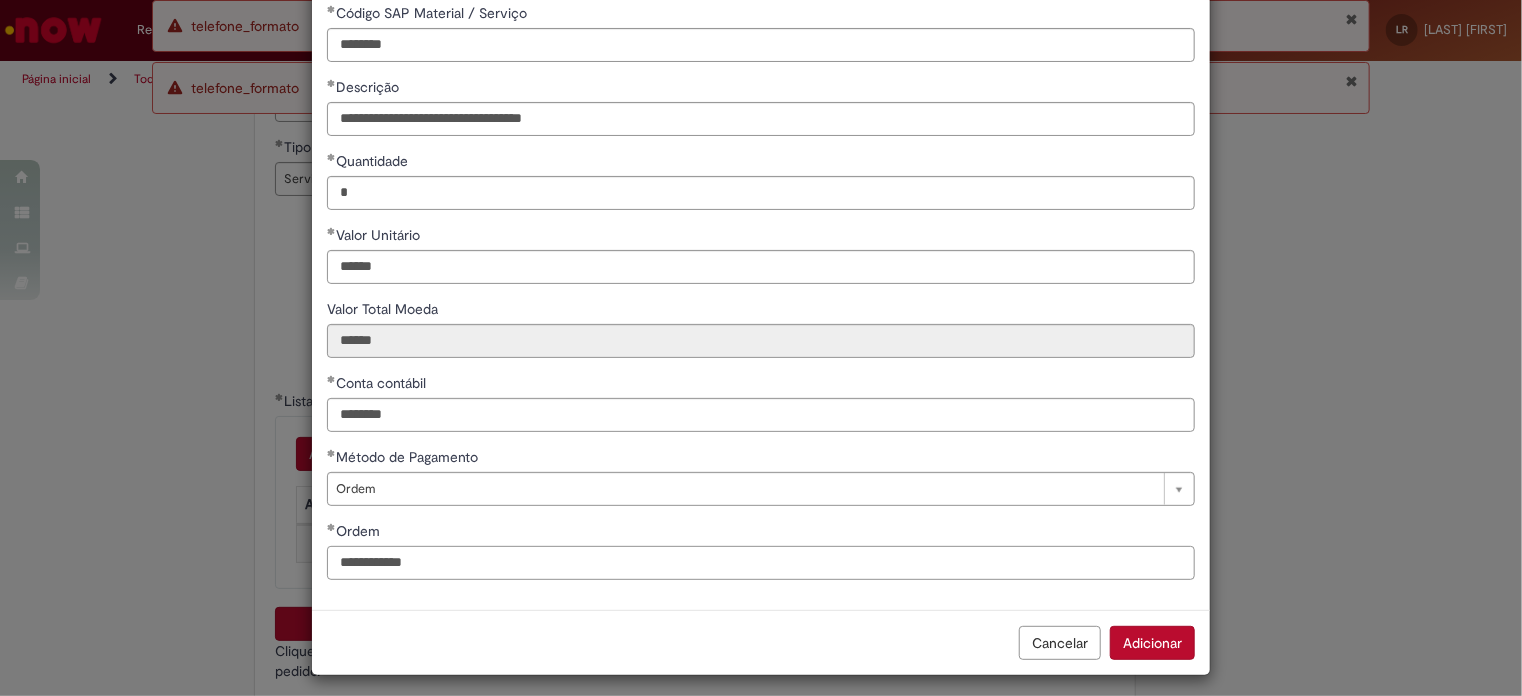 scroll, scrollTop: 108, scrollLeft: 0, axis: vertical 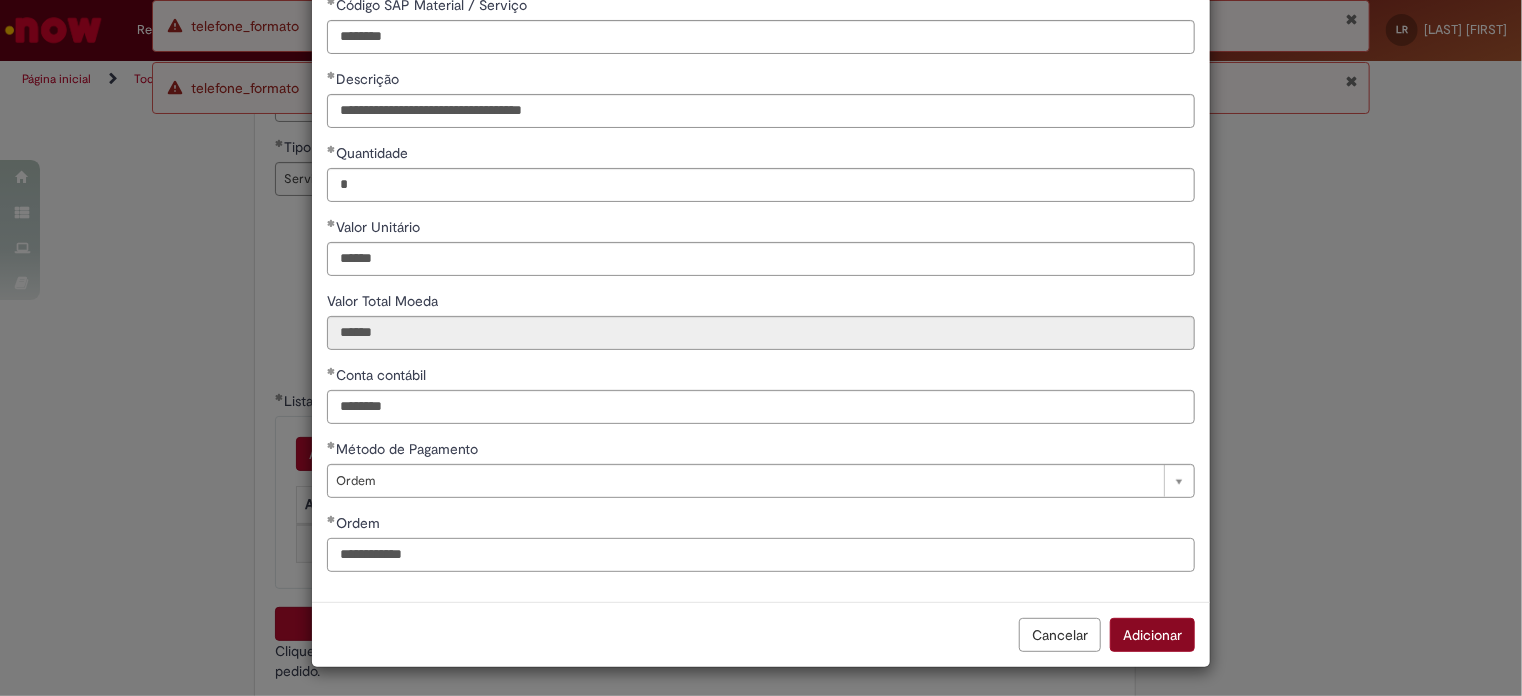 type on "**********" 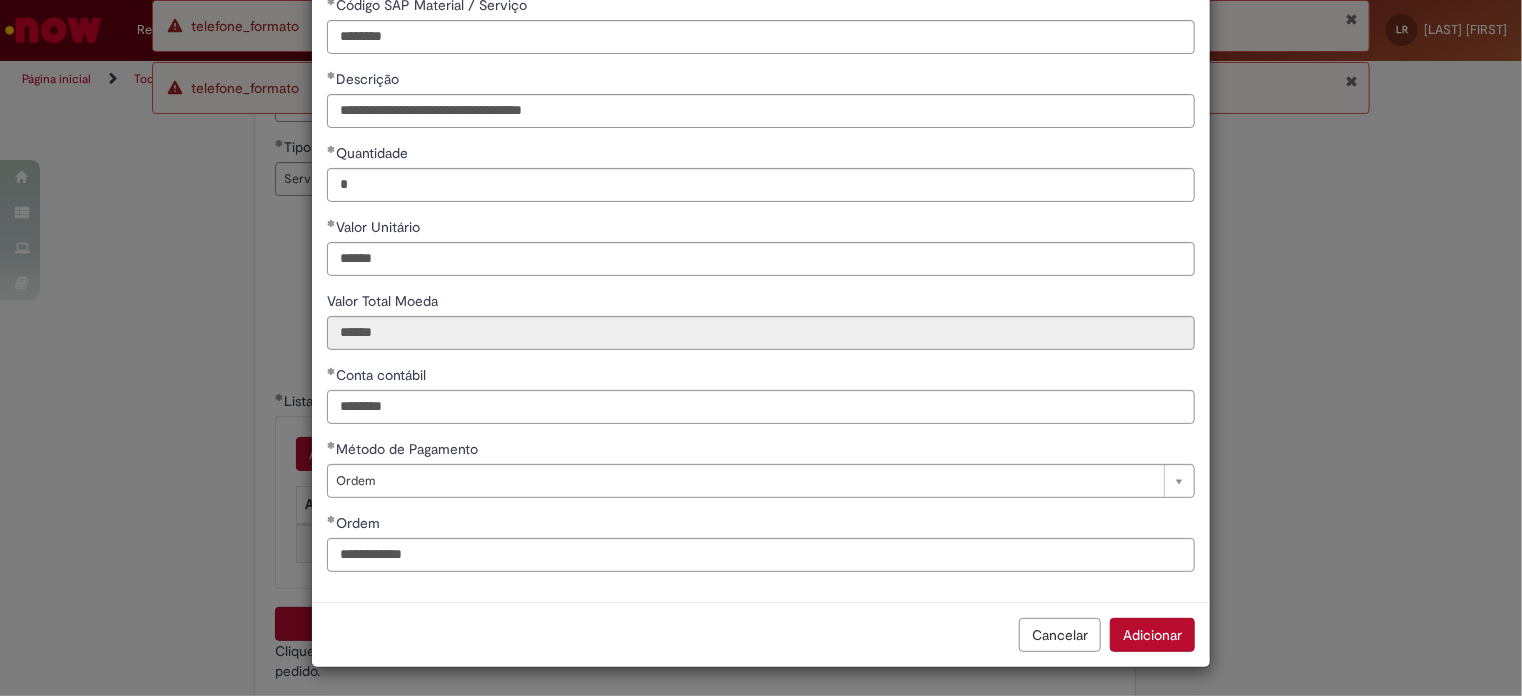 click on "Adicionar" at bounding box center [1152, 635] 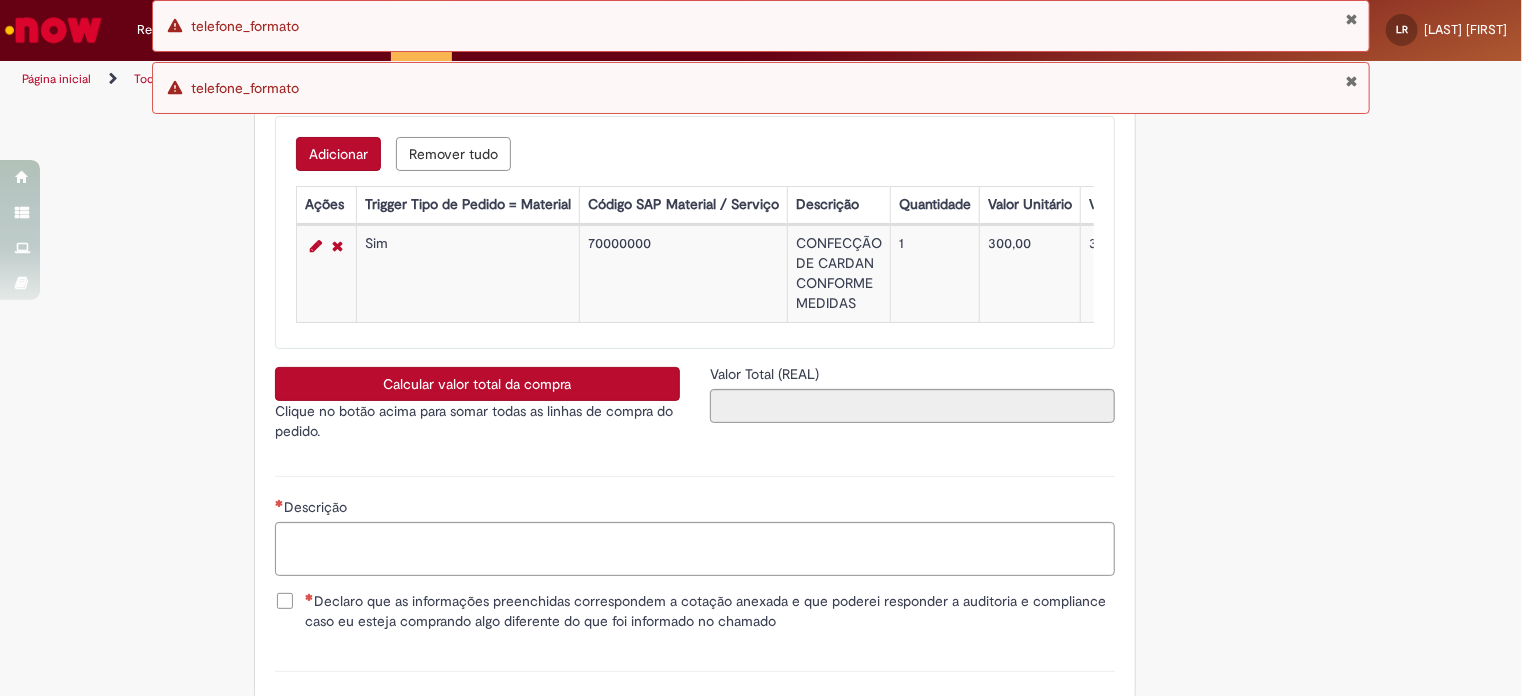 scroll, scrollTop: 3326, scrollLeft: 0, axis: vertical 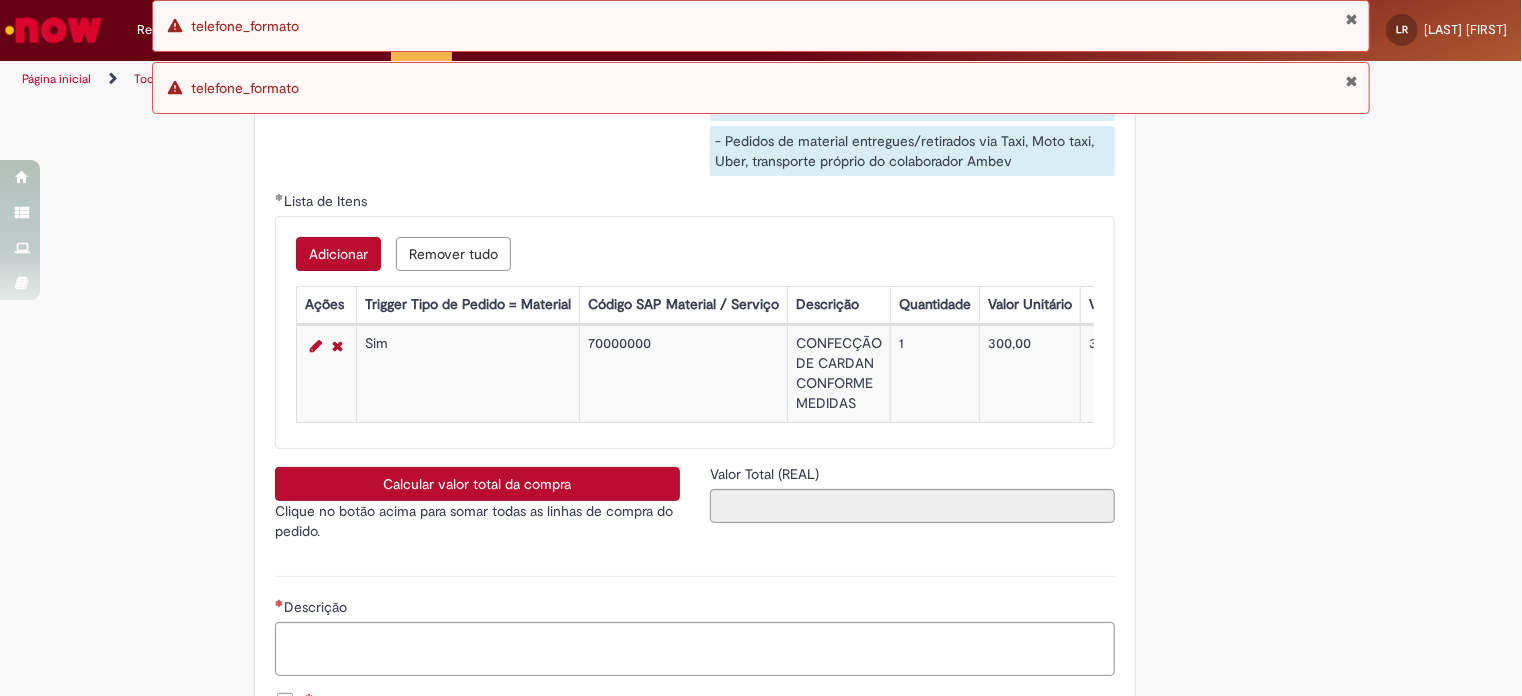 click on "Calcular valor total da compra" at bounding box center [477, 484] 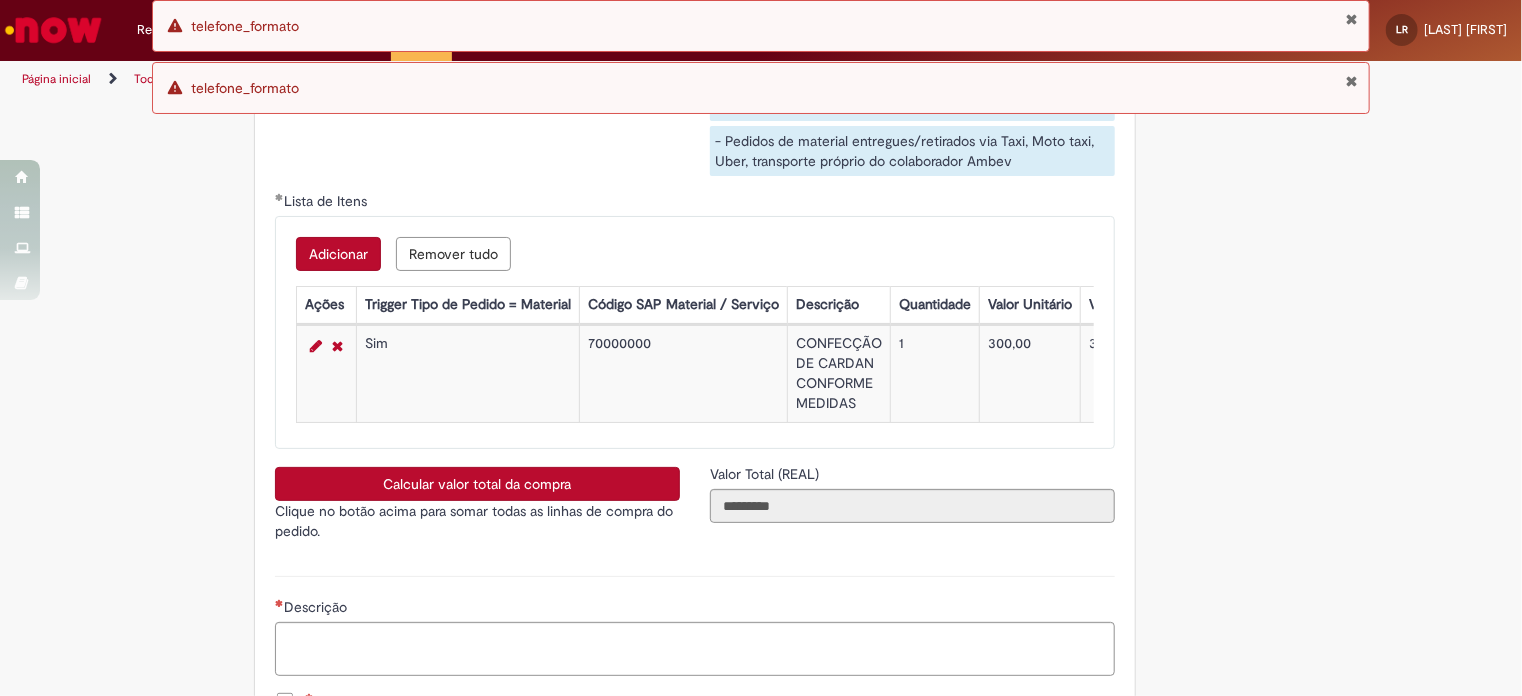 scroll, scrollTop: 3426, scrollLeft: 0, axis: vertical 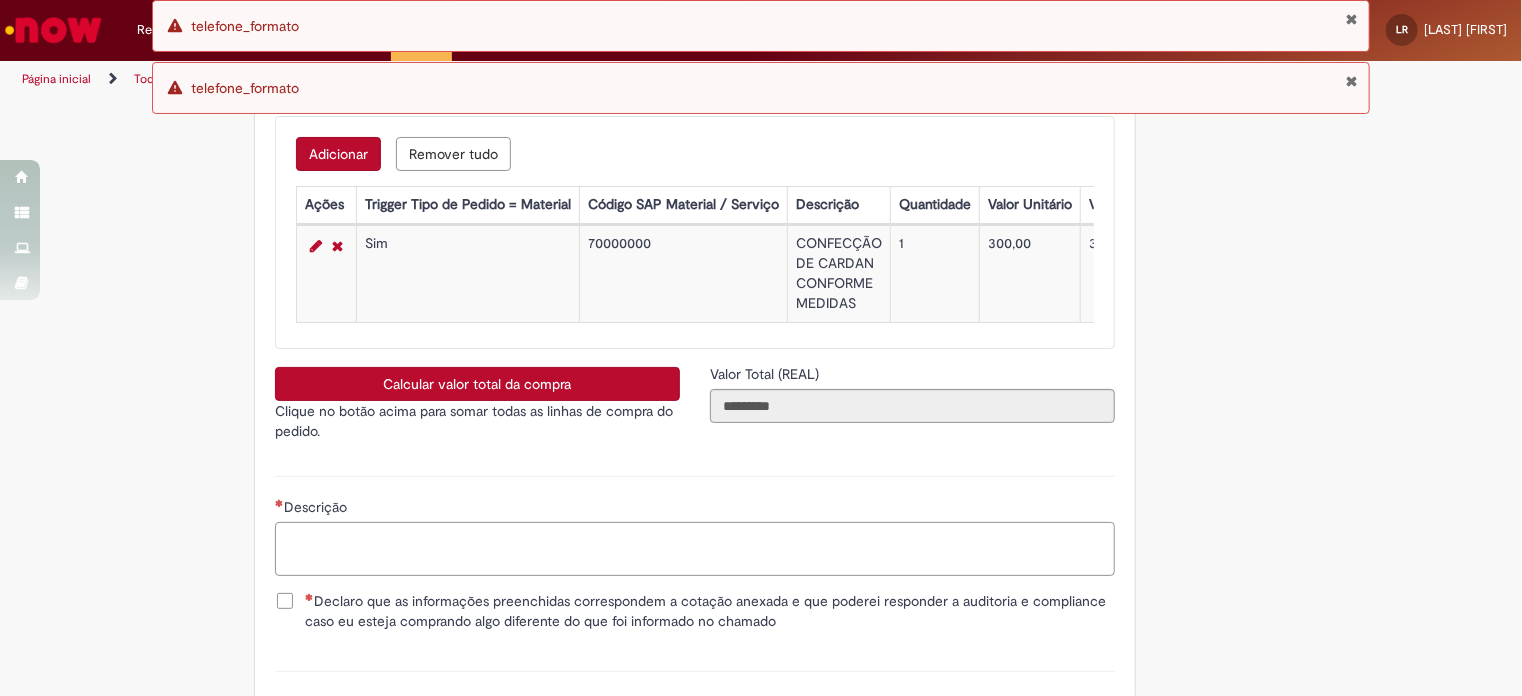 click on "Descrição" at bounding box center (695, 549) 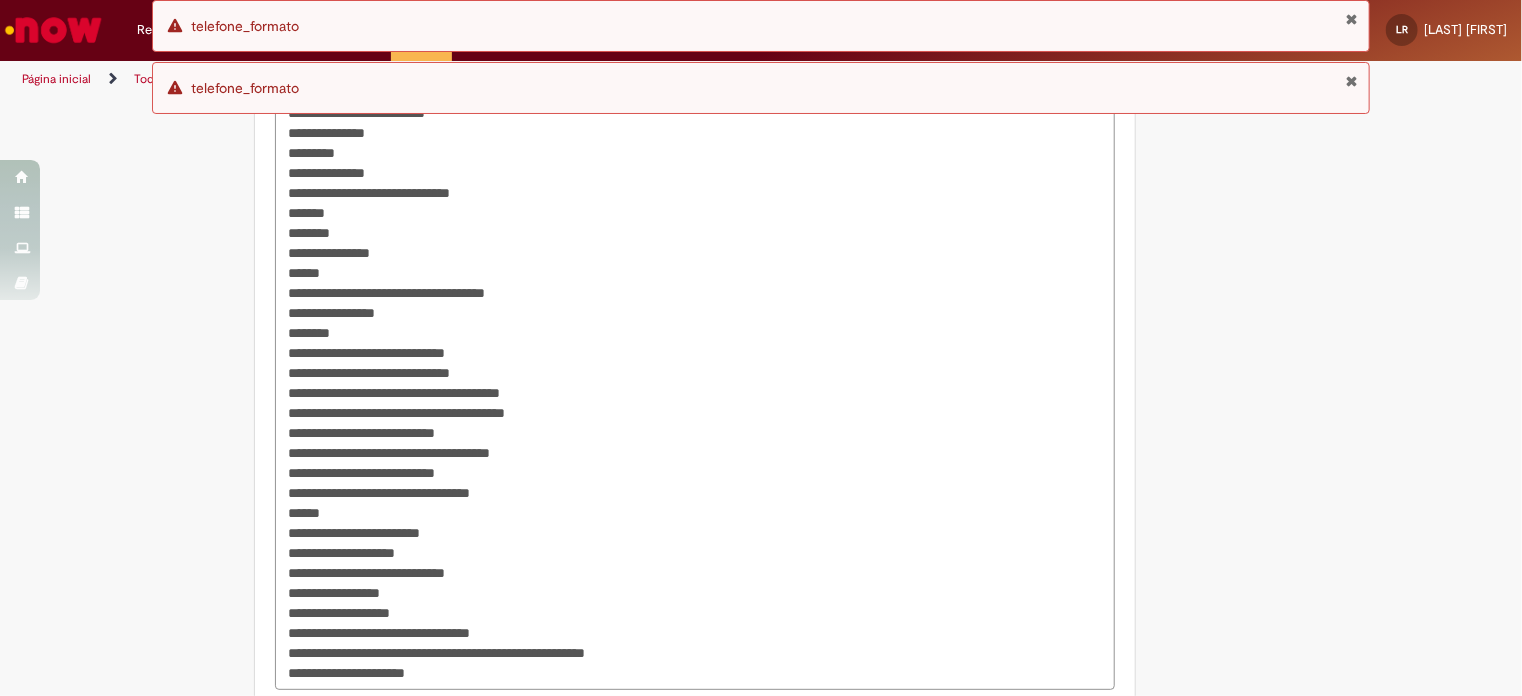 scroll, scrollTop: 4460, scrollLeft: 0, axis: vertical 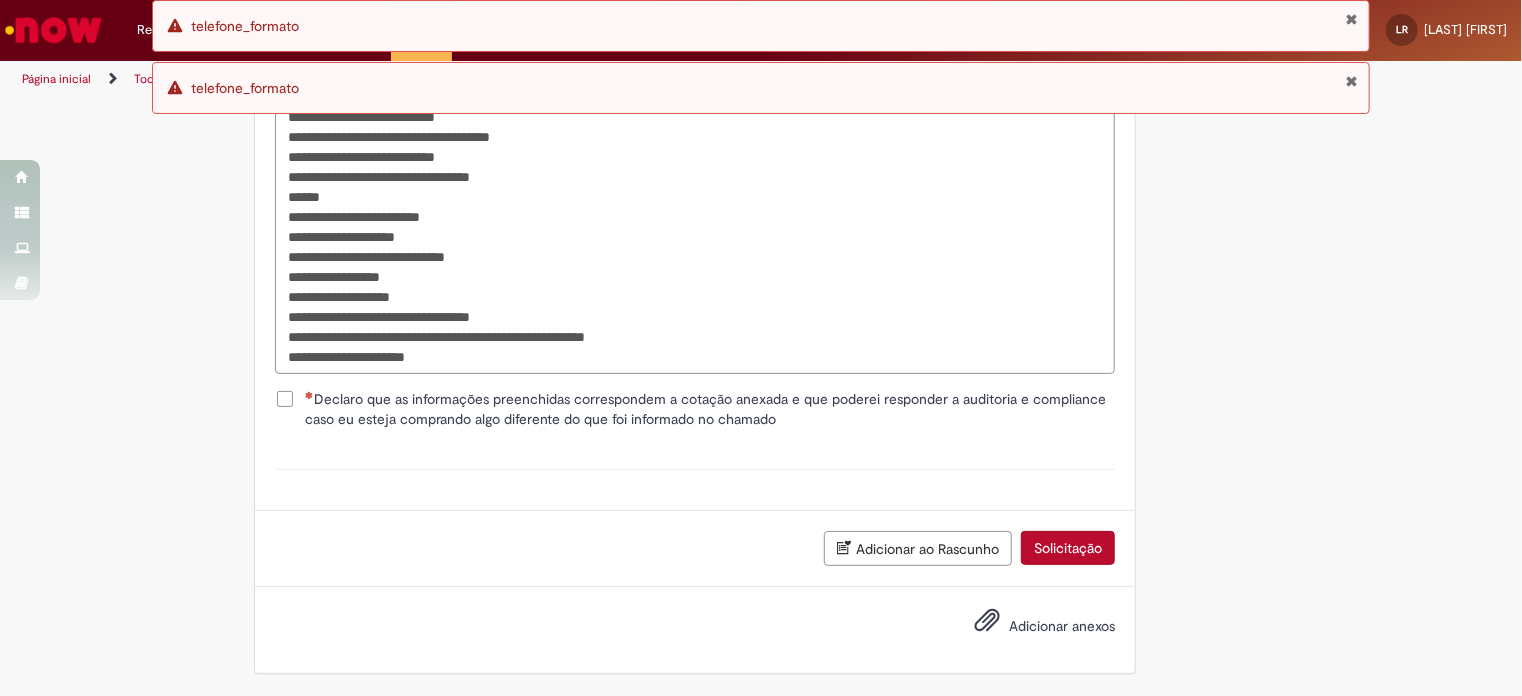 type on "**********" 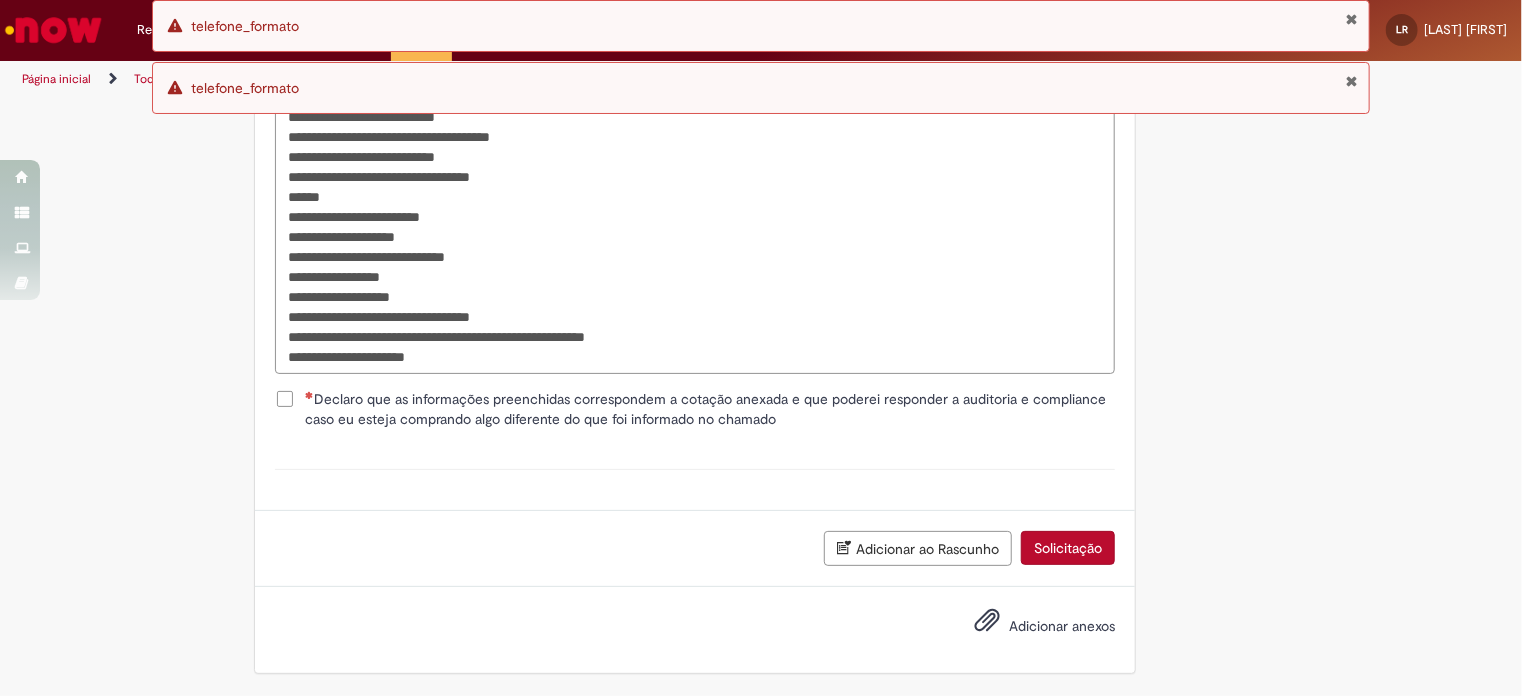 click on "Declaro que as informações preenchidas correspondem a cotação anexada e que poderei responder a auditoria e compliance caso eu esteja comprando algo diferente do que foi informado no chamado" at bounding box center [710, 409] 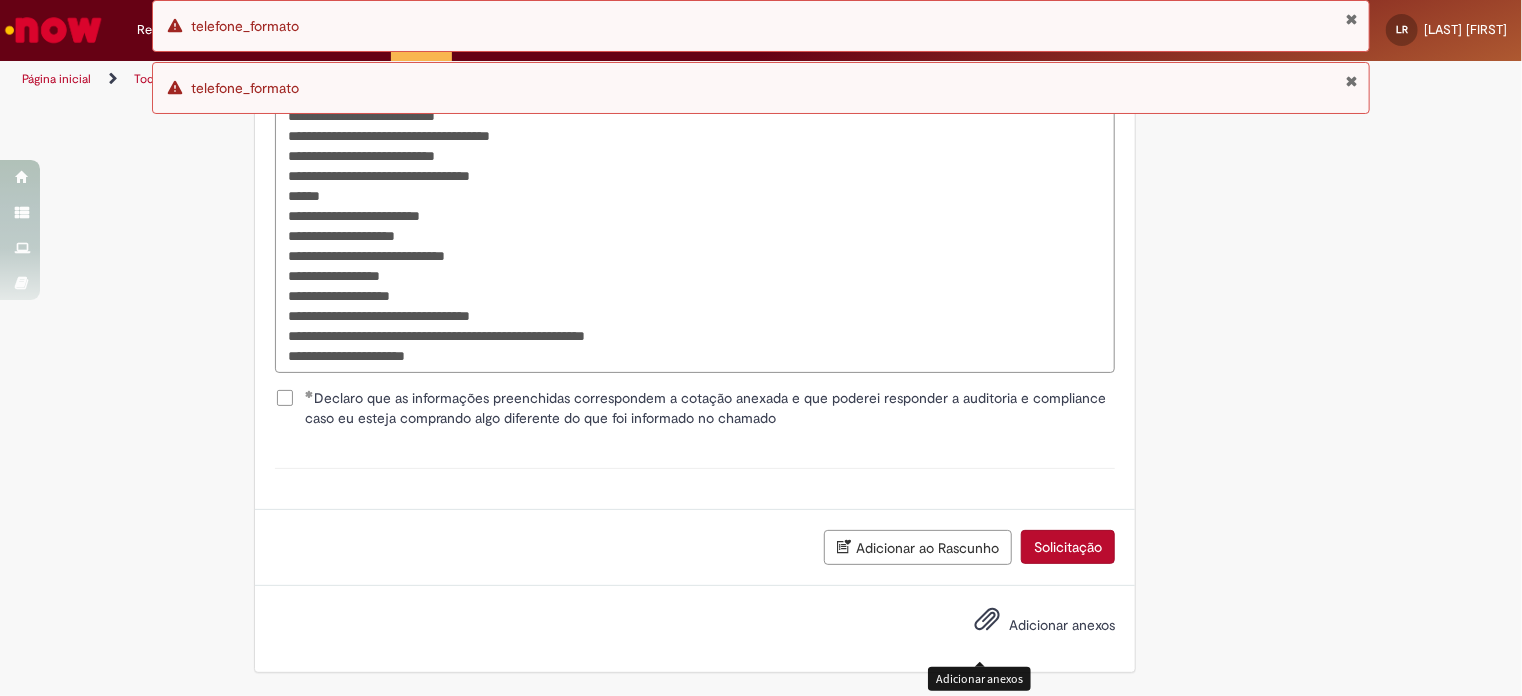 click at bounding box center (987, 620) 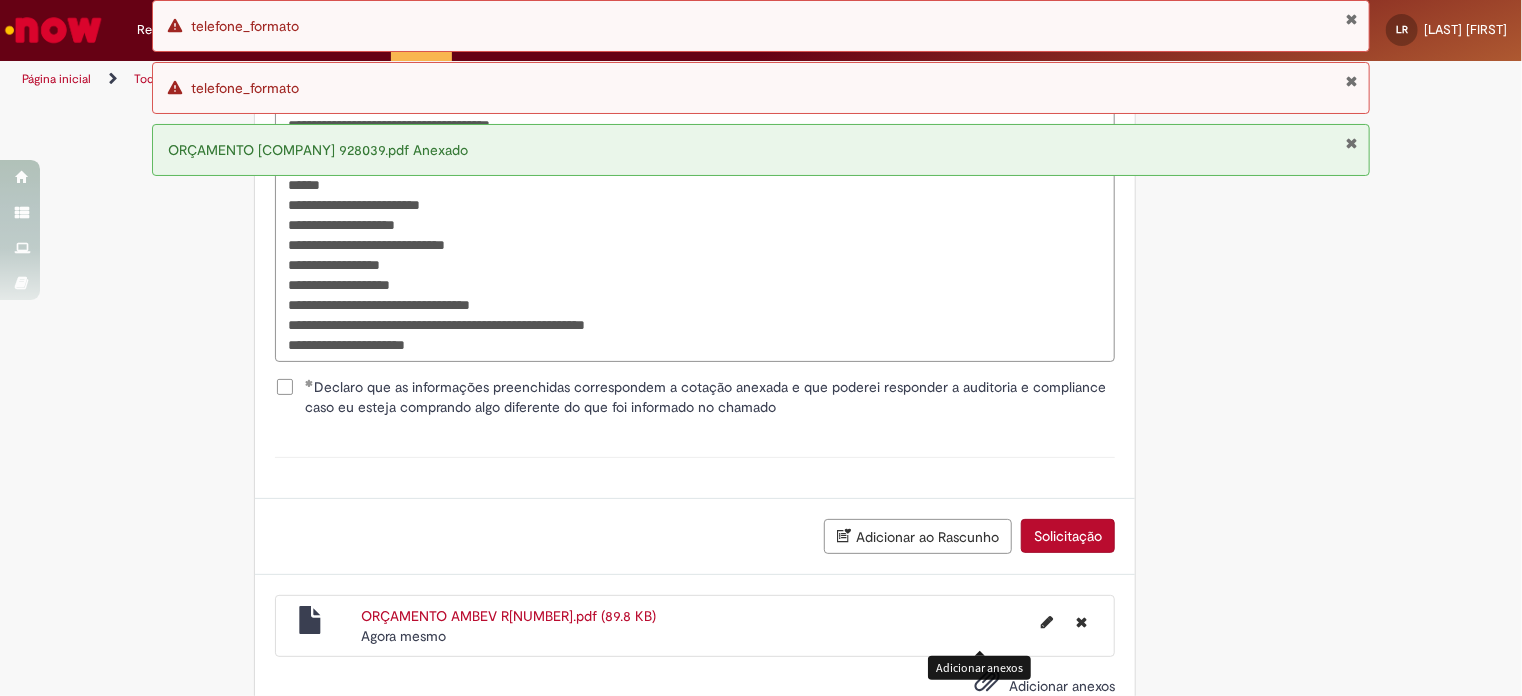 scroll, scrollTop: 4532, scrollLeft: 0, axis: vertical 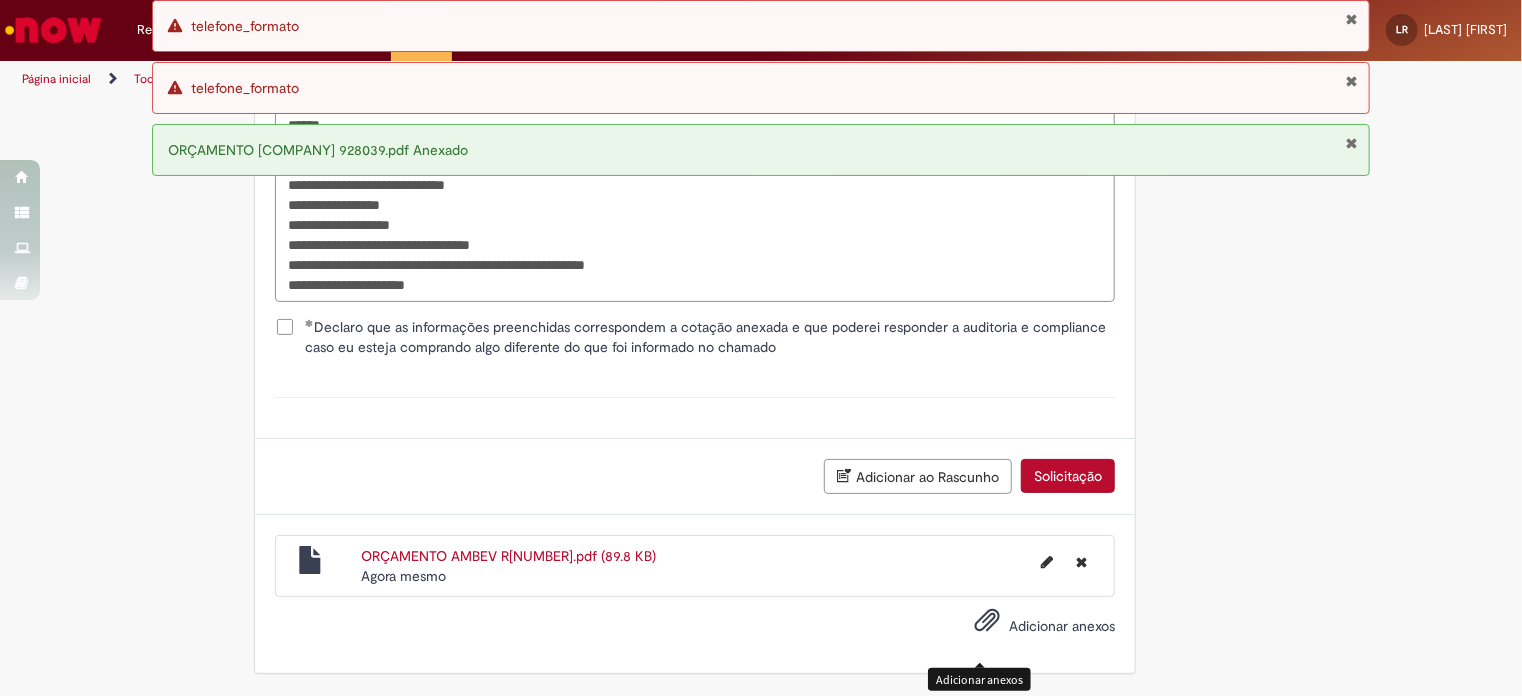 click at bounding box center [1352, 81] 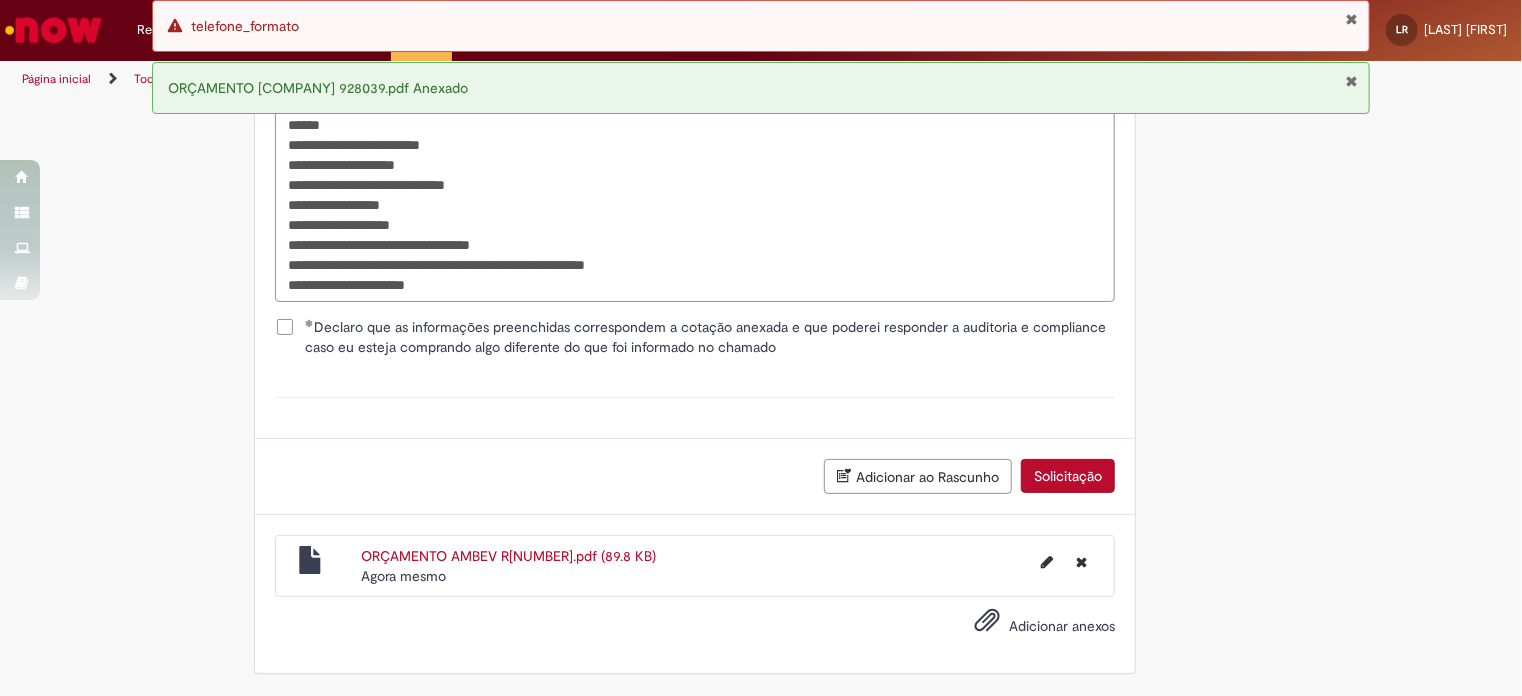 click at bounding box center (1352, 19) 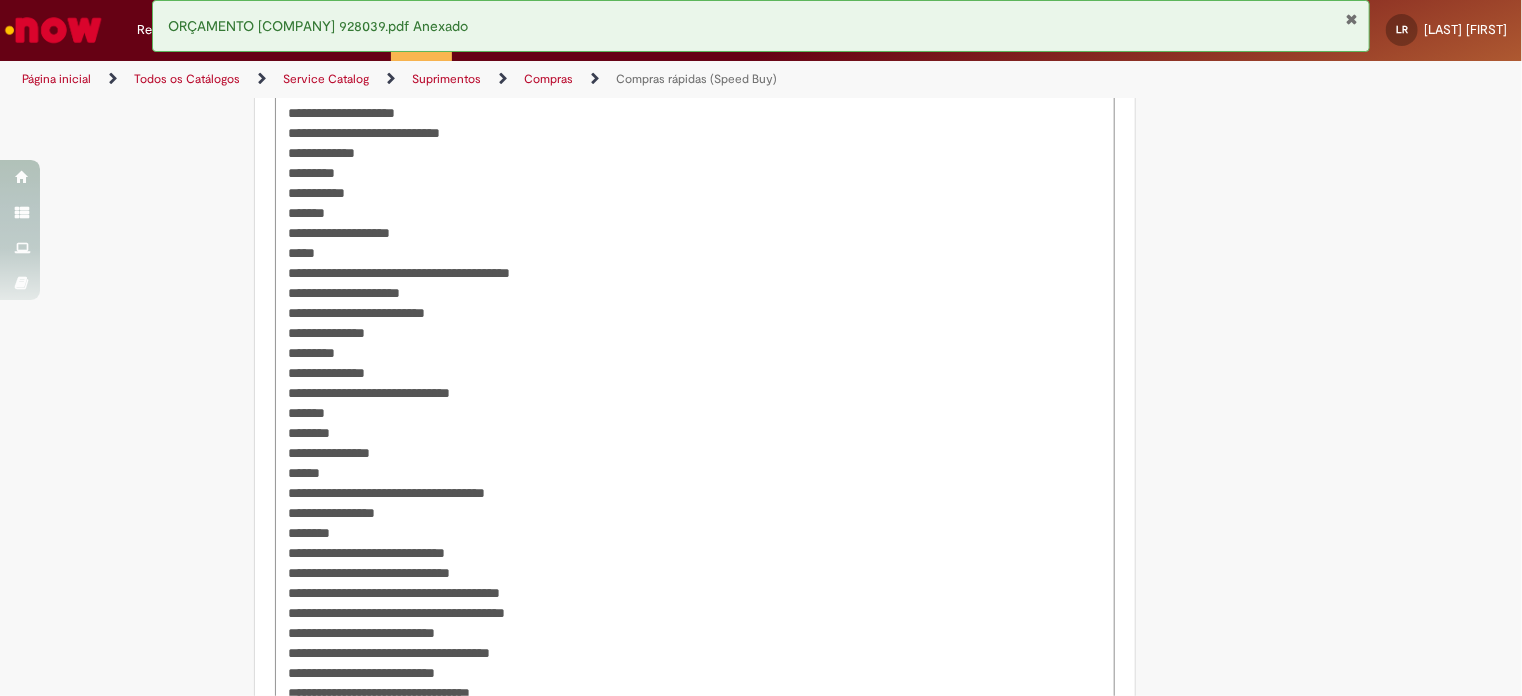 scroll, scrollTop: 4532, scrollLeft: 0, axis: vertical 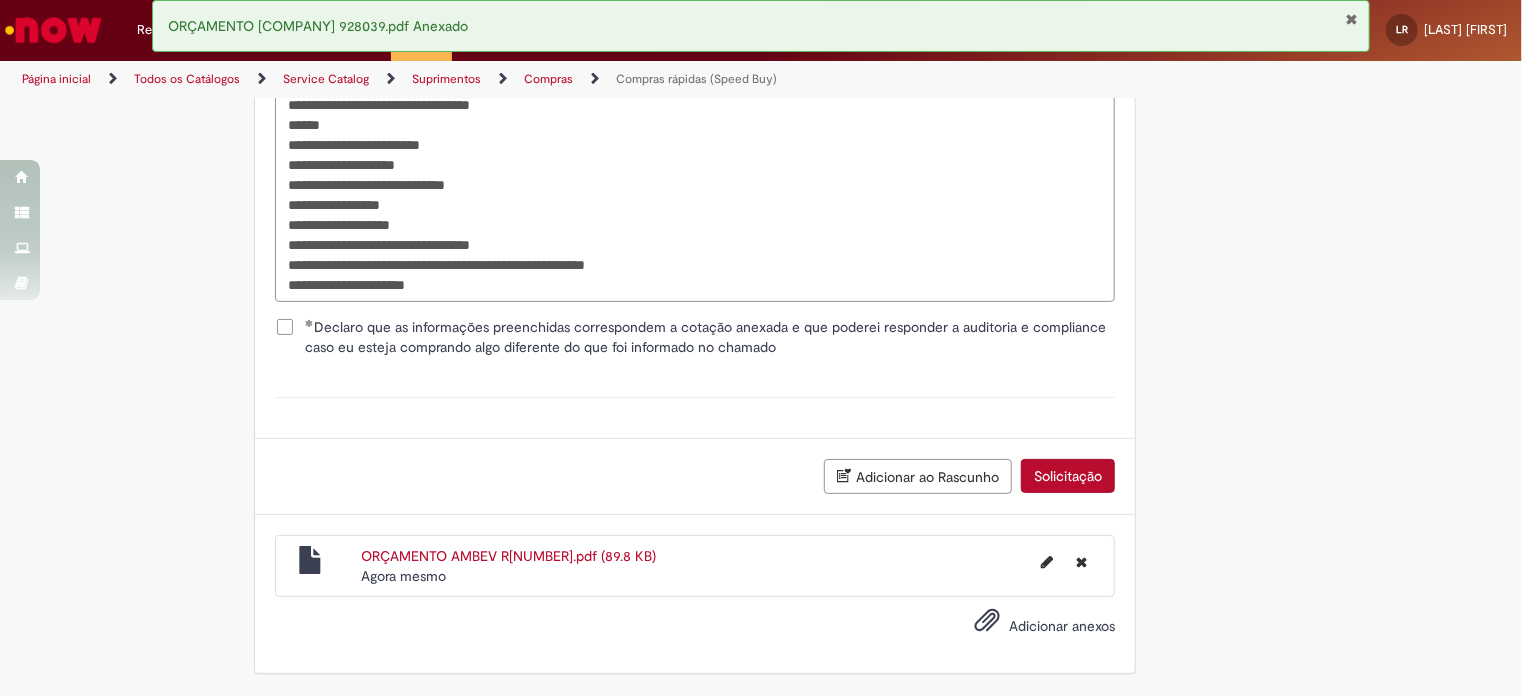 click on "Solicitação" at bounding box center [1068, 476] 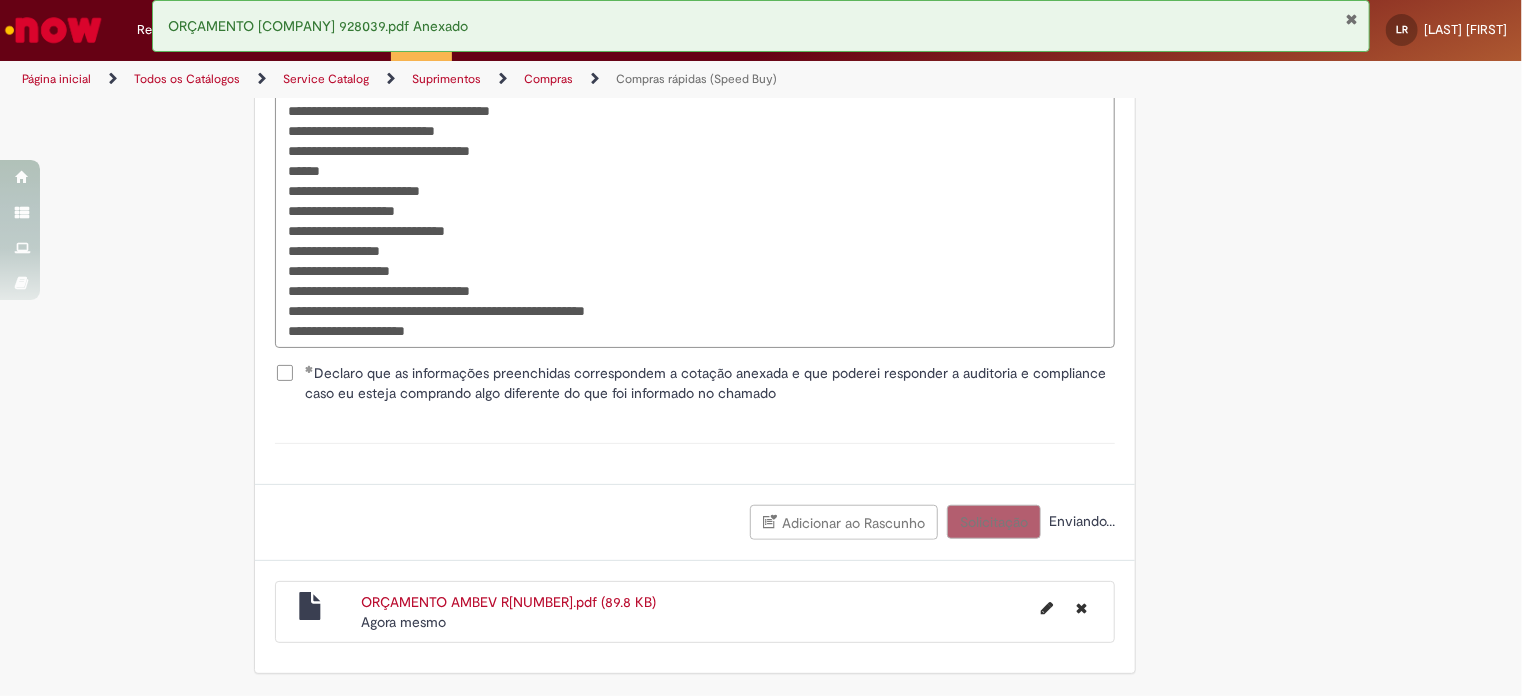scroll, scrollTop: 4485, scrollLeft: 0, axis: vertical 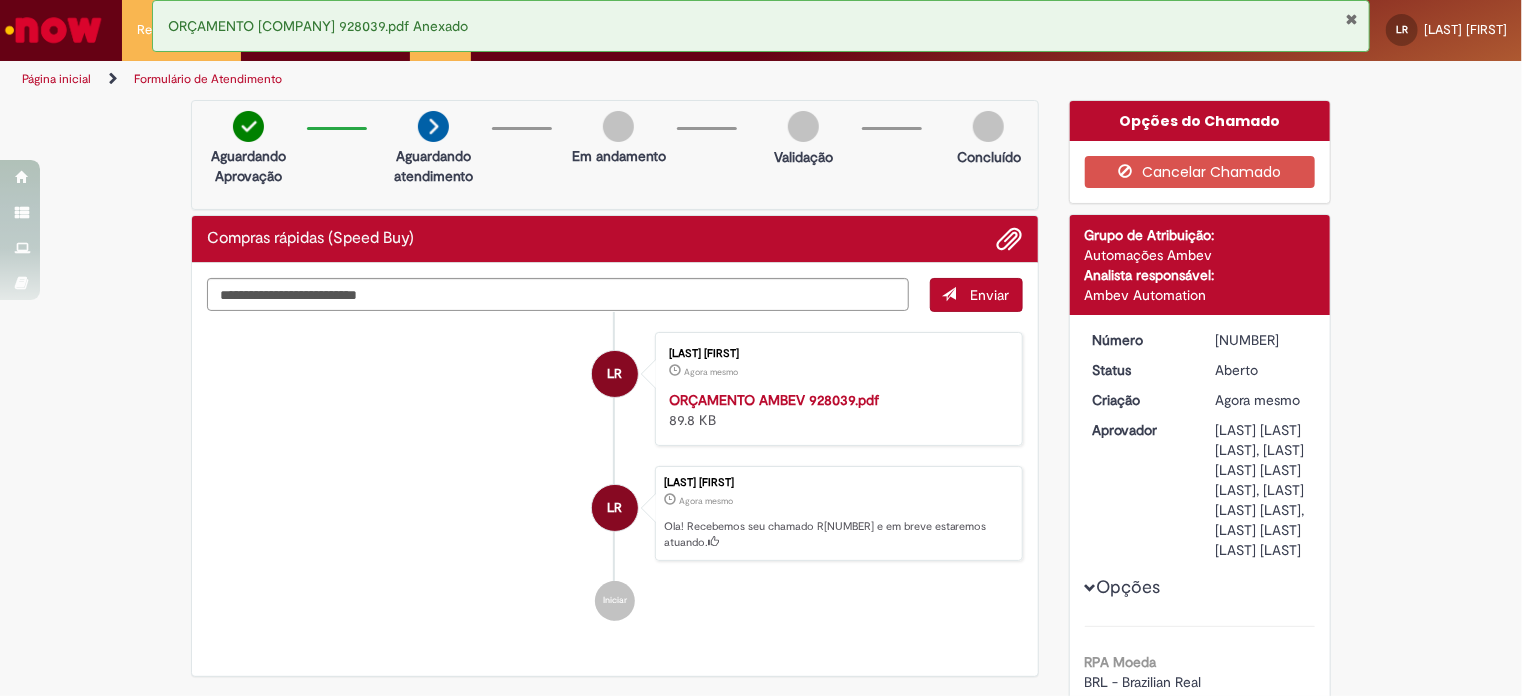 click on "[REFERENCE_ID]" at bounding box center [1261, 340] 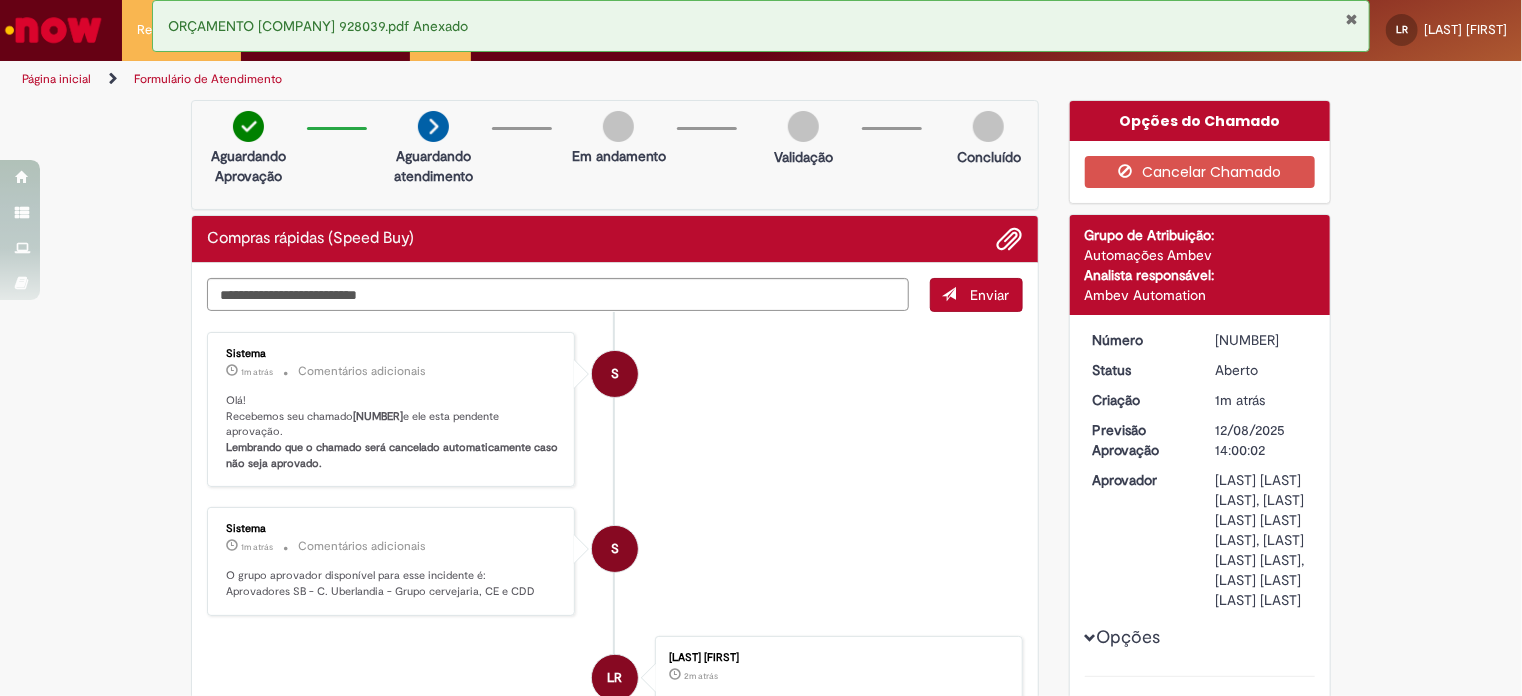 click on "[REFERENCE_ID]" at bounding box center [1261, 340] 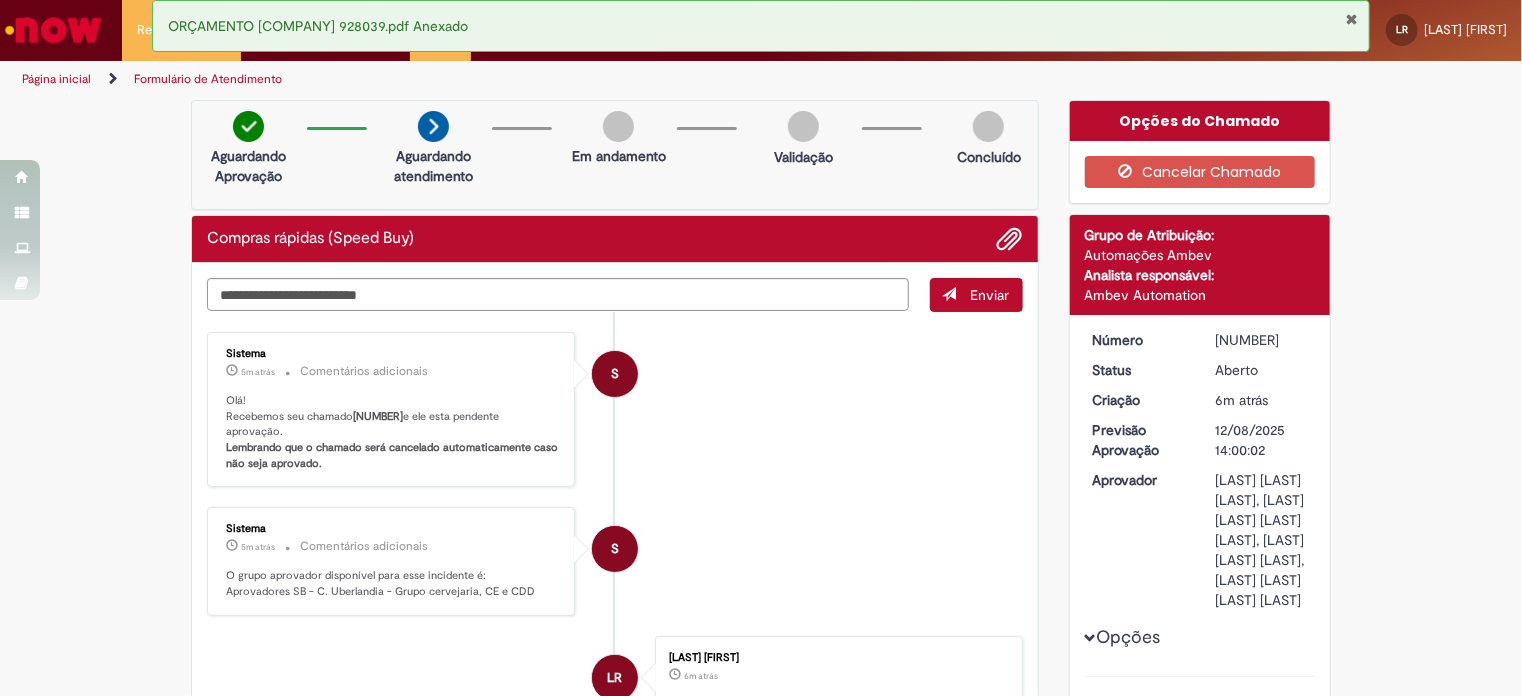 click at bounding box center [1352, 19] 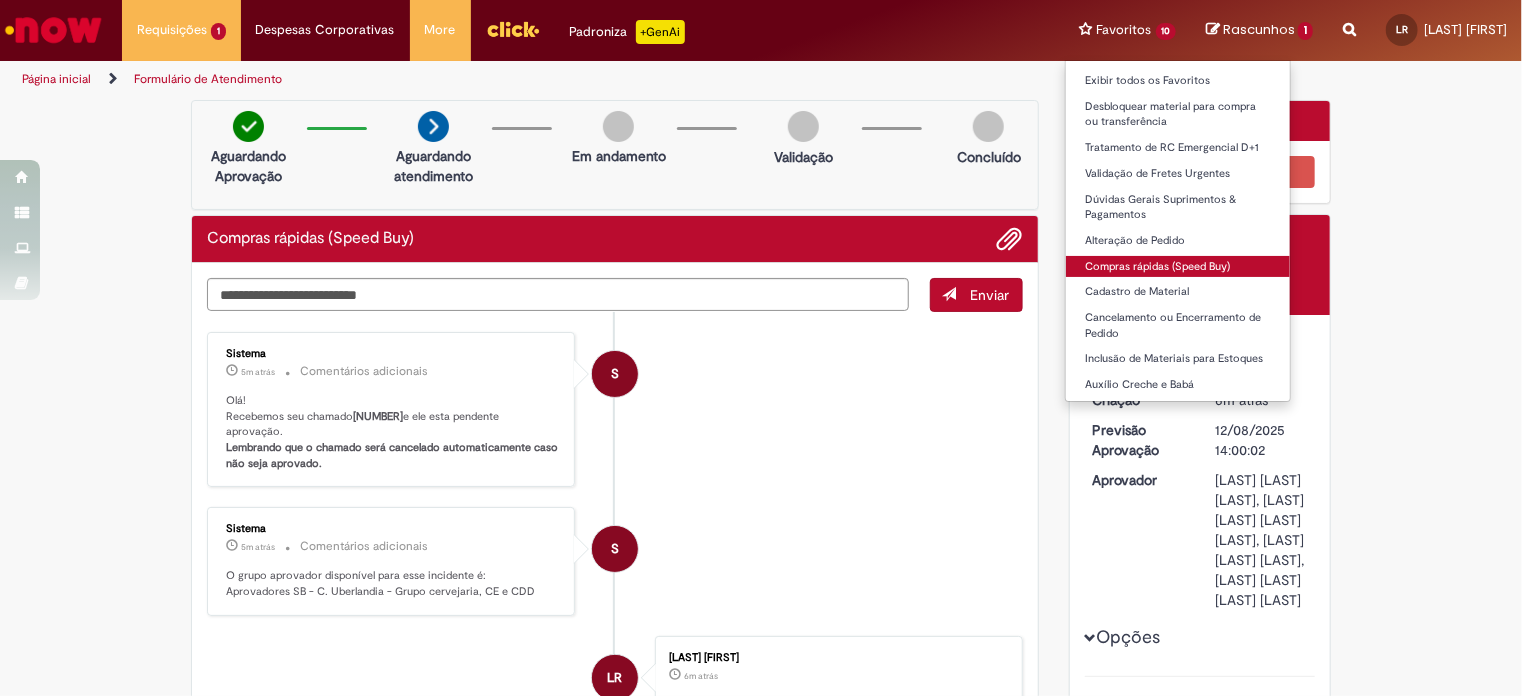 click on "Compras rápidas (Speed Buy)" at bounding box center [1178, 267] 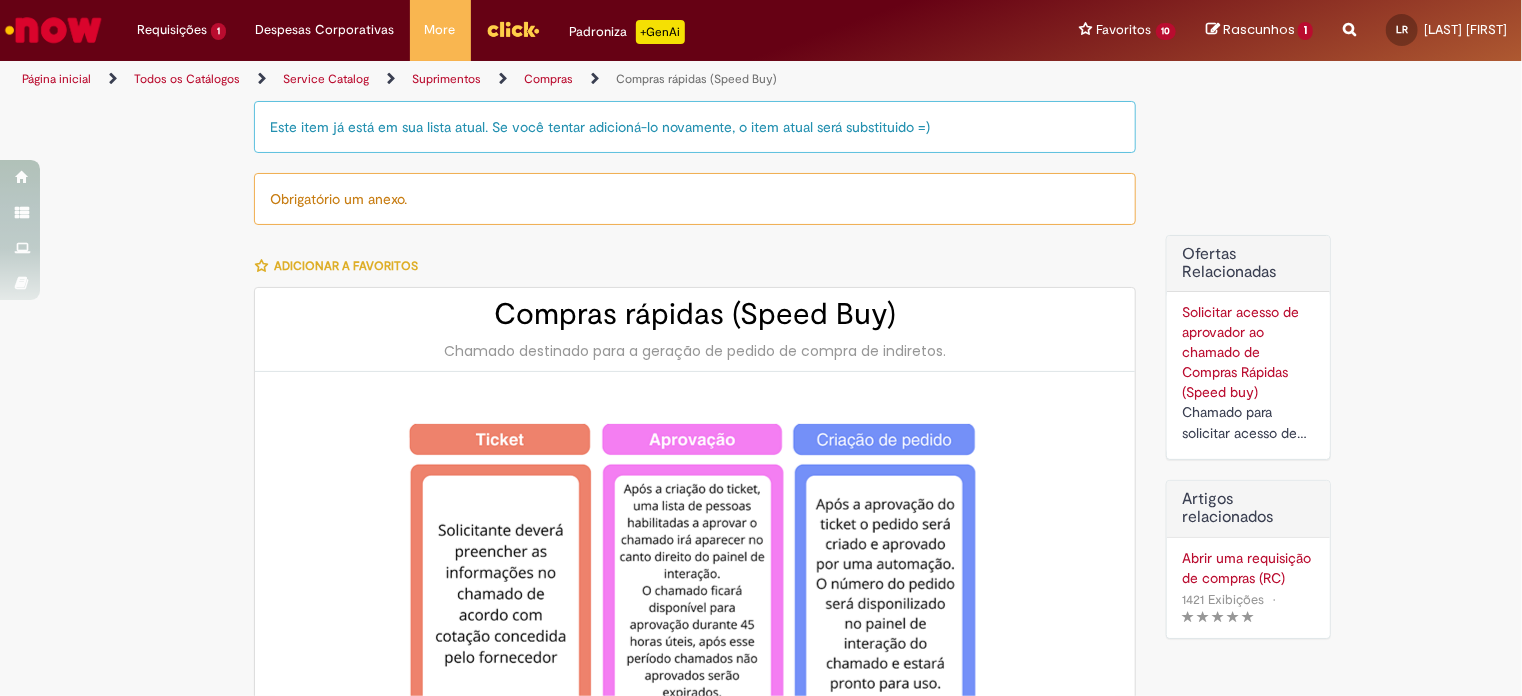 type on "********" 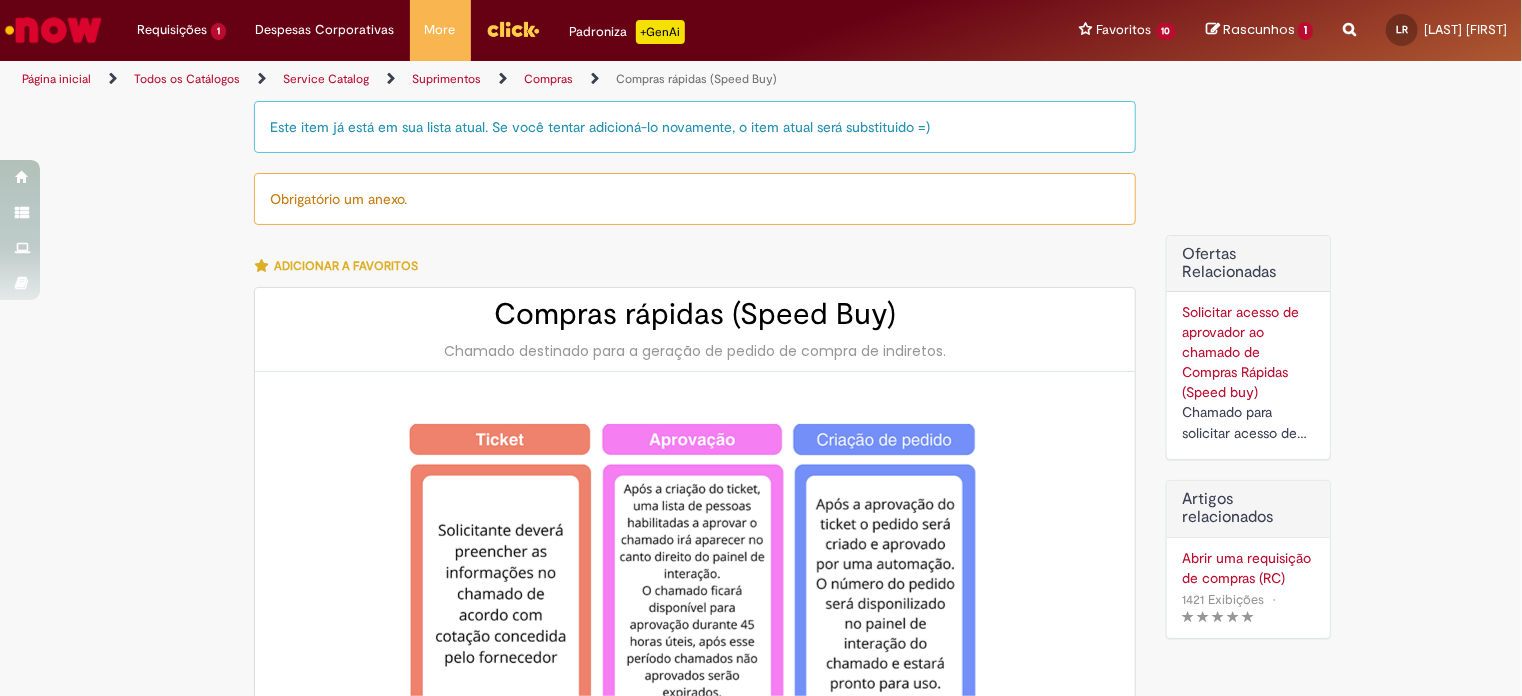 type on "**********" 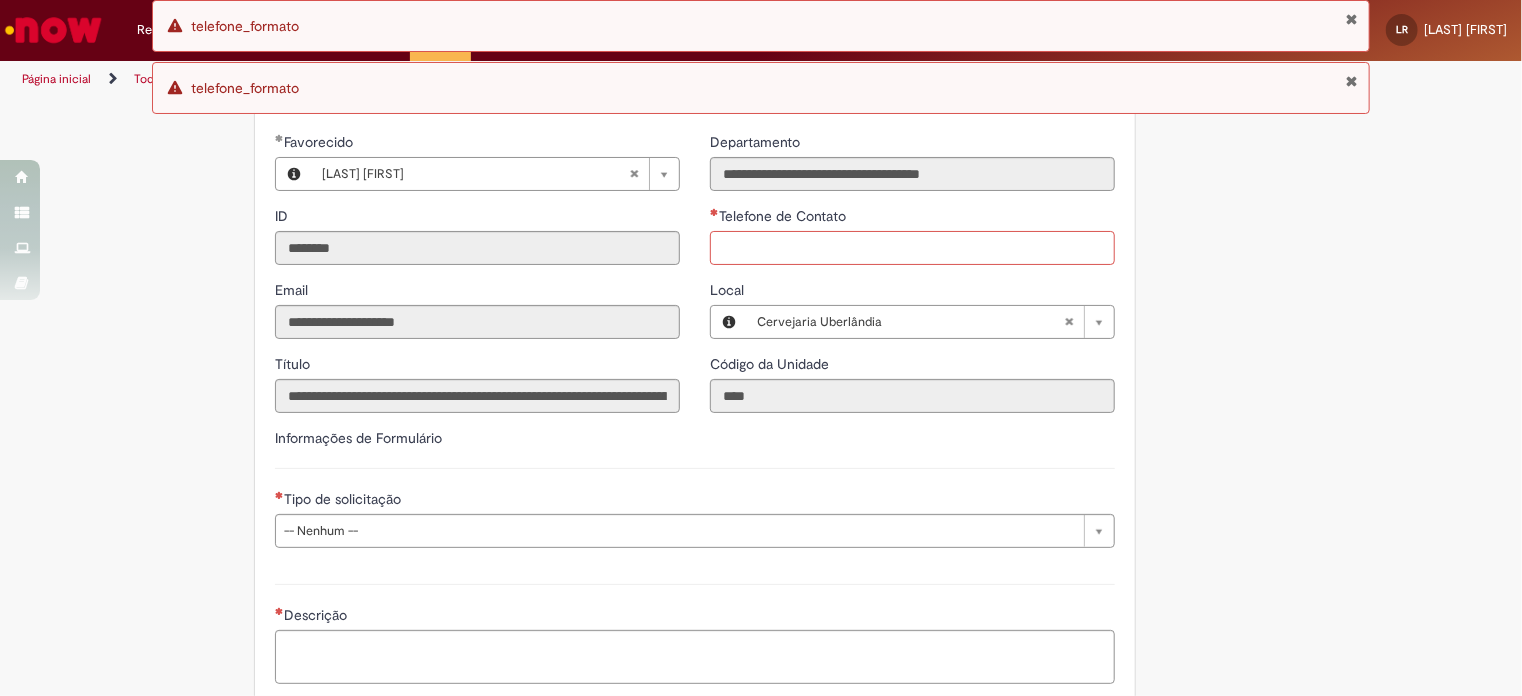 scroll, scrollTop: 2426, scrollLeft: 0, axis: vertical 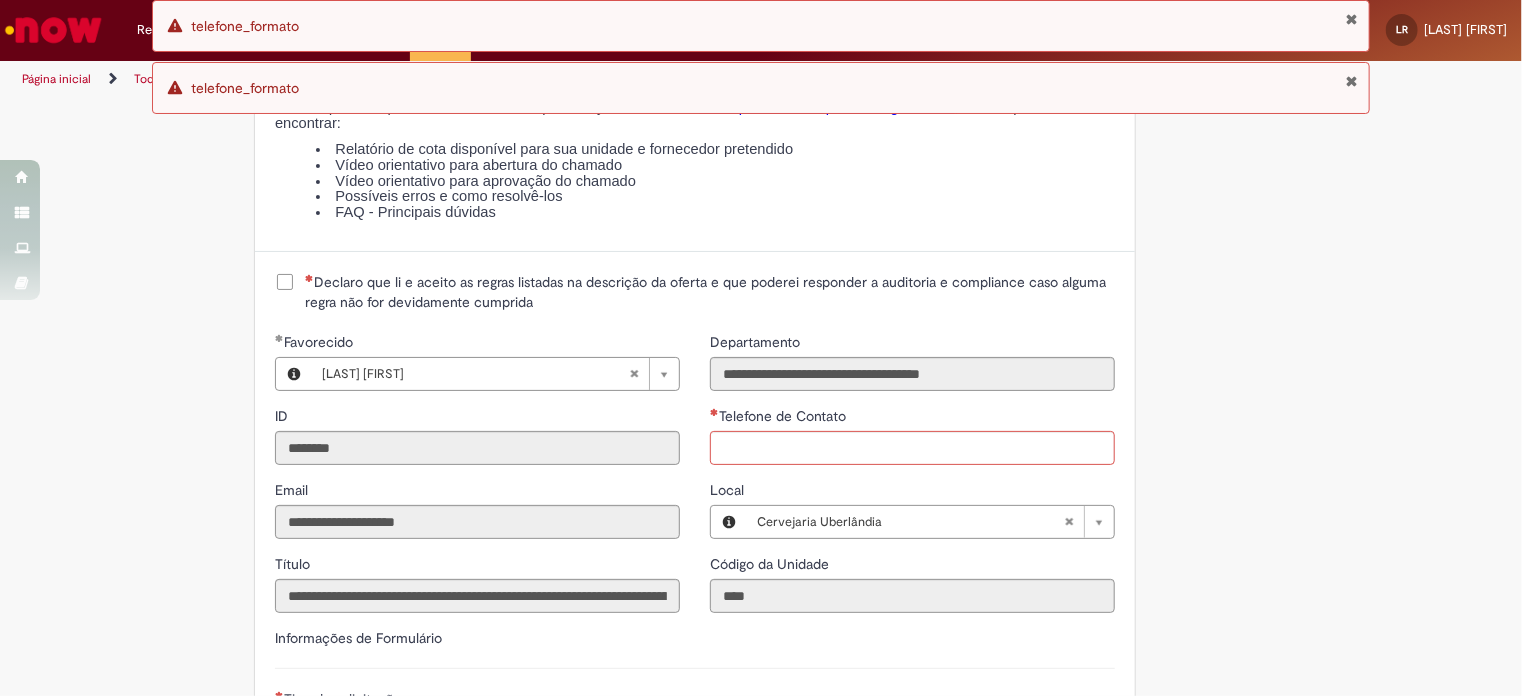 click on "Declaro que li e aceito as regras listadas na descrição da oferta e que poderei responder a auditoria e compliance caso alguma regra não for devidamente cumprida" at bounding box center (710, 292) 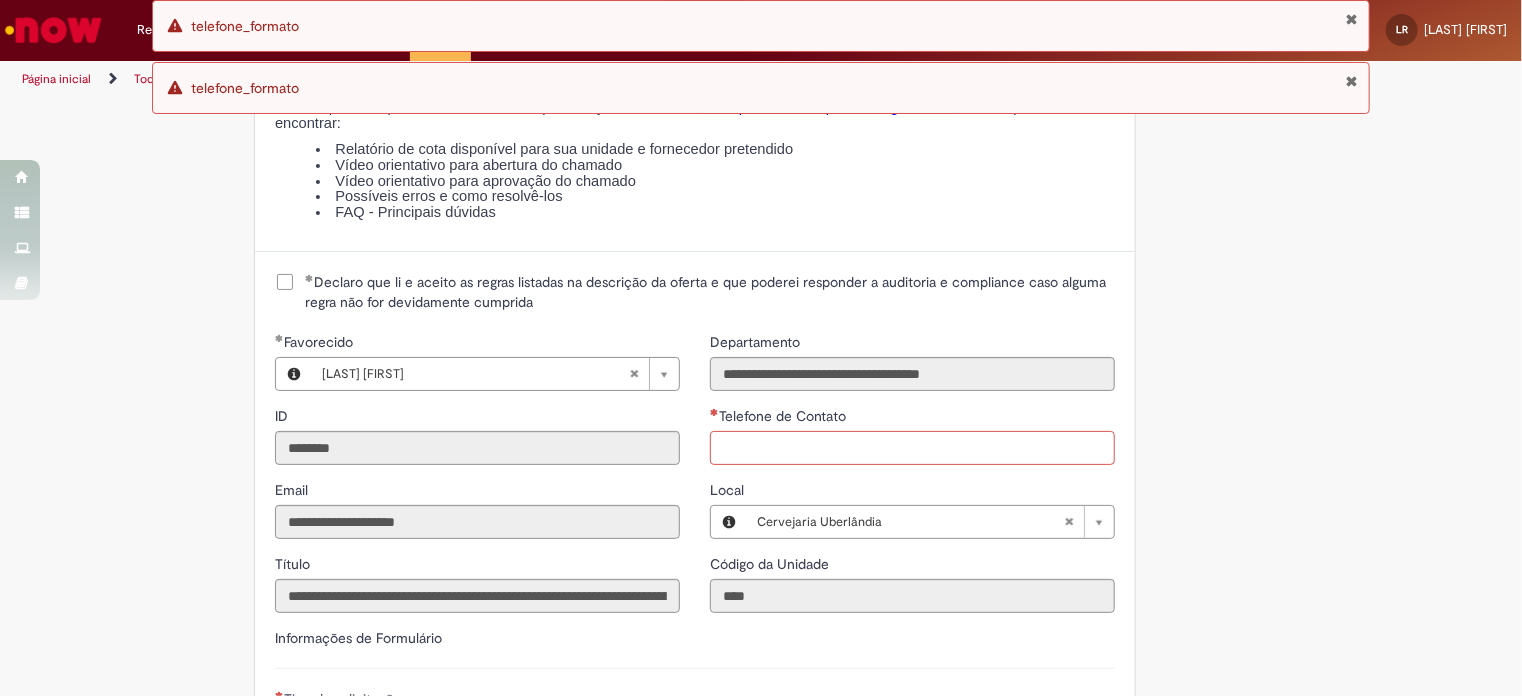 click on "Telefone de Contato" at bounding box center [912, 448] 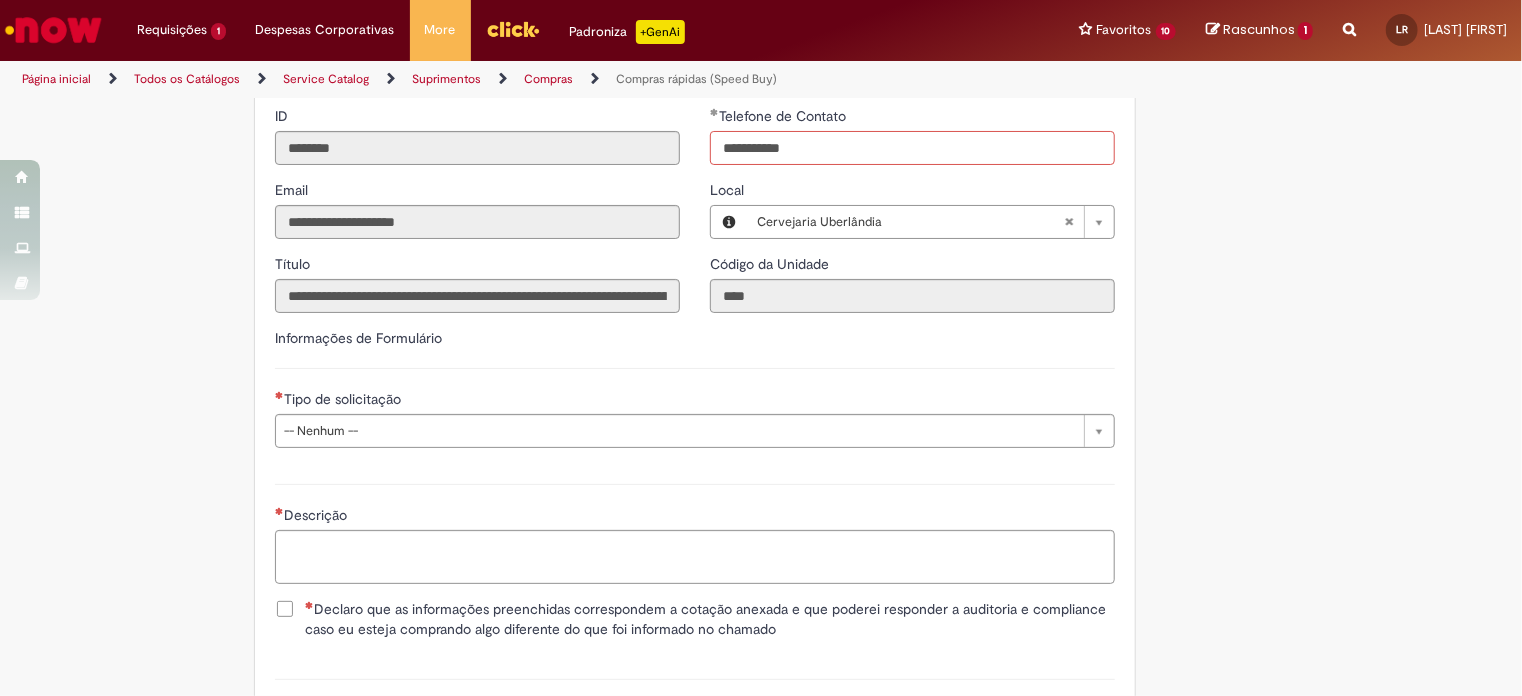 scroll, scrollTop: 2826, scrollLeft: 0, axis: vertical 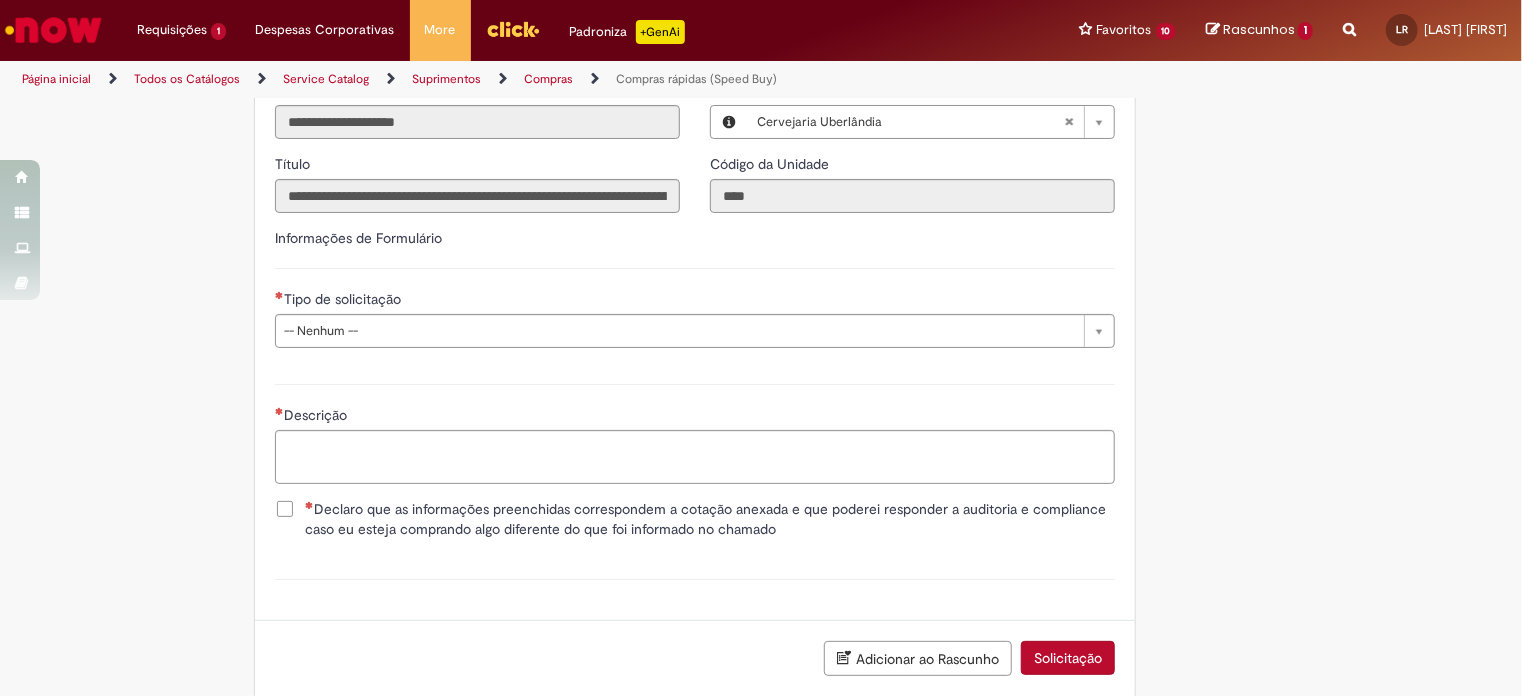 type on "**********" 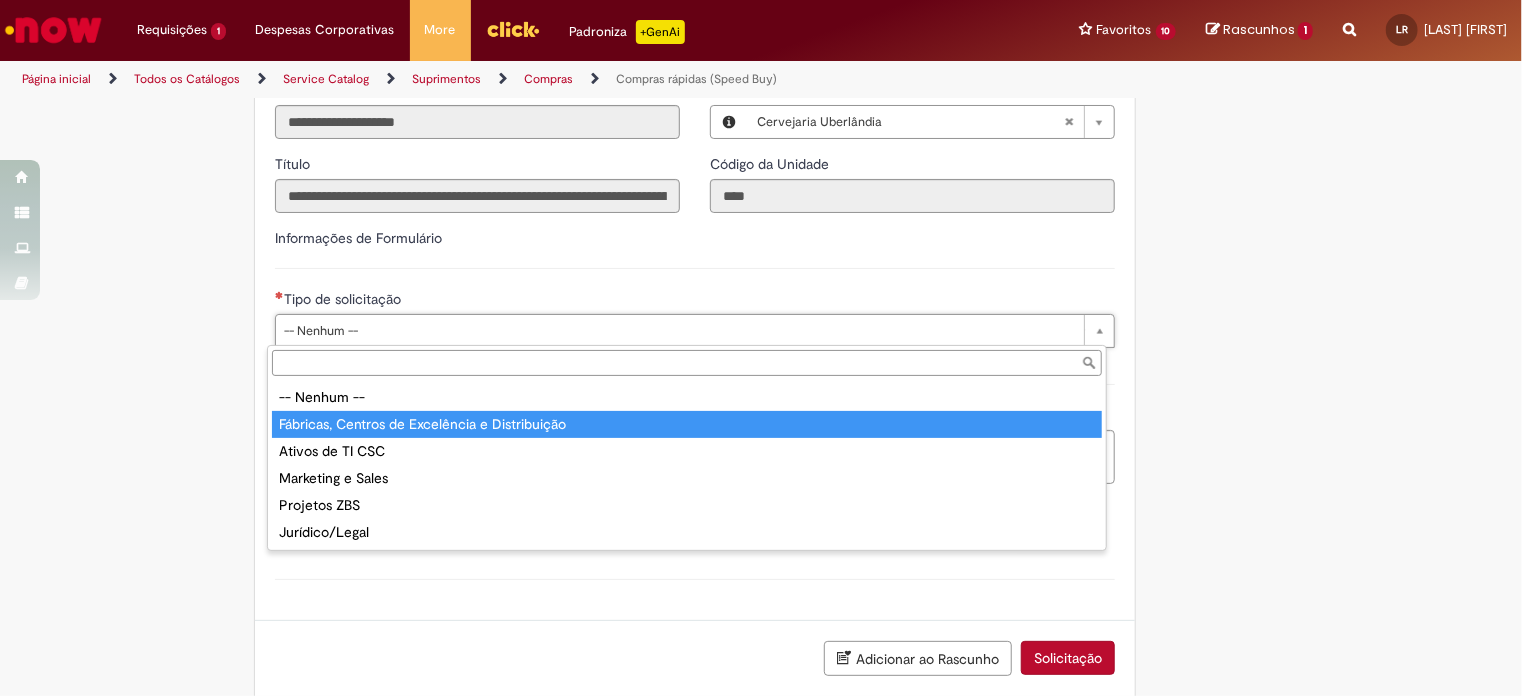 type on "**********" 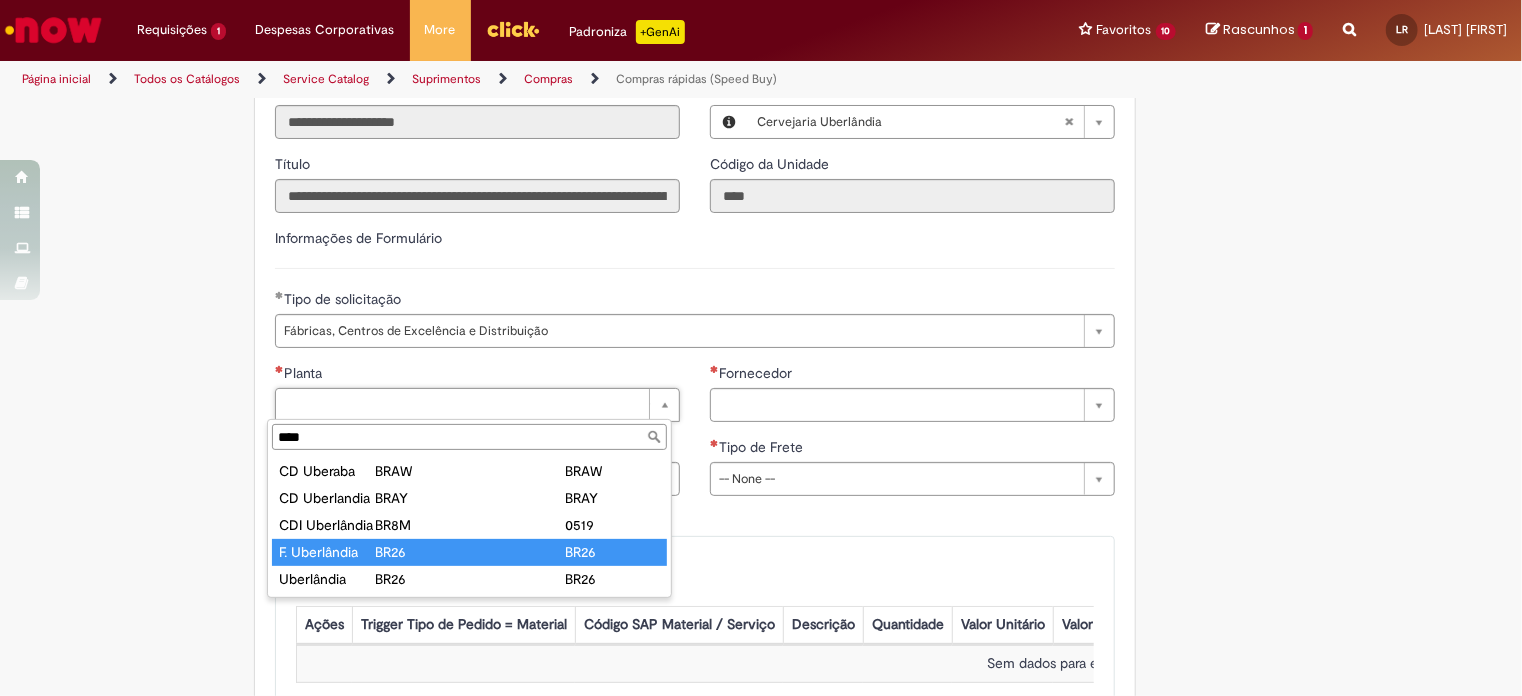 type on "****" 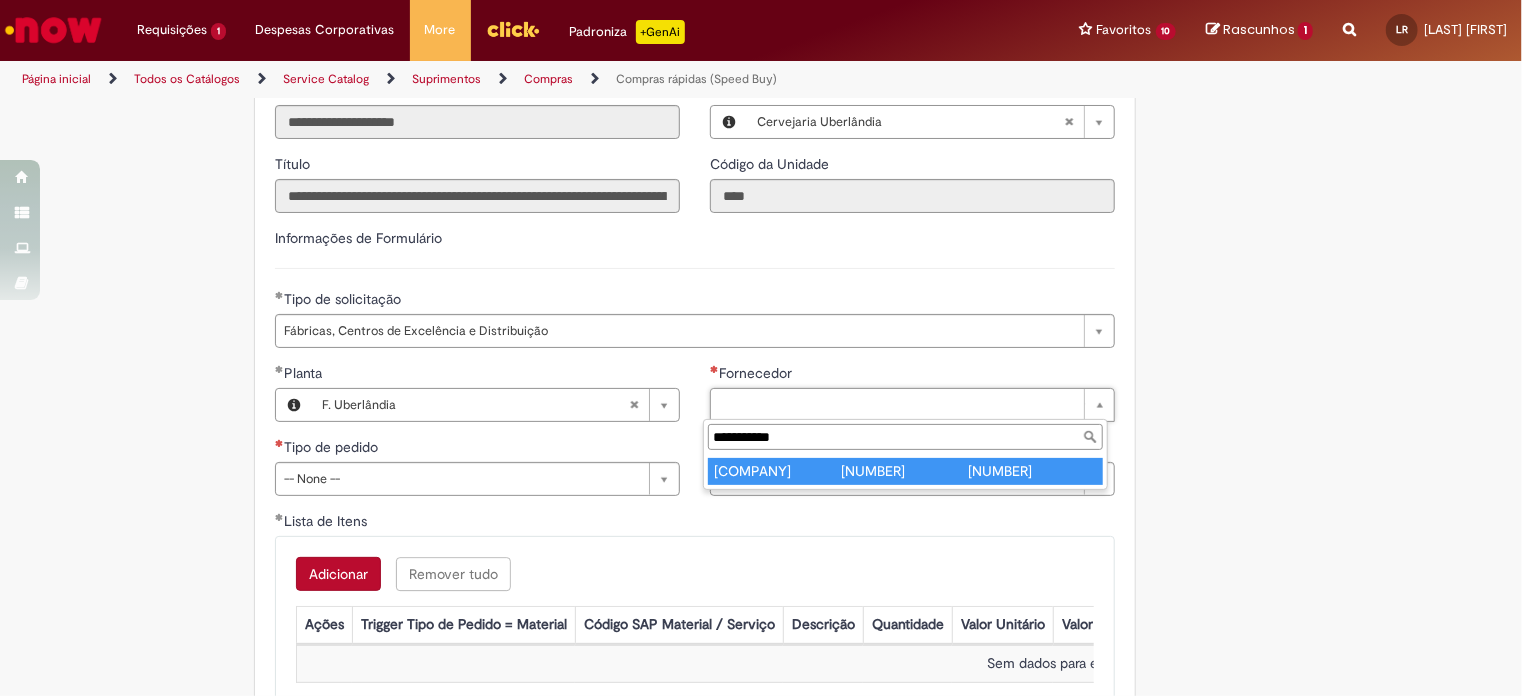 type on "**********" 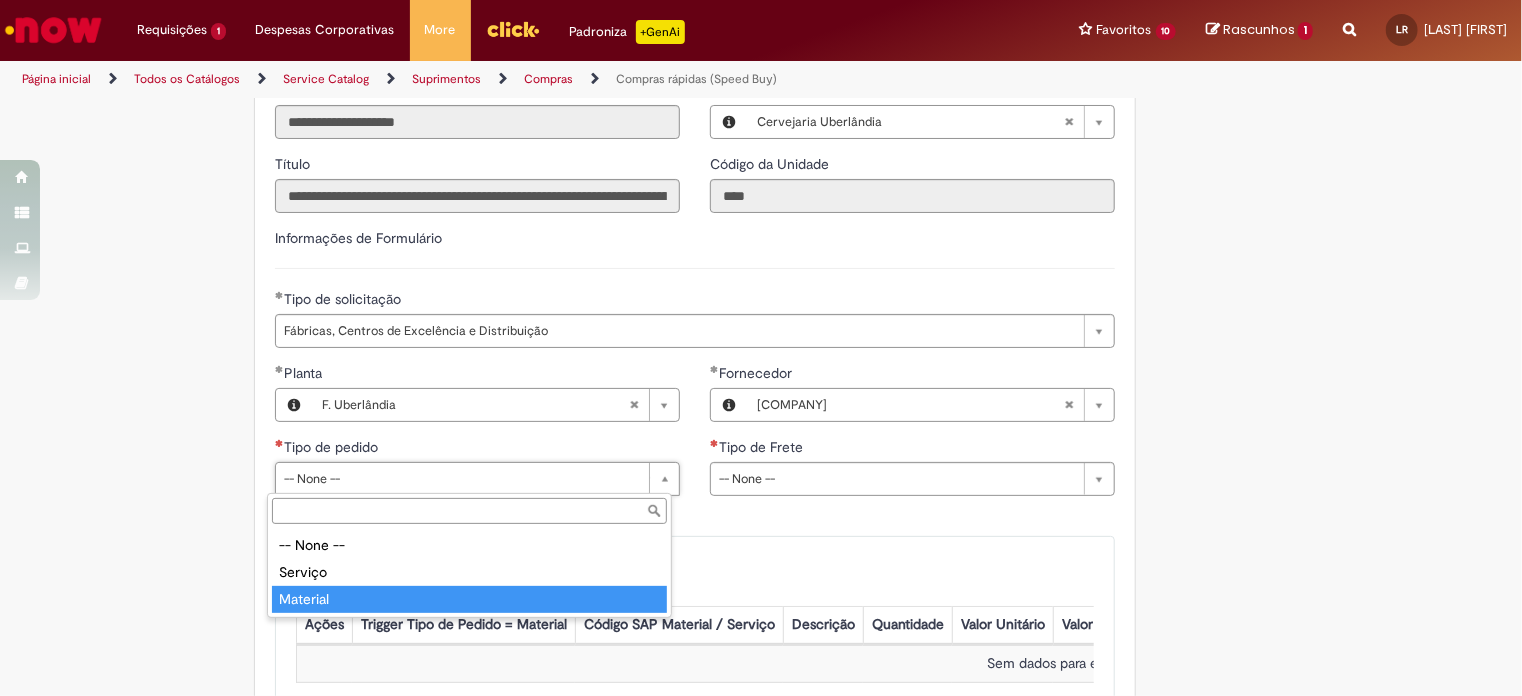 type on "********" 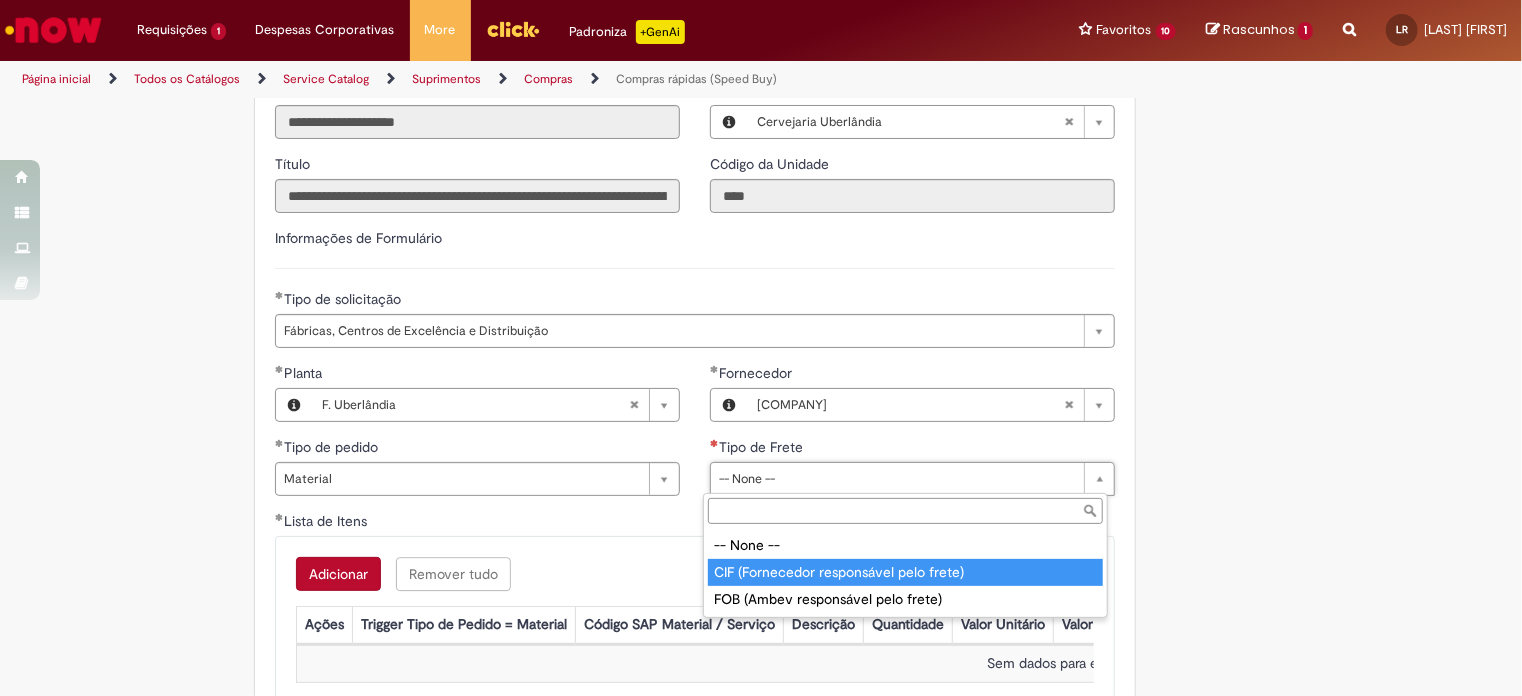 type on "**********" 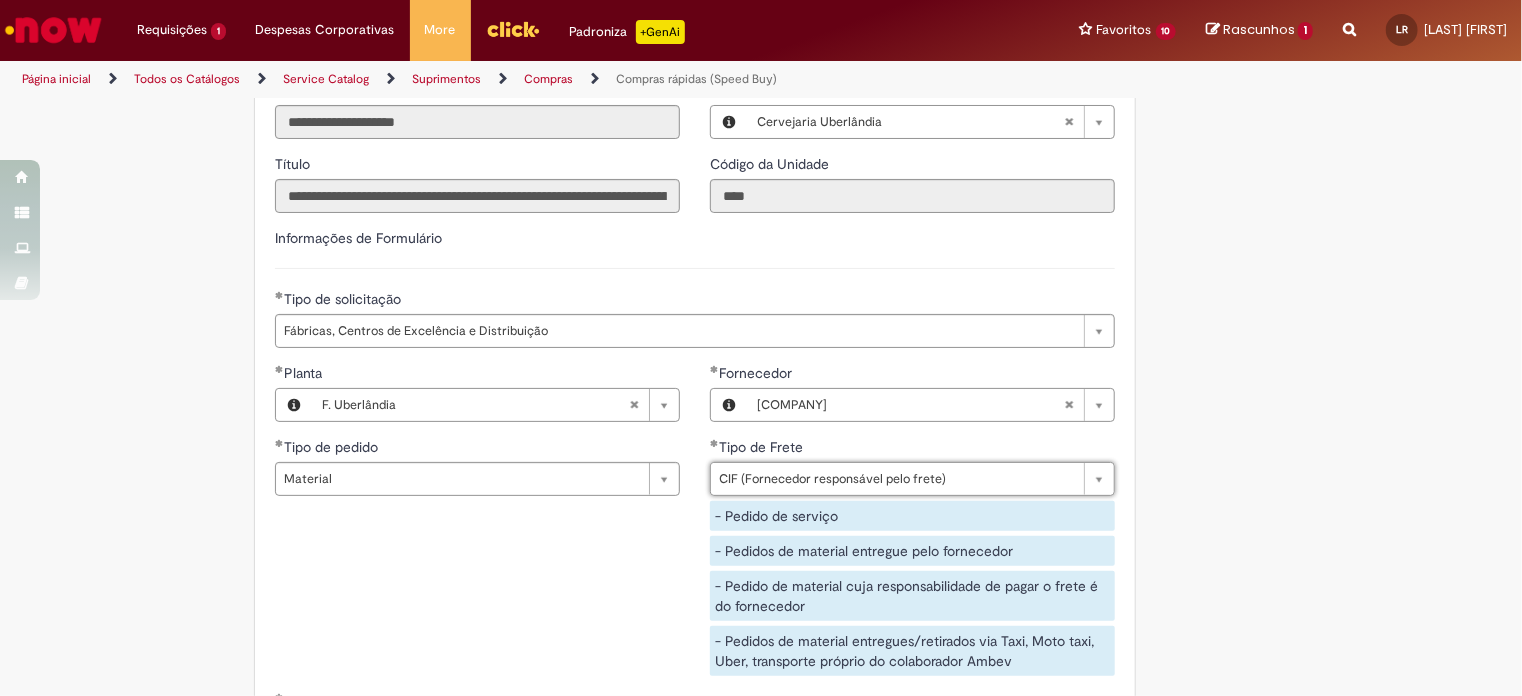 scroll, scrollTop: 3126, scrollLeft: 0, axis: vertical 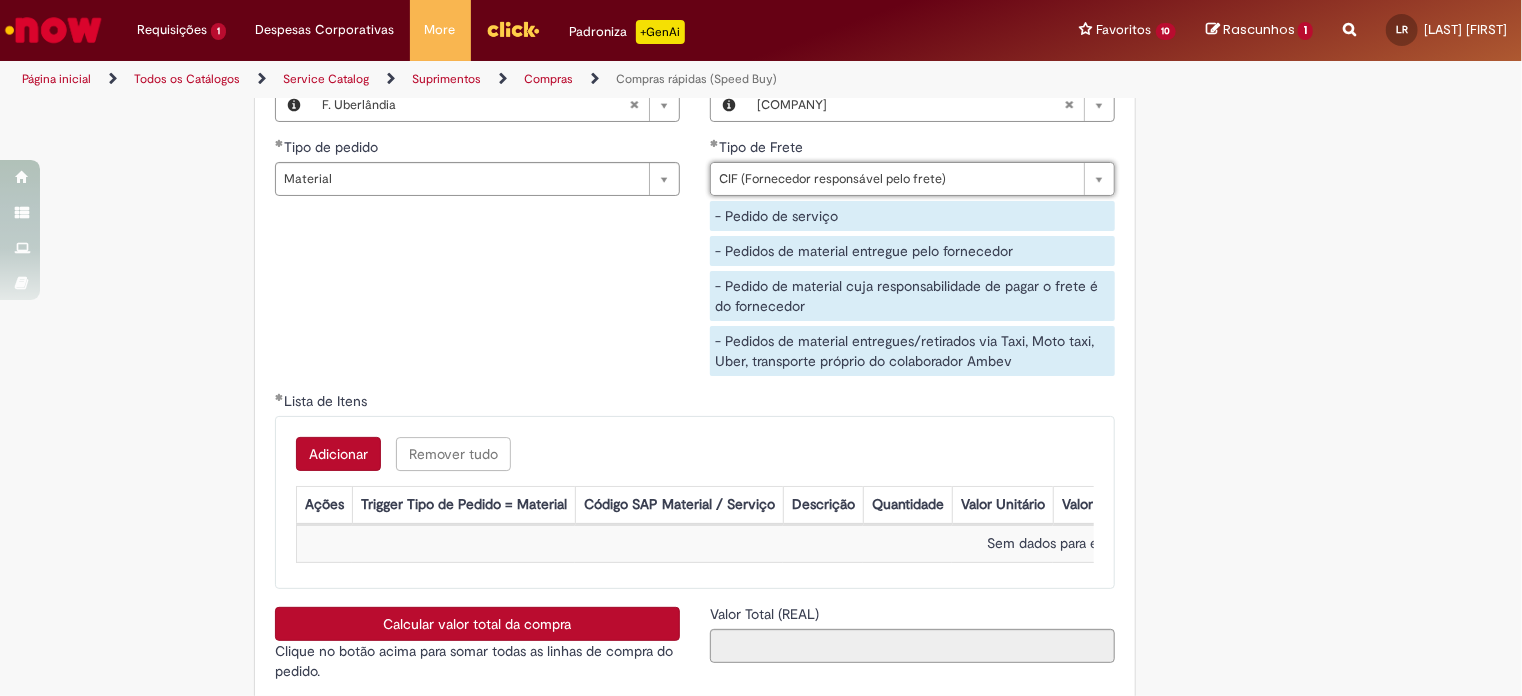 click on "Adicionar" at bounding box center [338, 454] 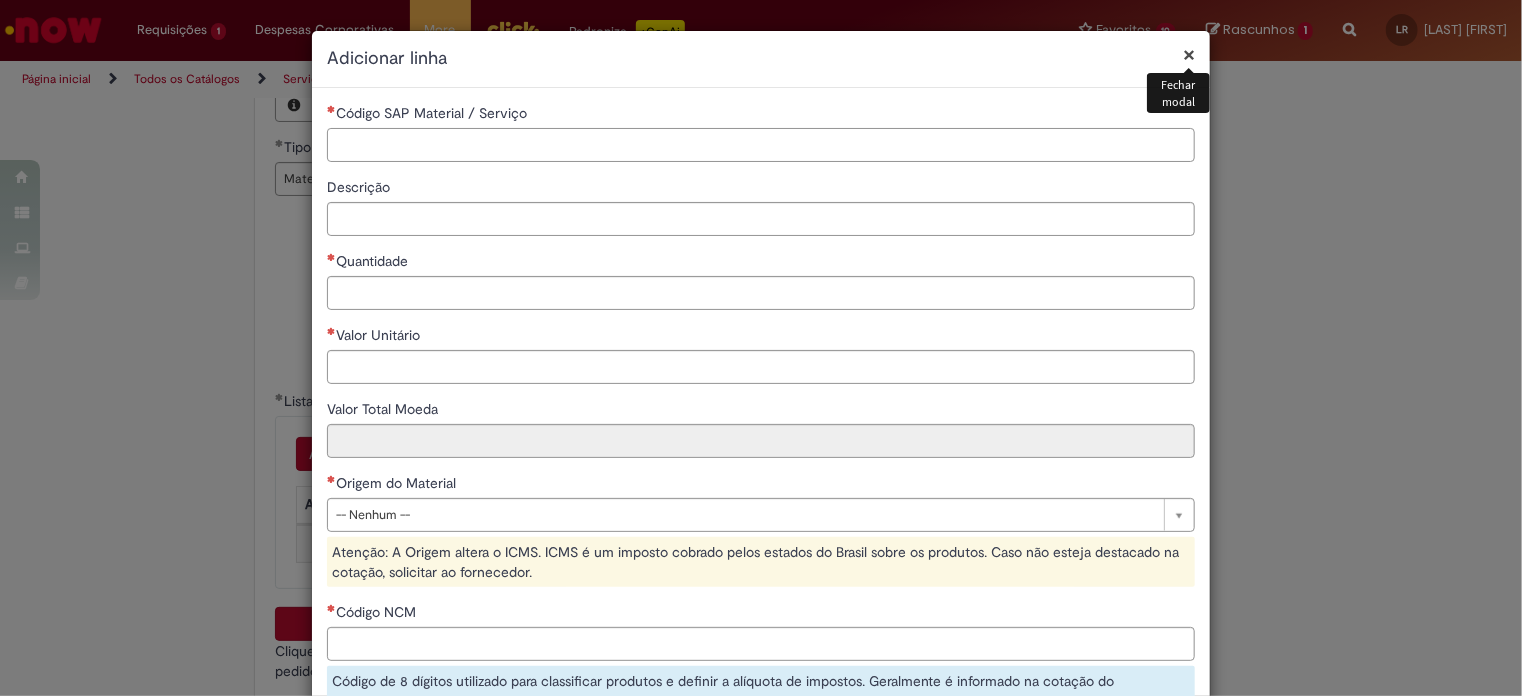 click on "Código SAP Material / Serviço" at bounding box center [761, 145] 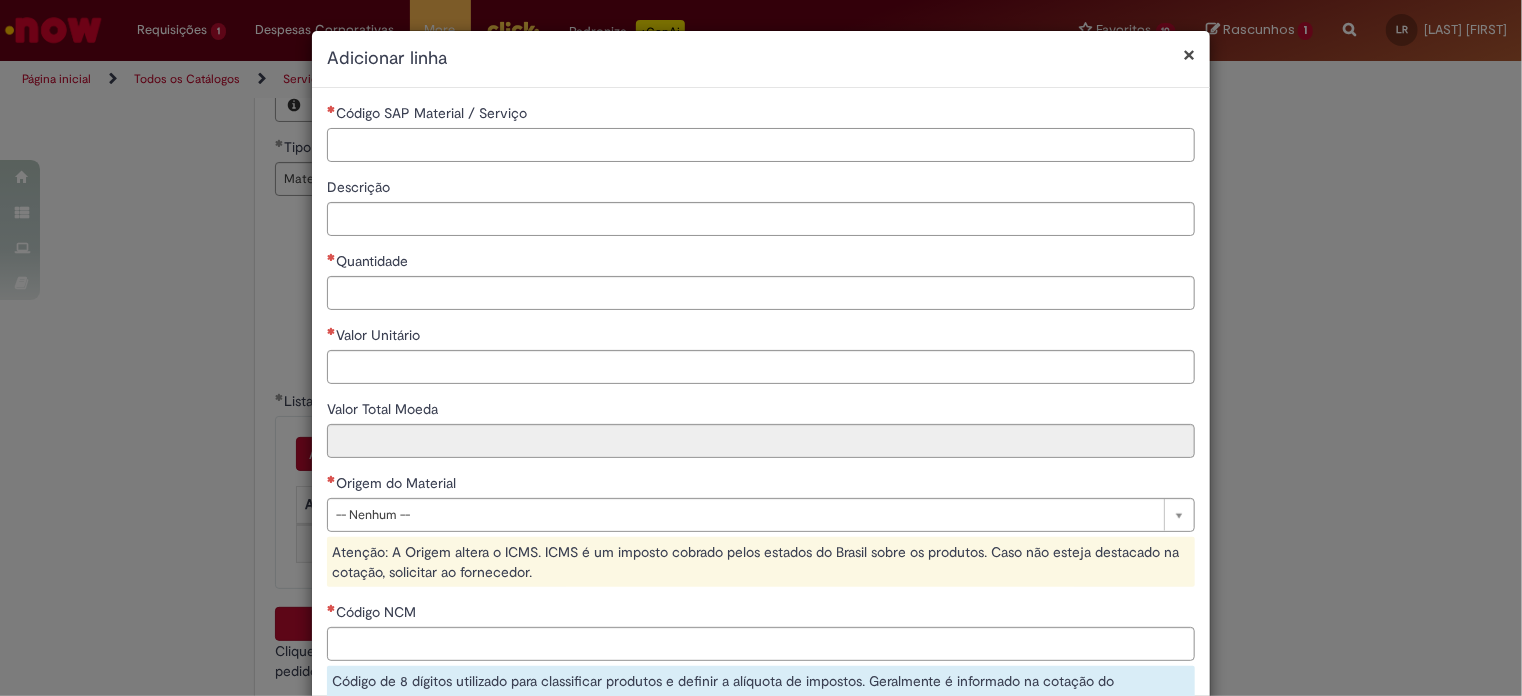 paste on "********" 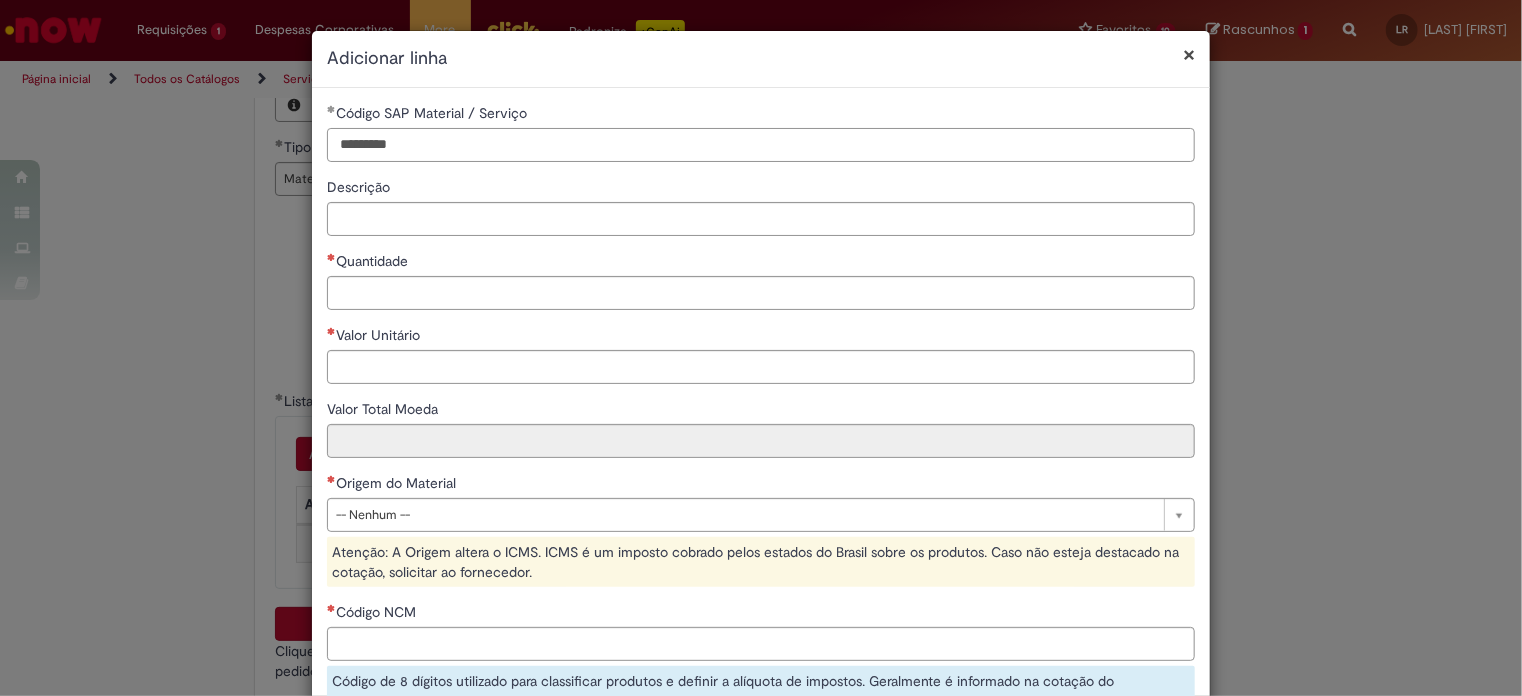 type on "********" 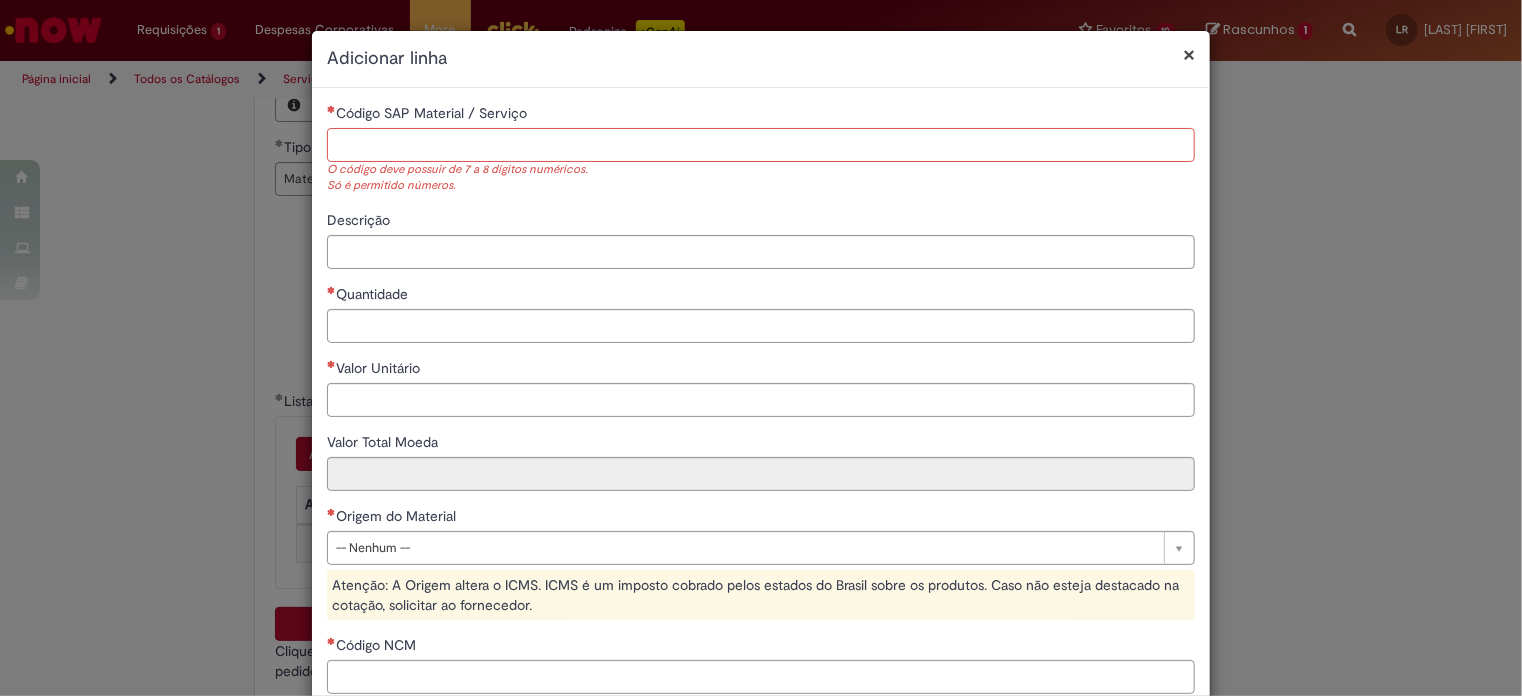 click on "Código SAP Material / Serviço" at bounding box center [761, 145] 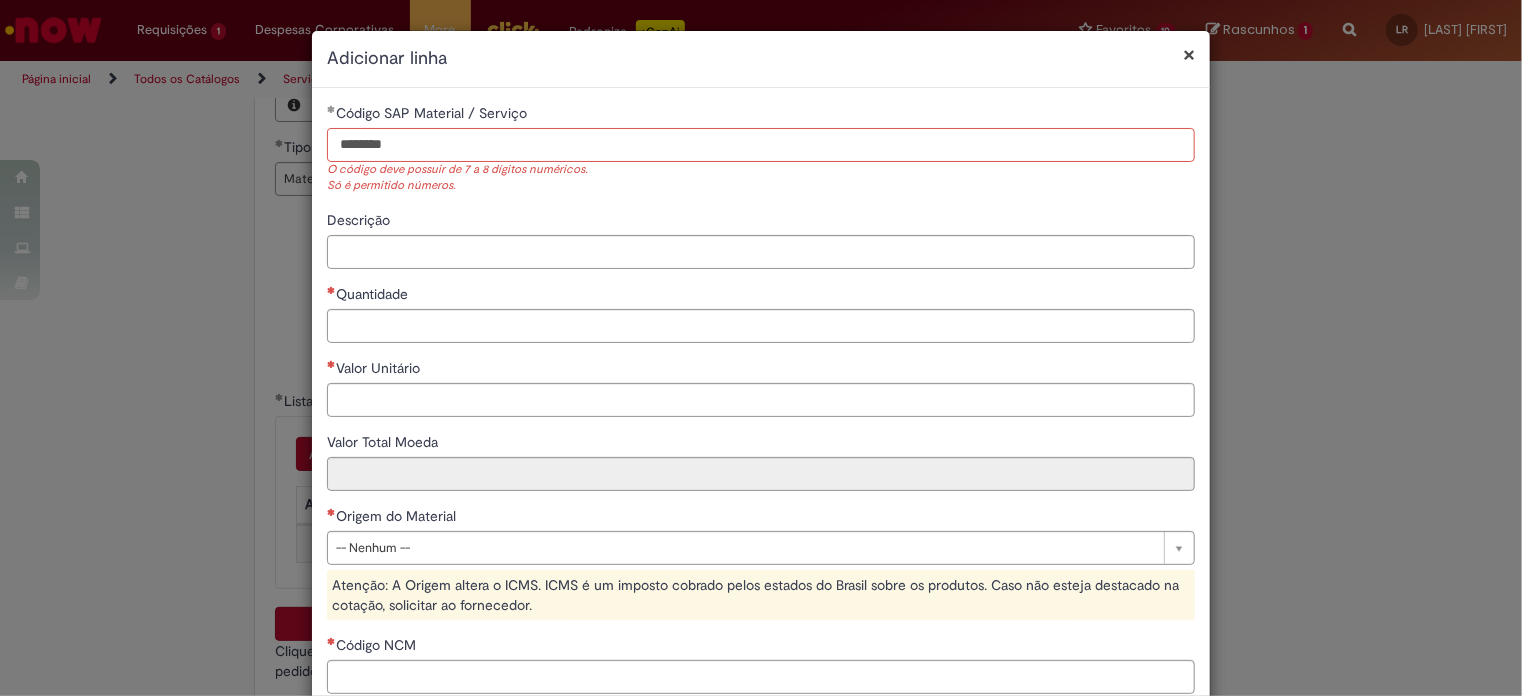 type on "********" 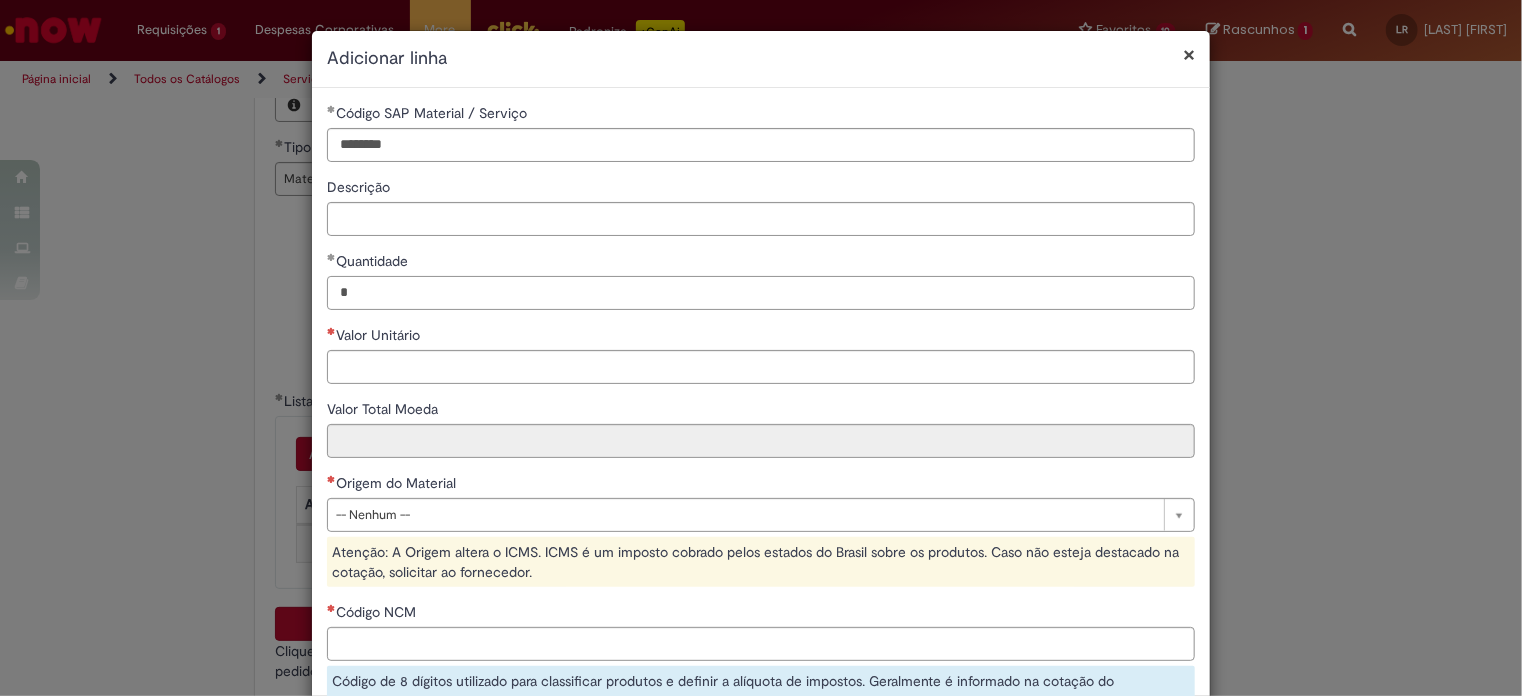 type on "*" 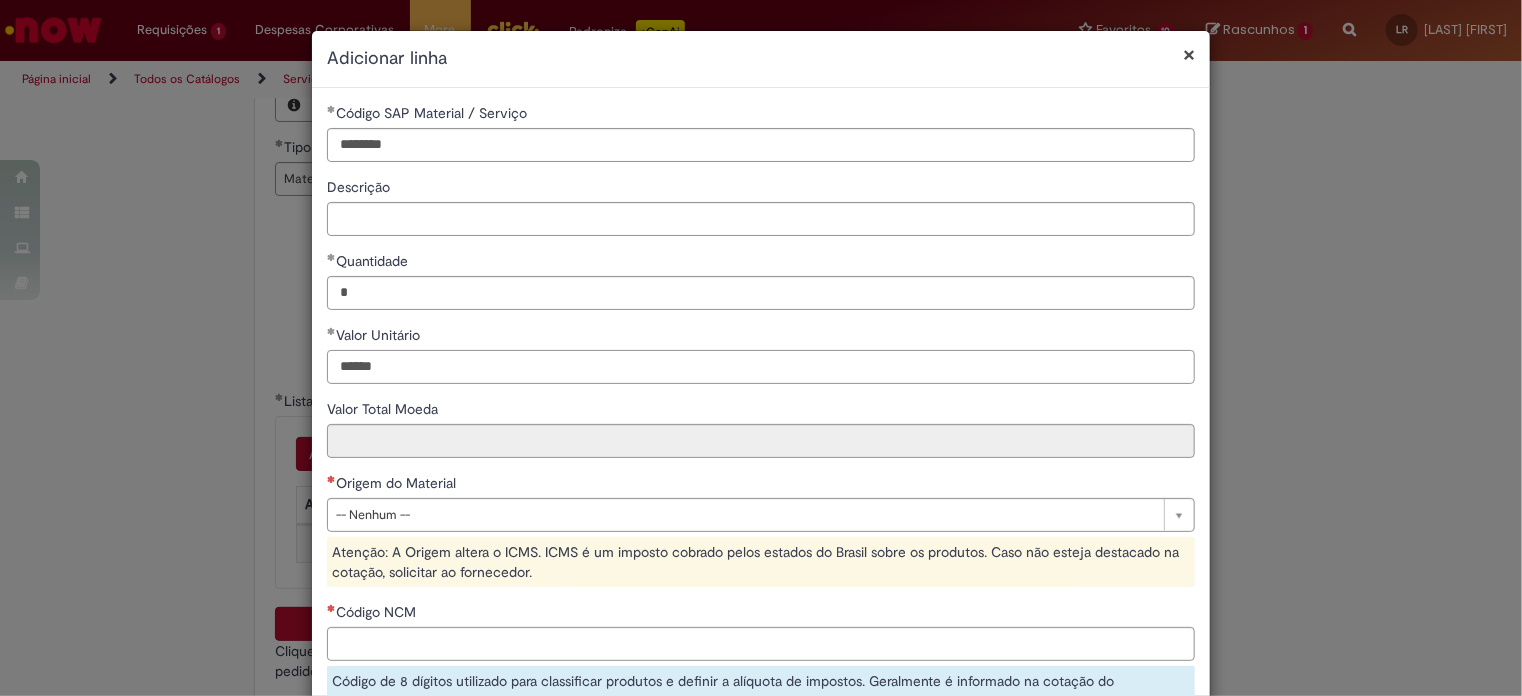 type on "******" 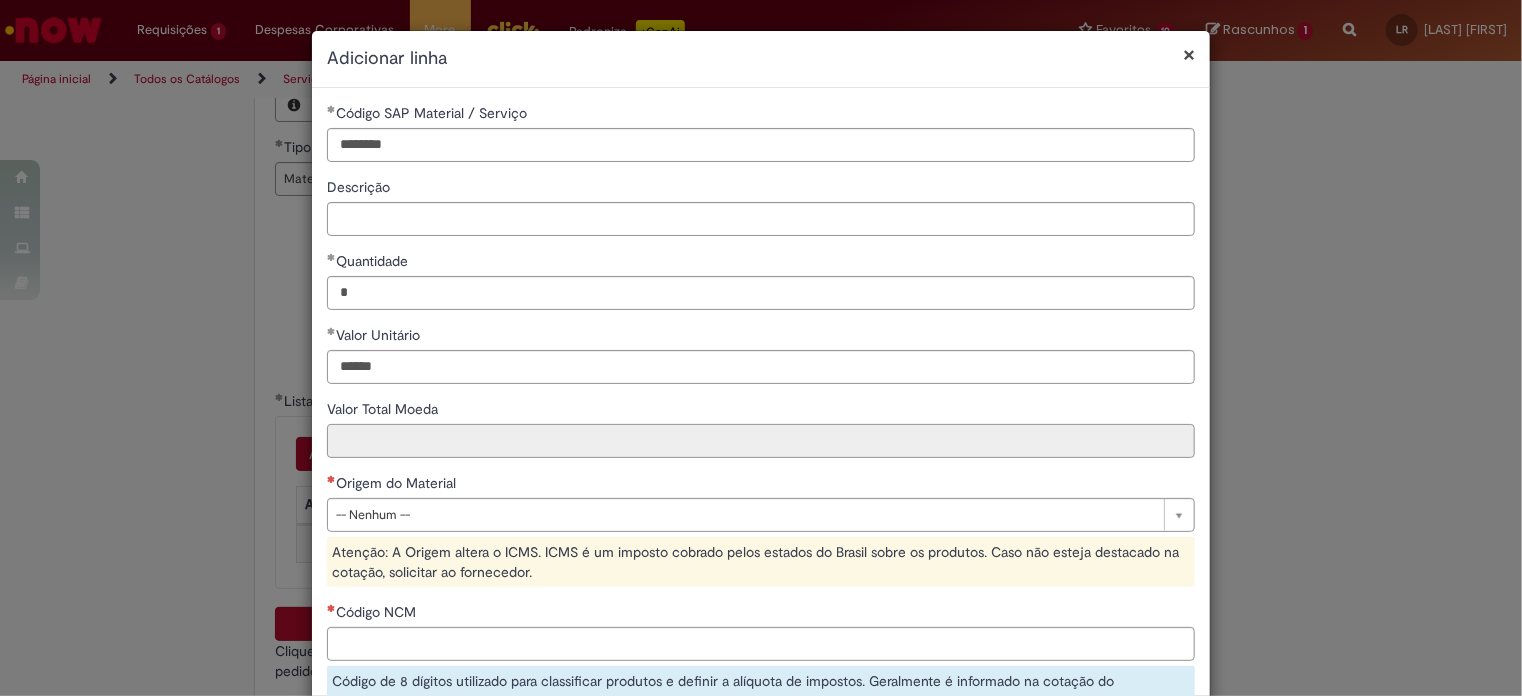 type on "******" 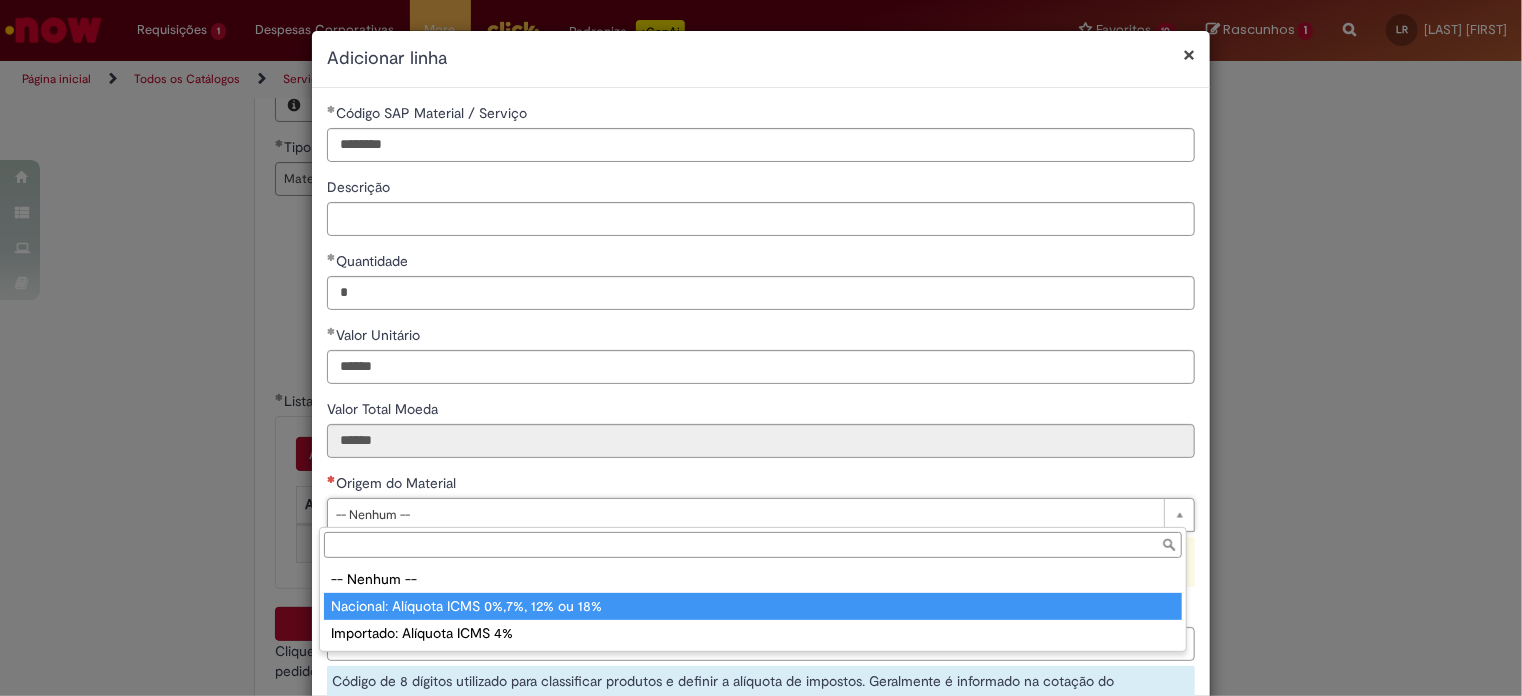 type on "**********" 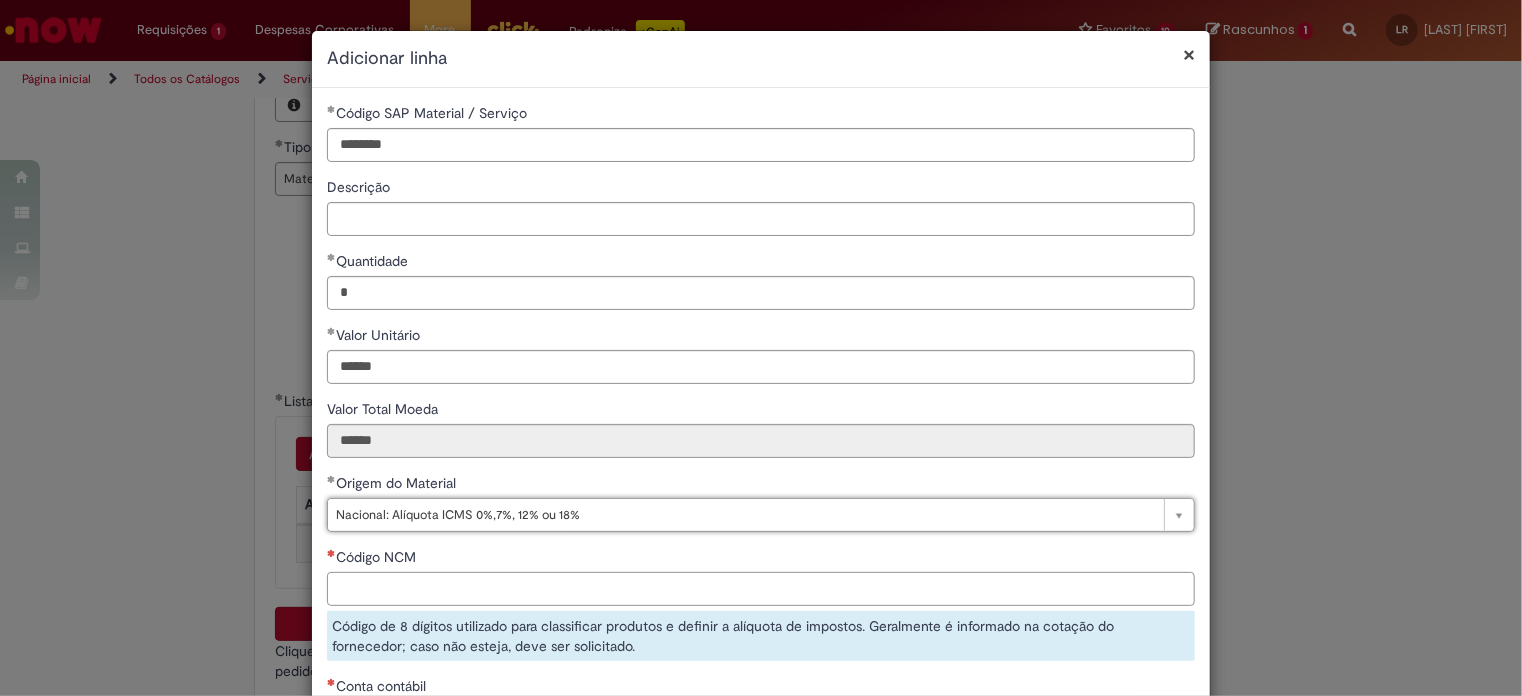 click on "Código NCM" at bounding box center [761, 589] 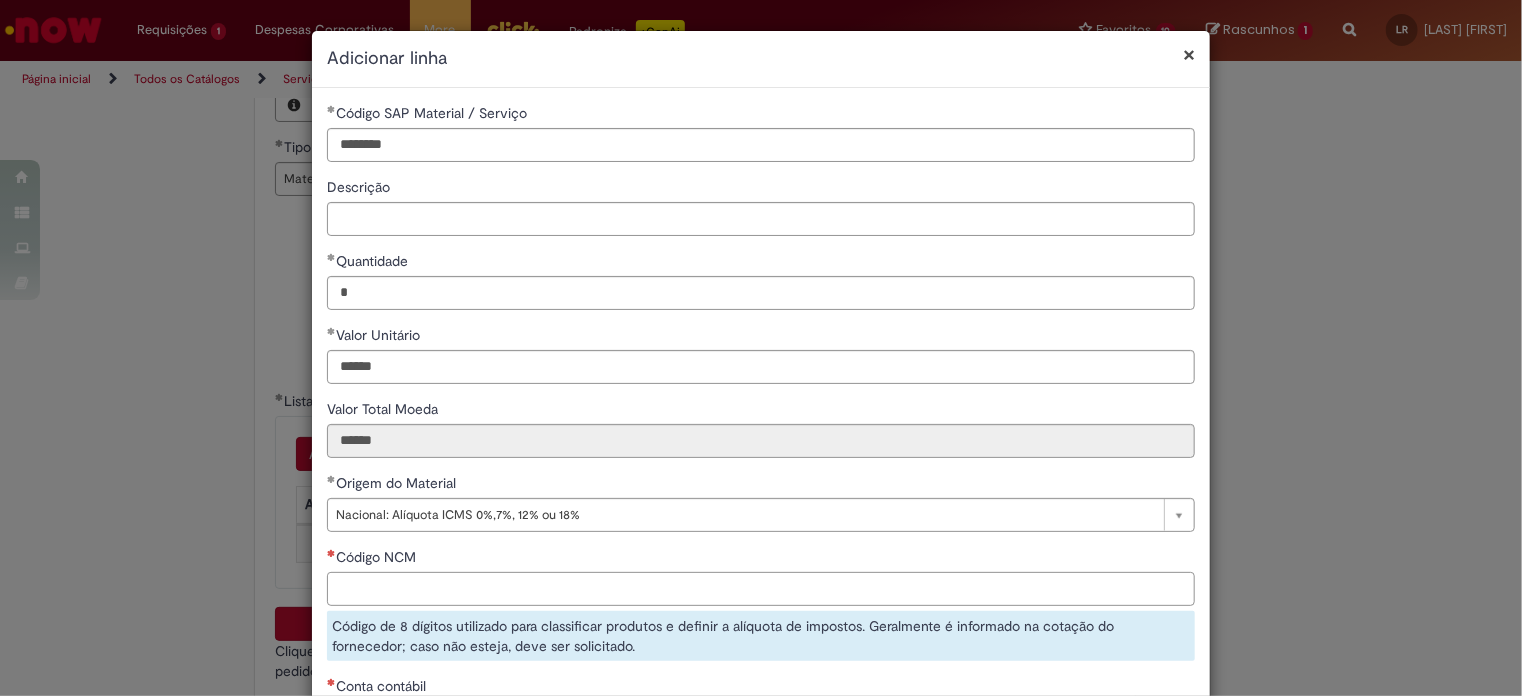 paste on "********" 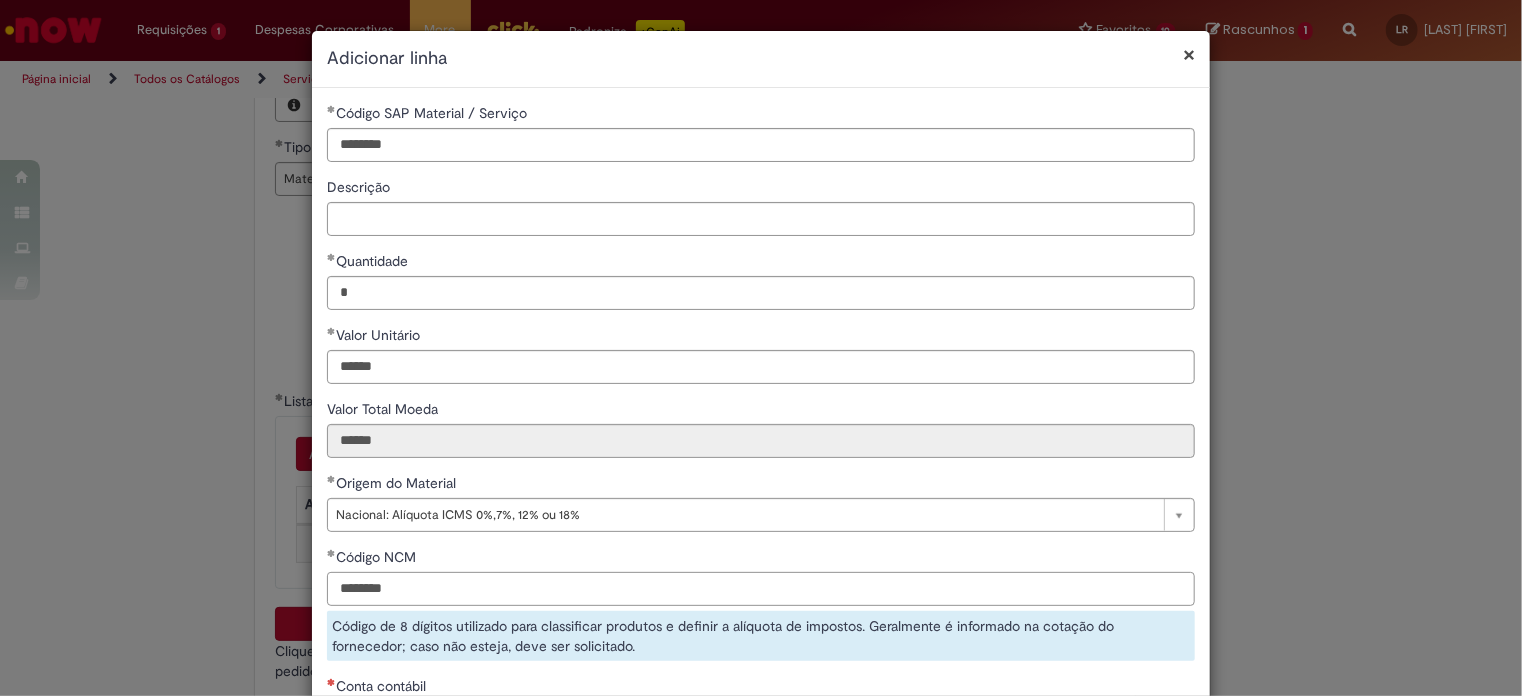 scroll, scrollTop: 237, scrollLeft: 0, axis: vertical 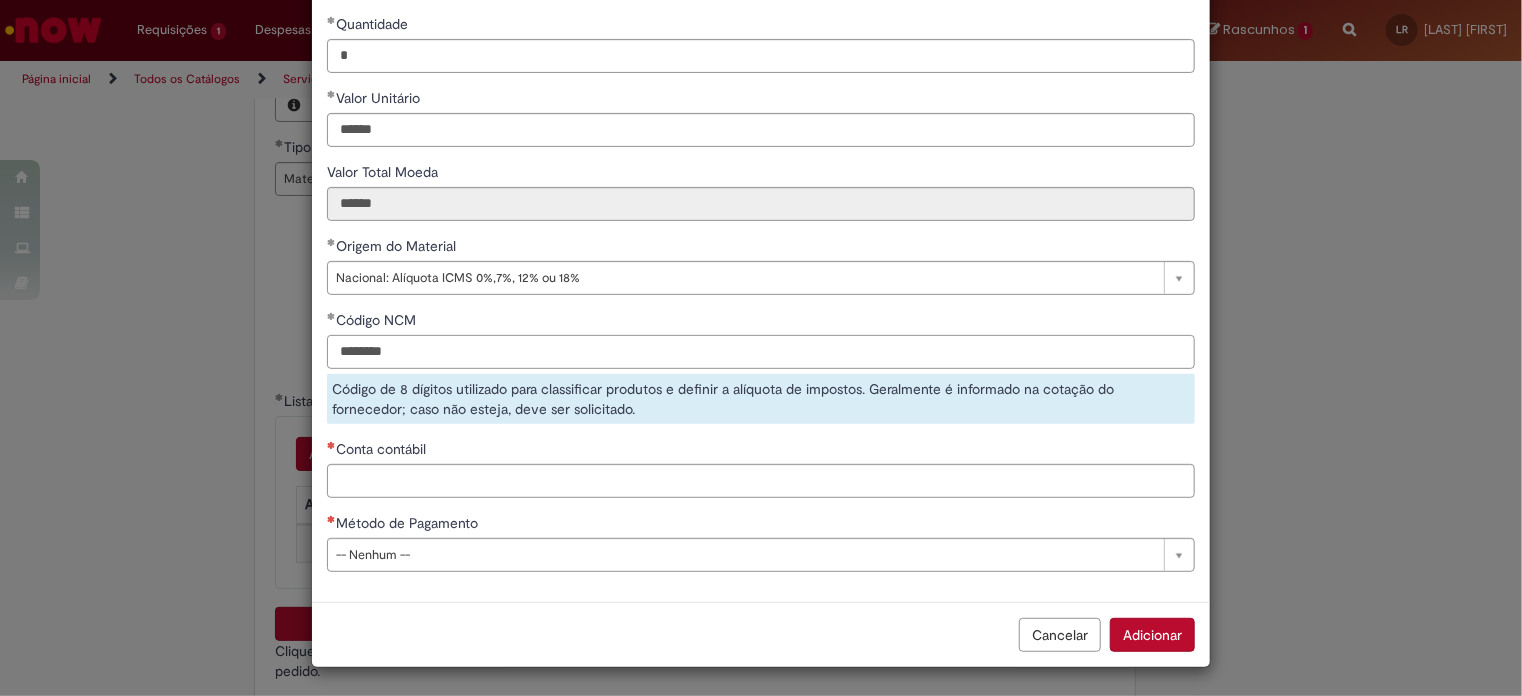 type on "********" 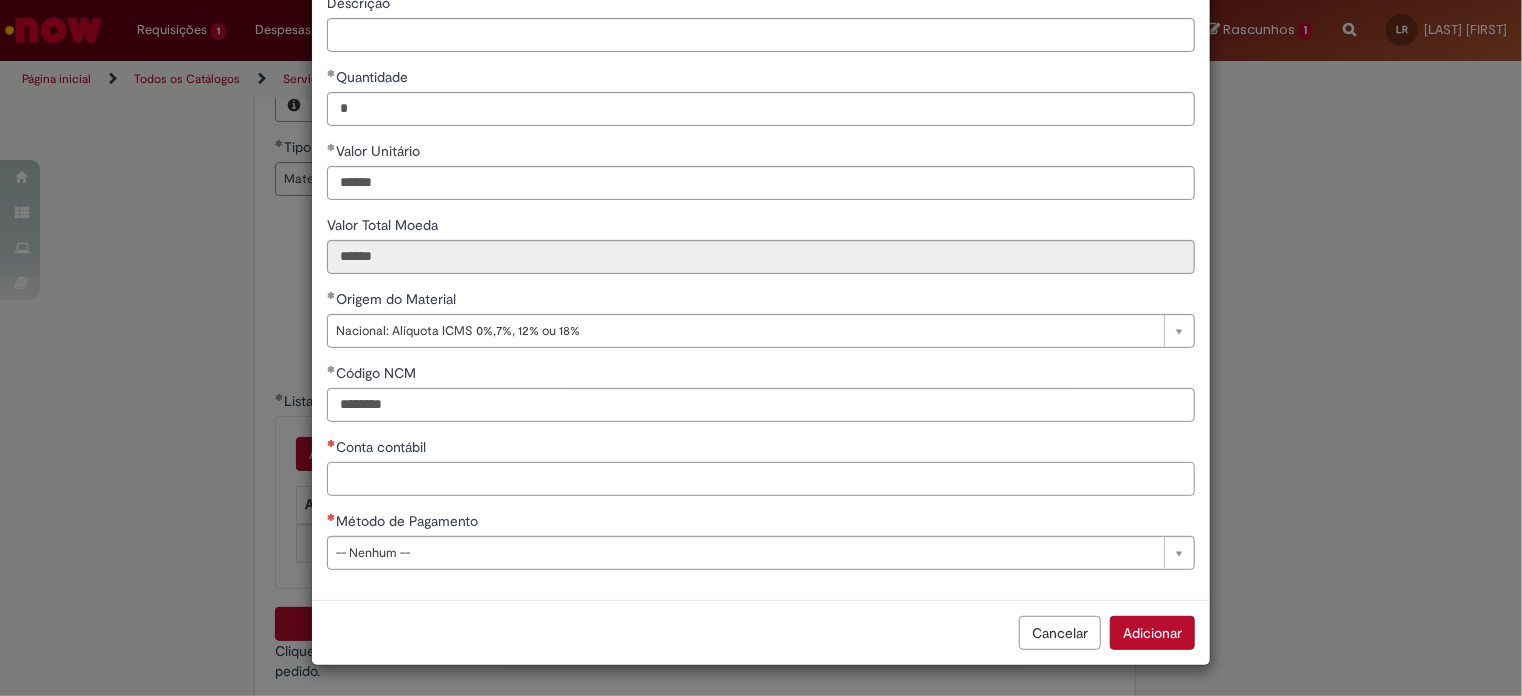scroll, scrollTop: 182, scrollLeft: 0, axis: vertical 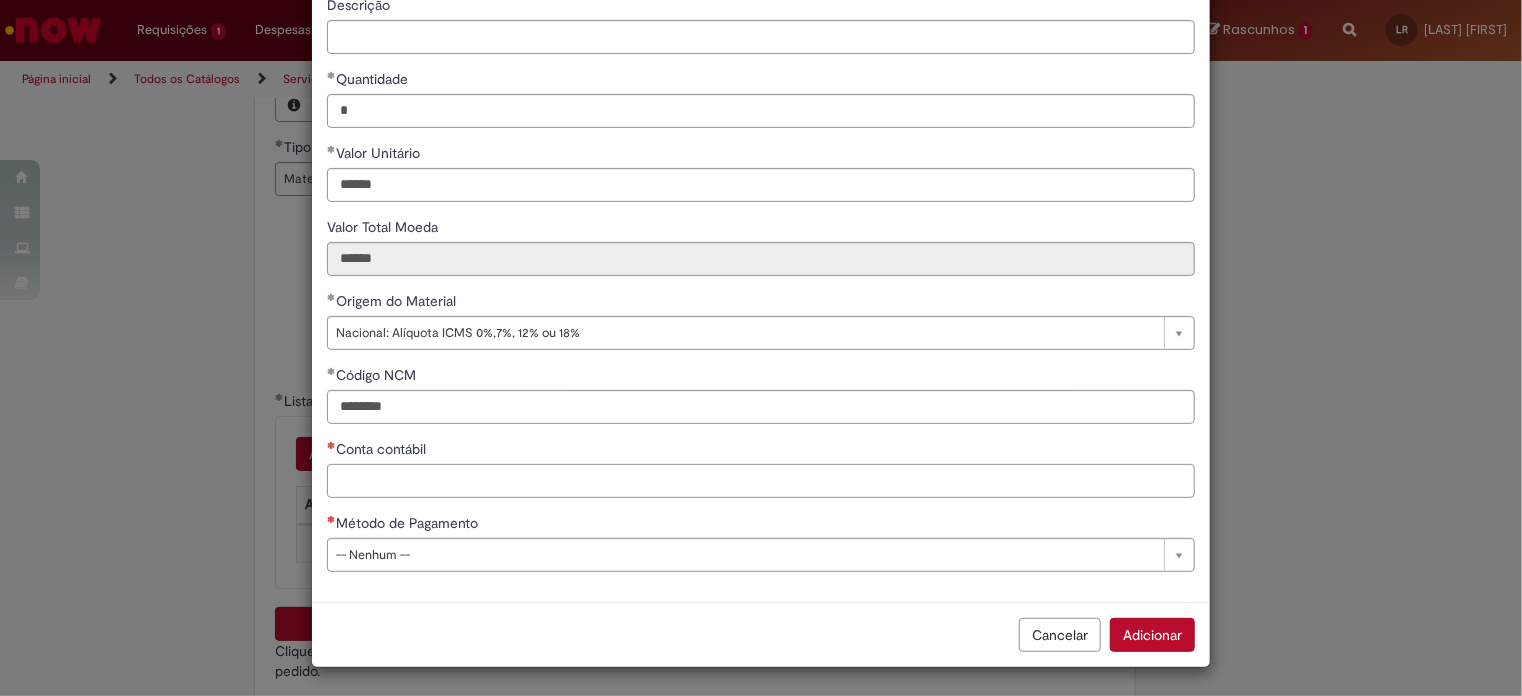 click on "Conta contábil" at bounding box center (761, 481) 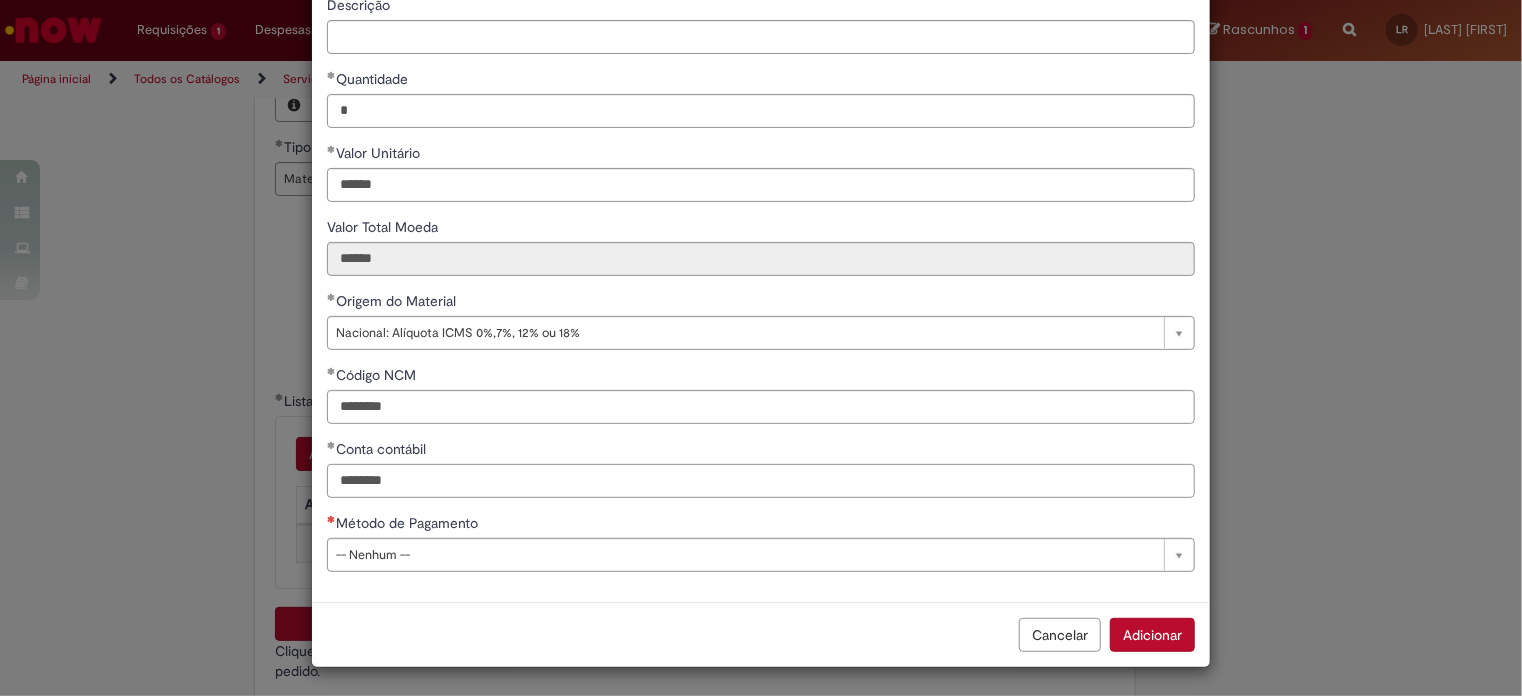 type on "********" 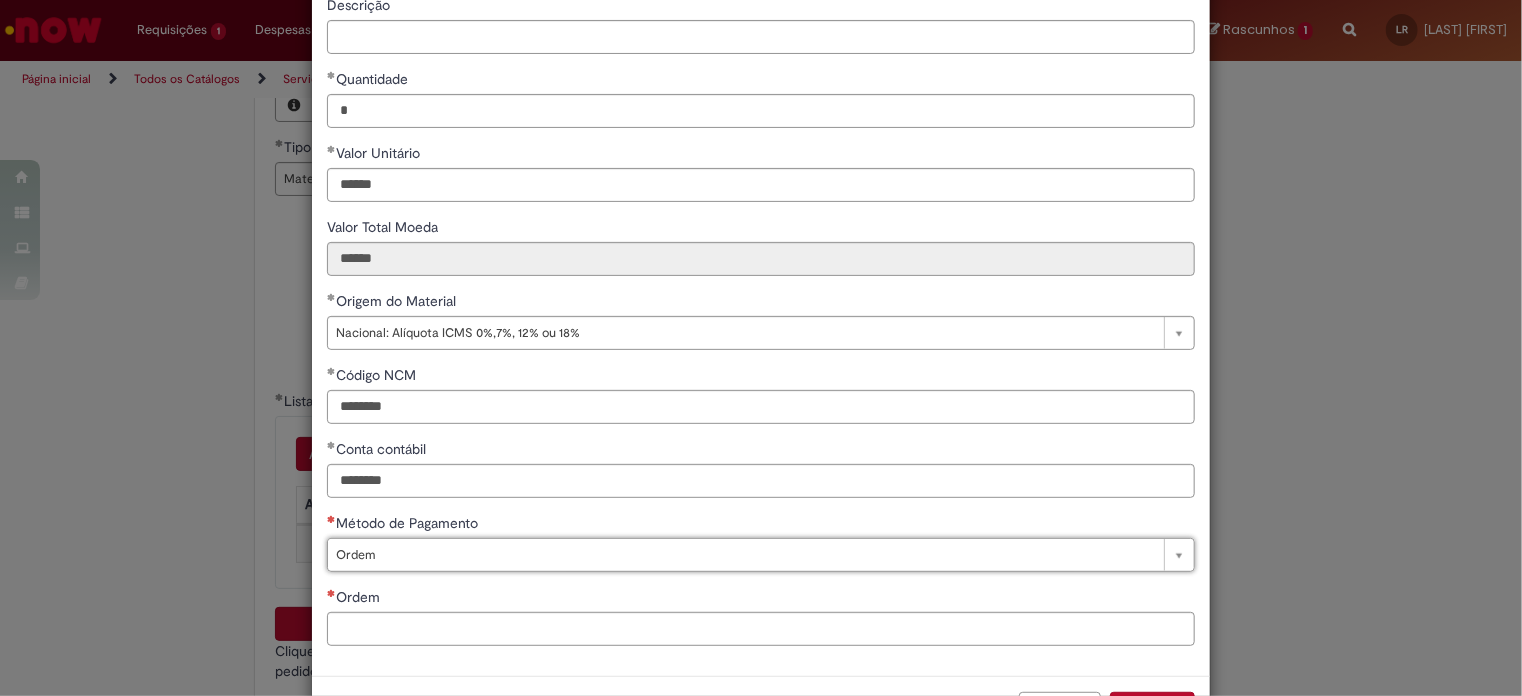 type on "*****" 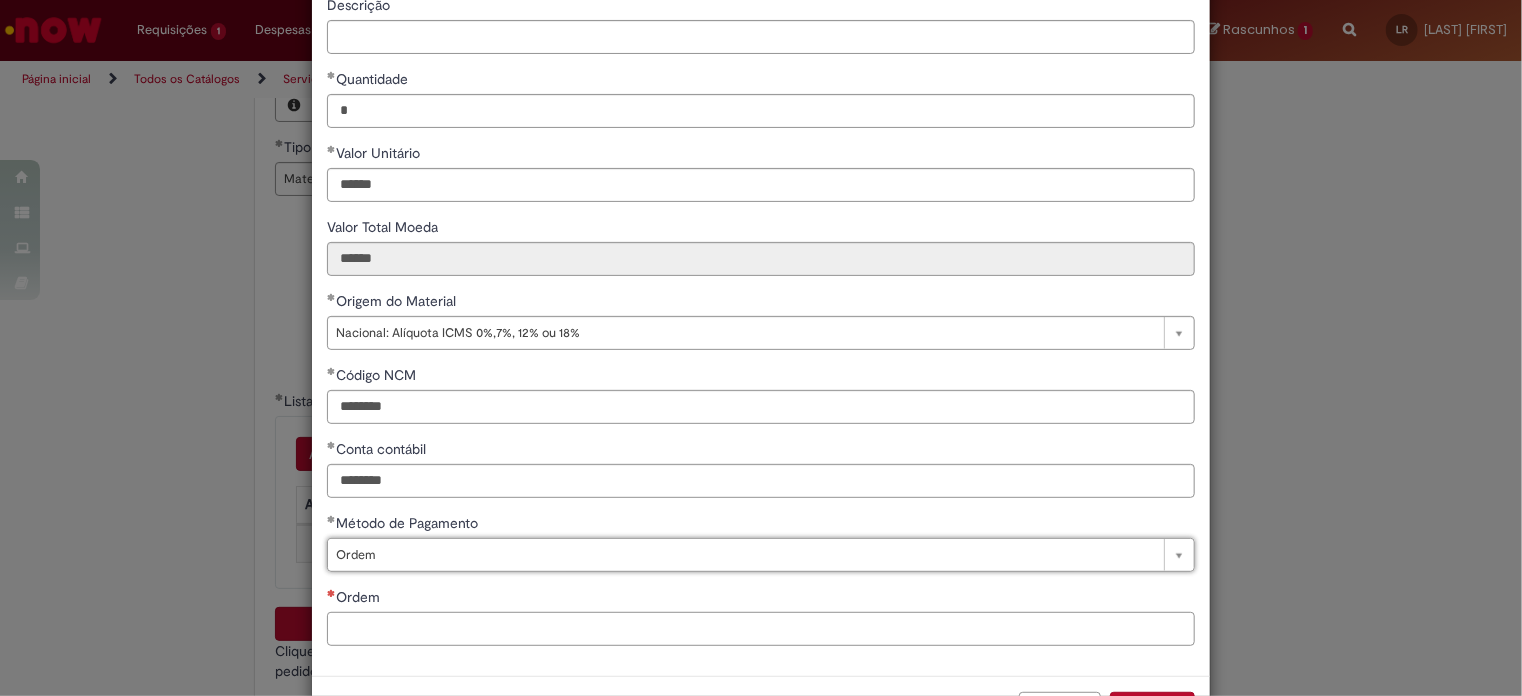 click on "Ordem" at bounding box center [761, 629] 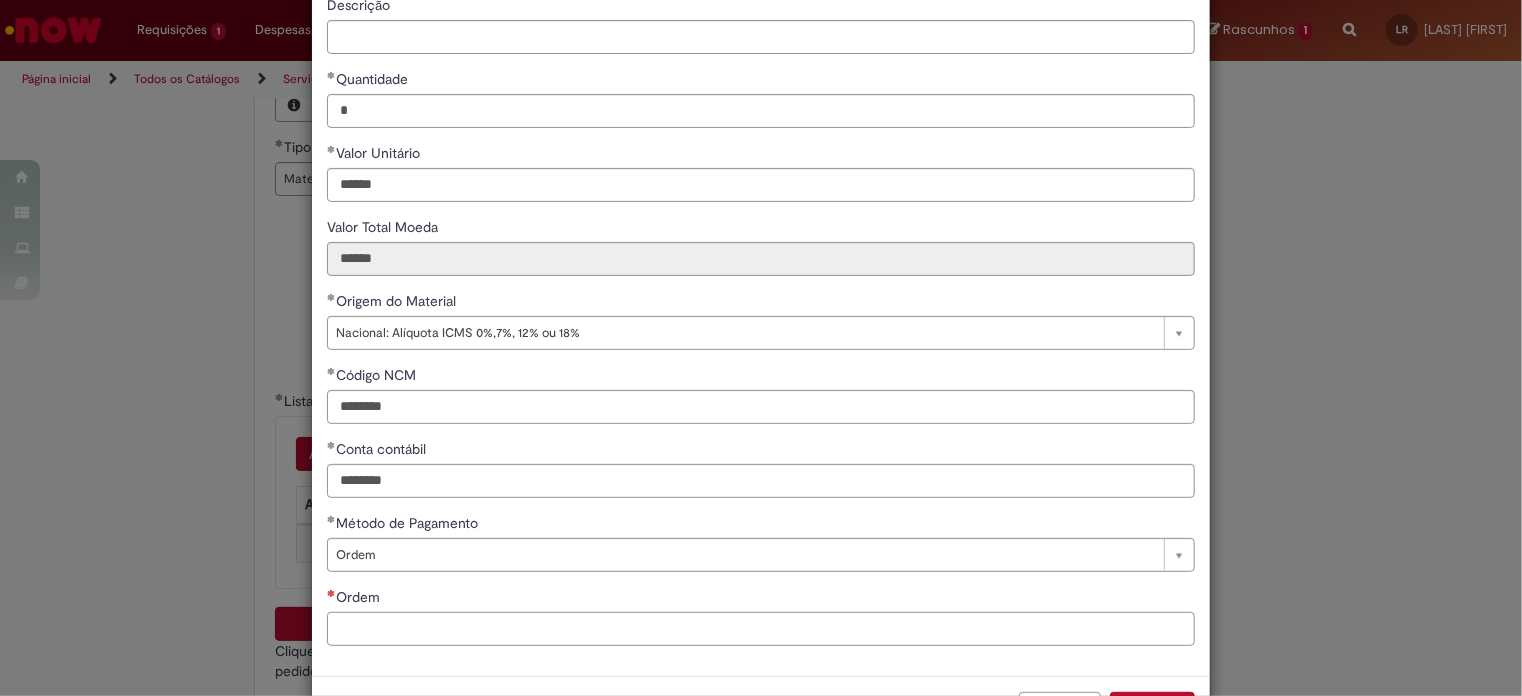 paste on "**********" 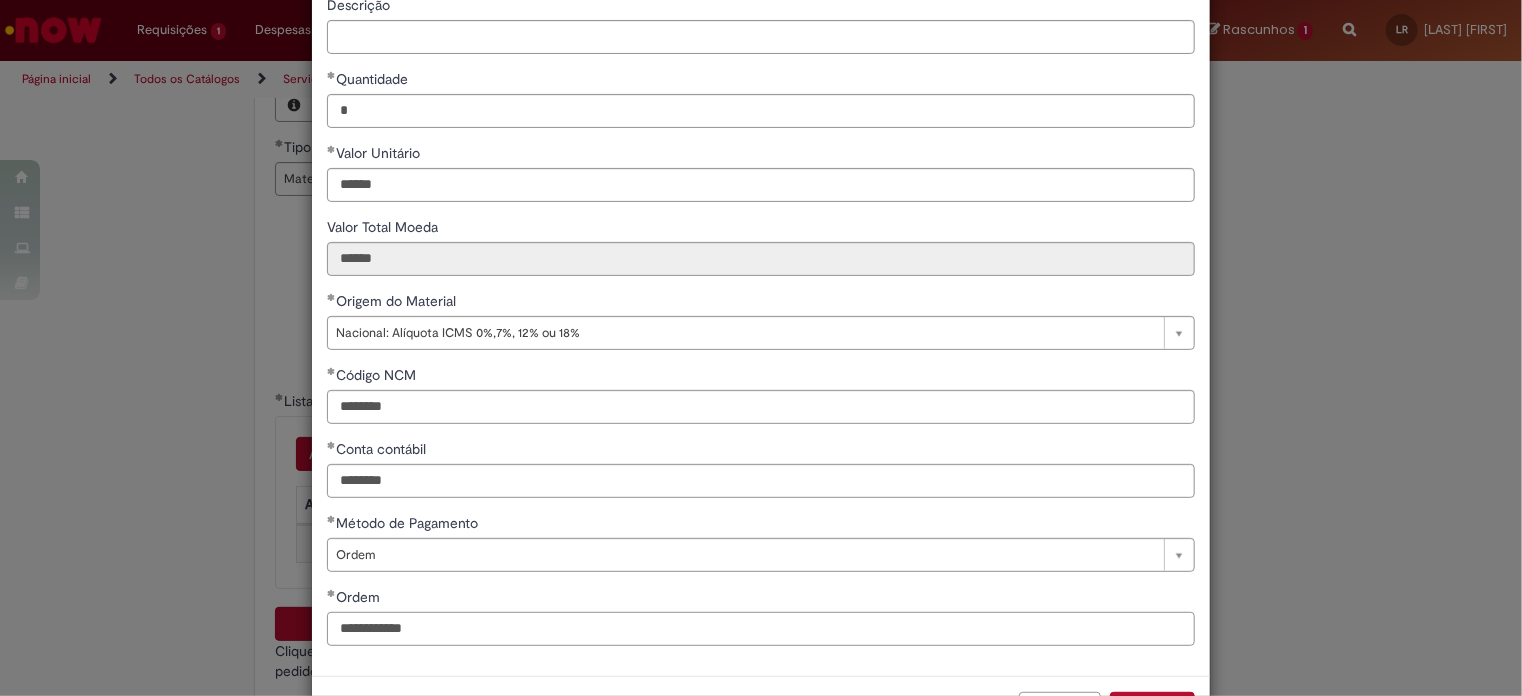 scroll, scrollTop: 256, scrollLeft: 0, axis: vertical 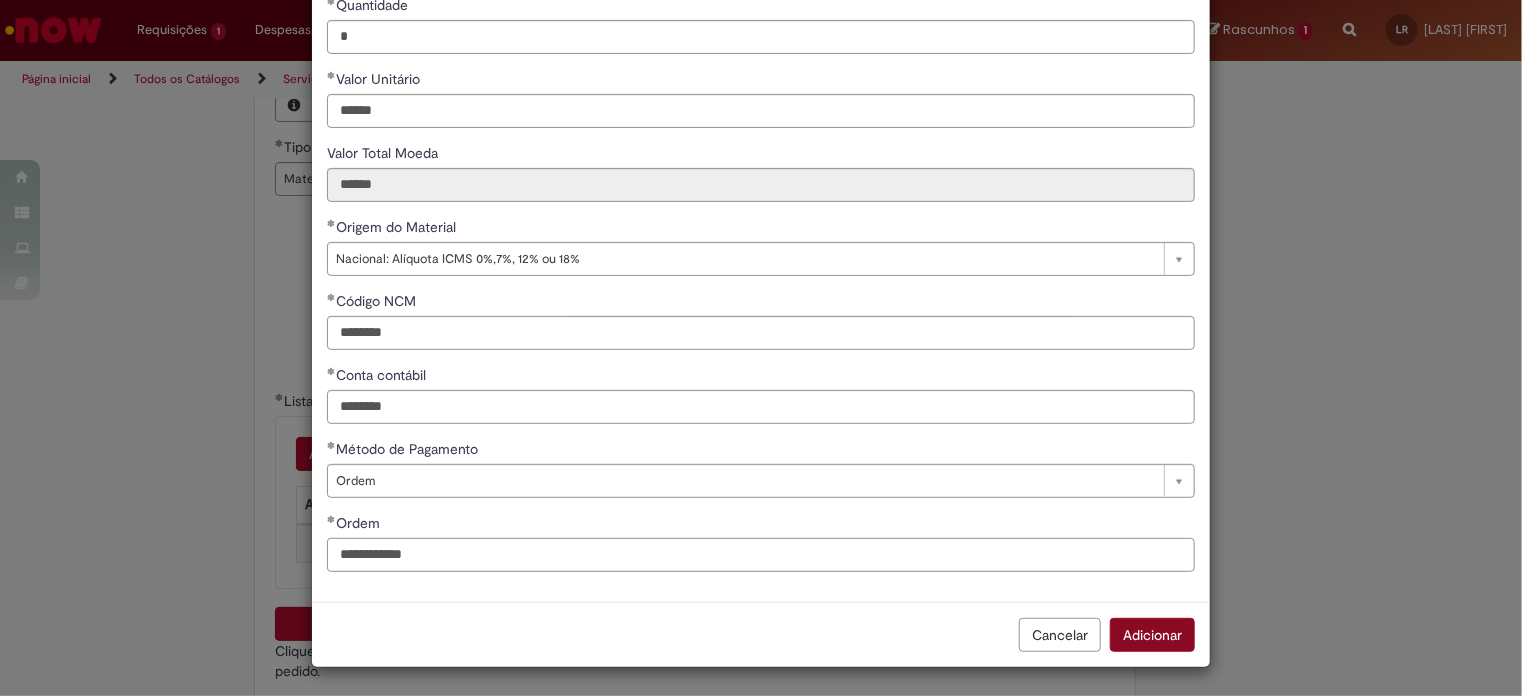 type on "**********" 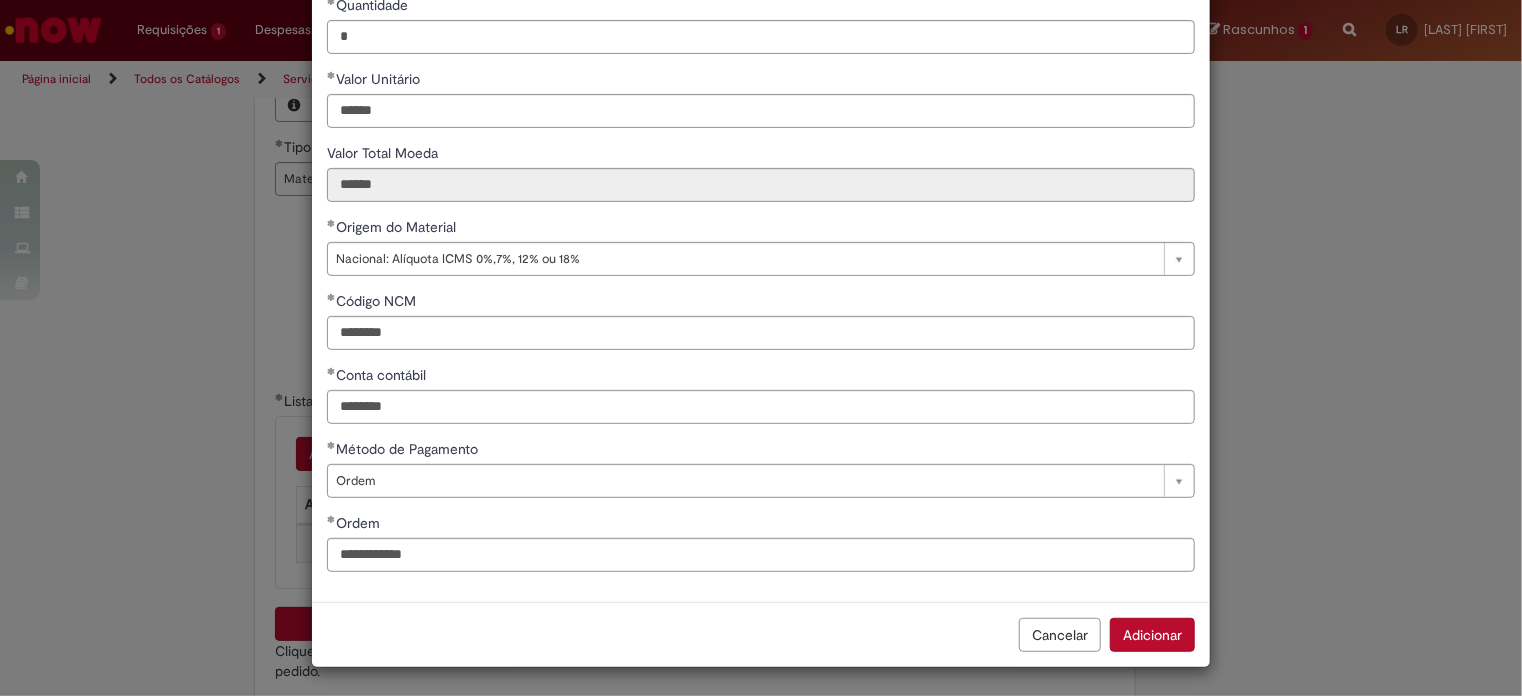 click on "Adicionar" at bounding box center [1152, 635] 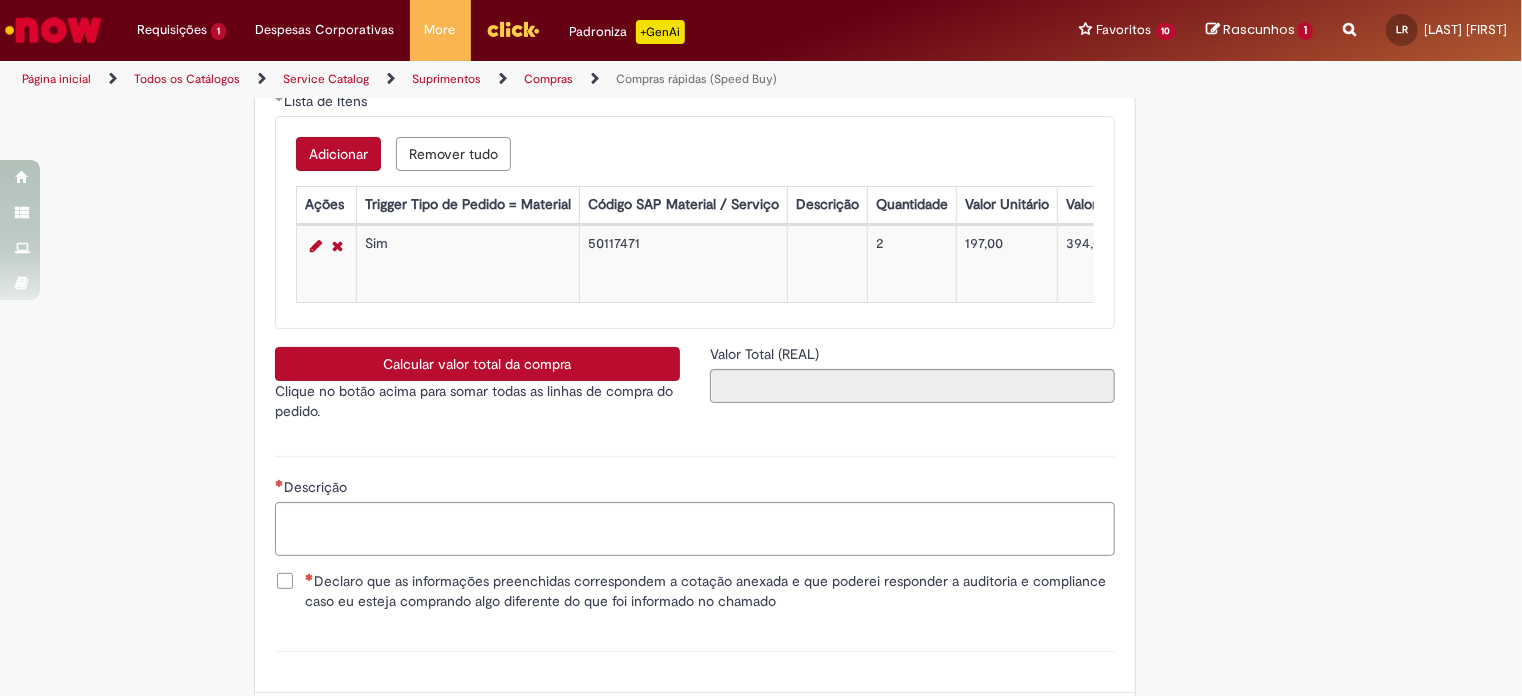 scroll, scrollTop: 3226, scrollLeft: 0, axis: vertical 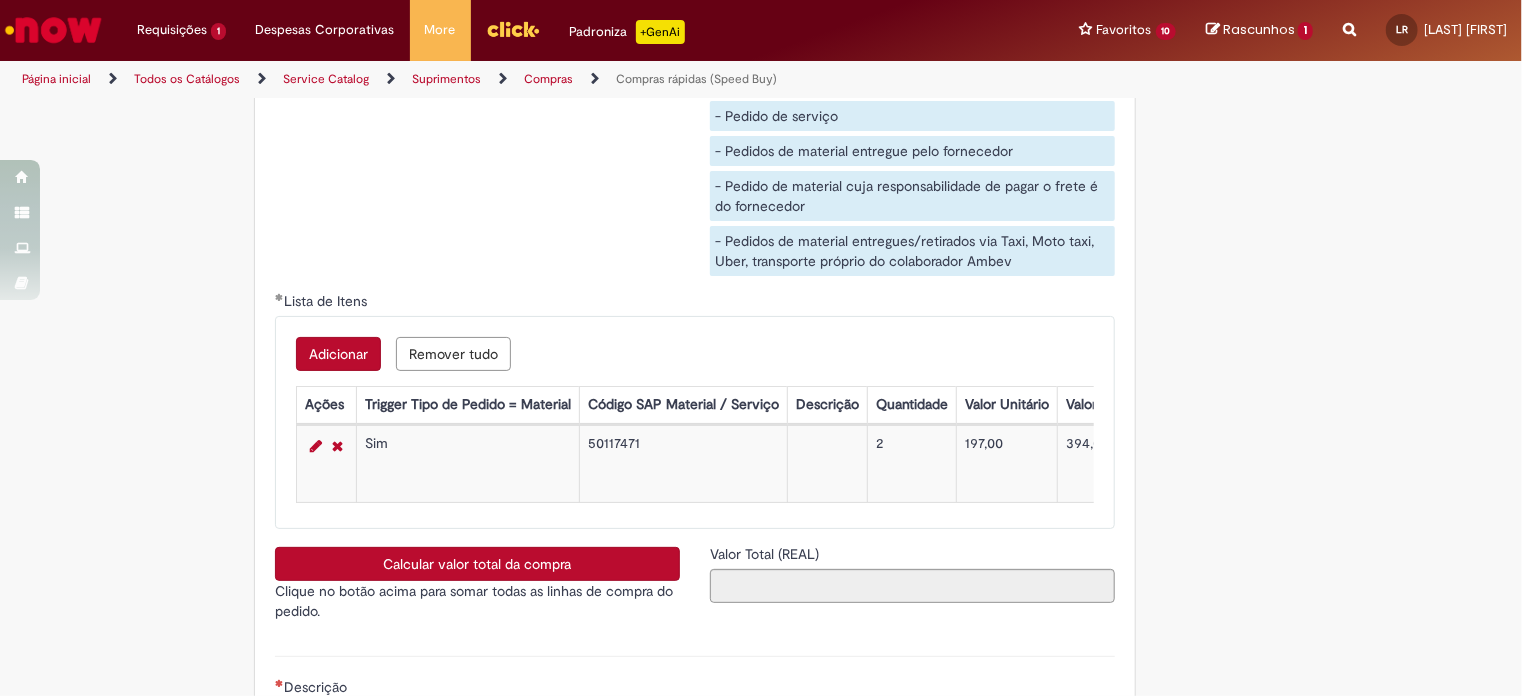 click on "Adicionar" at bounding box center (338, 354) 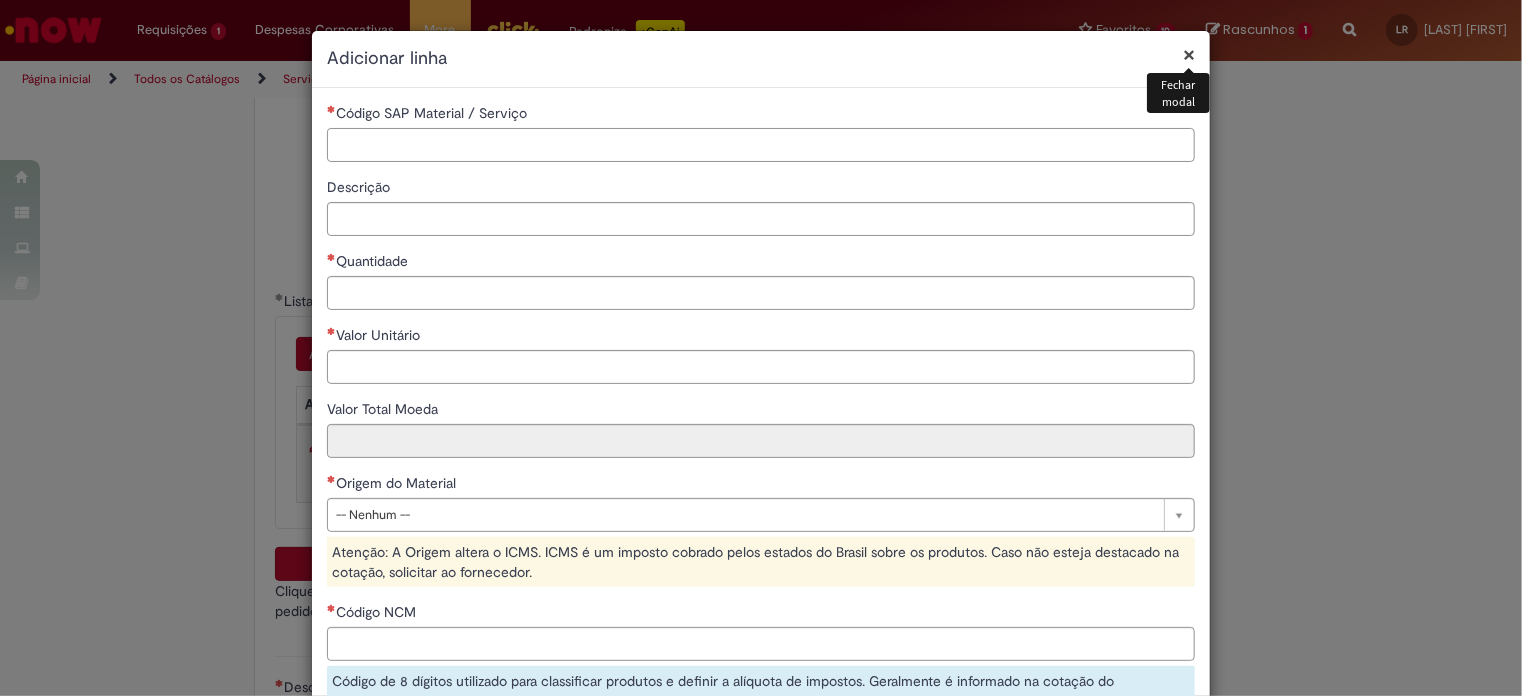 click on "Código SAP Material / Serviço" at bounding box center (761, 145) 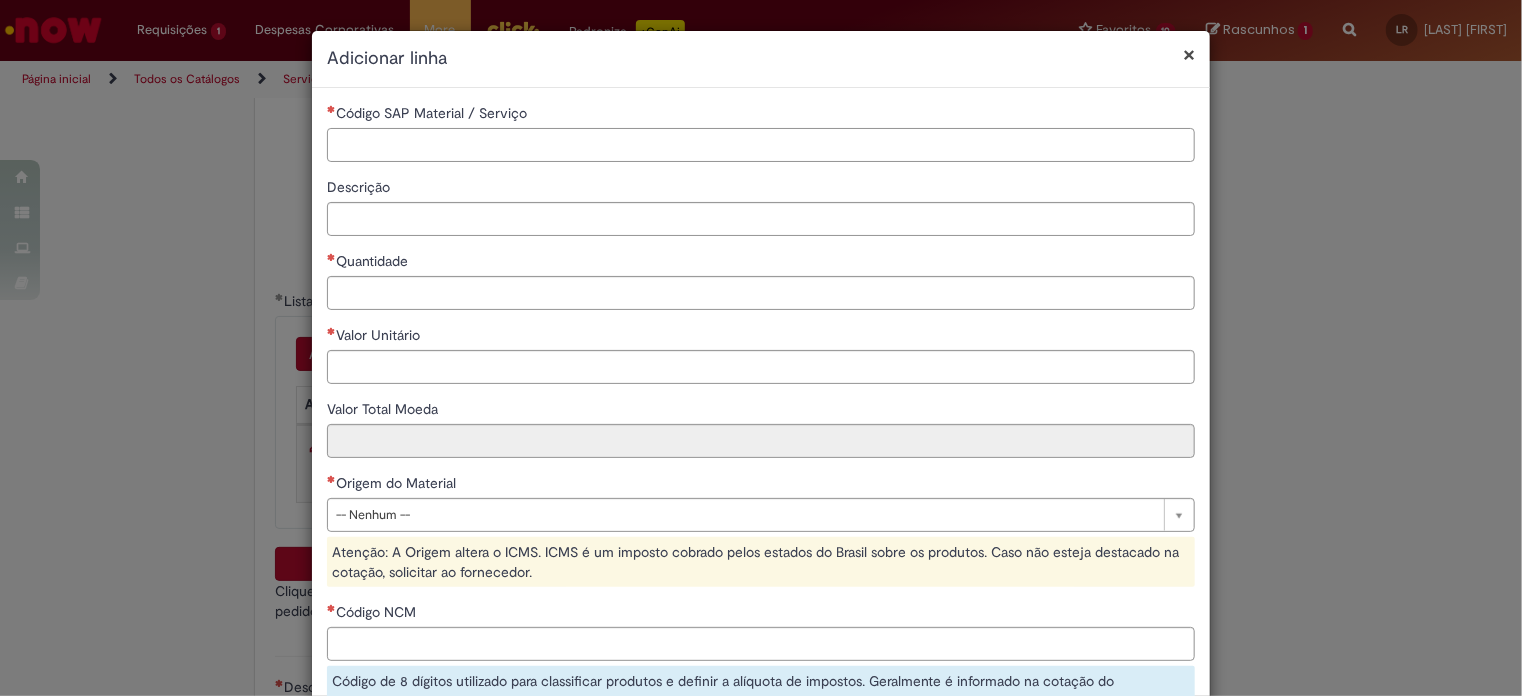 paste on "********" 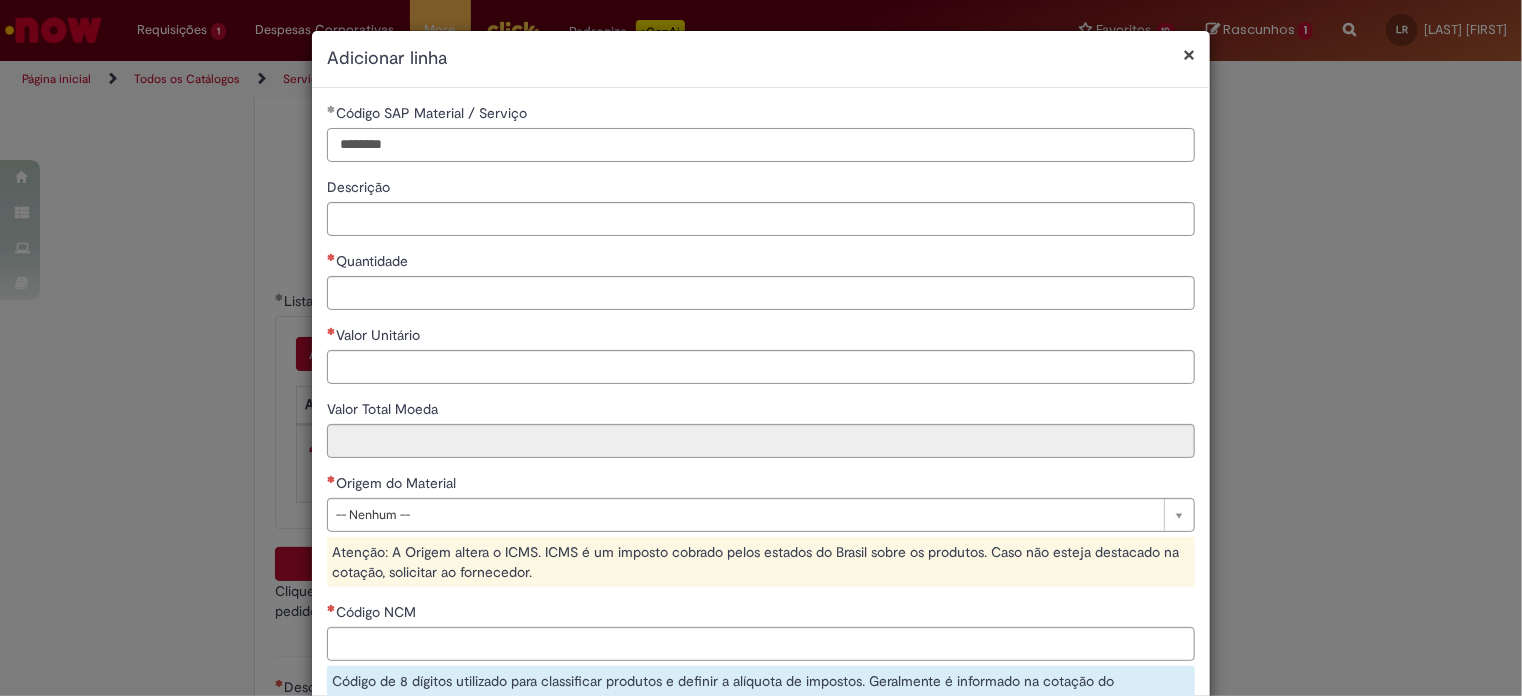 type on "********" 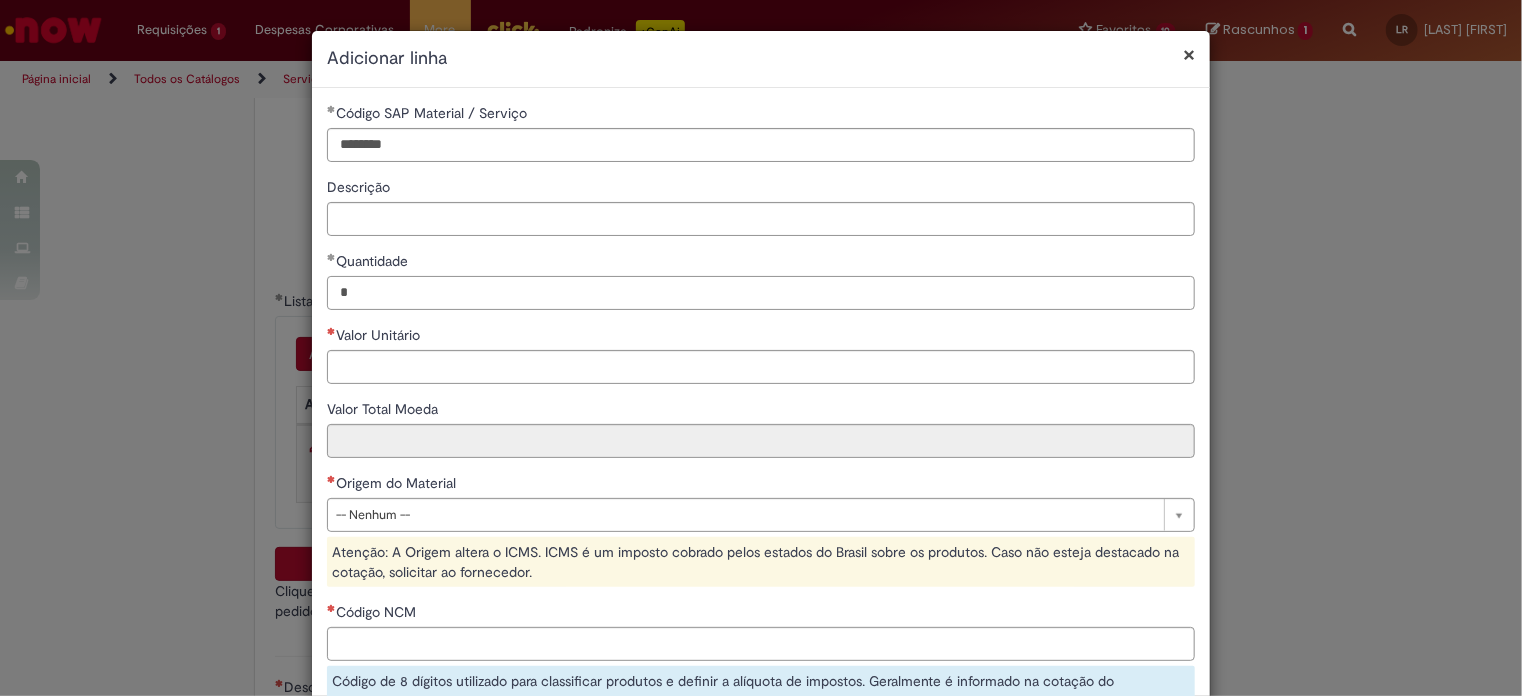 type on "*" 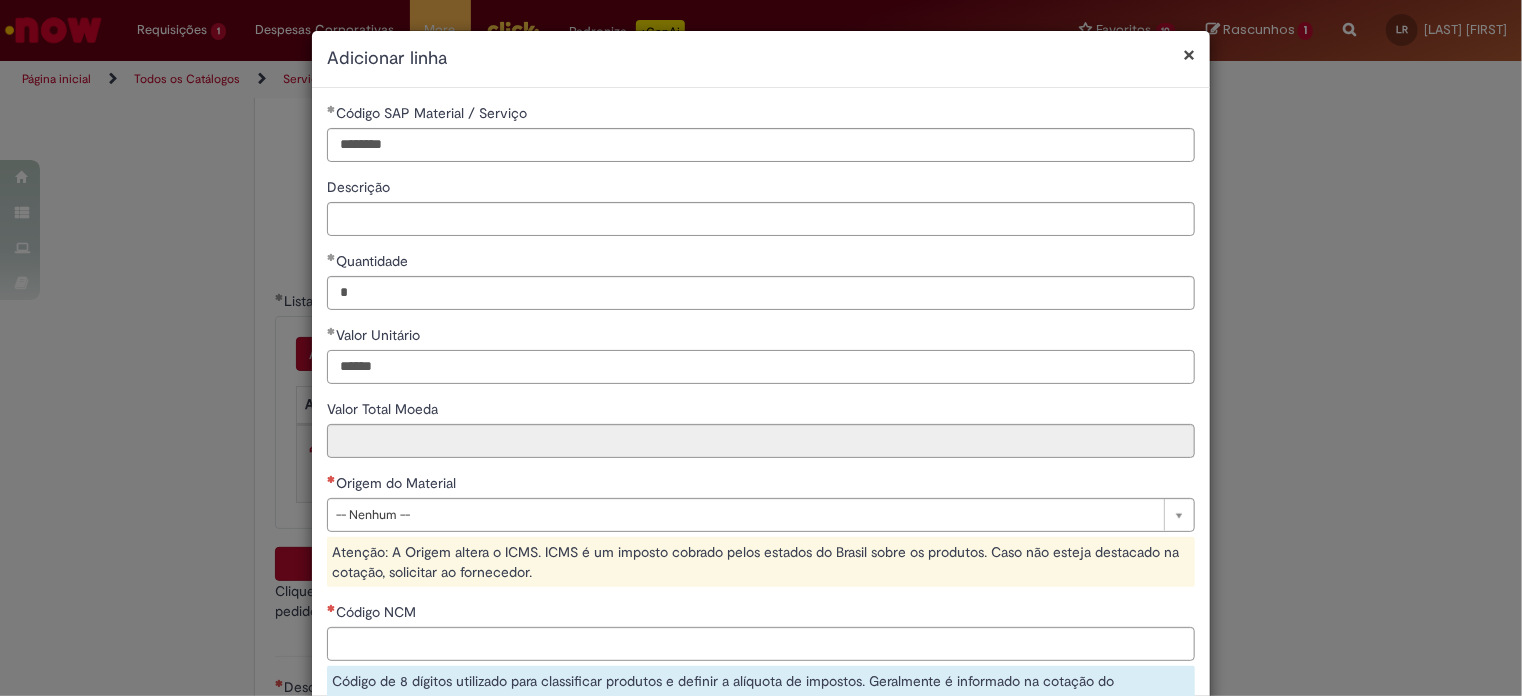 type on "******" 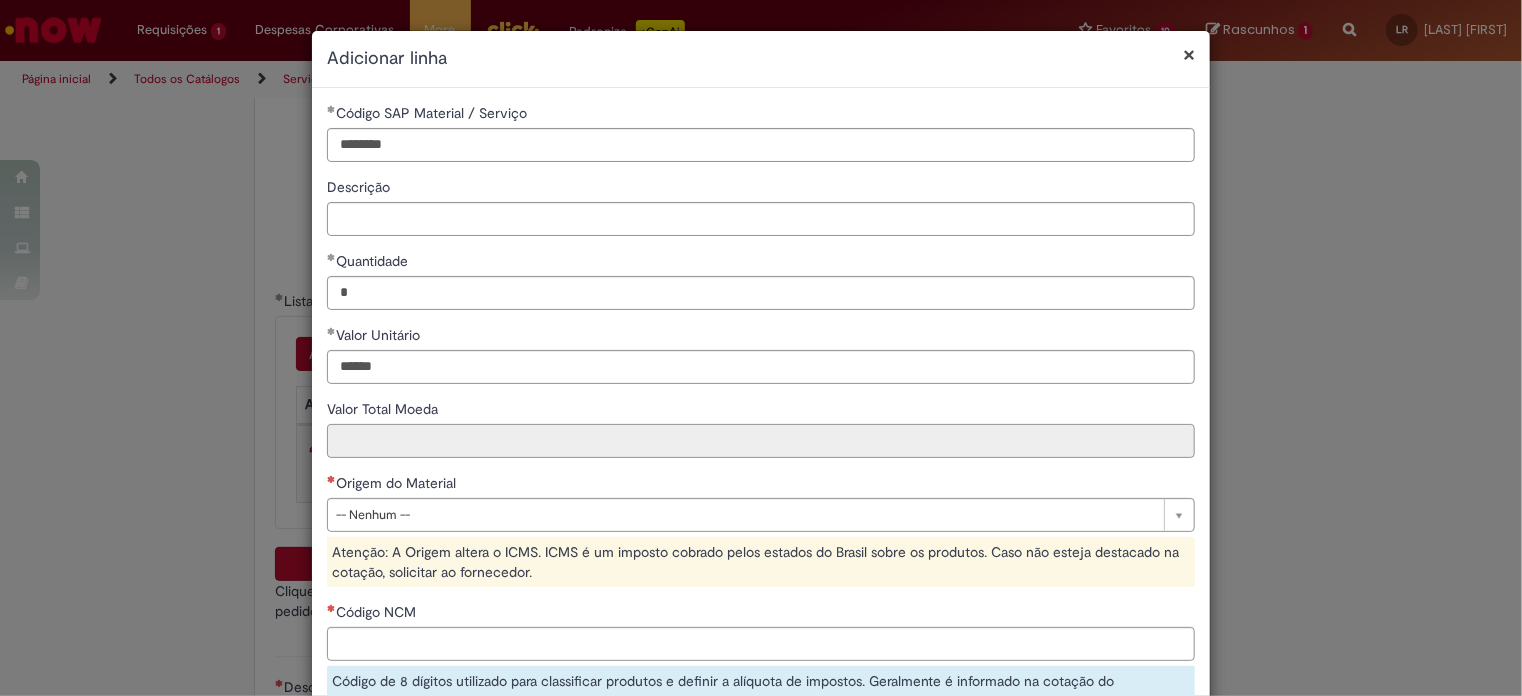 type on "******" 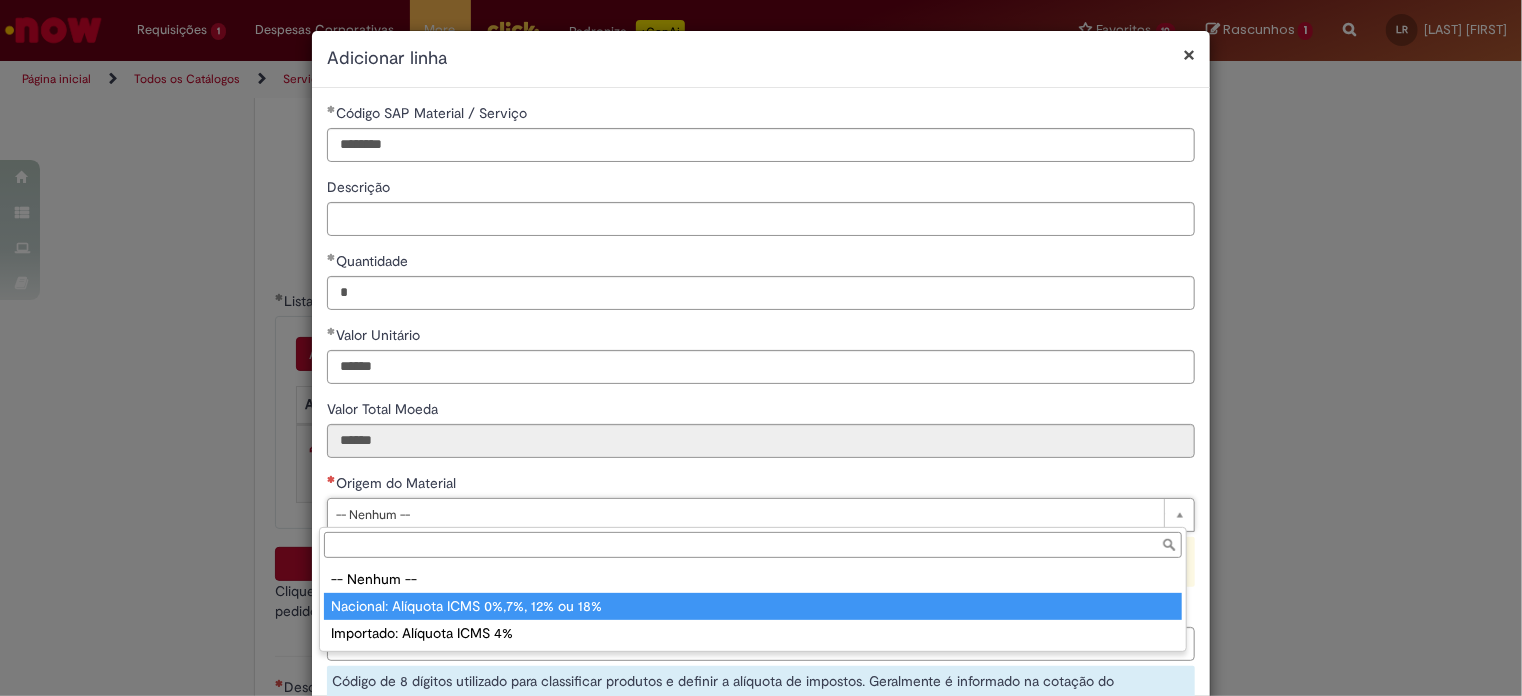type on "**********" 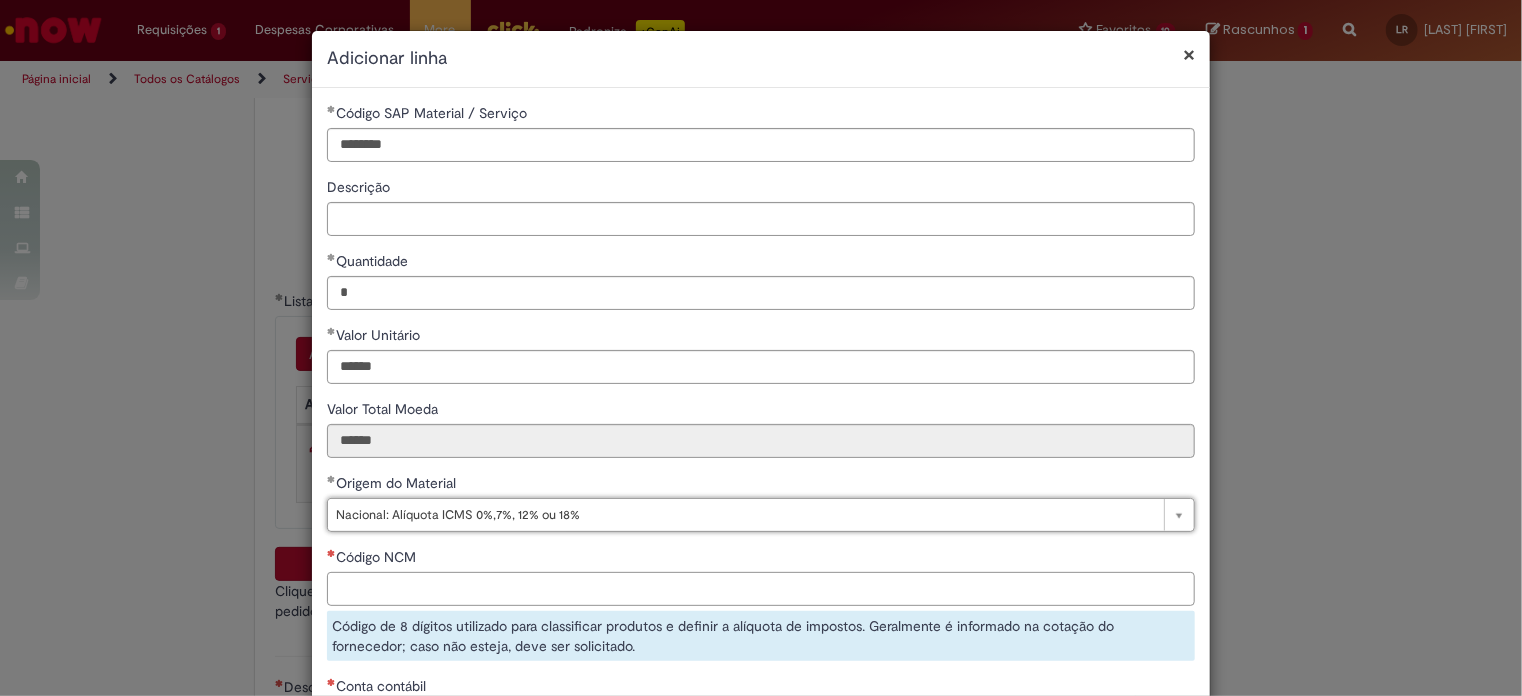 click on "Código NCM" at bounding box center [761, 589] 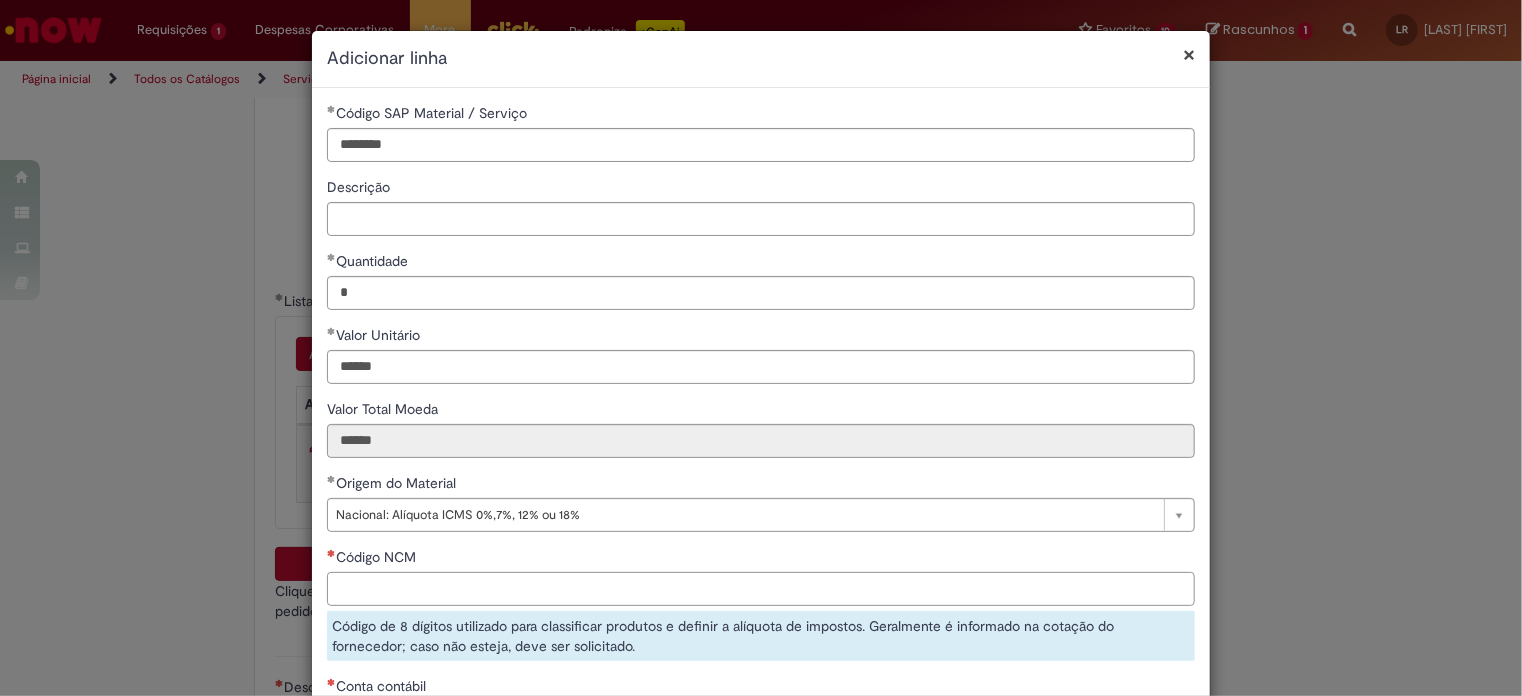 paste on "********" 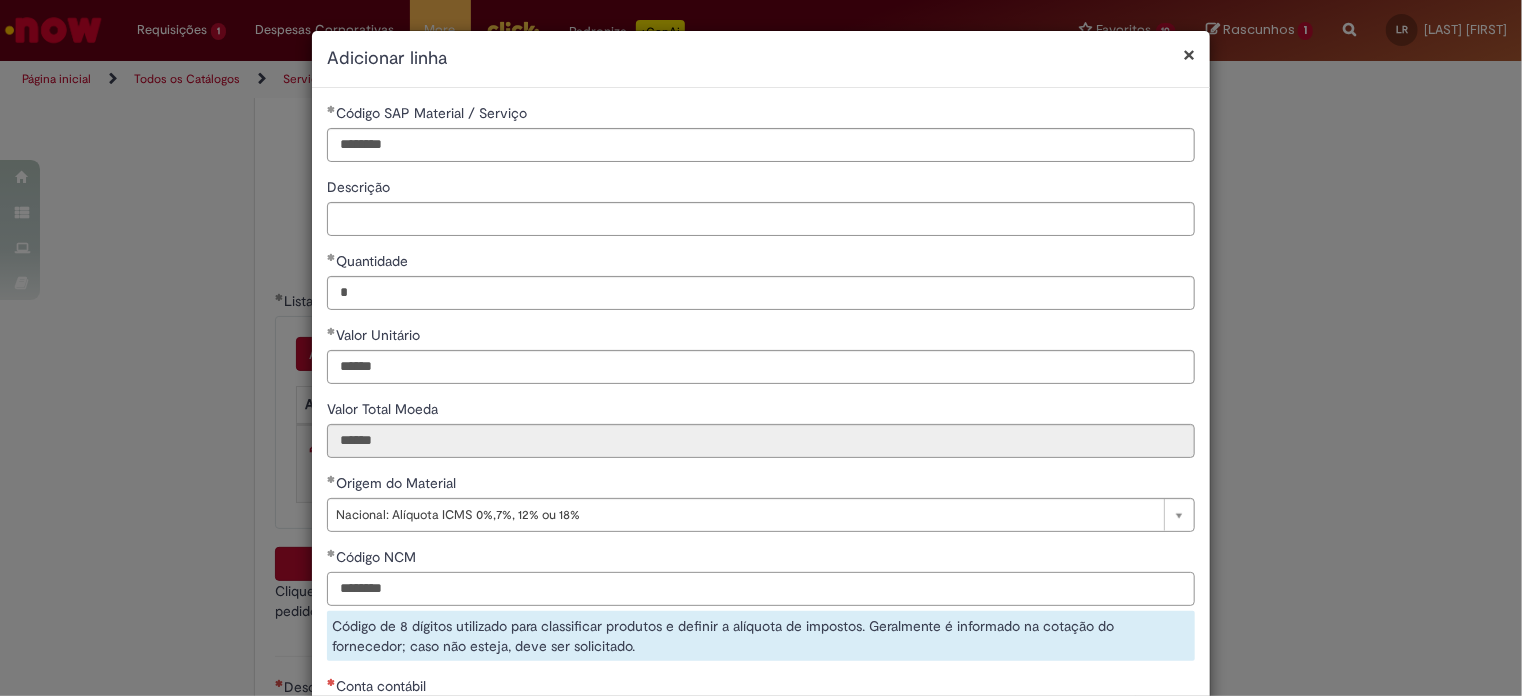 scroll, scrollTop: 237, scrollLeft: 0, axis: vertical 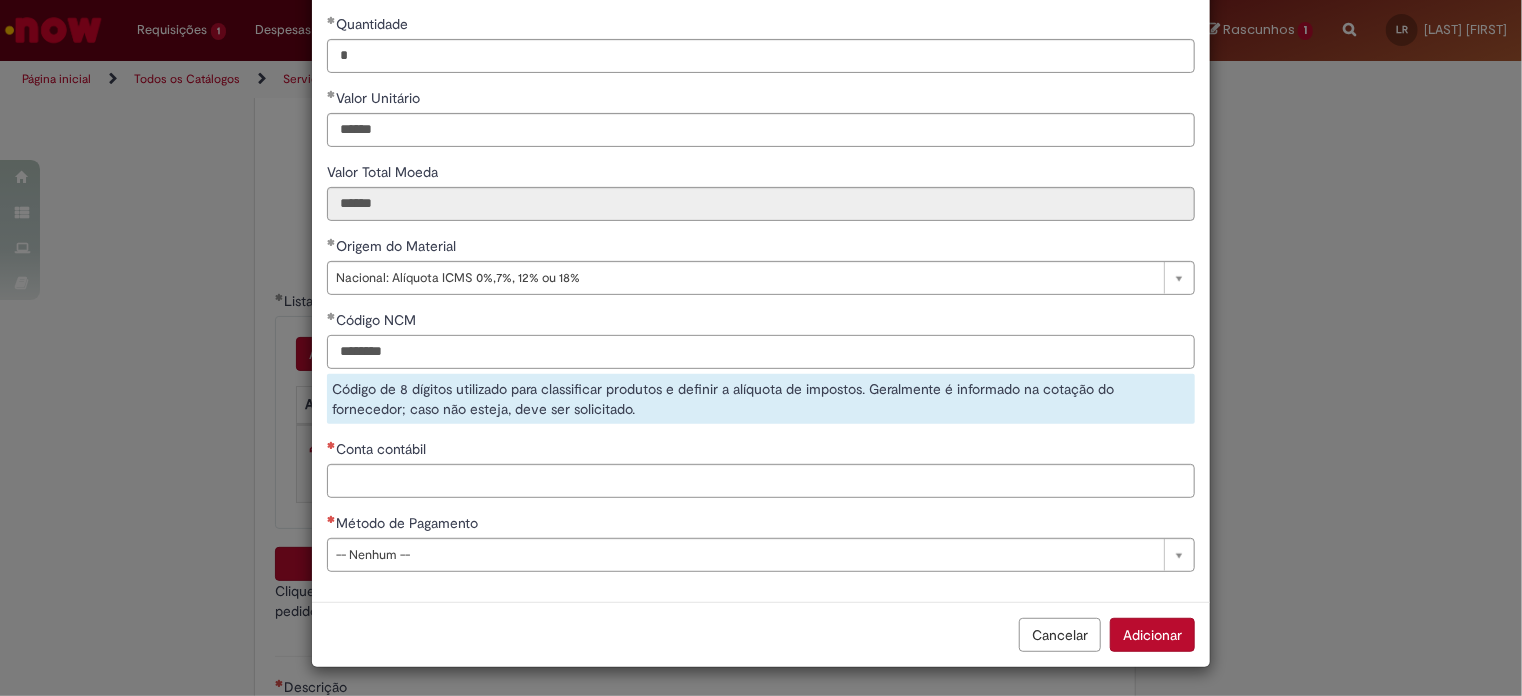 type on "********" 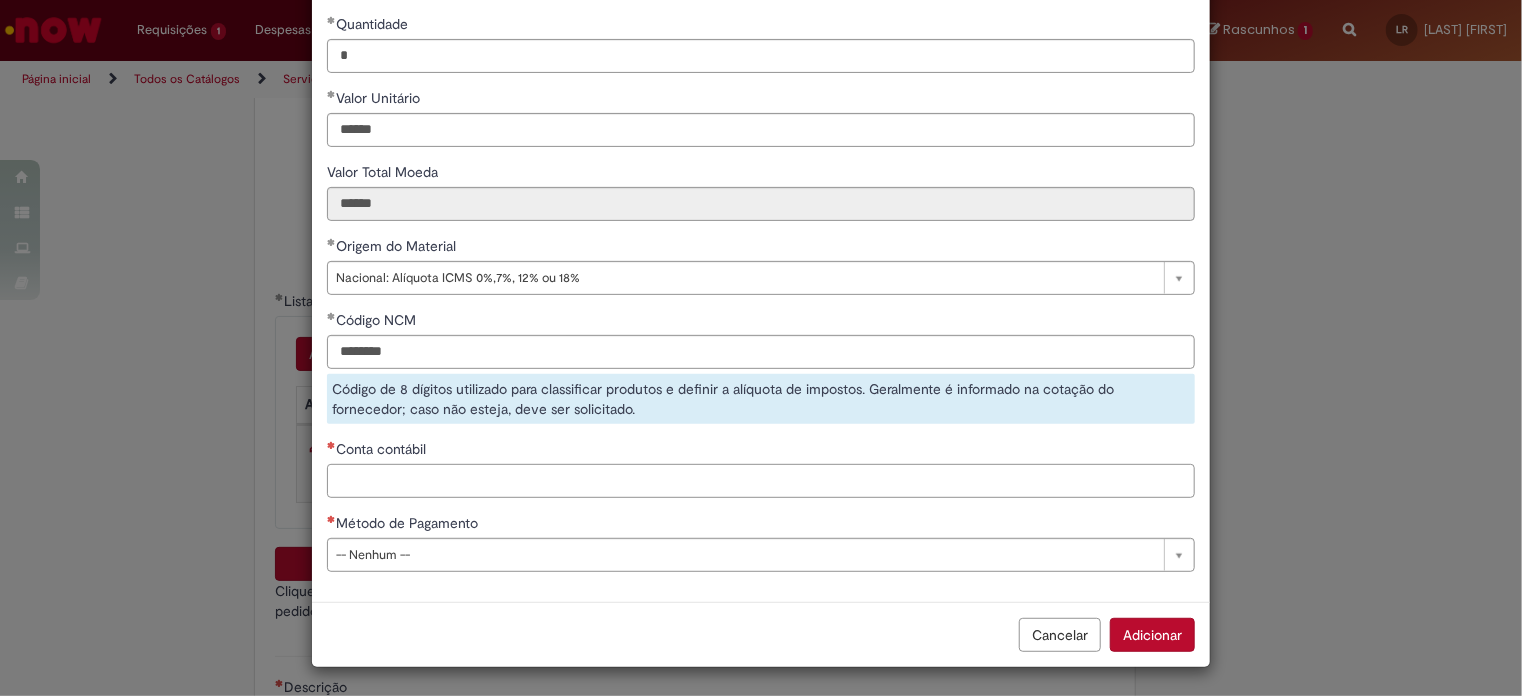 click on "Conta contábil" at bounding box center (761, 481) 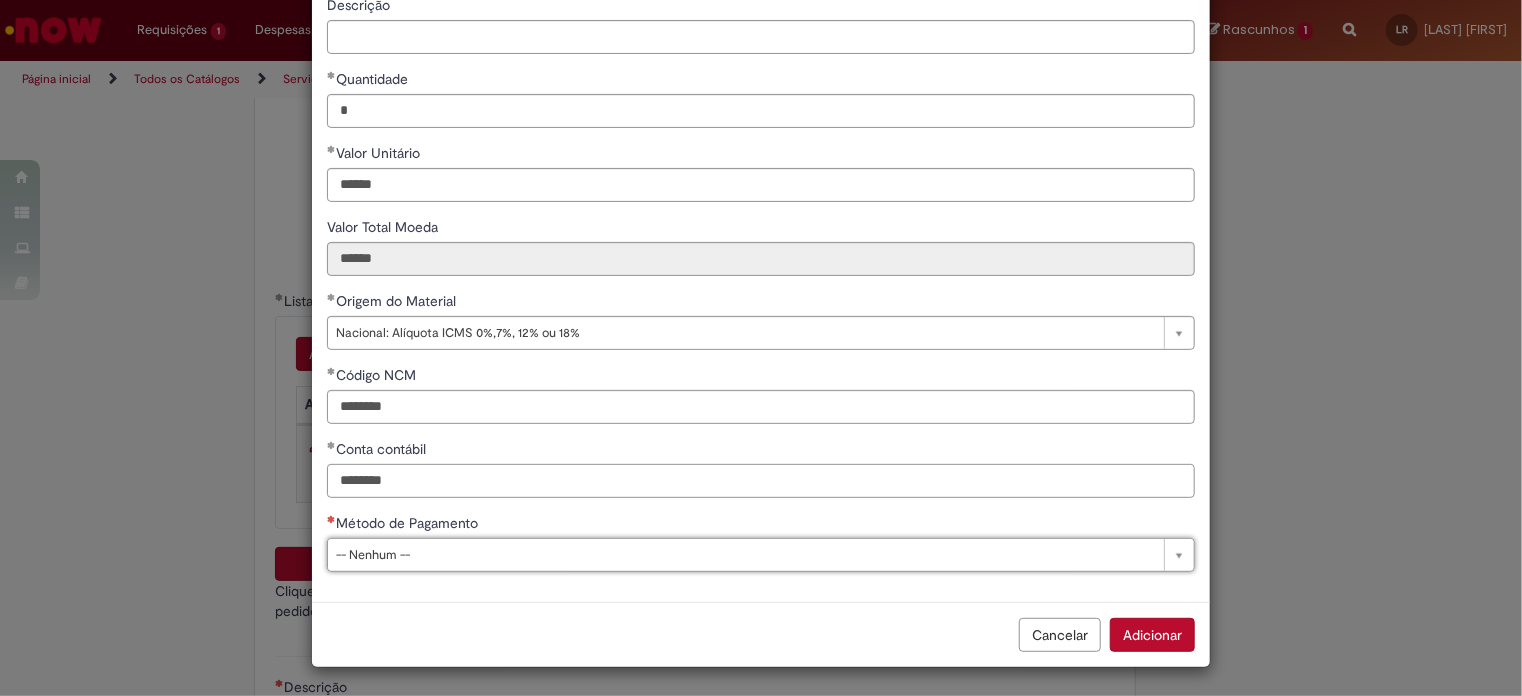 click on "********" at bounding box center (761, 481) 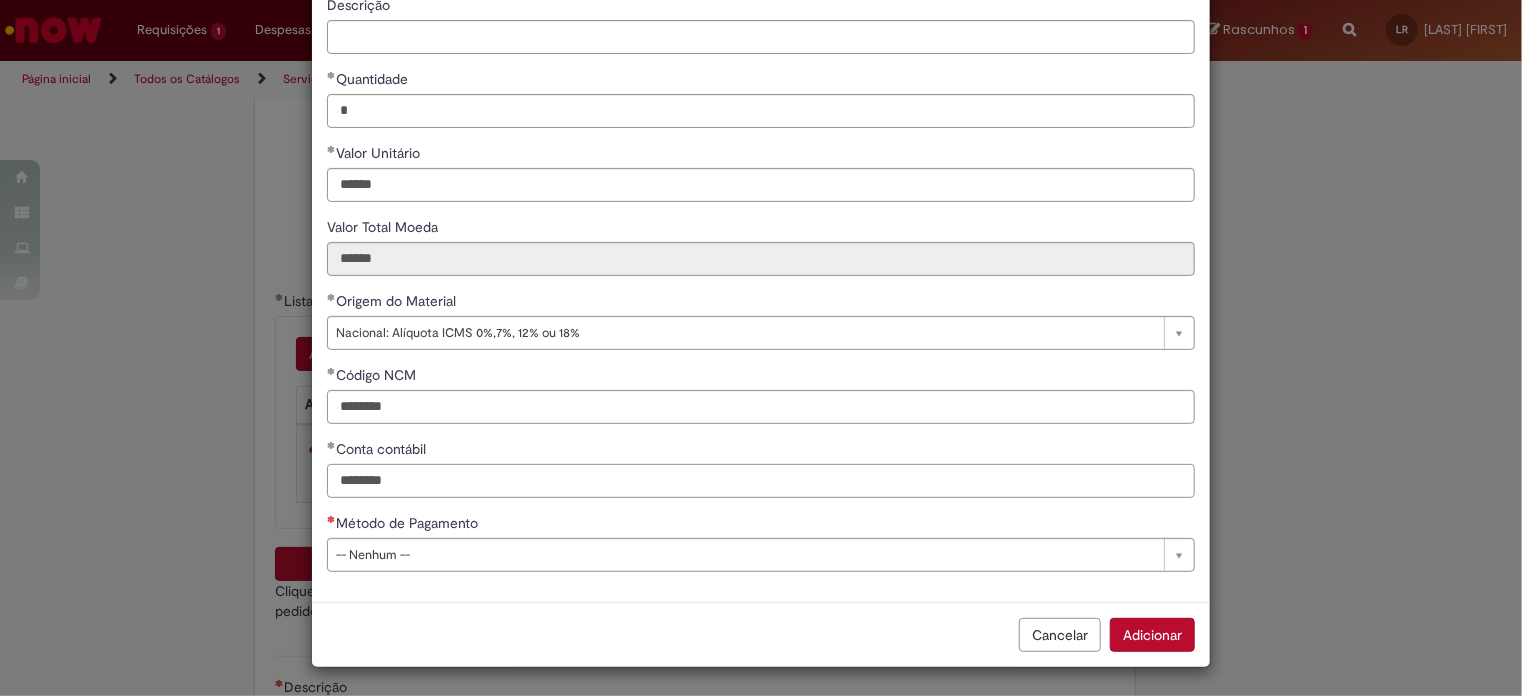 type on "********" 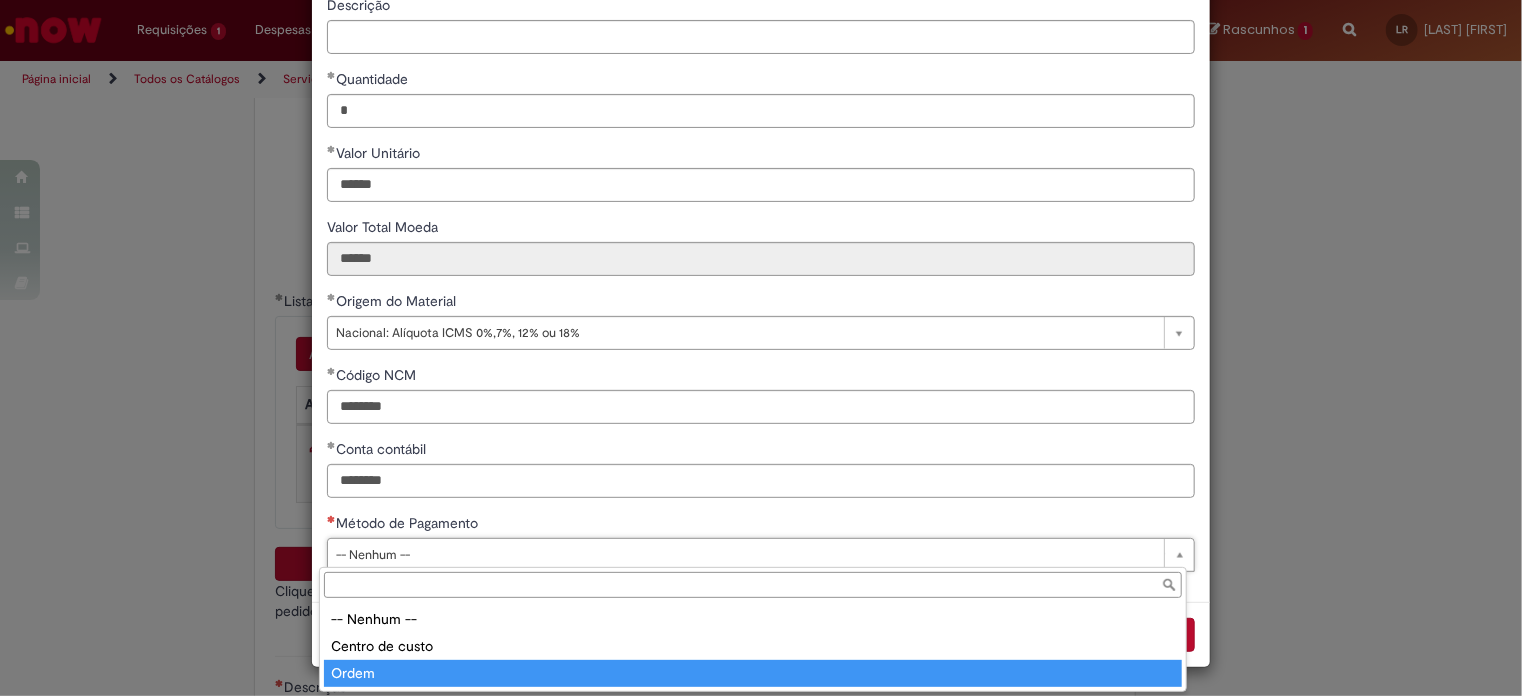 type on "*****" 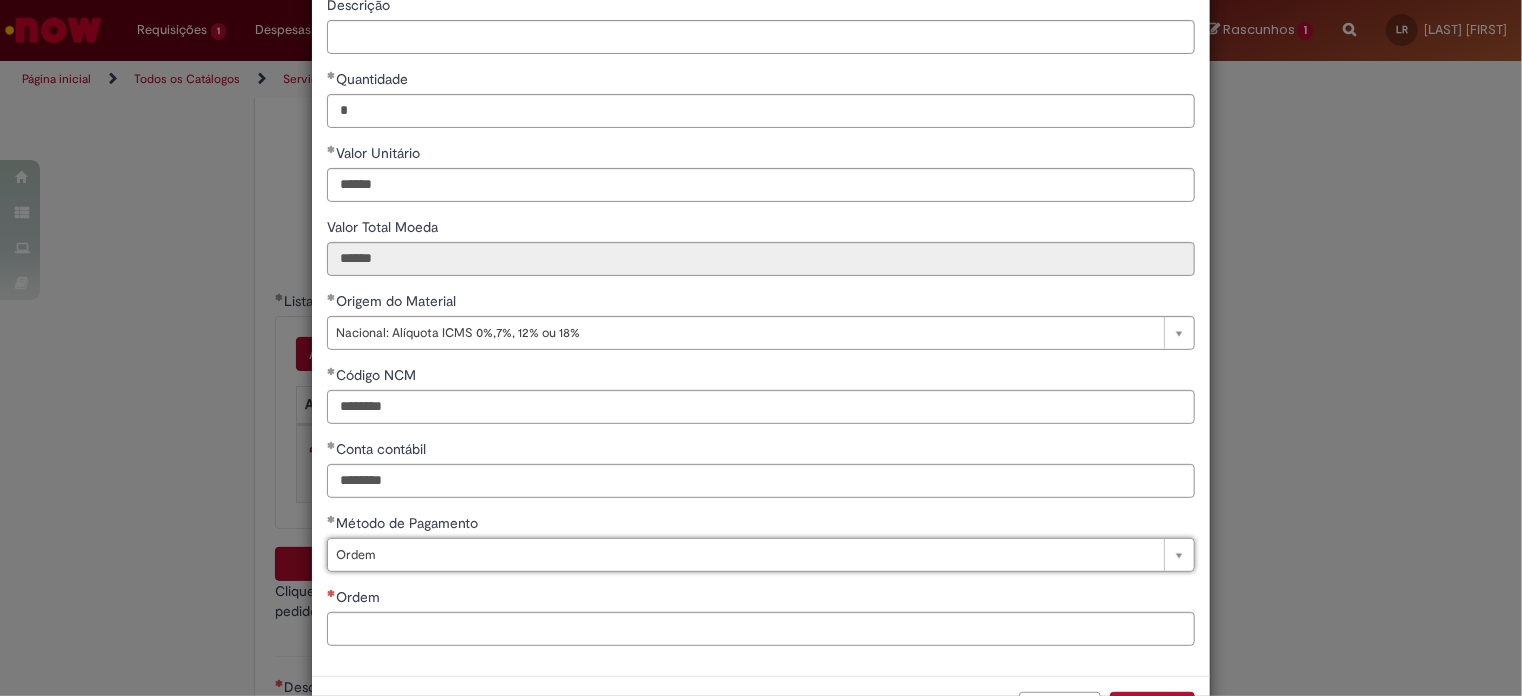scroll, scrollTop: 256, scrollLeft: 0, axis: vertical 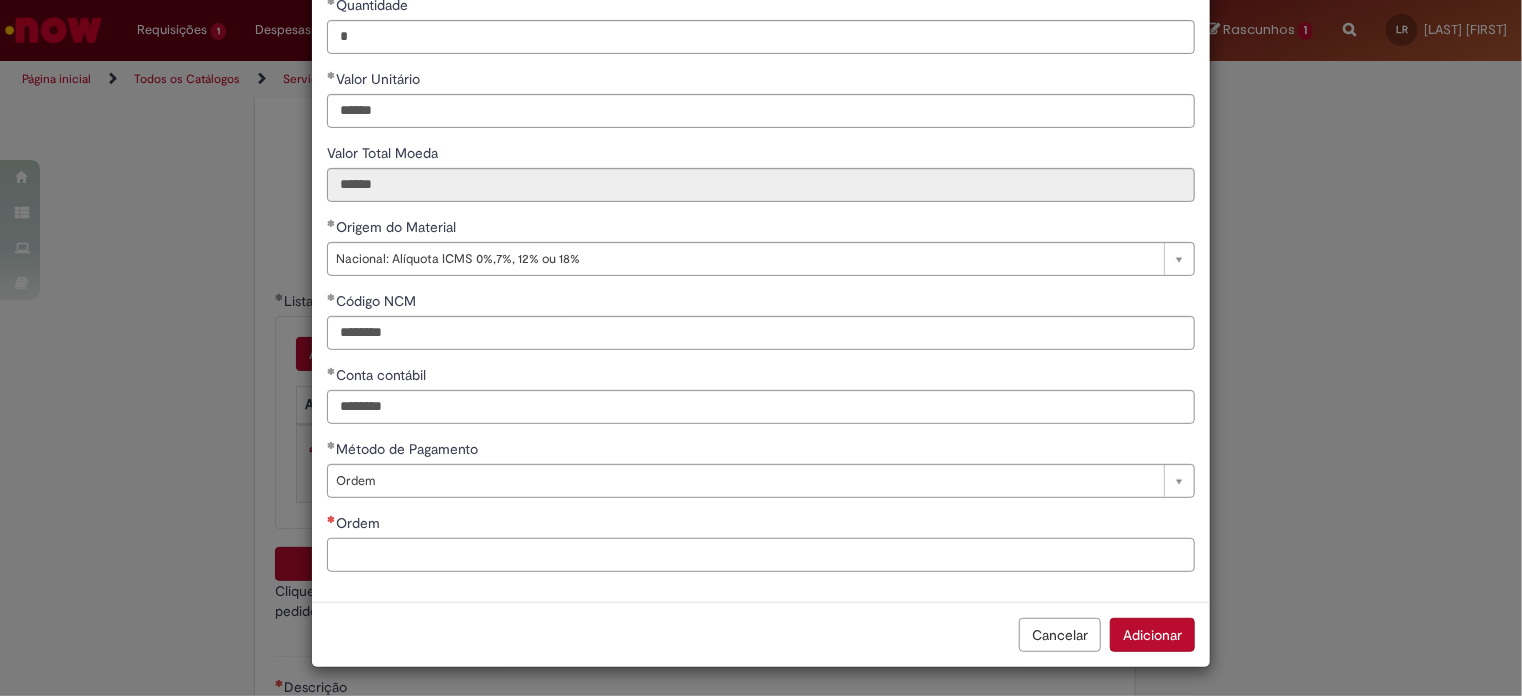 click on "Ordem" at bounding box center [761, 555] 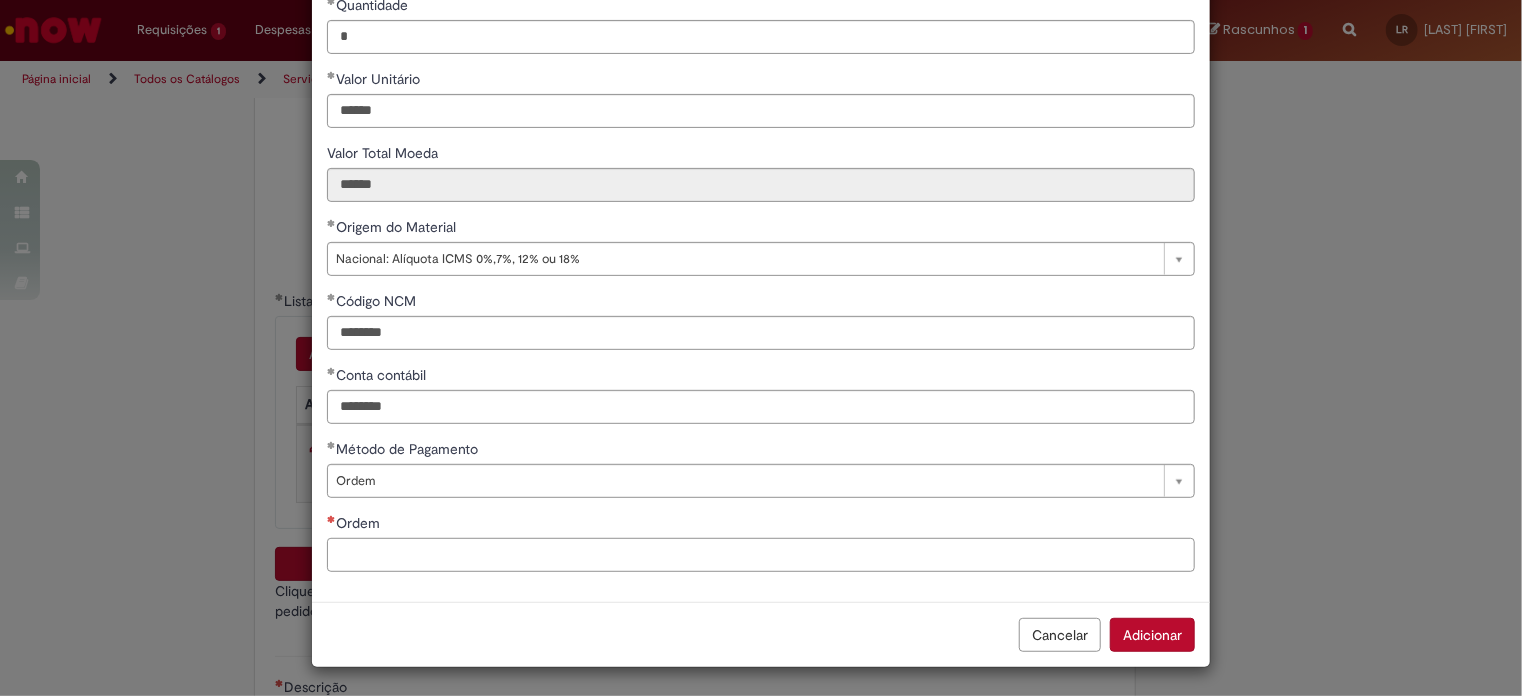 paste on "**********" 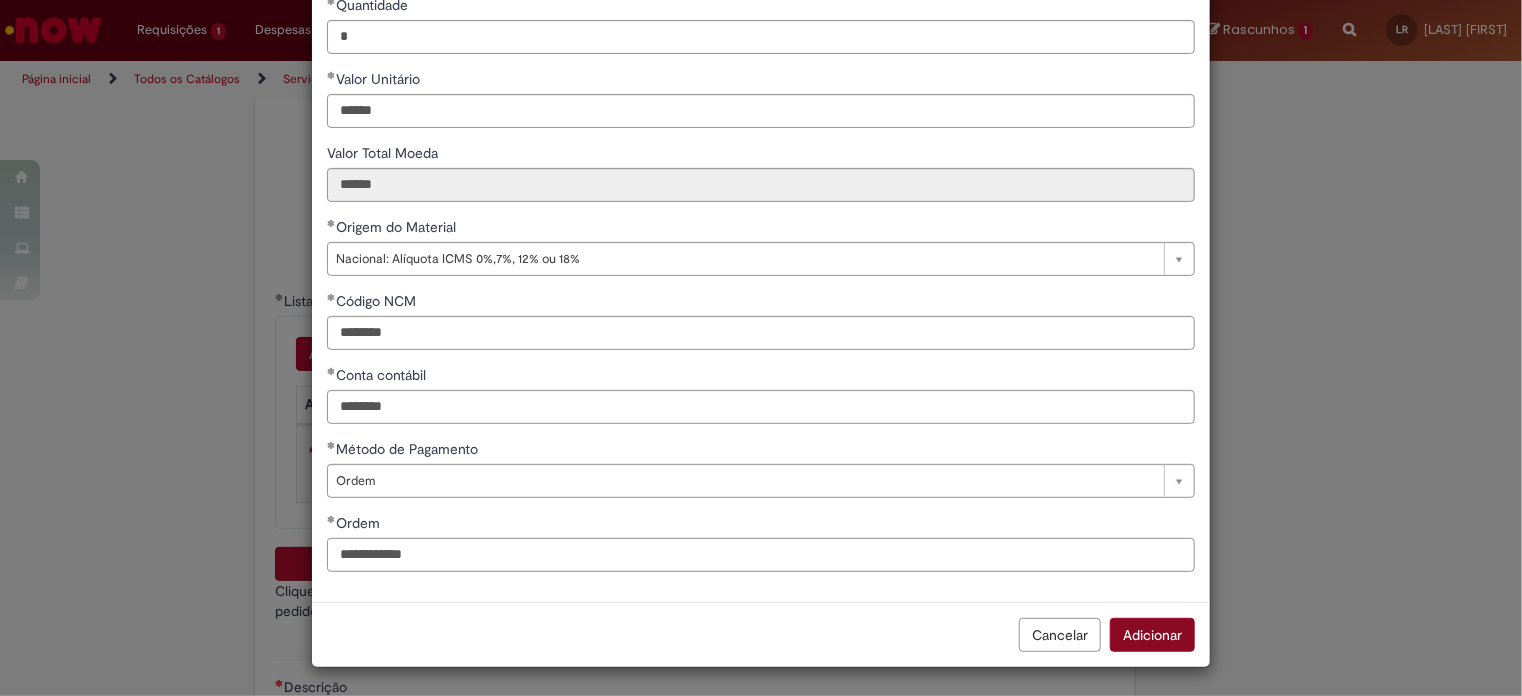 type on "**********" 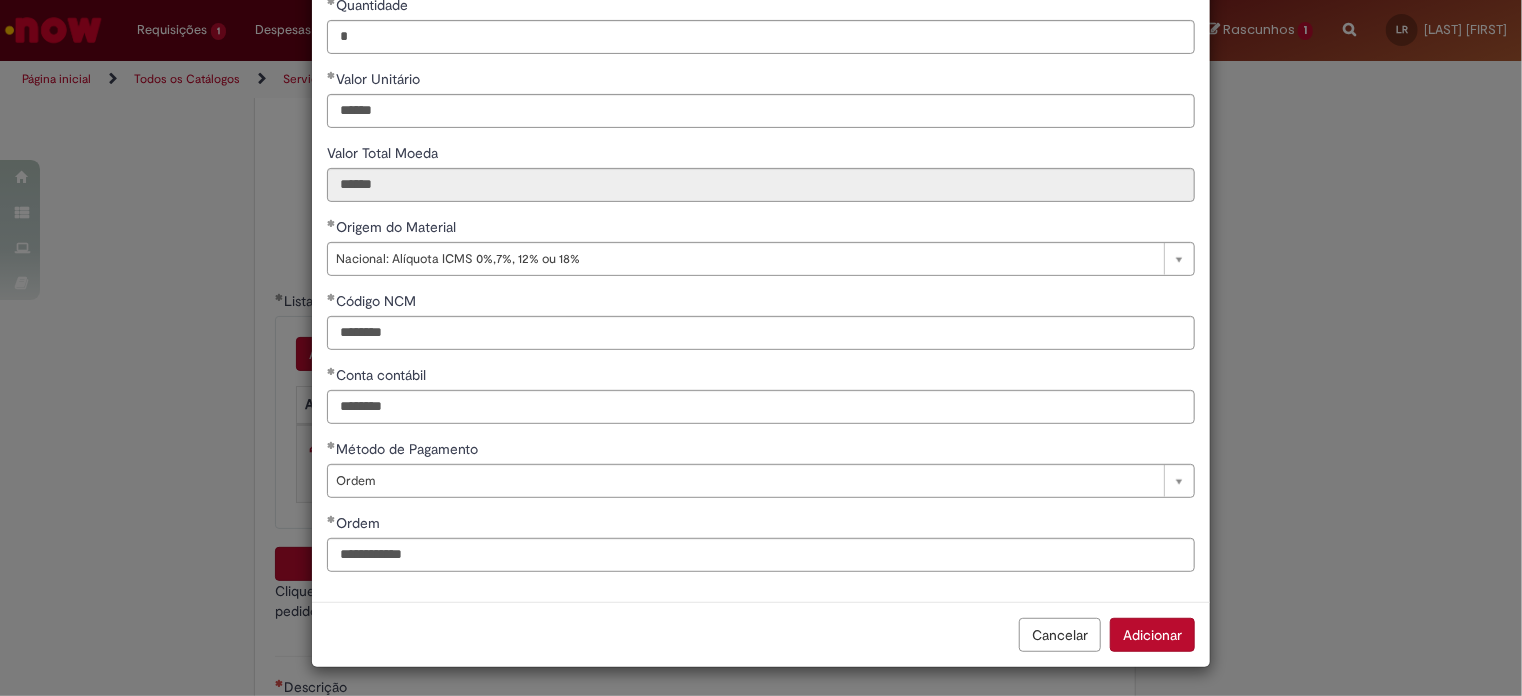 click on "Adicionar" at bounding box center (1152, 635) 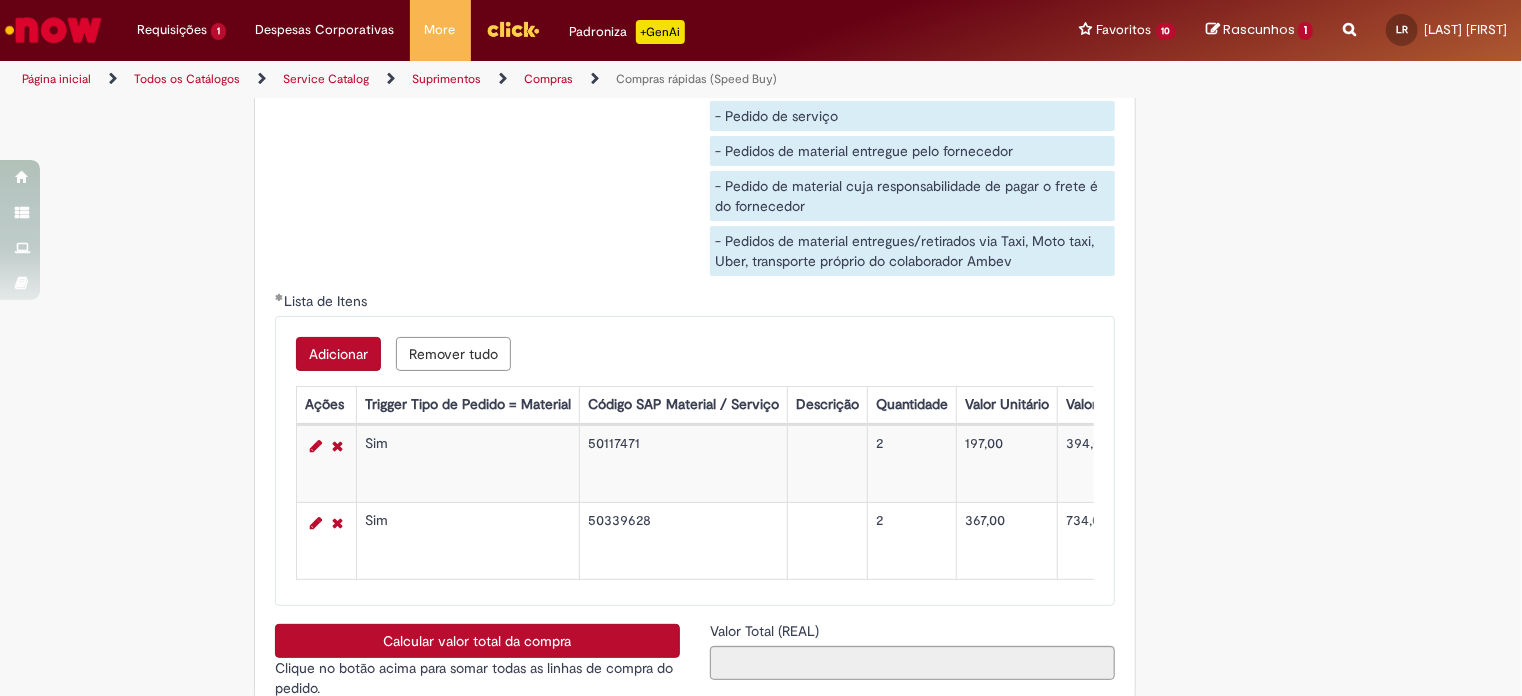 scroll, scrollTop: 3326, scrollLeft: 0, axis: vertical 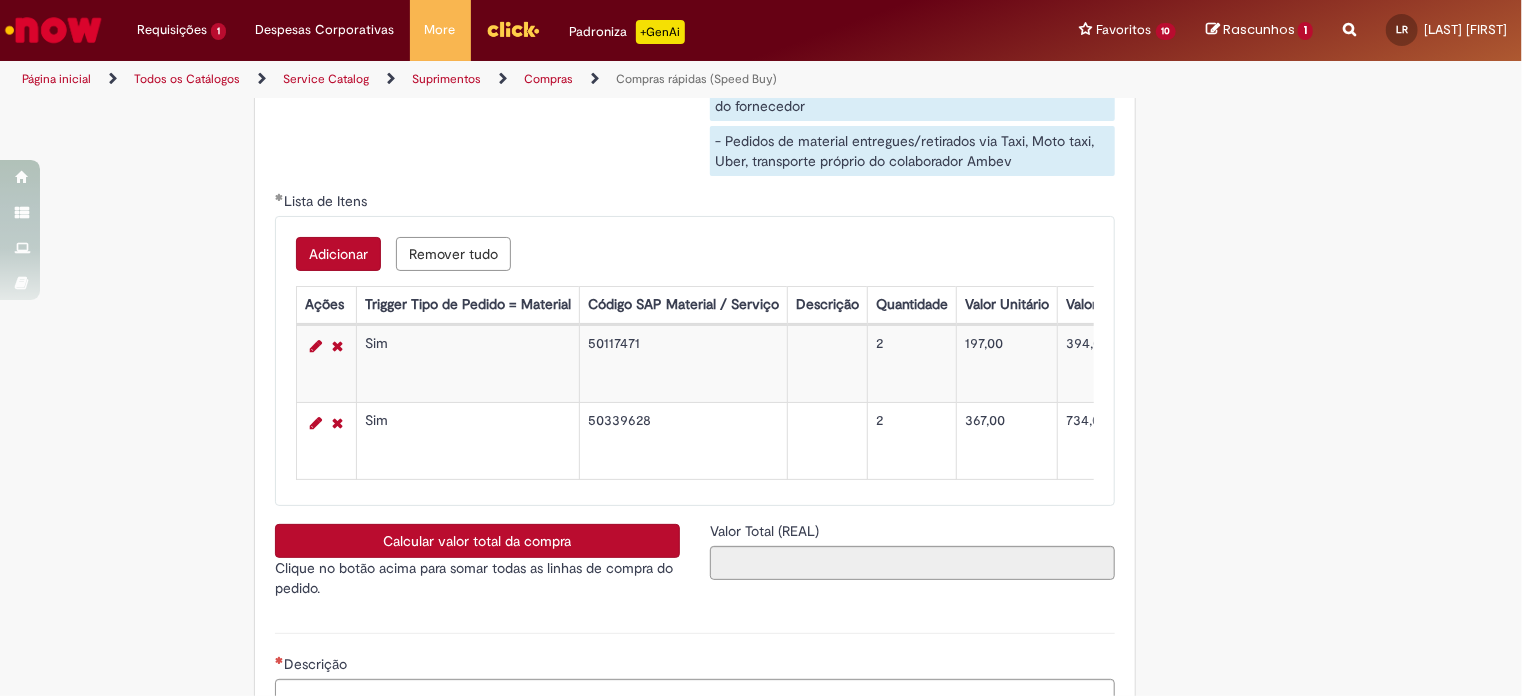 click on "Adicionar" at bounding box center [338, 254] 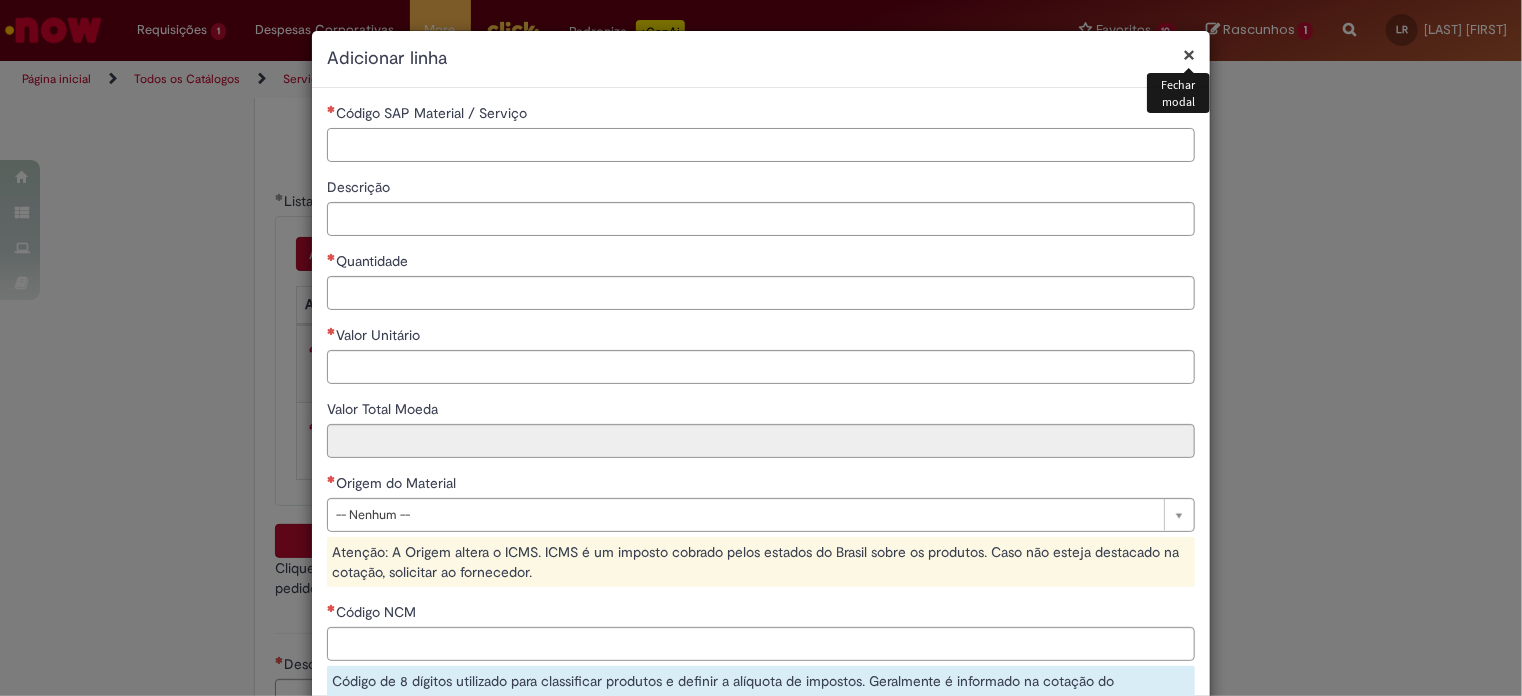 click on "Código SAP Material / Serviço" at bounding box center (761, 145) 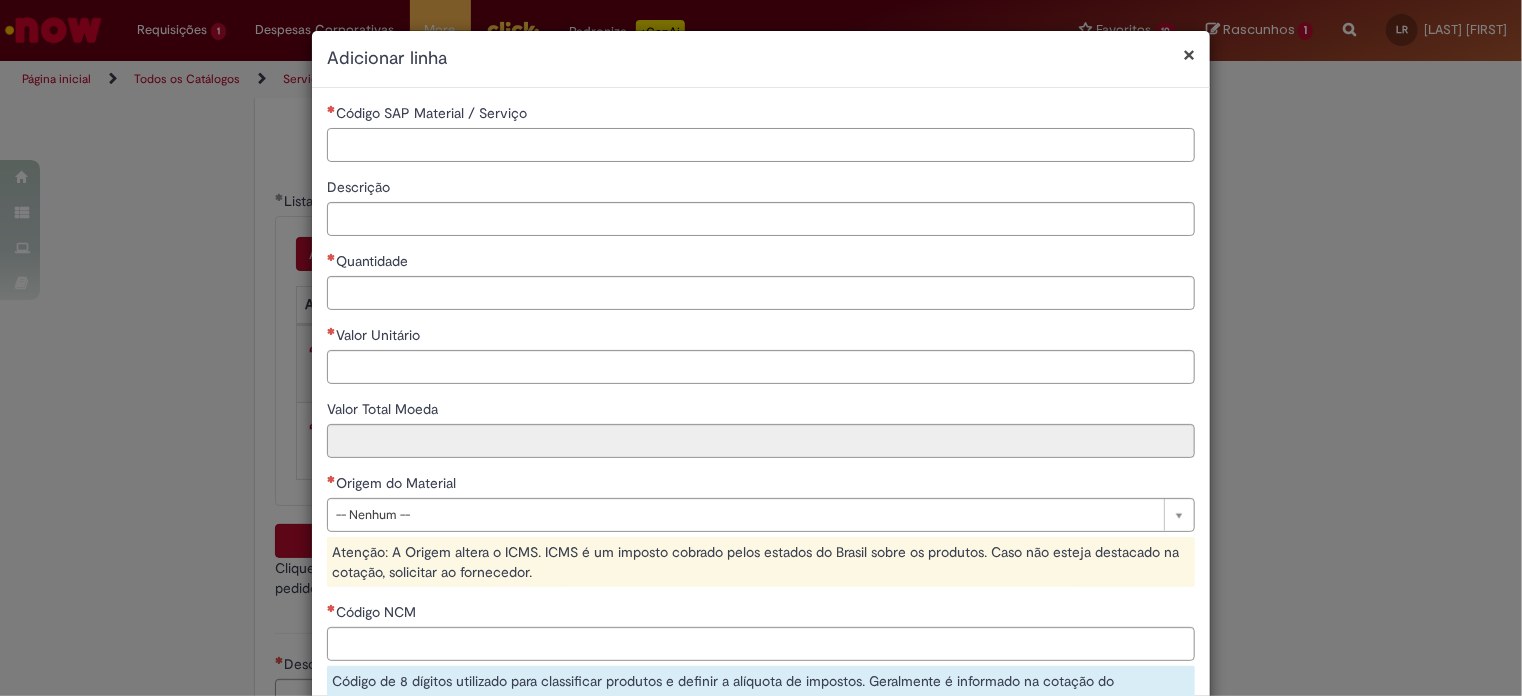 paste on "********" 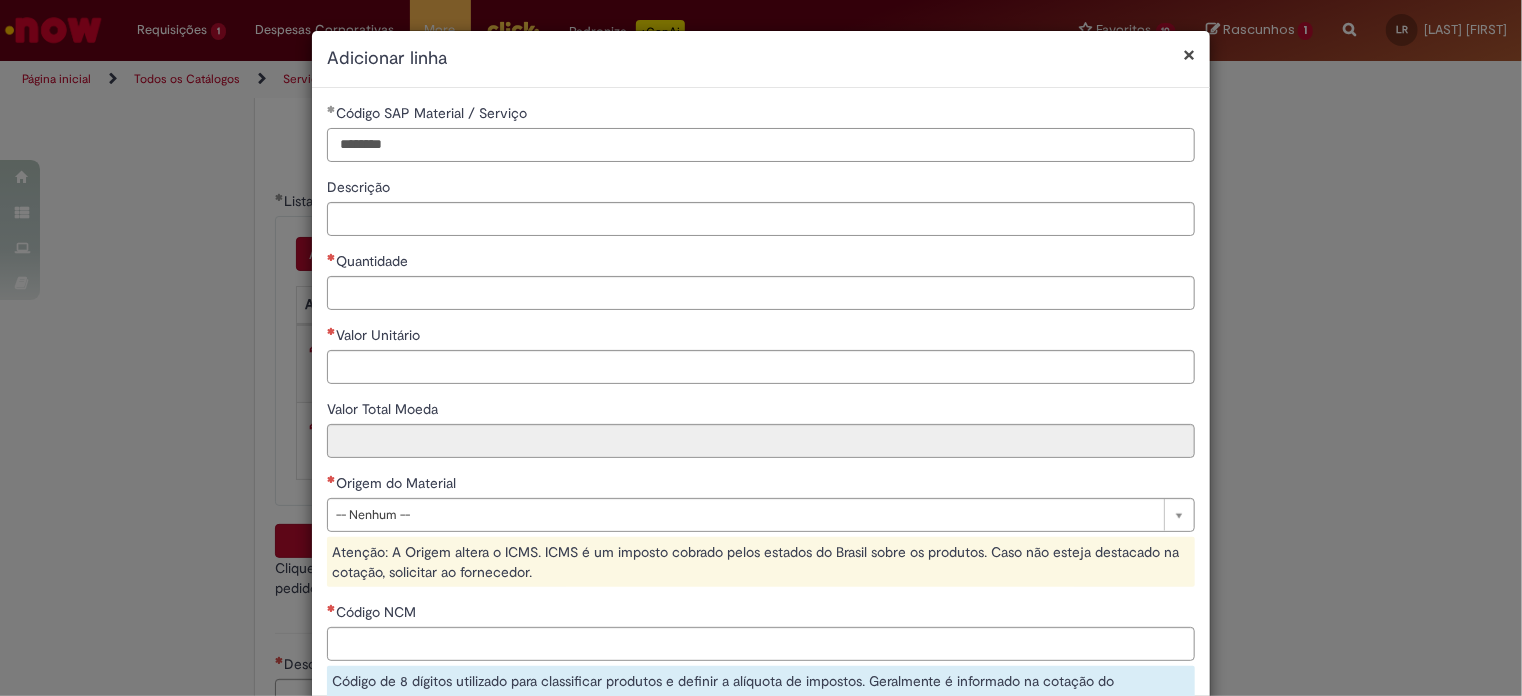 type on "********" 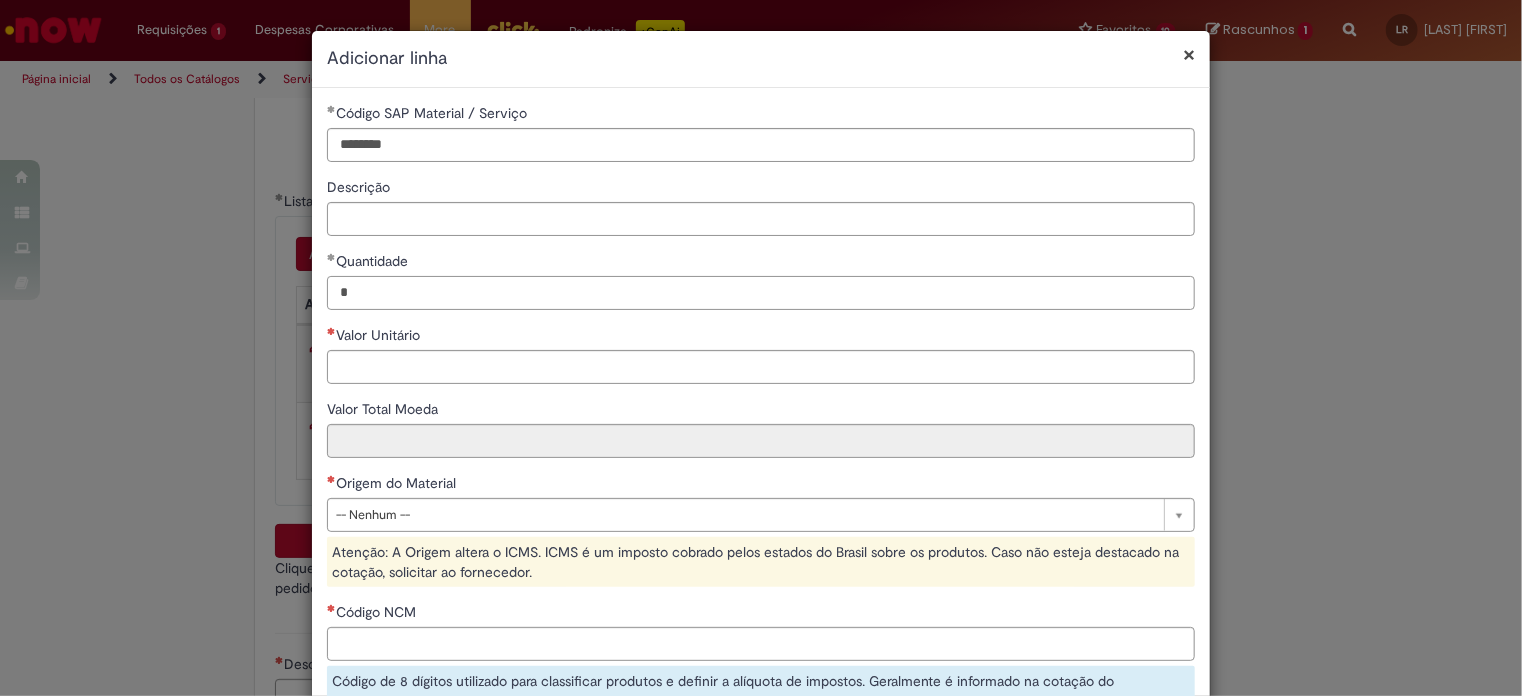 type on "*" 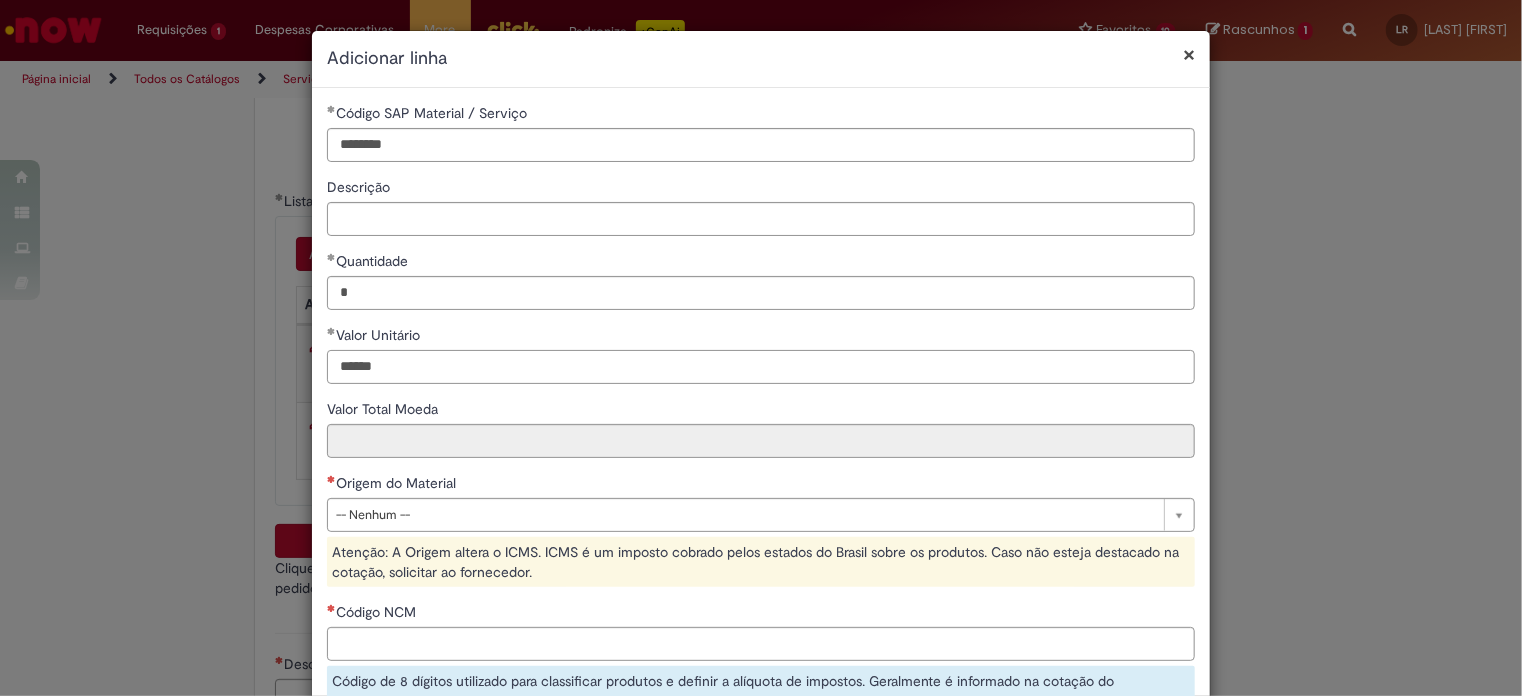 type on "******" 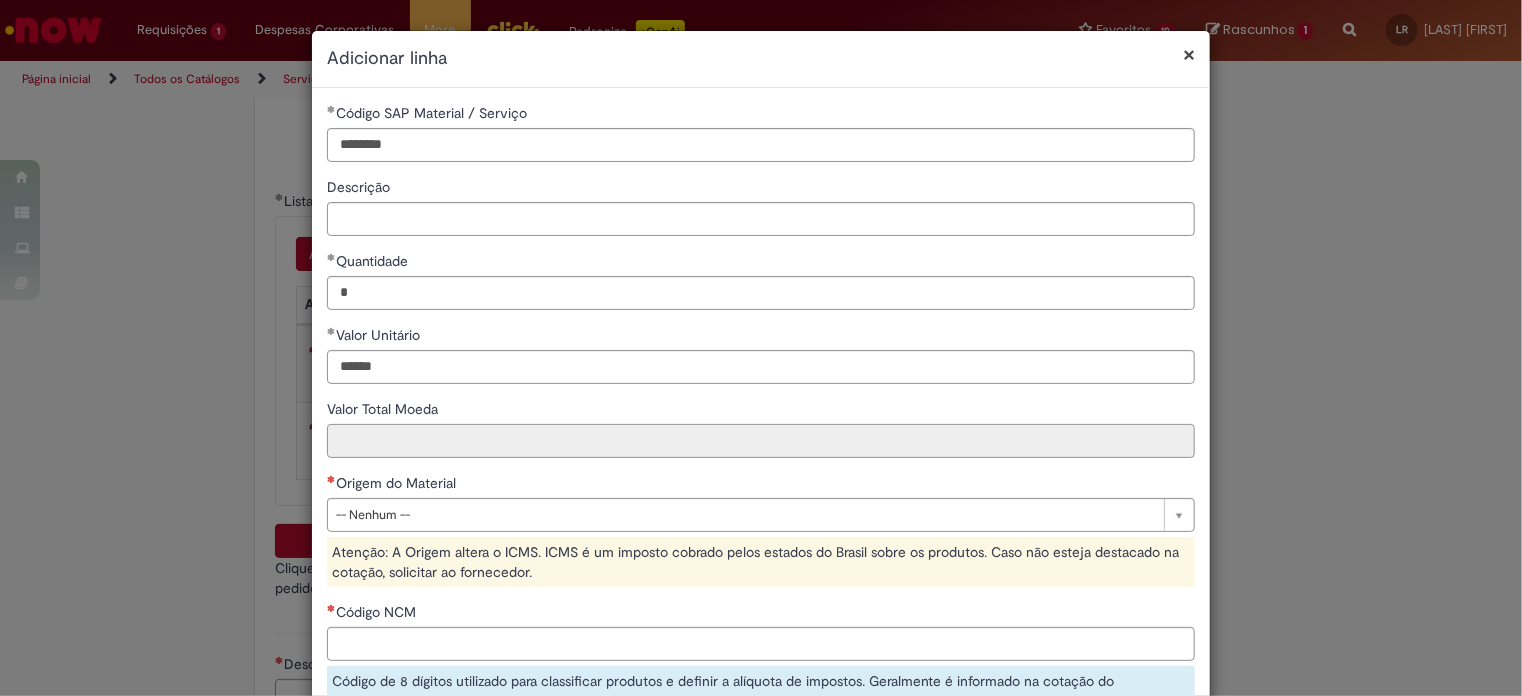 type on "******" 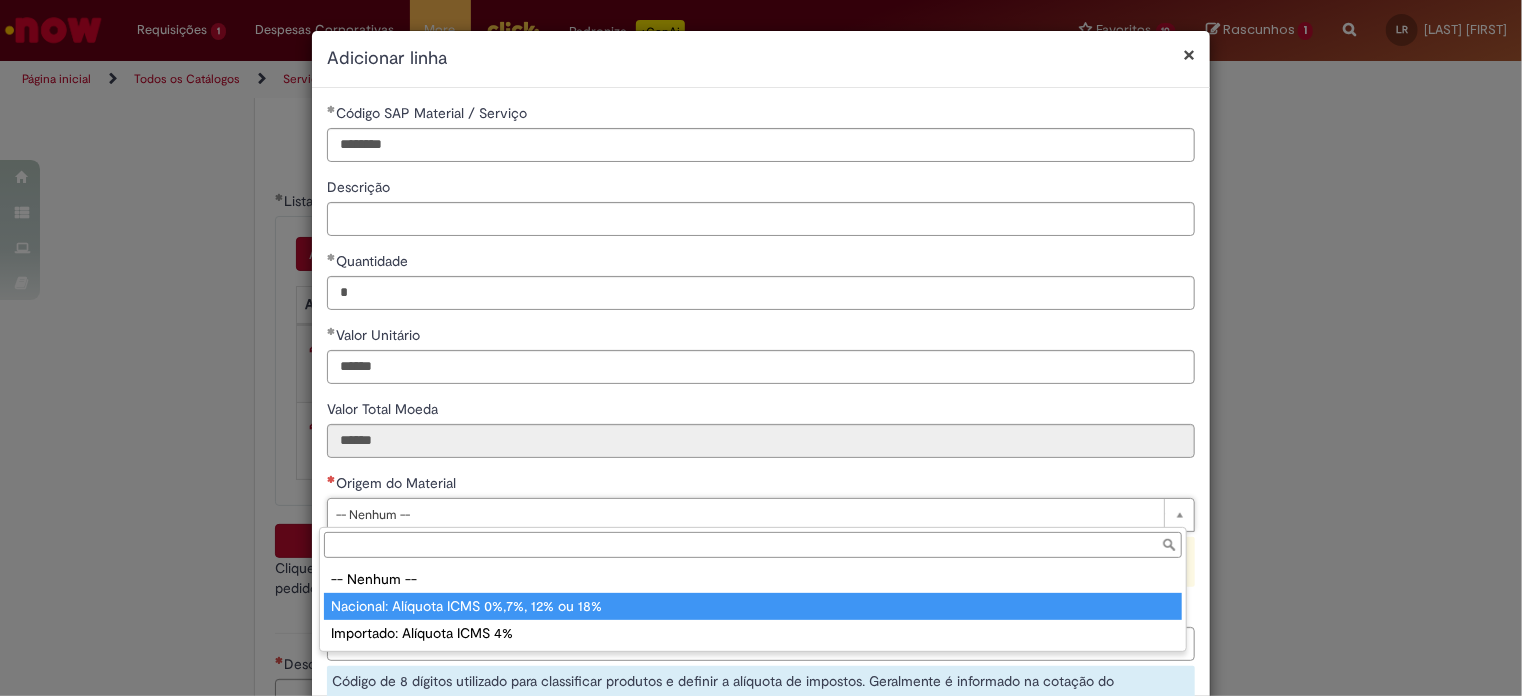 type on "**********" 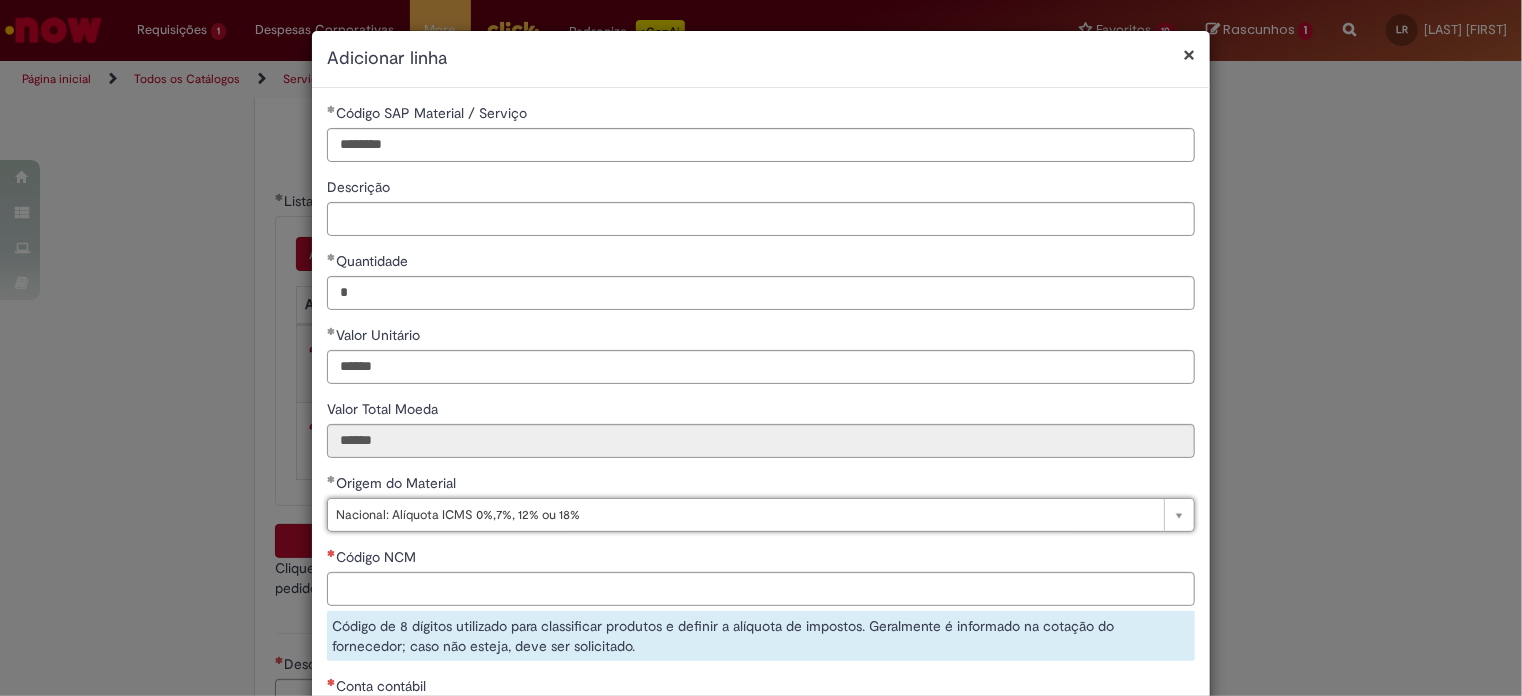 scroll, scrollTop: 100, scrollLeft: 0, axis: vertical 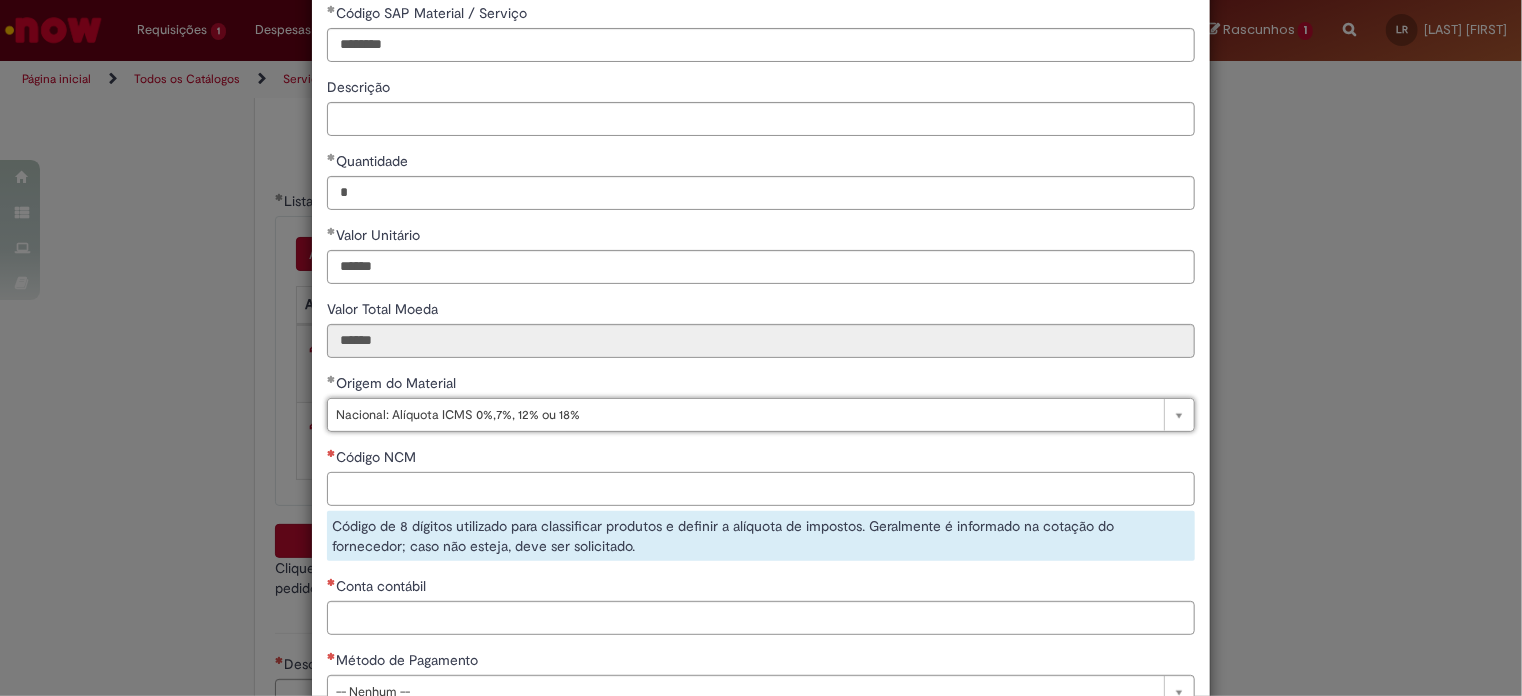 click on "Código NCM" at bounding box center [761, 489] 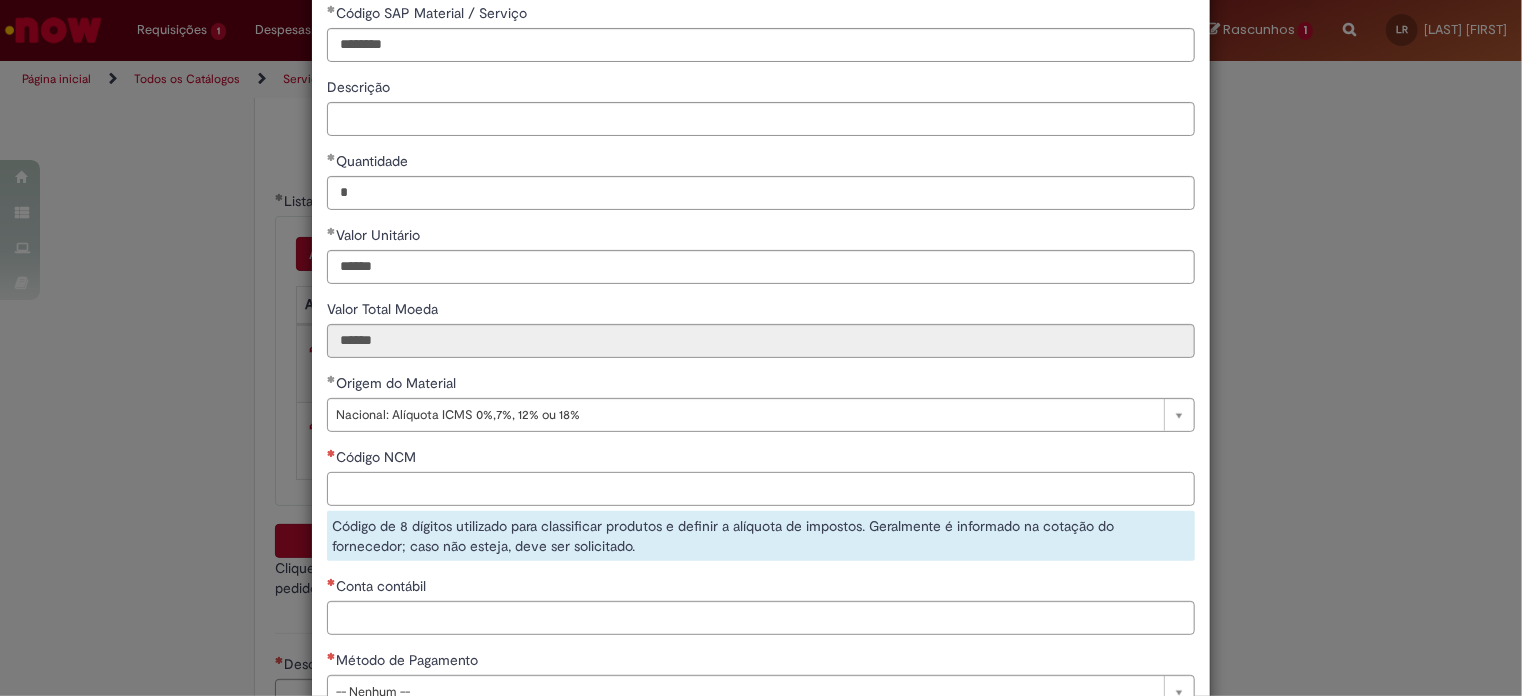 paste on "********" 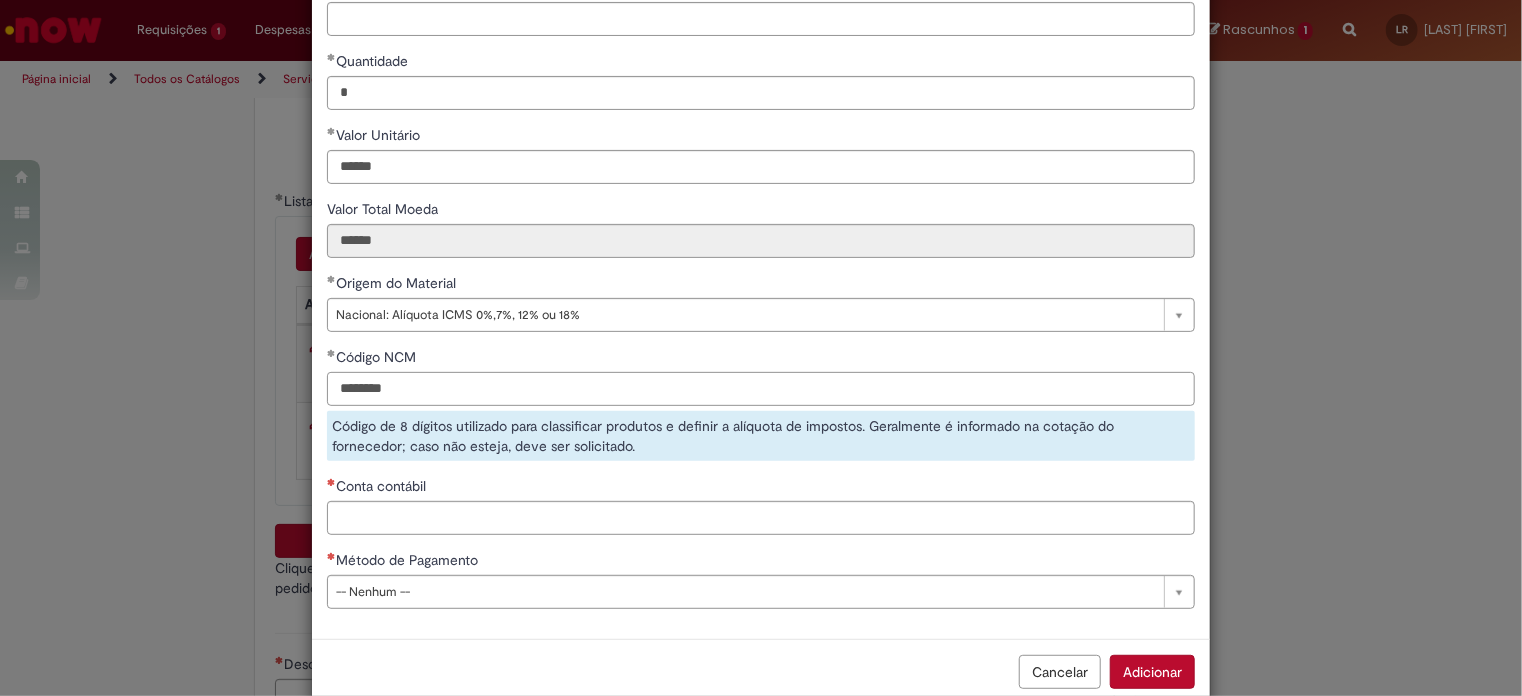 type on "********" 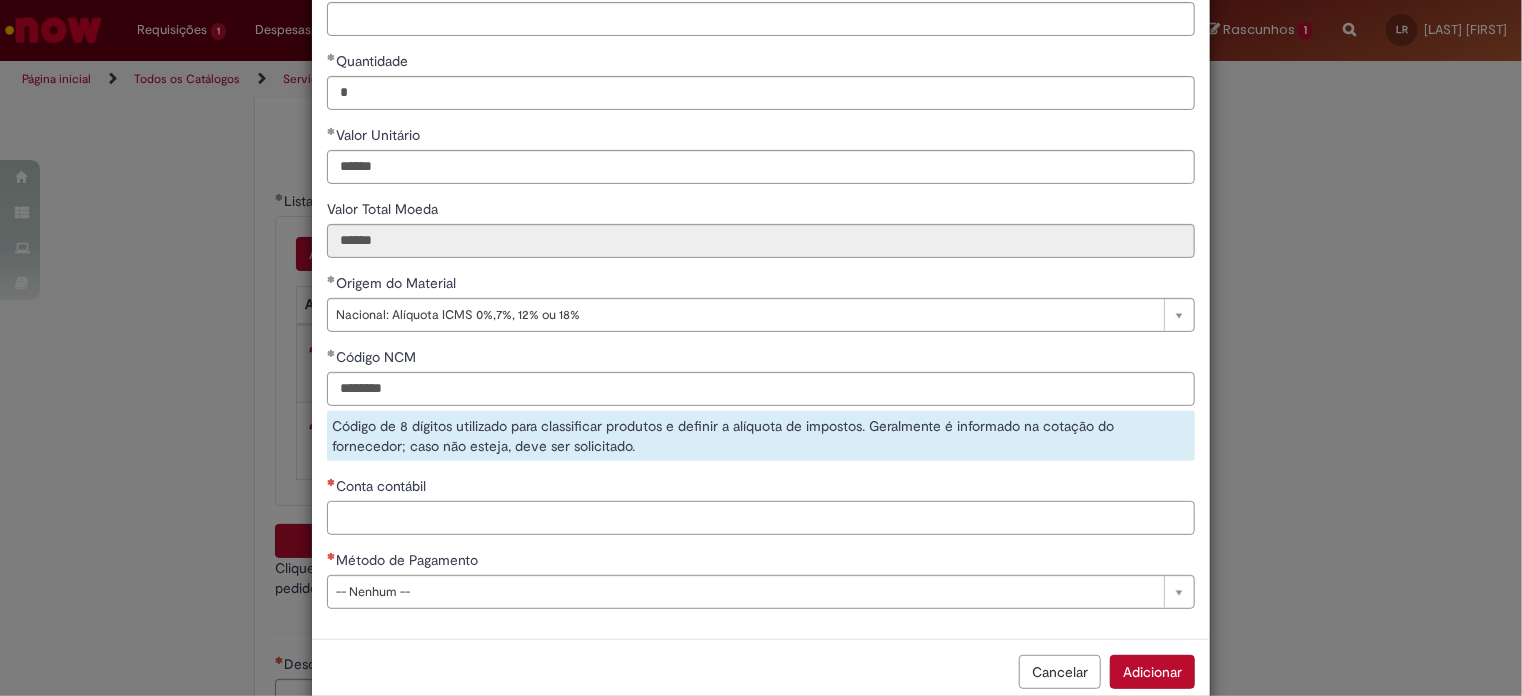 click on "**********" at bounding box center (761, 263) 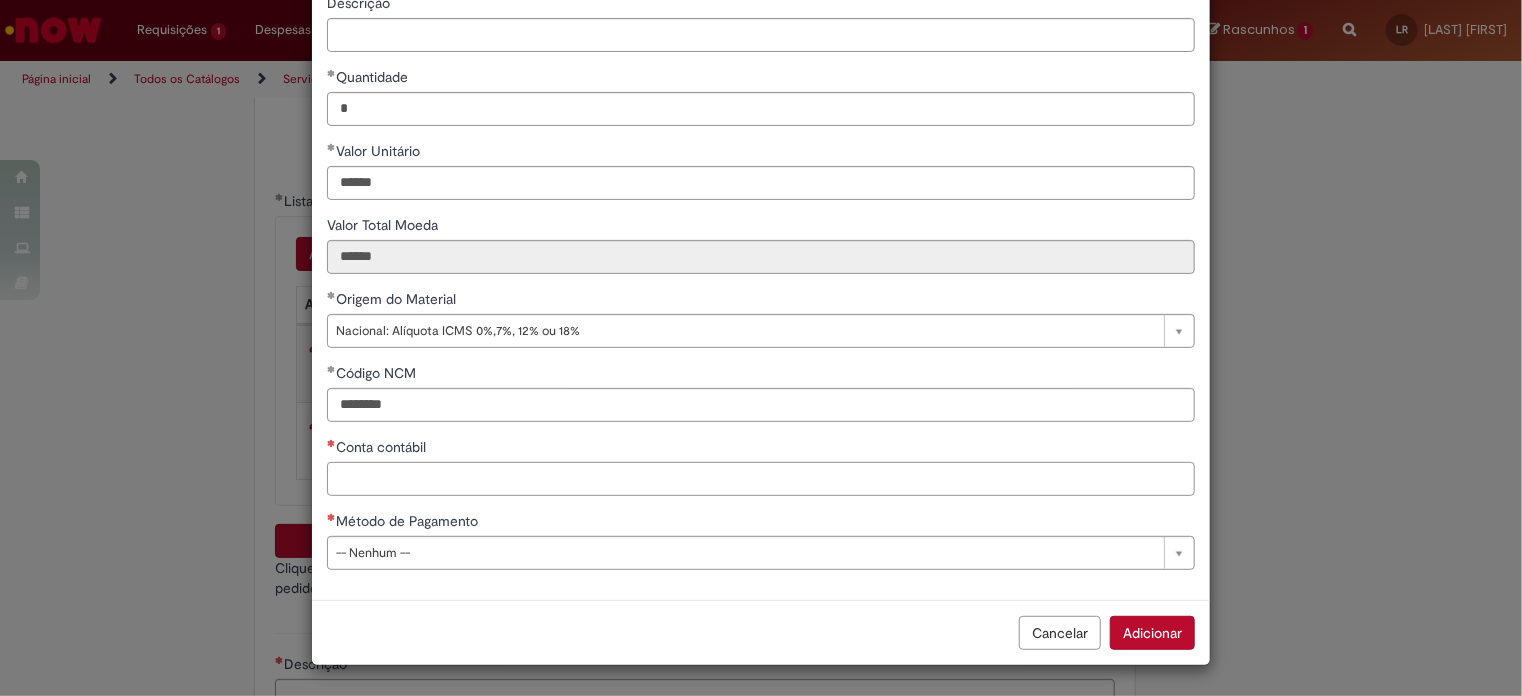 scroll, scrollTop: 182, scrollLeft: 0, axis: vertical 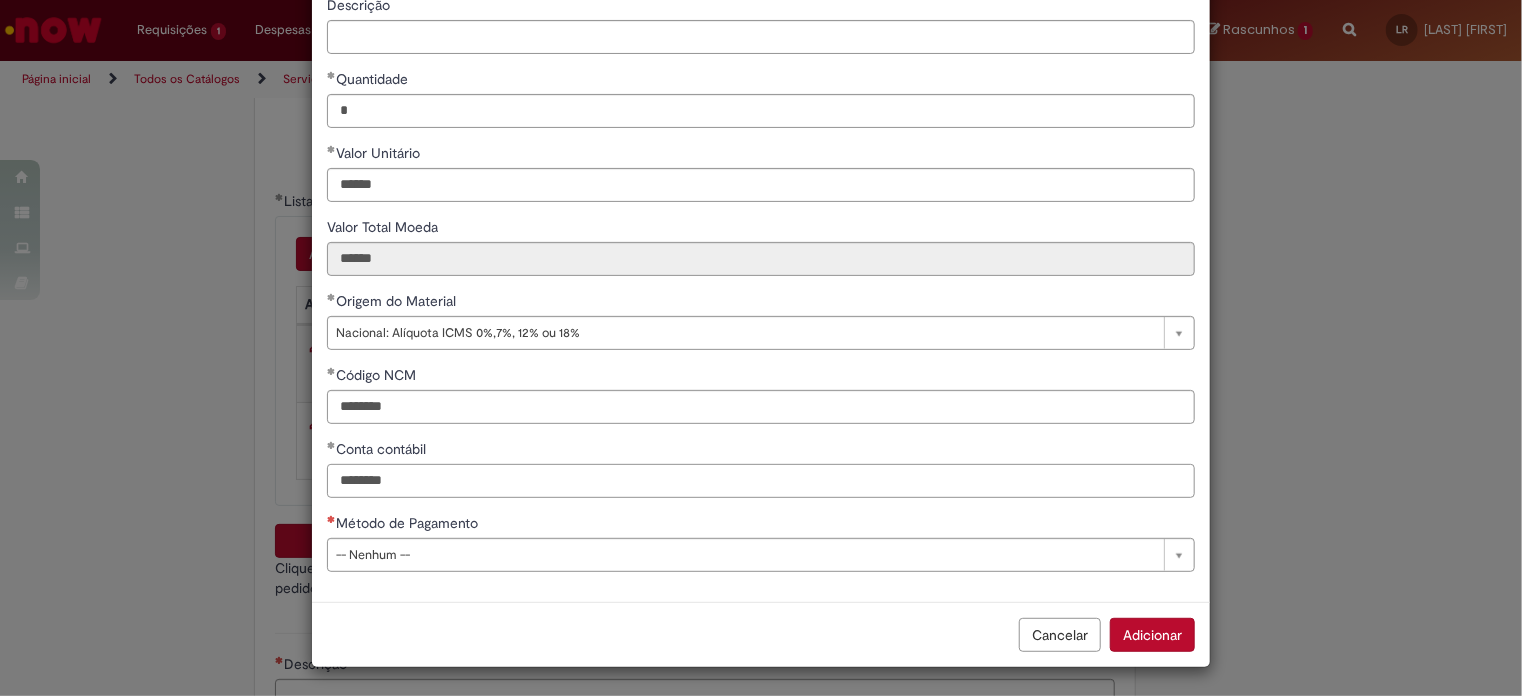 type on "********" 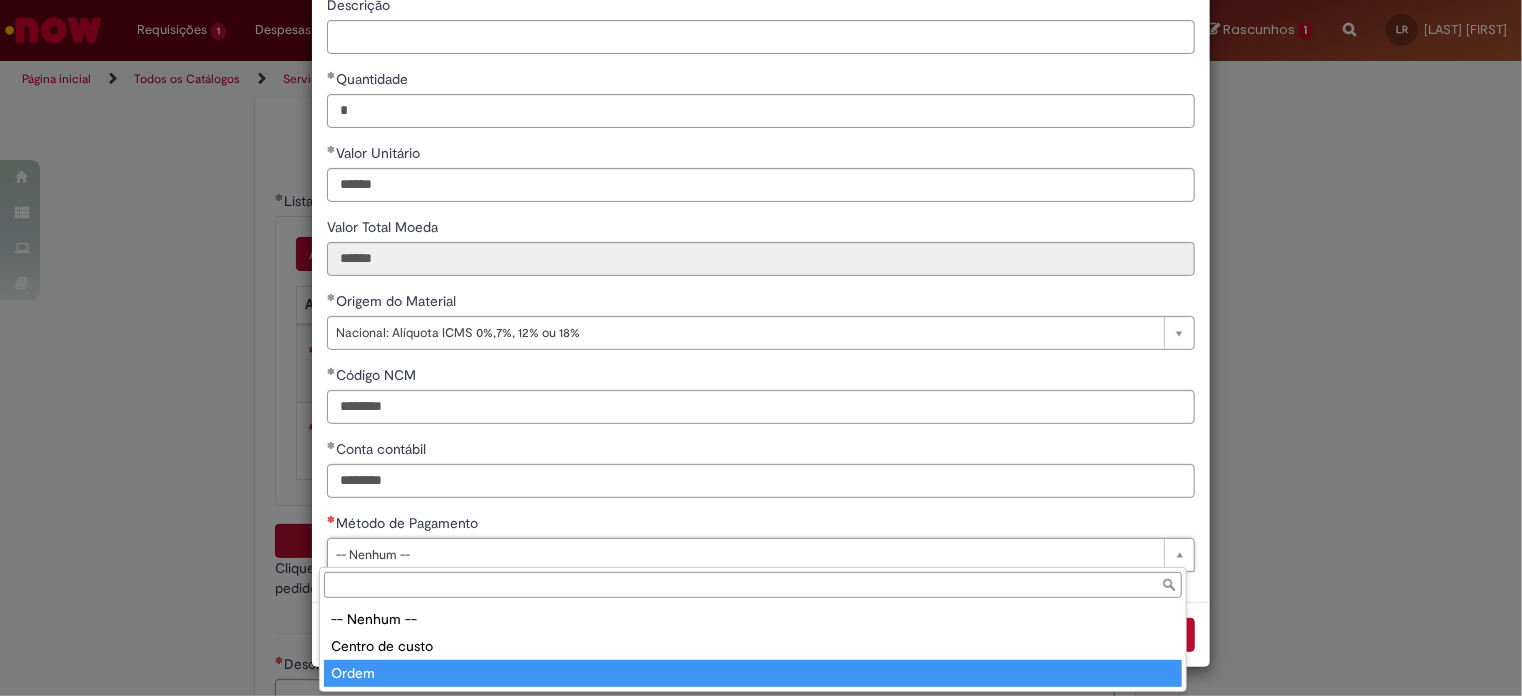 type on "*****" 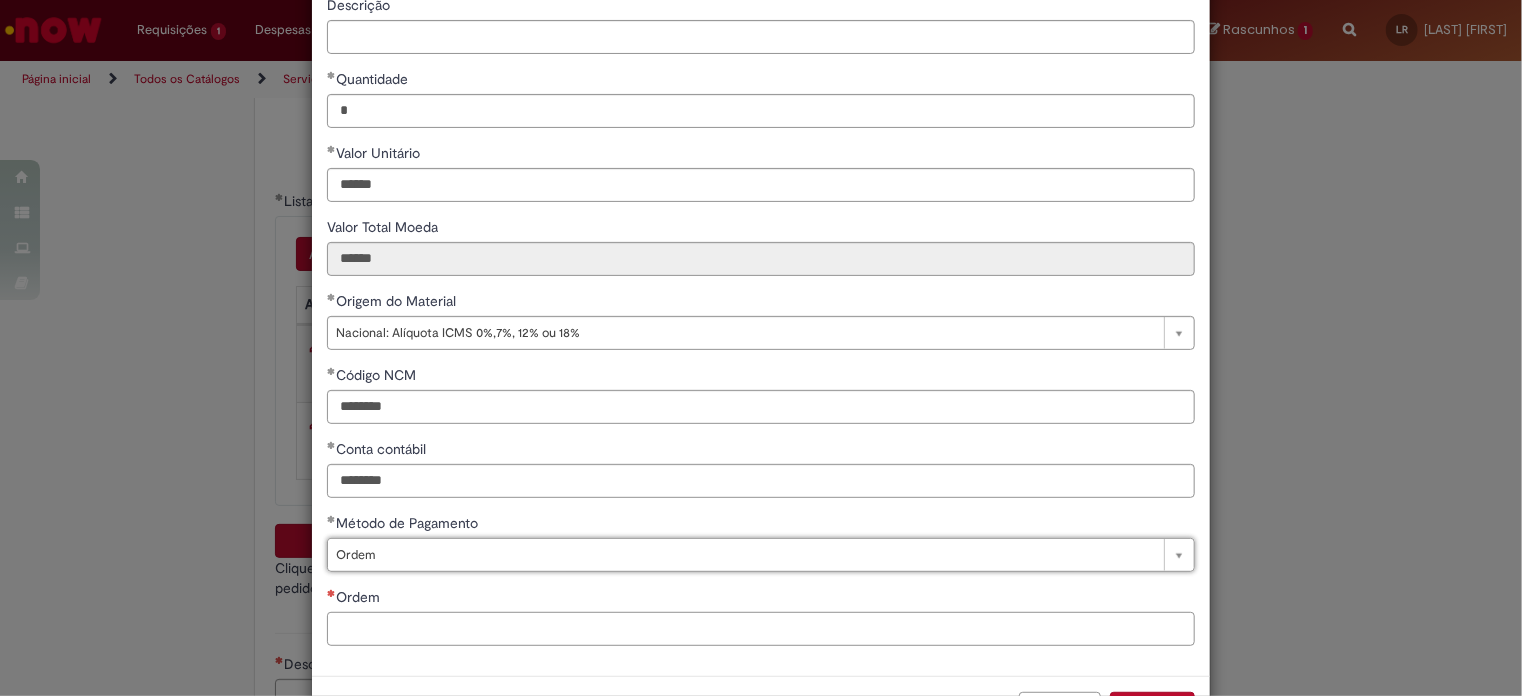 click on "Ordem" at bounding box center [761, 629] 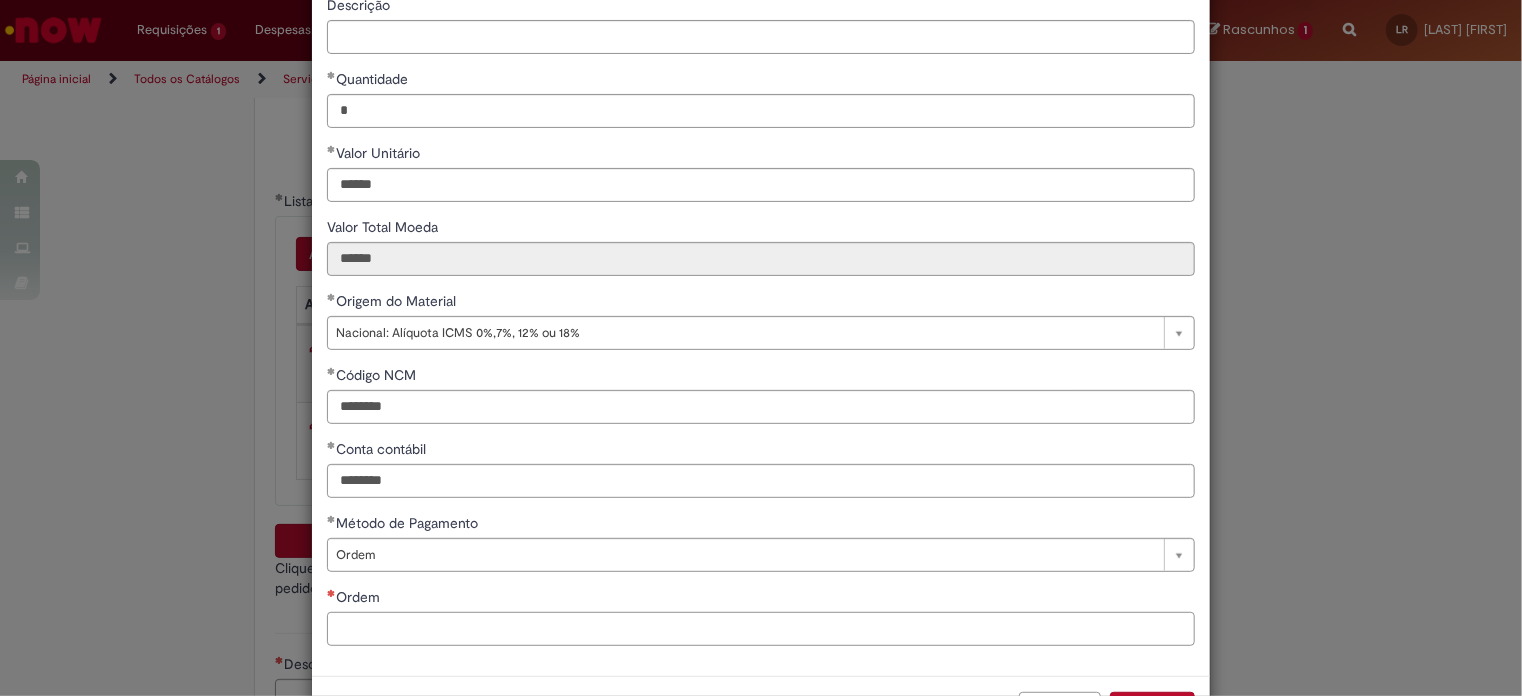 paste on "**********" 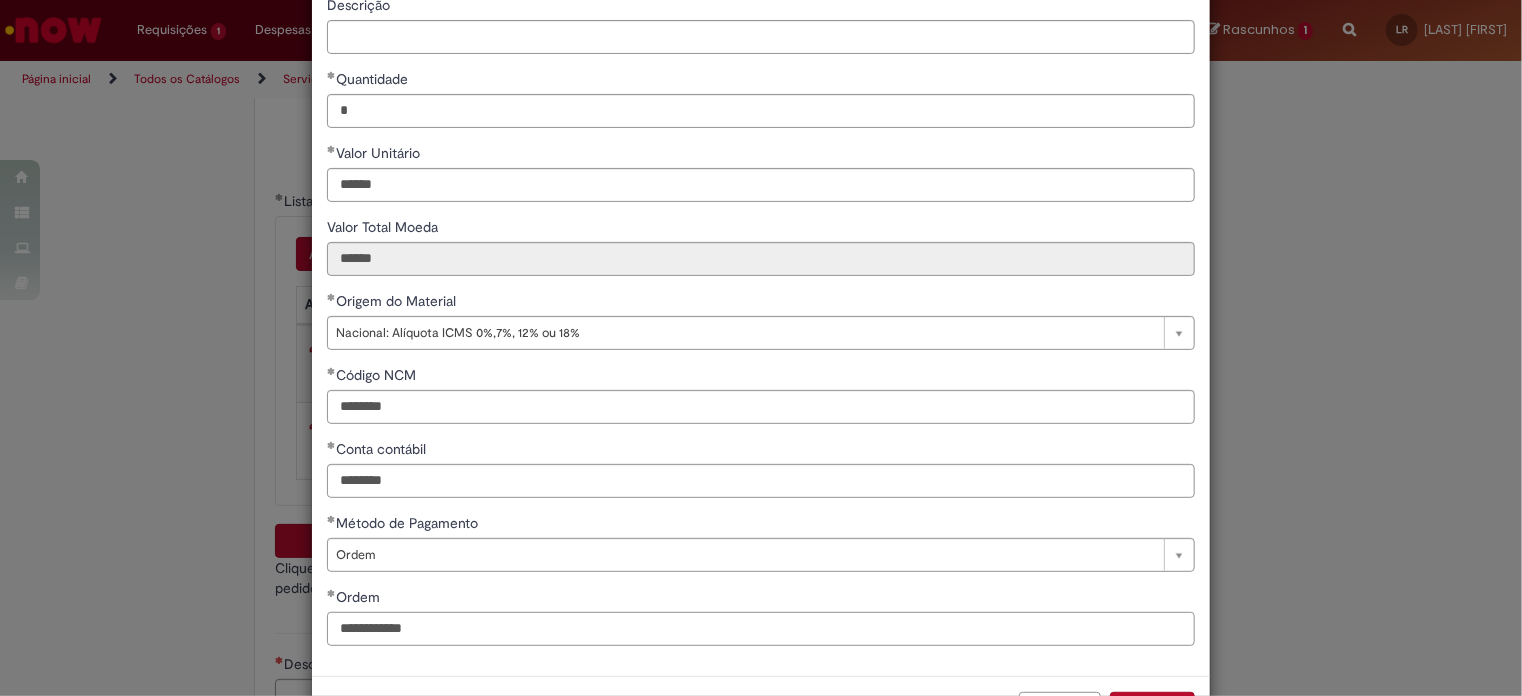 scroll, scrollTop: 256, scrollLeft: 0, axis: vertical 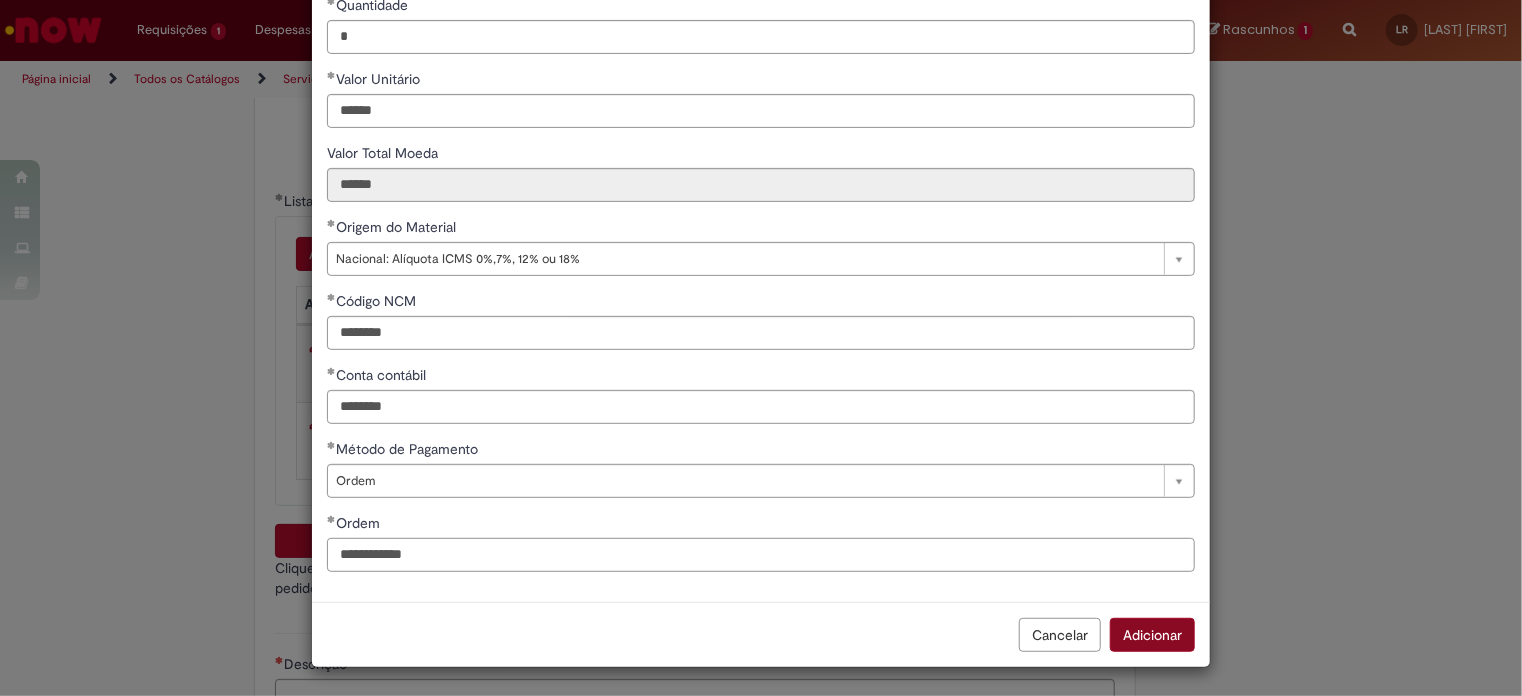 type on "**********" 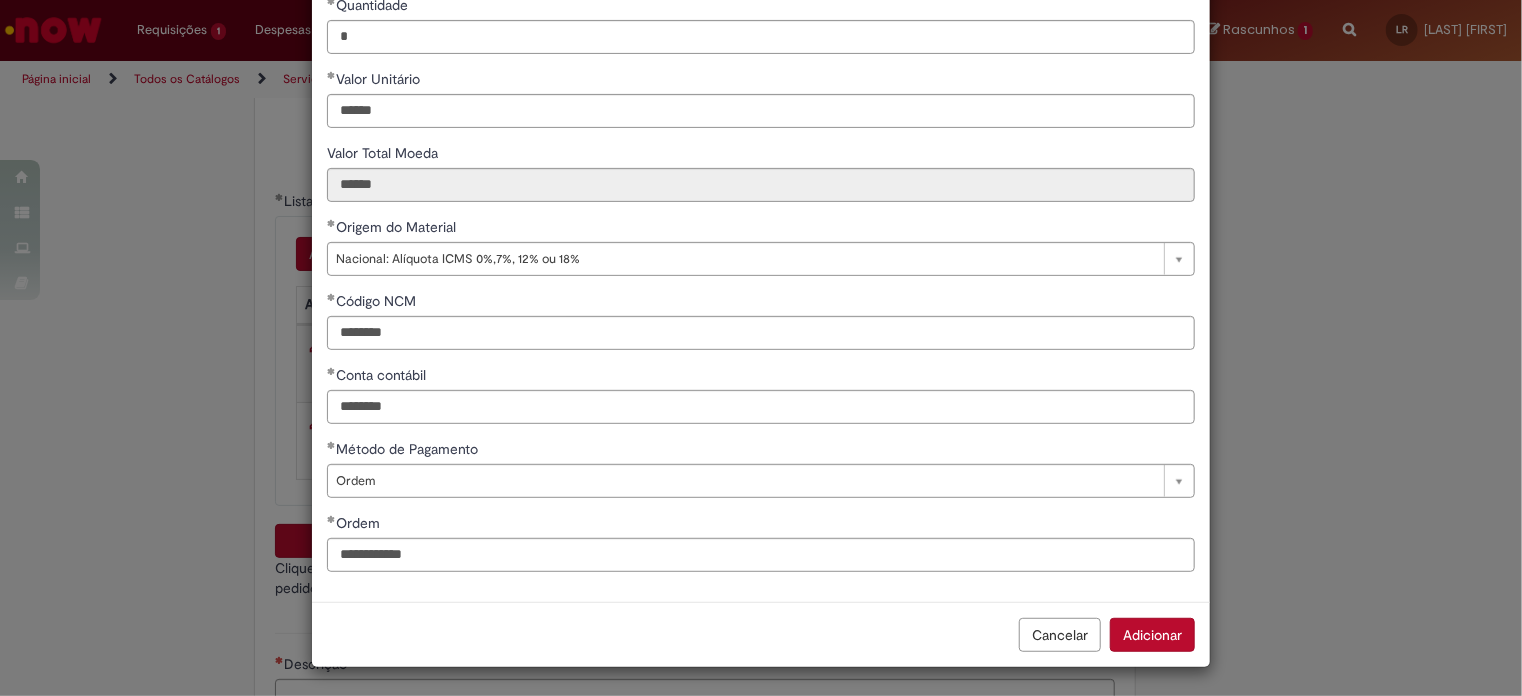 click on "Adicionar" at bounding box center (1152, 635) 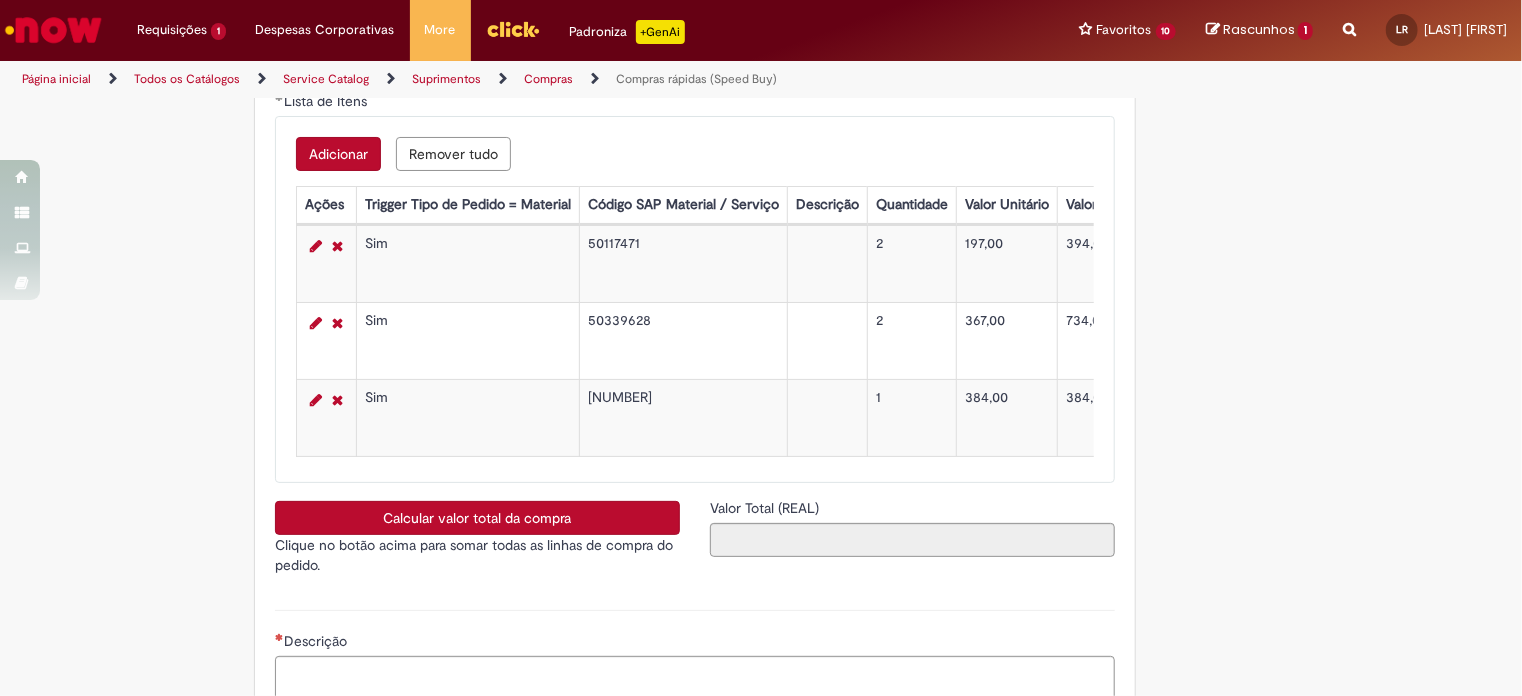 scroll, scrollTop: 3326, scrollLeft: 0, axis: vertical 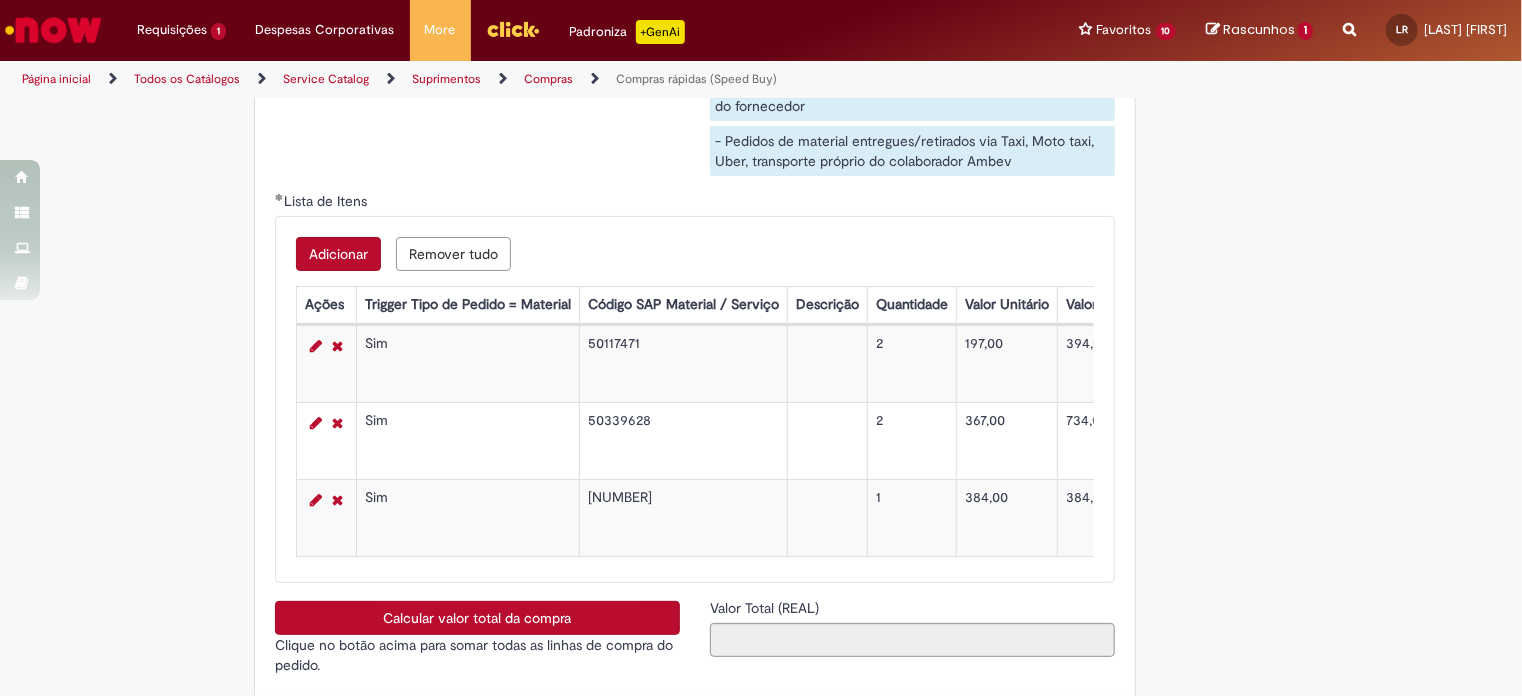 click on "Adicionar" at bounding box center (338, 254) 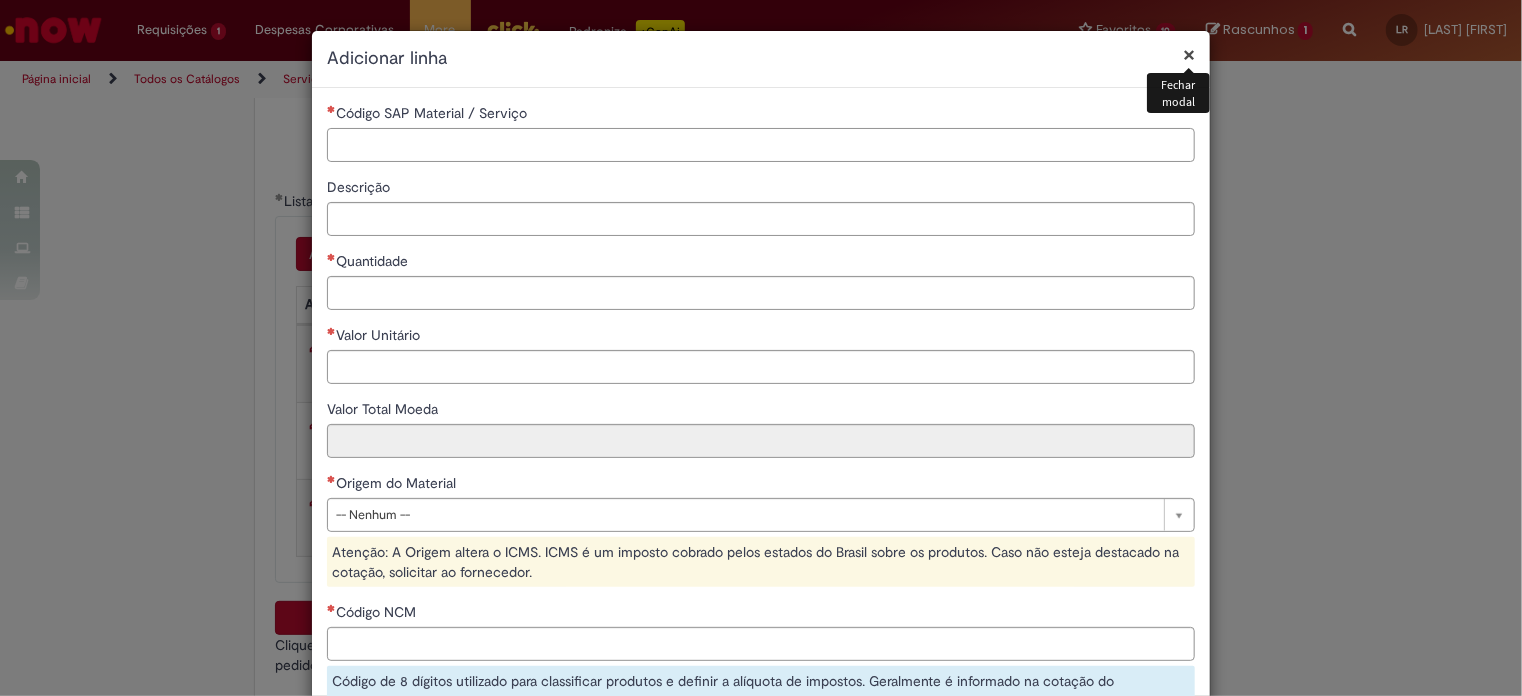 click on "Código SAP Material / Serviço" at bounding box center (761, 145) 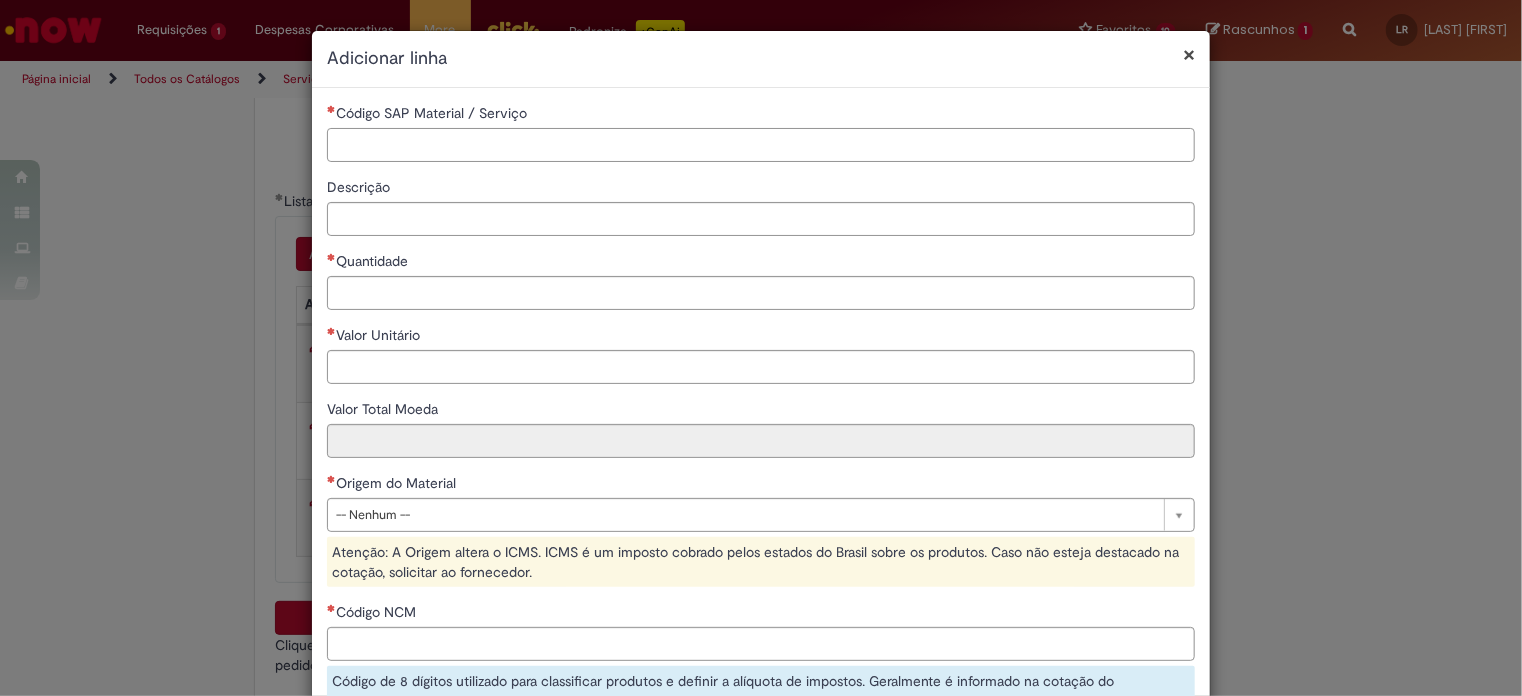 paste on "********" 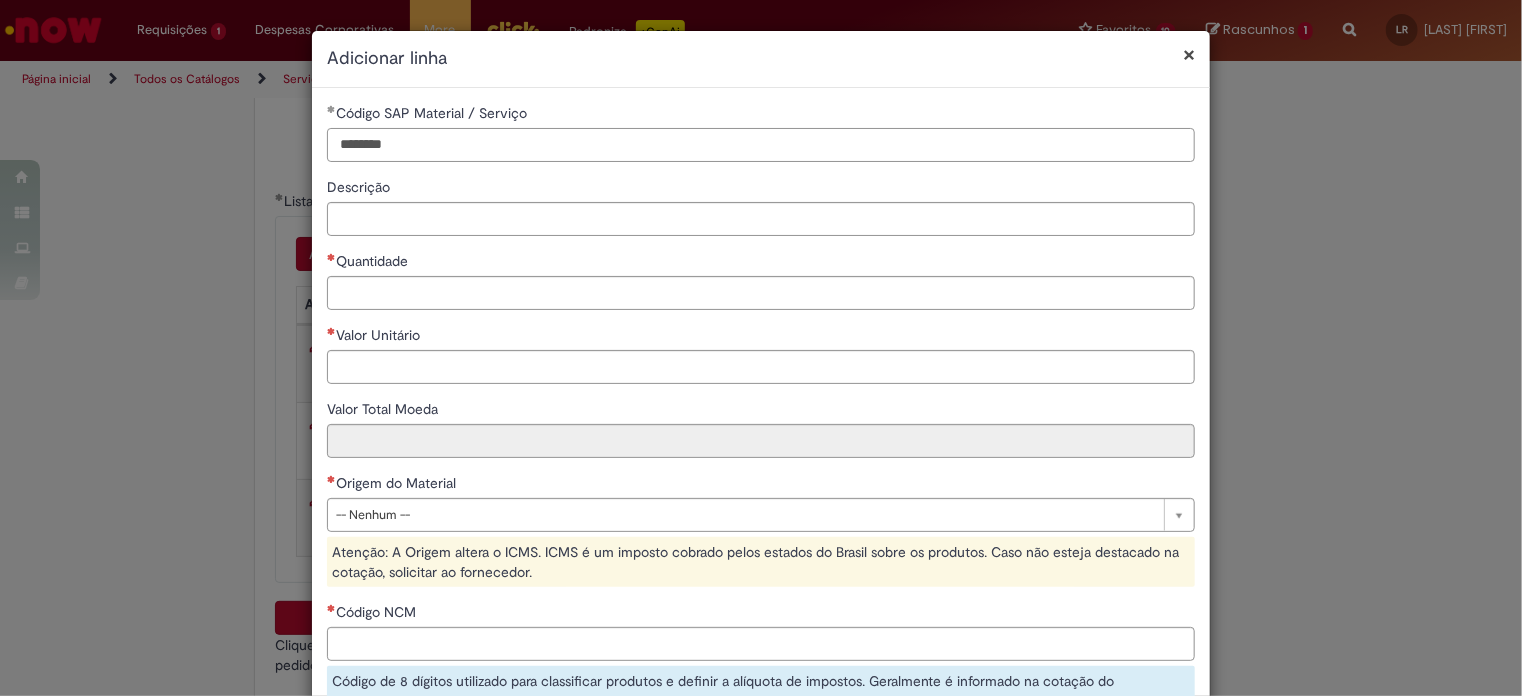 type on "********" 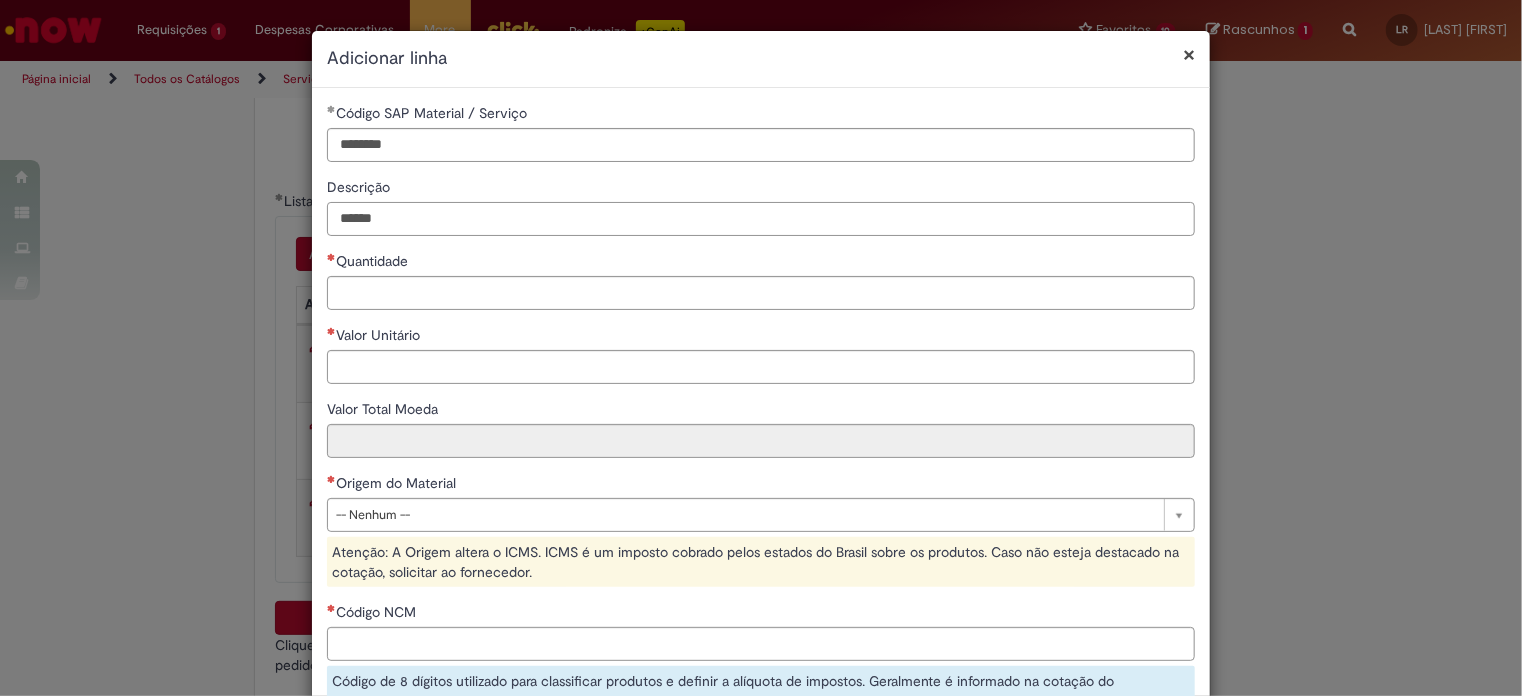type on "******" 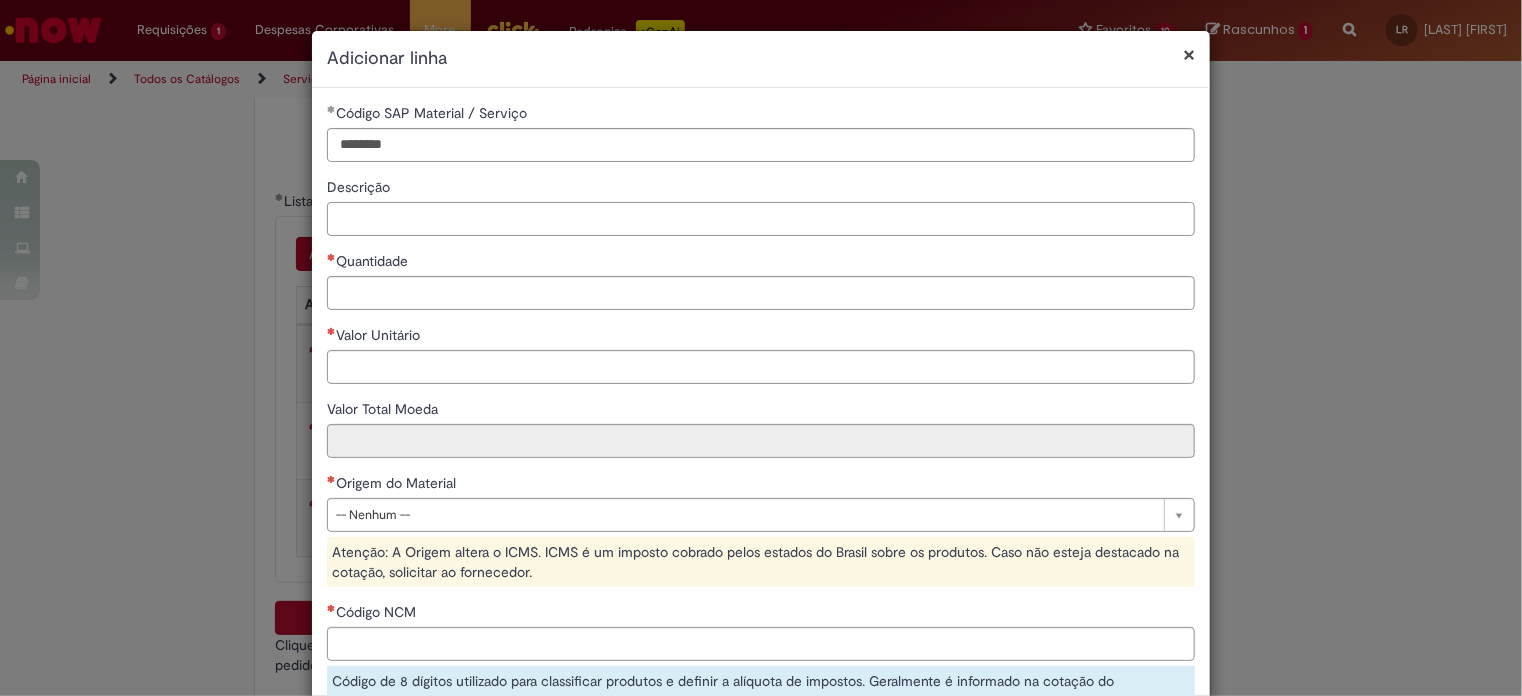 type 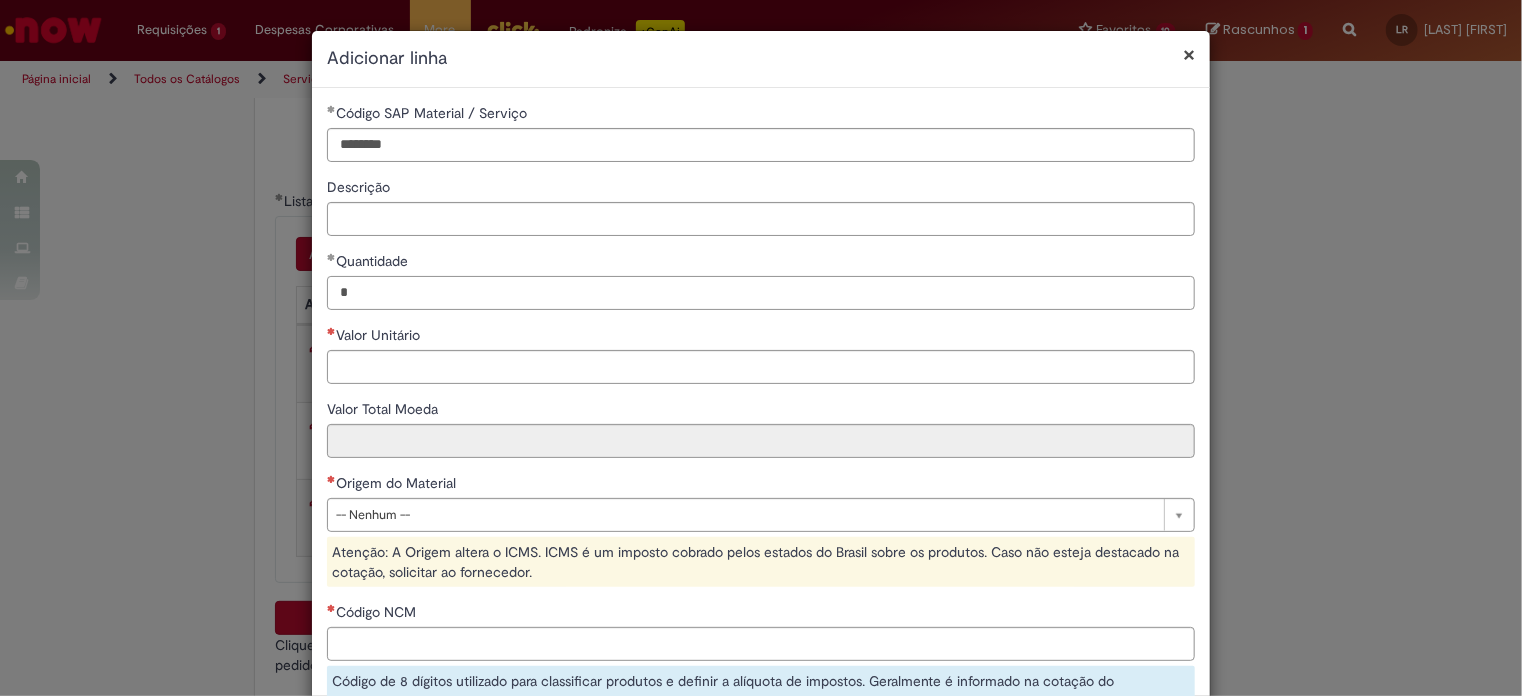 type on "*" 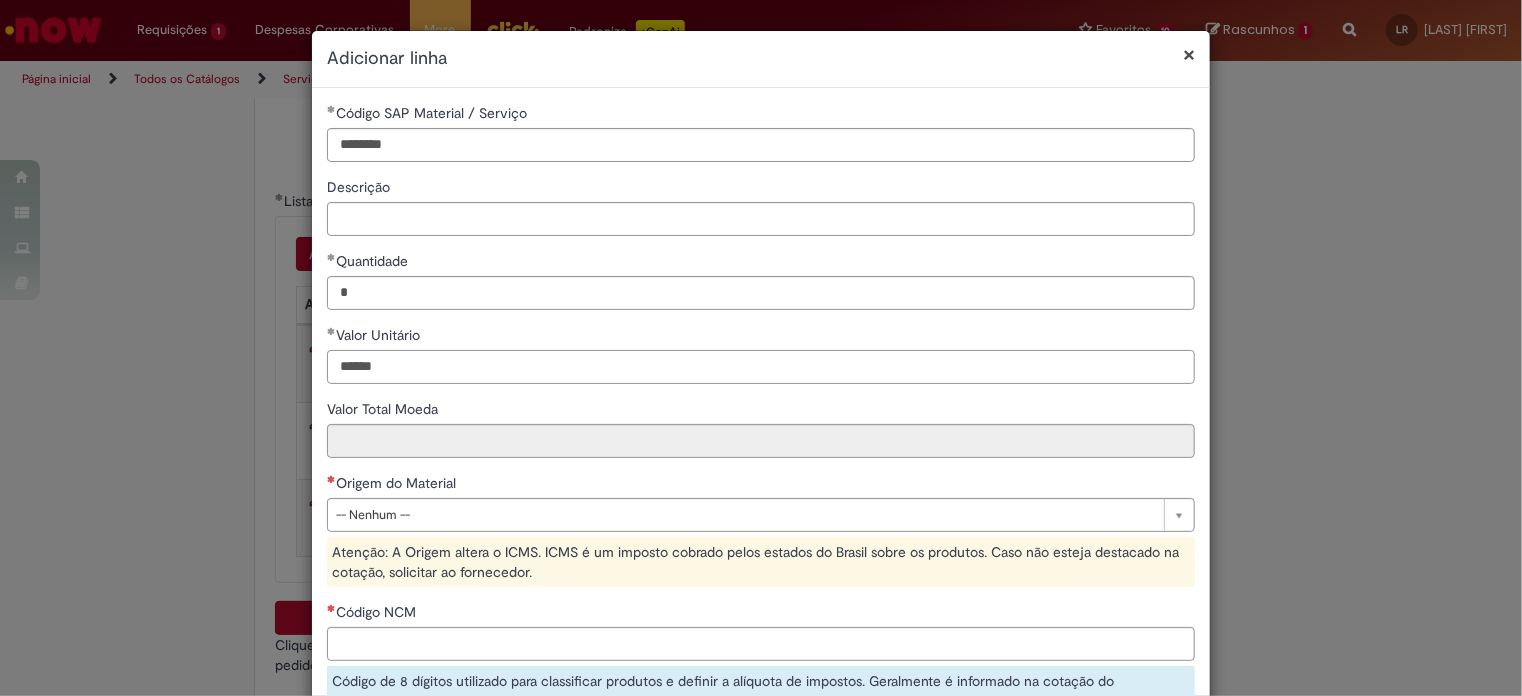 type on "******" 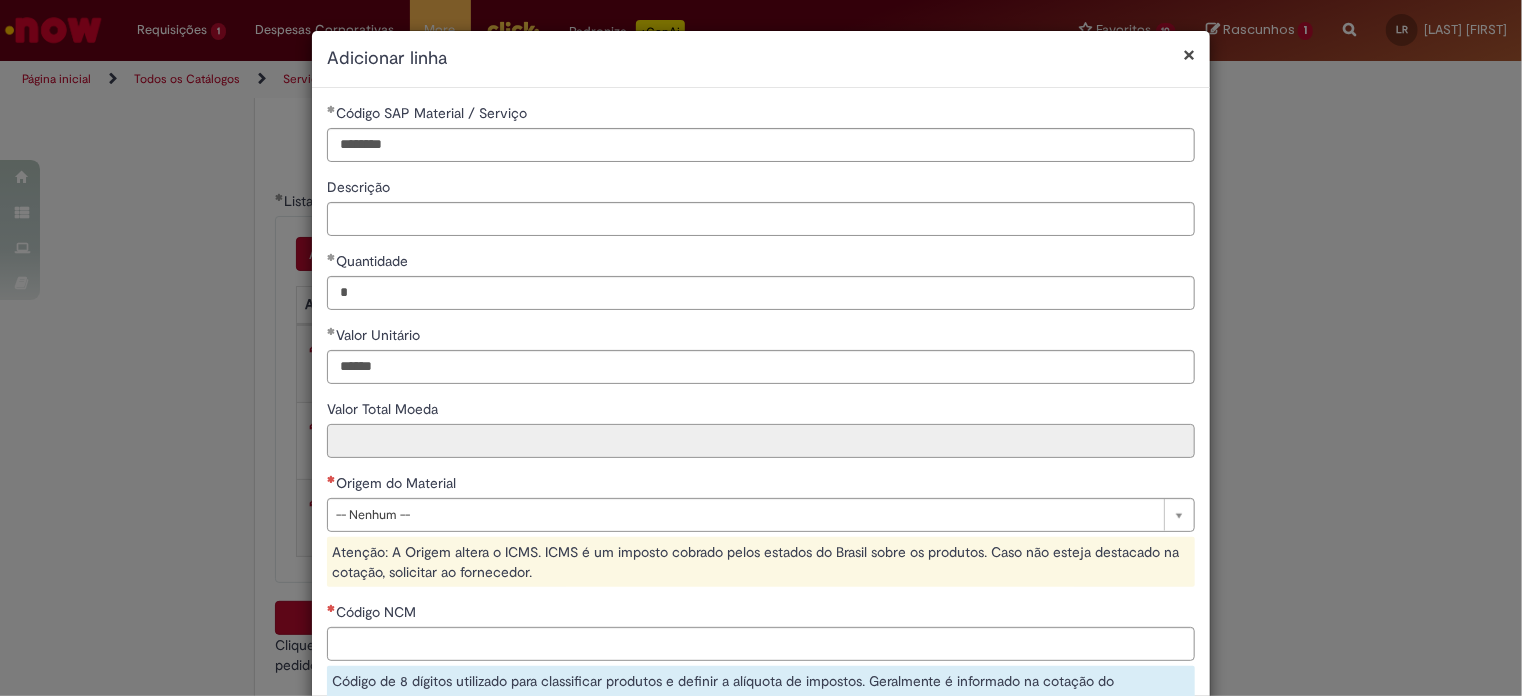 type on "******" 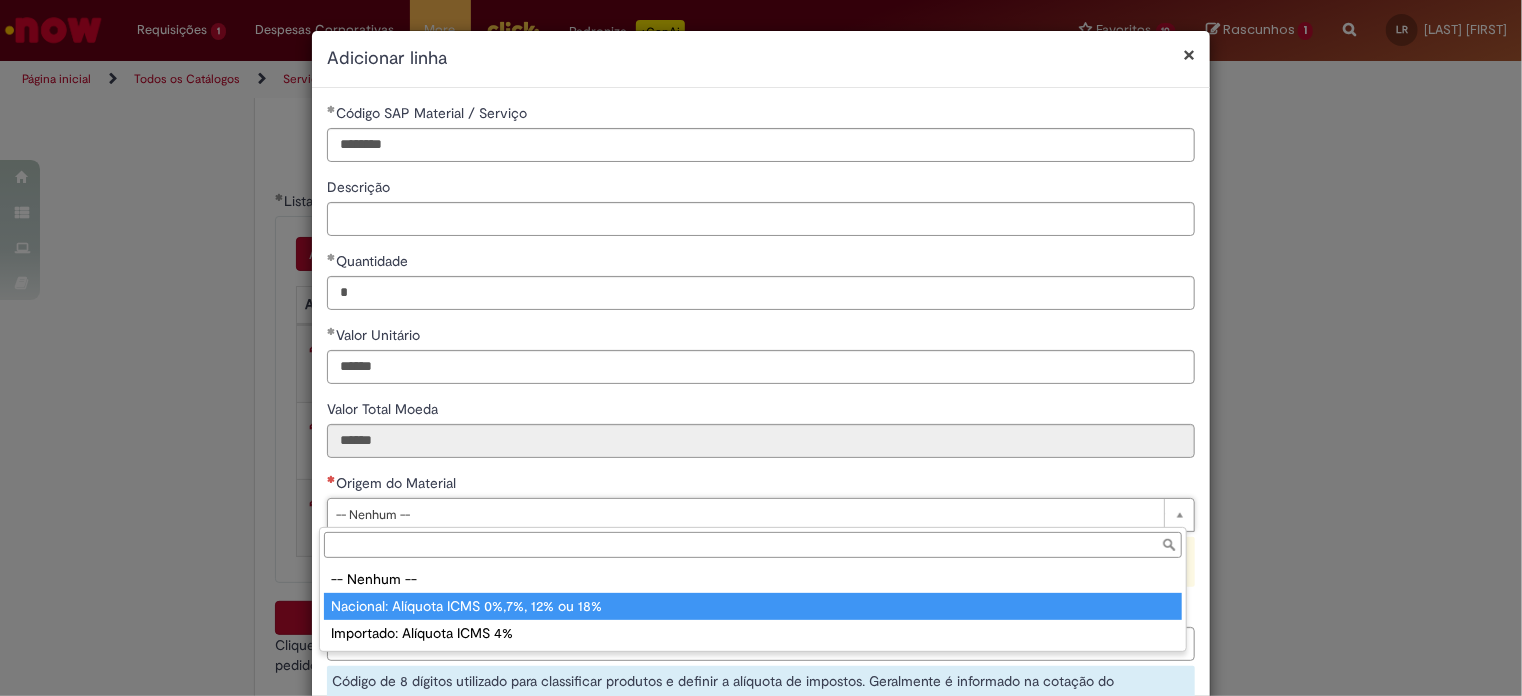 type on "**********" 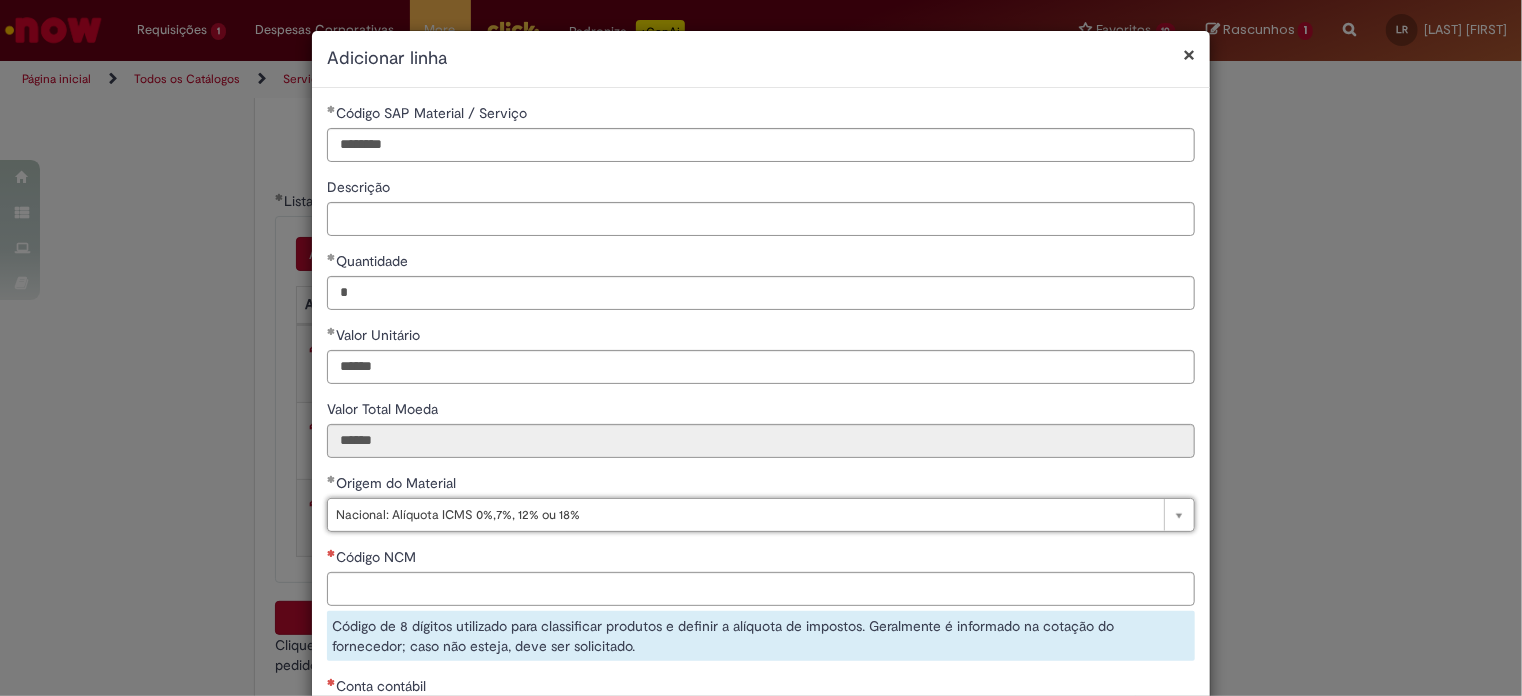 scroll, scrollTop: 100, scrollLeft: 0, axis: vertical 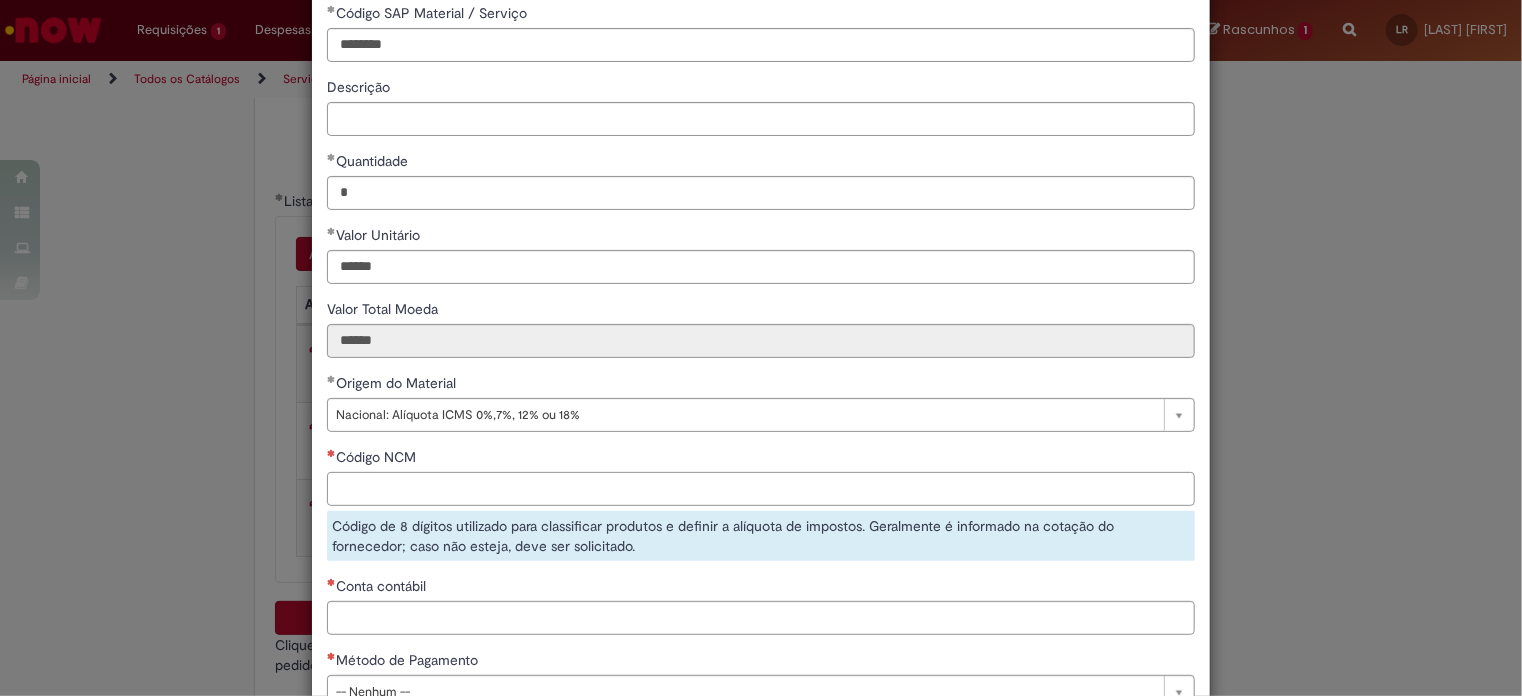 click on "Código NCM" at bounding box center [761, 489] 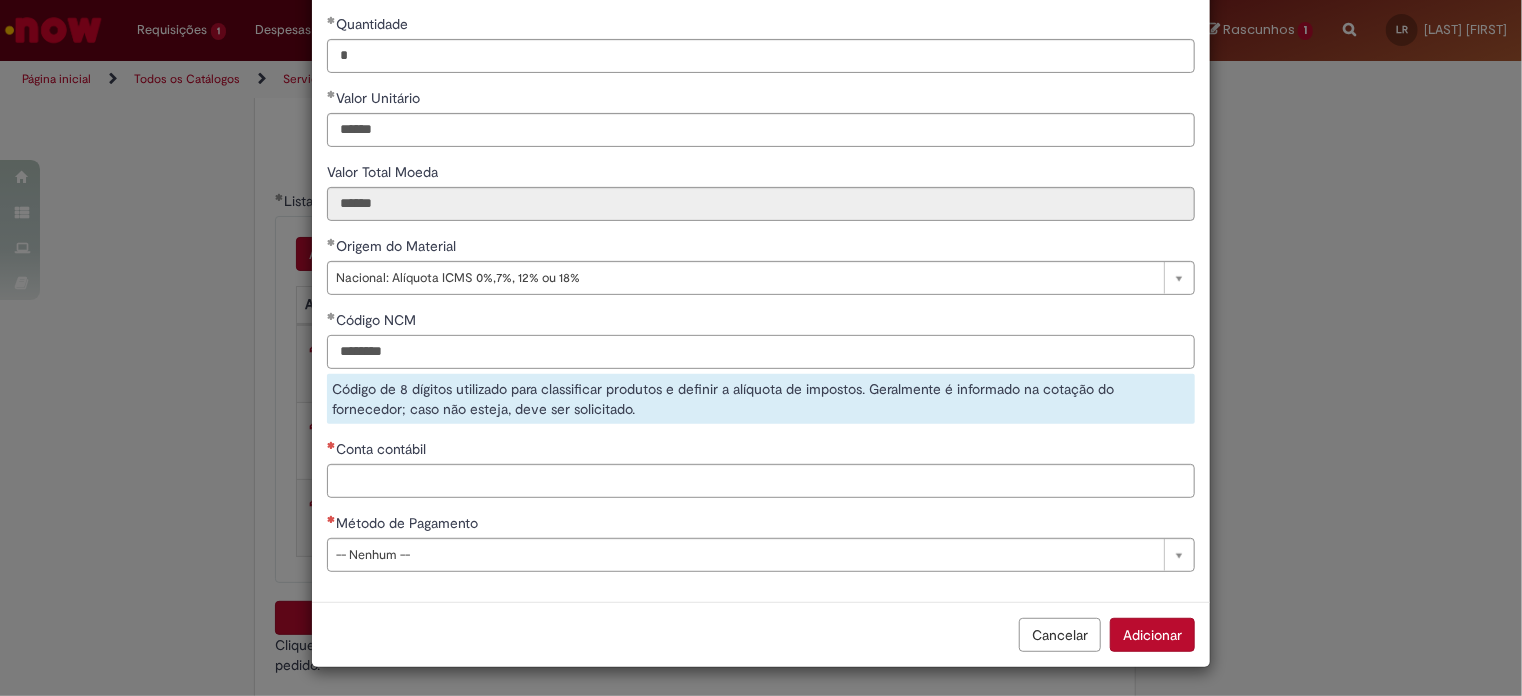 type on "********" 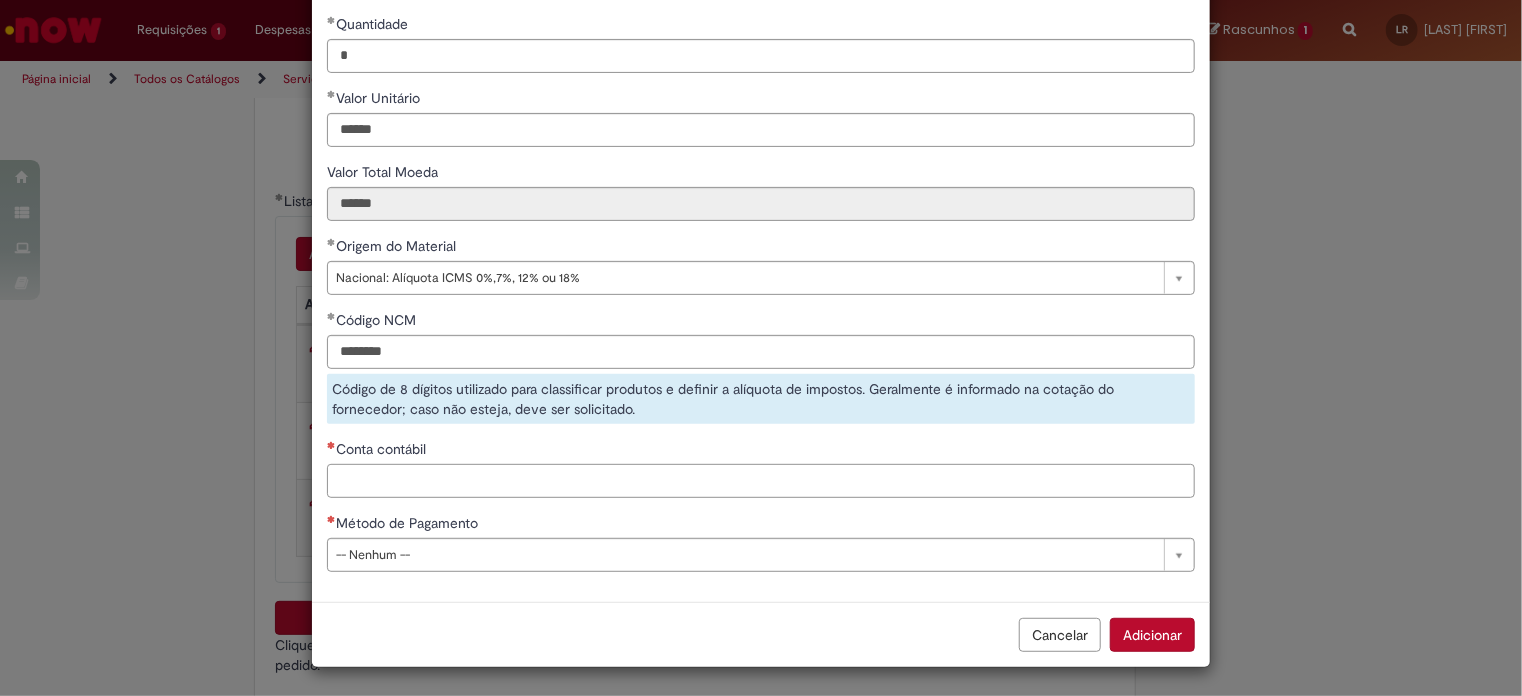 click on "Conta contábil" at bounding box center (761, 481) 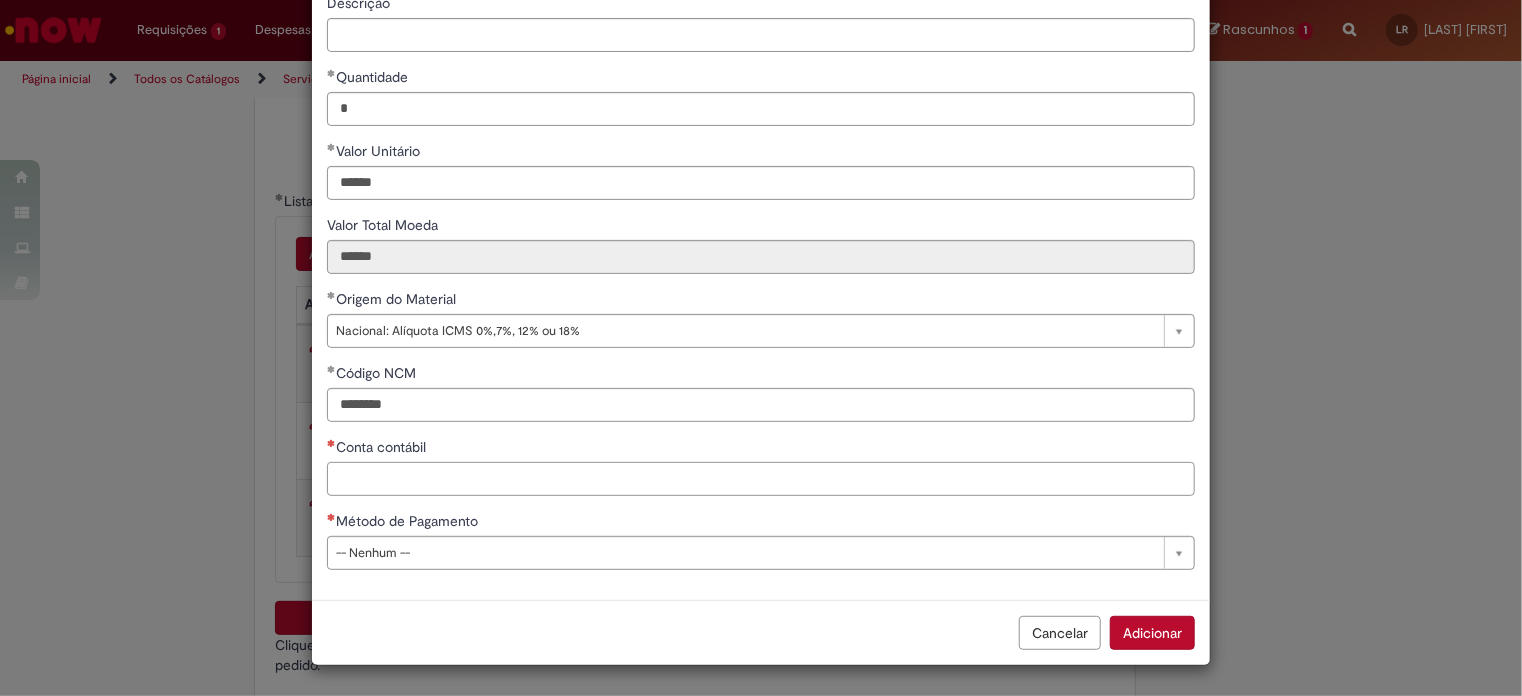scroll, scrollTop: 182, scrollLeft: 0, axis: vertical 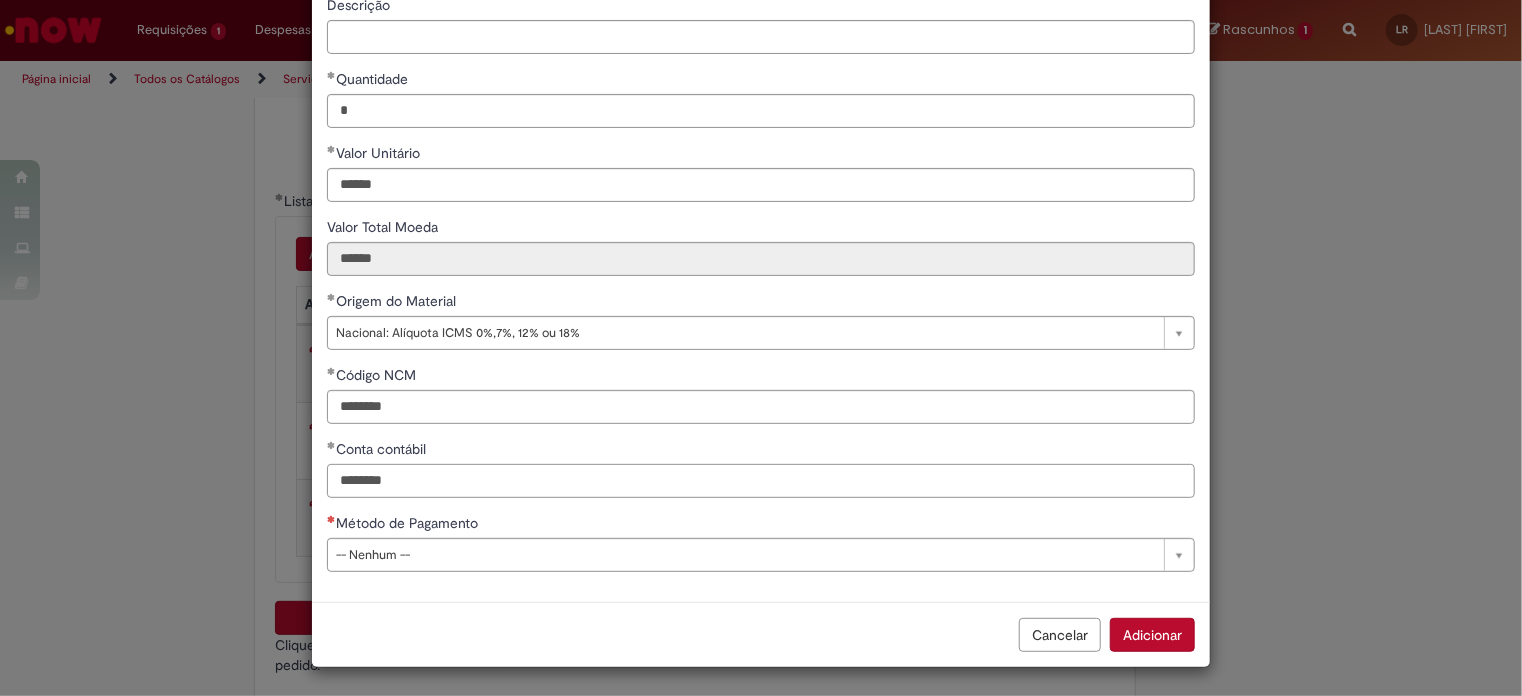 type on "********" 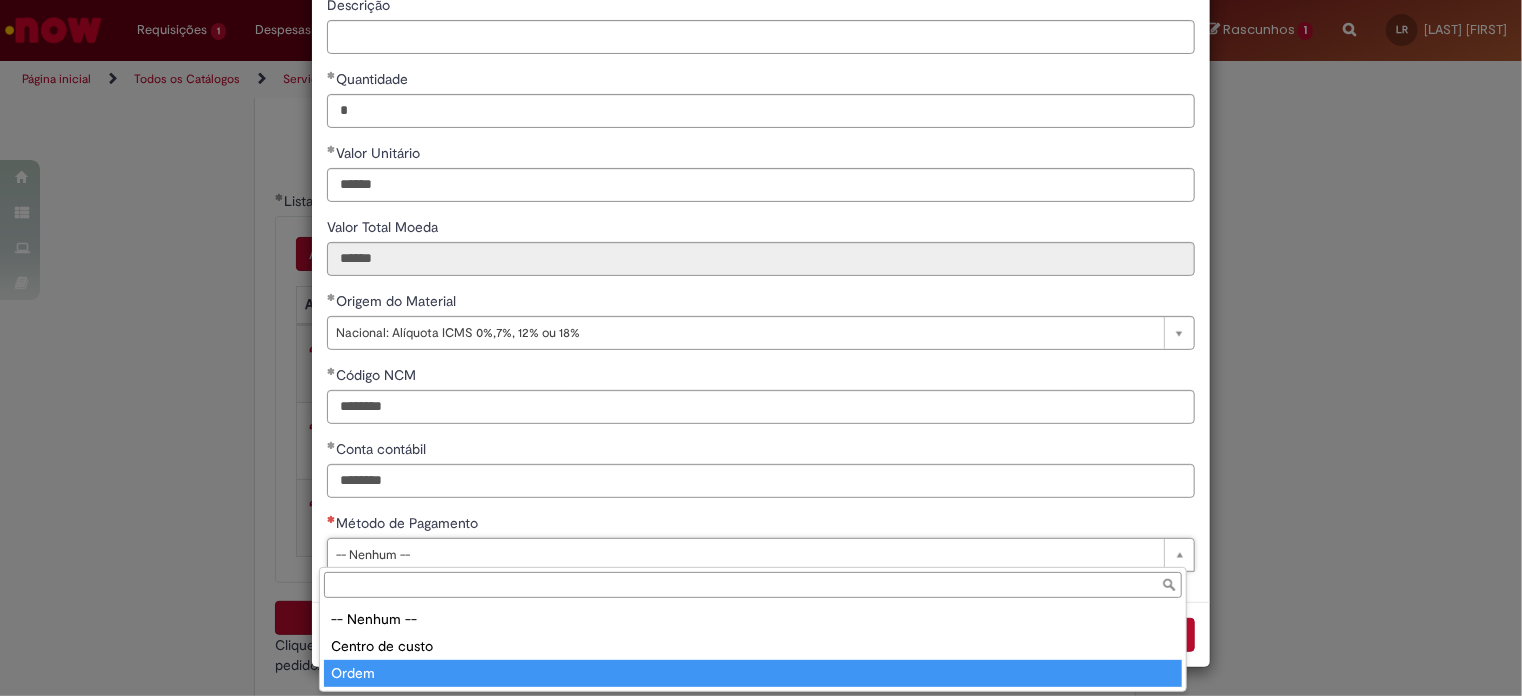 type on "*****" 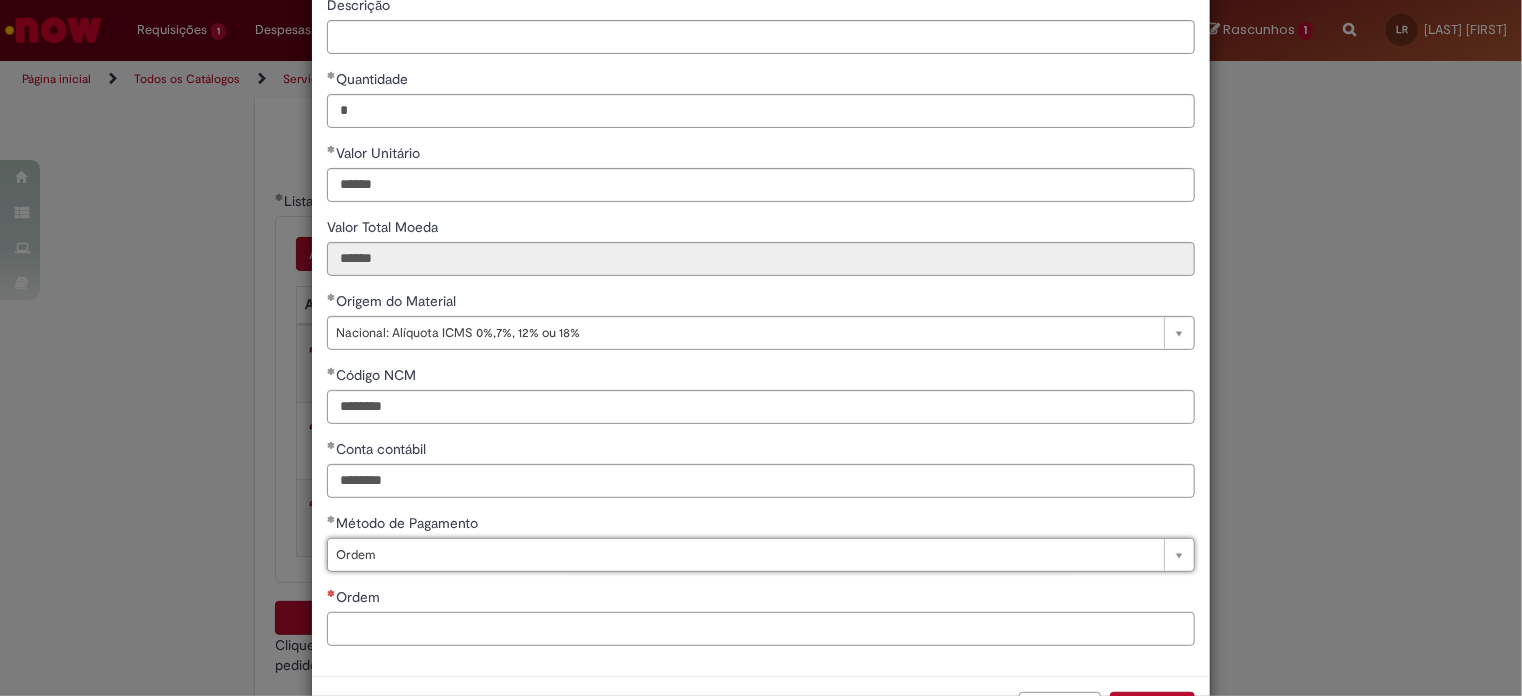 click on "Ordem" at bounding box center [761, 629] 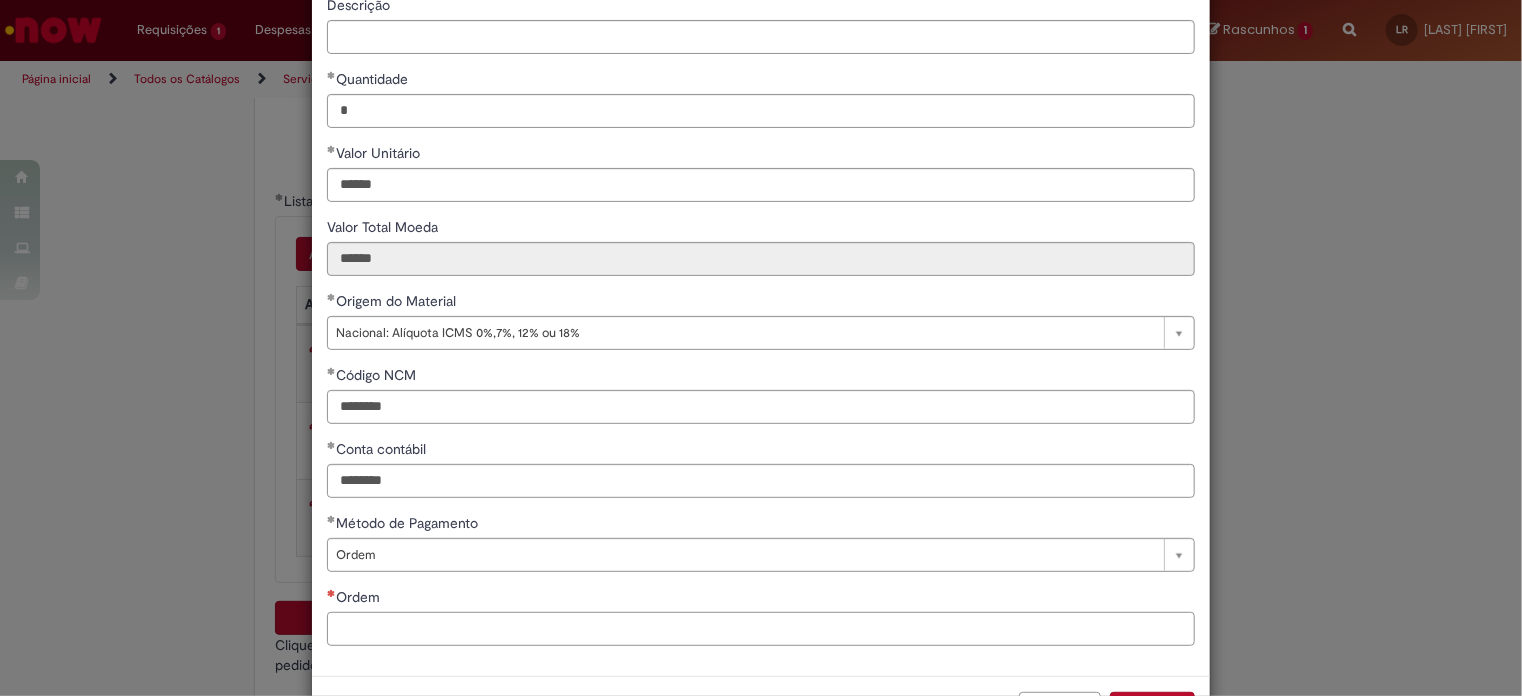 paste on "**********" 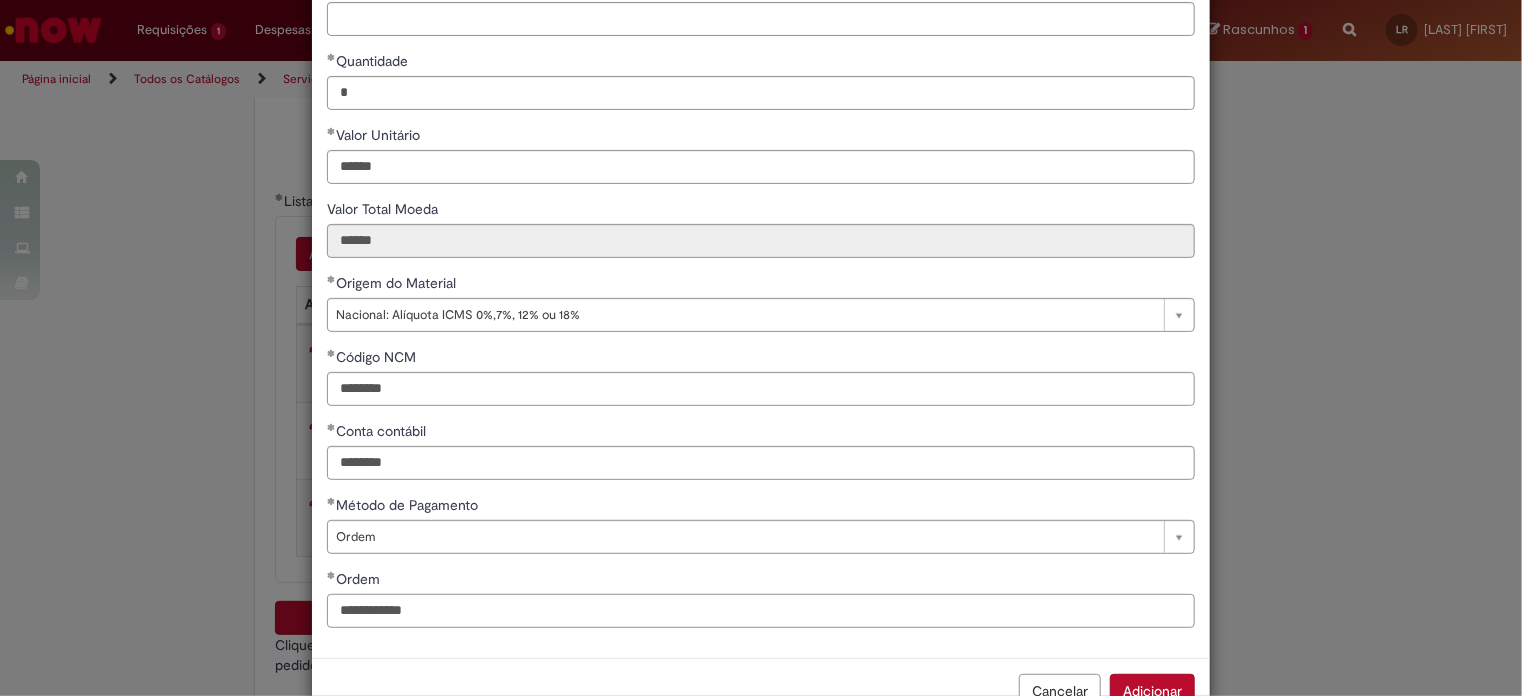 scroll, scrollTop: 256, scrollLeft: 0, axis: vertical 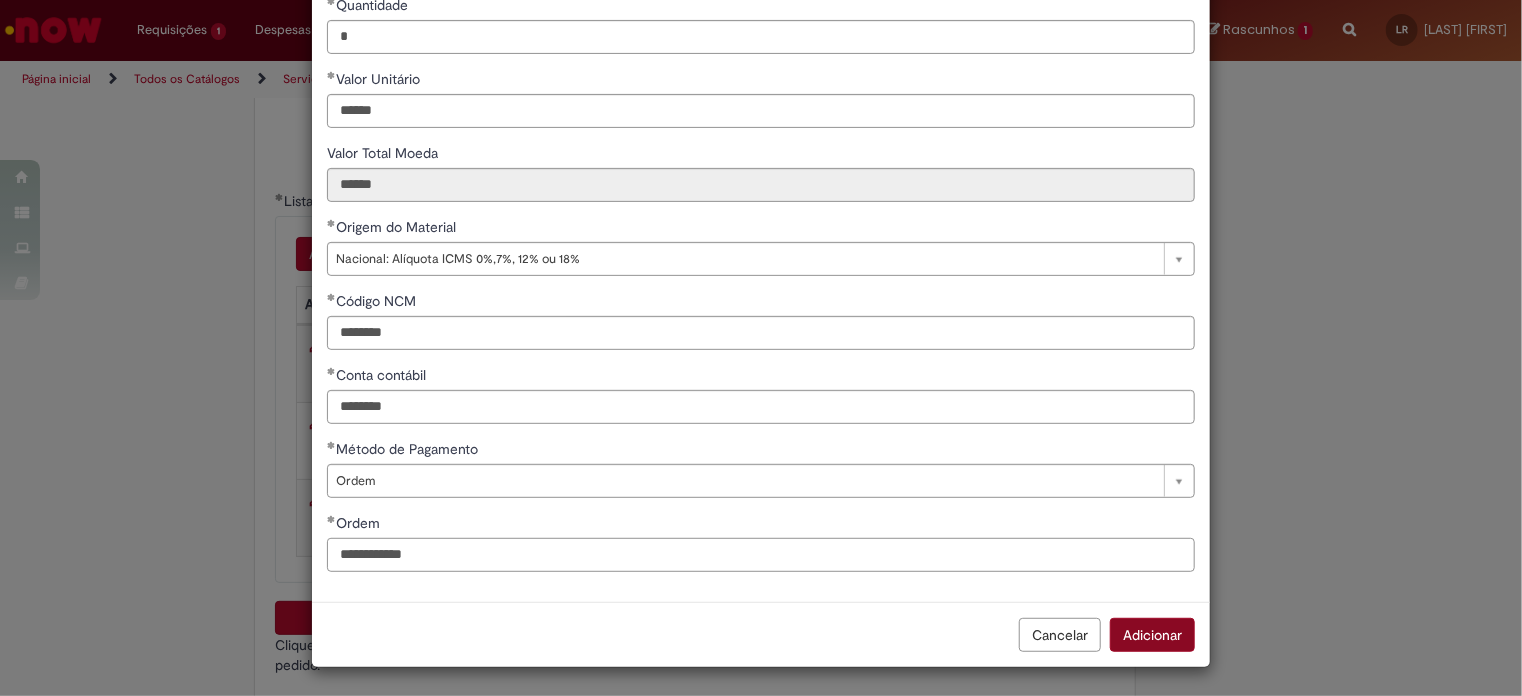 type on "**********" 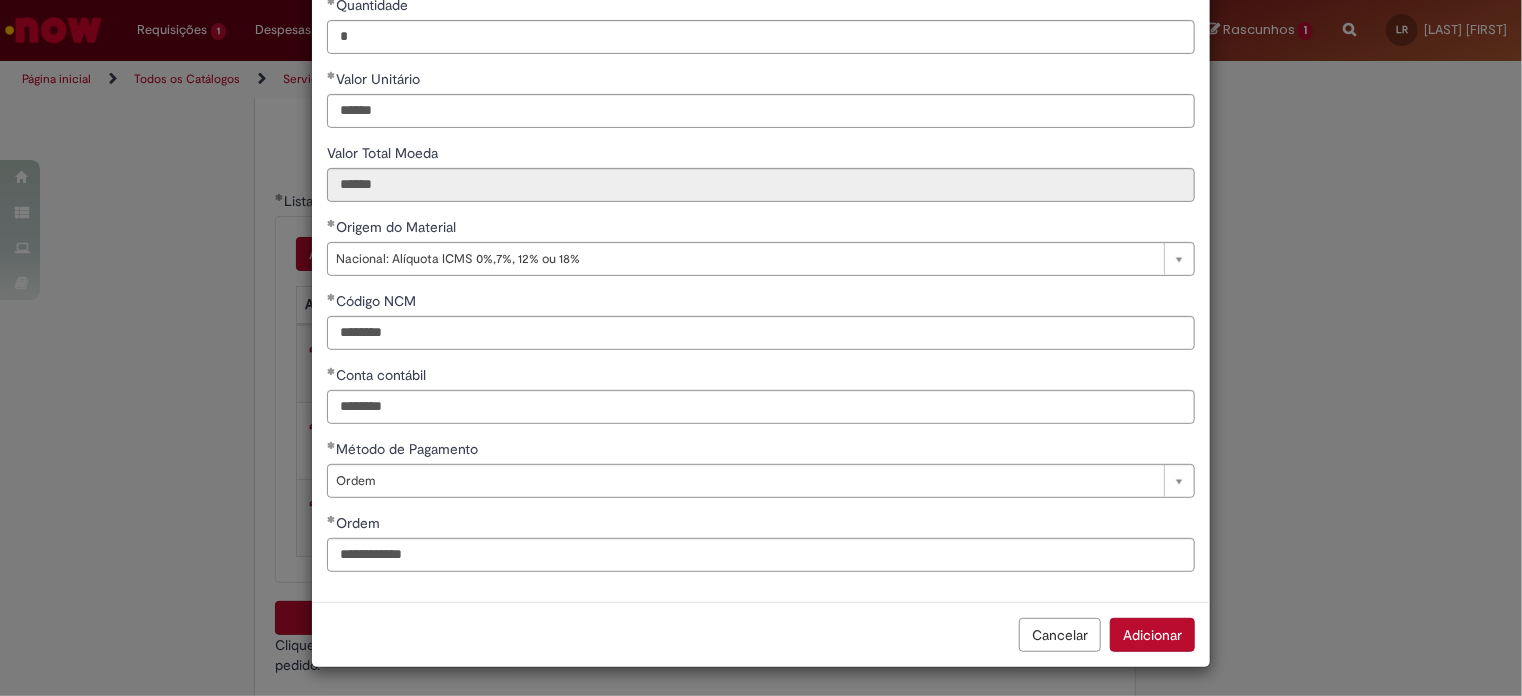 click on "Adicionar" at bounding box center (1152, 635) 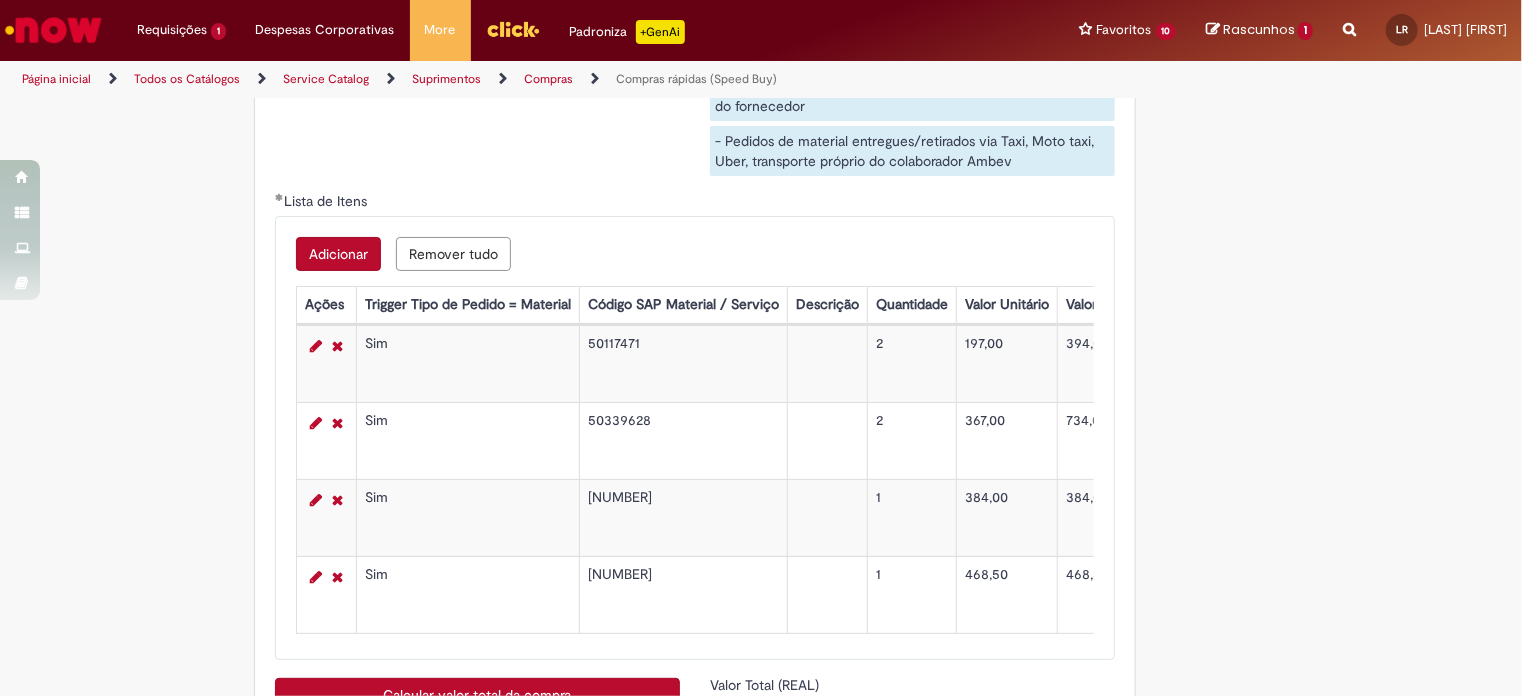 scroll, scrollTop: 3426, scrollLeft: 0, axis: vertical 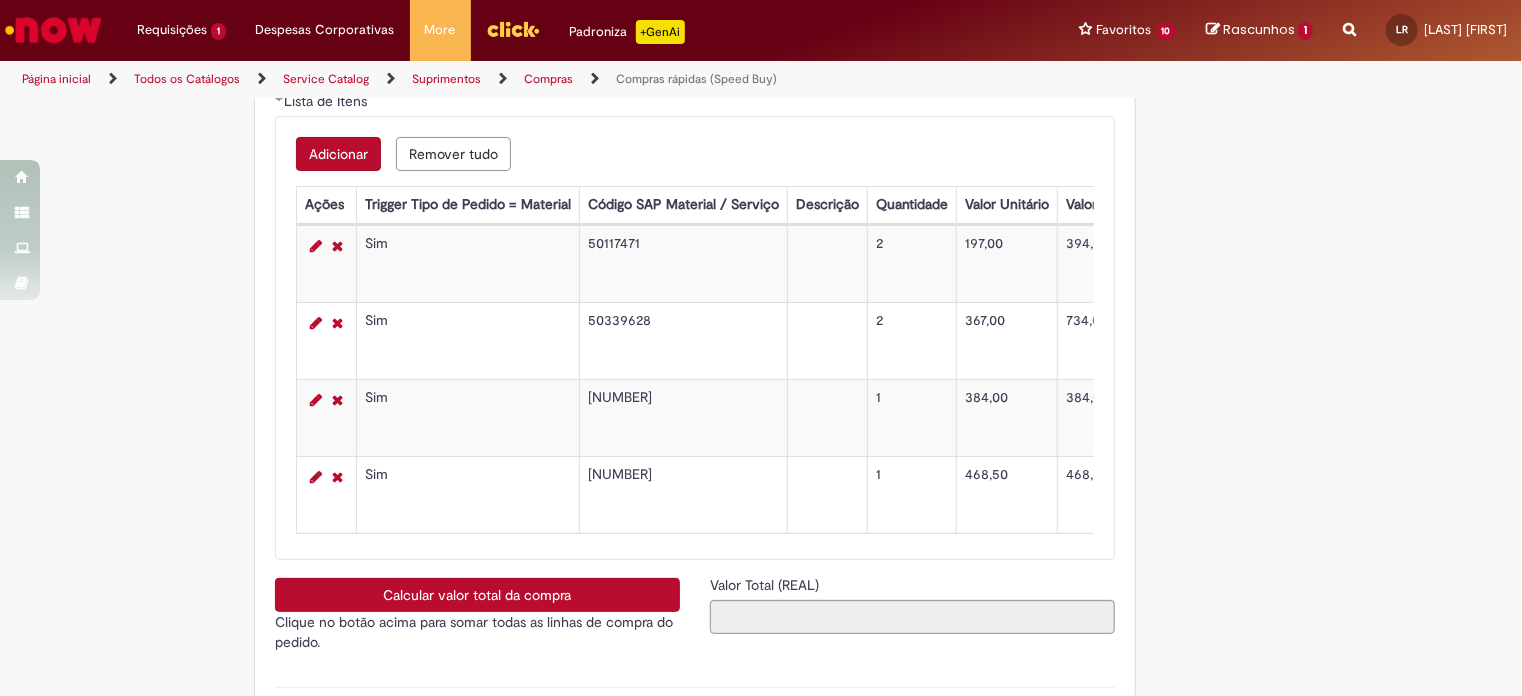 click on "Adicionar" at bounding box center [338, 154] 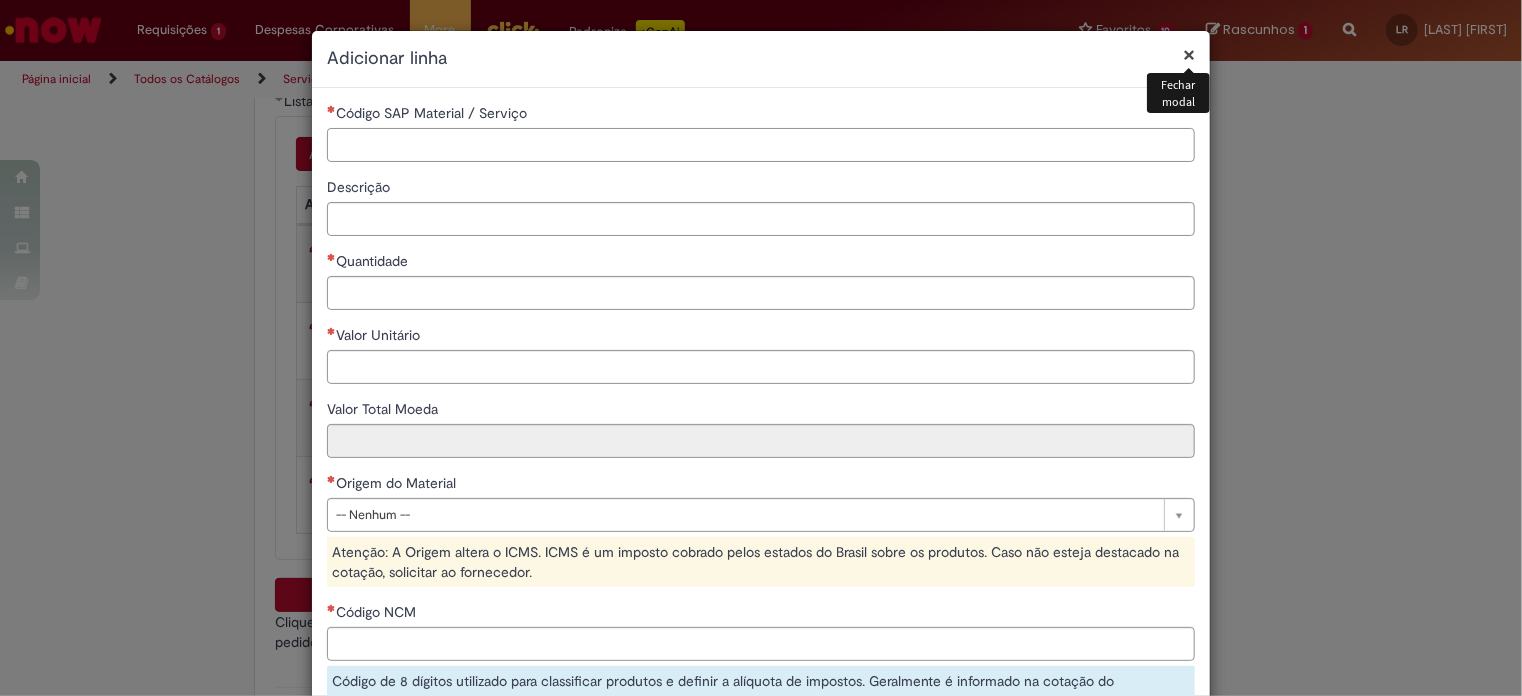 click on "Código SAP Material / Serviço" at bounding box center (761, 145) 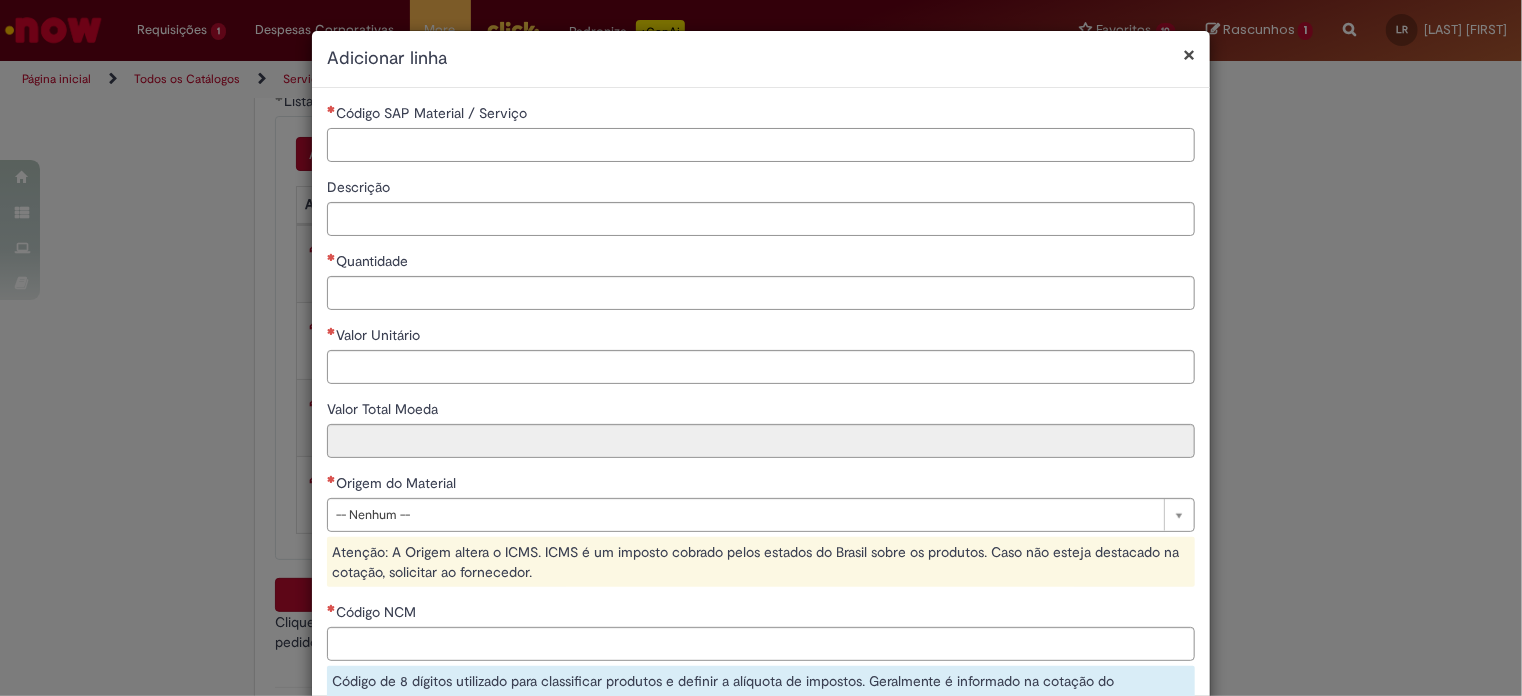 paste on "********" 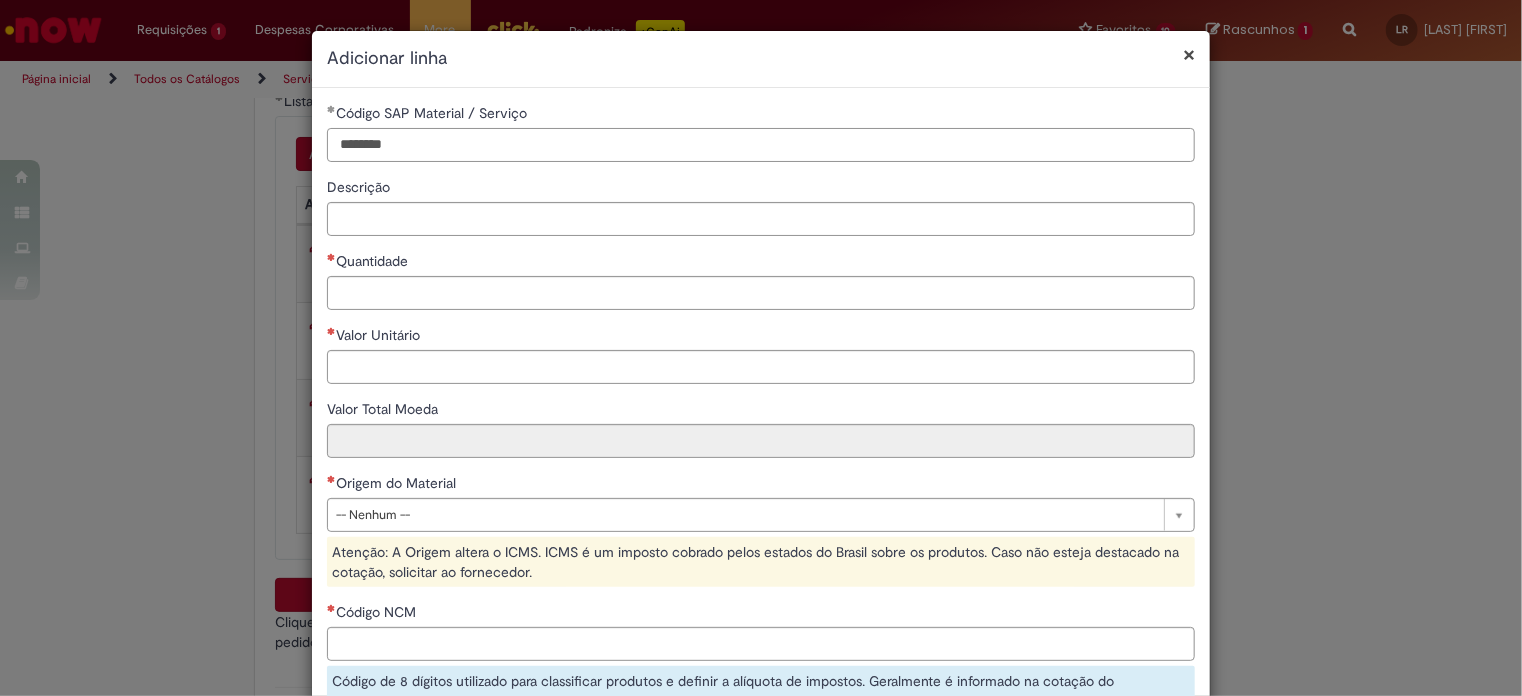 type on "********" 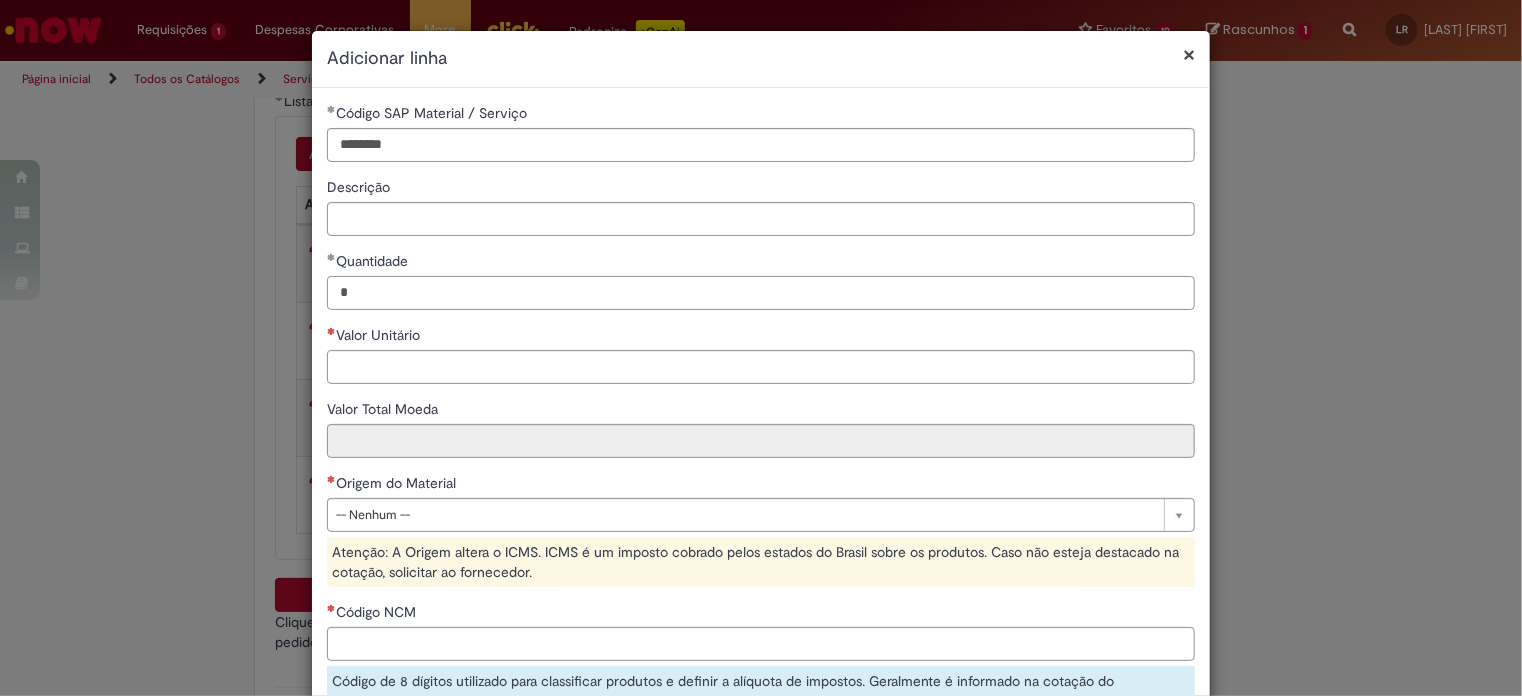 type on "*" 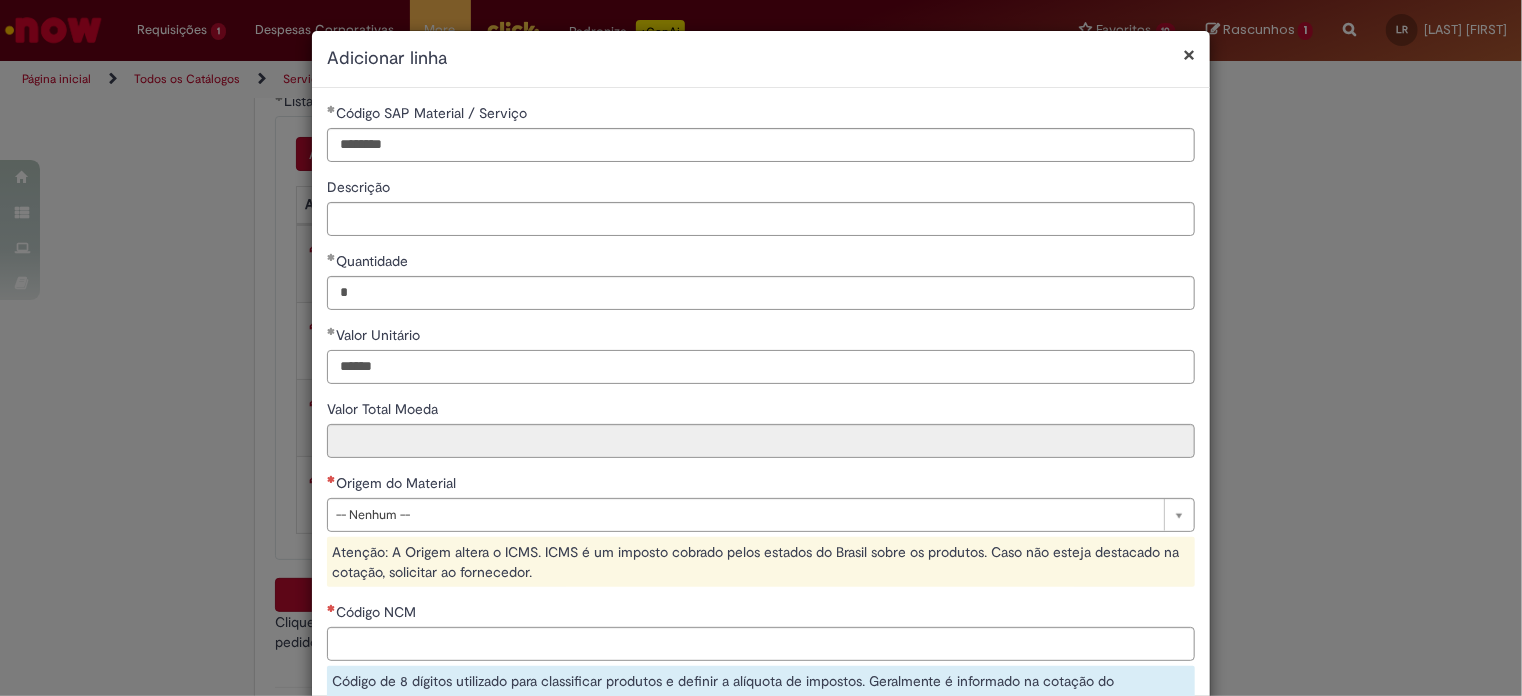 type on "******" 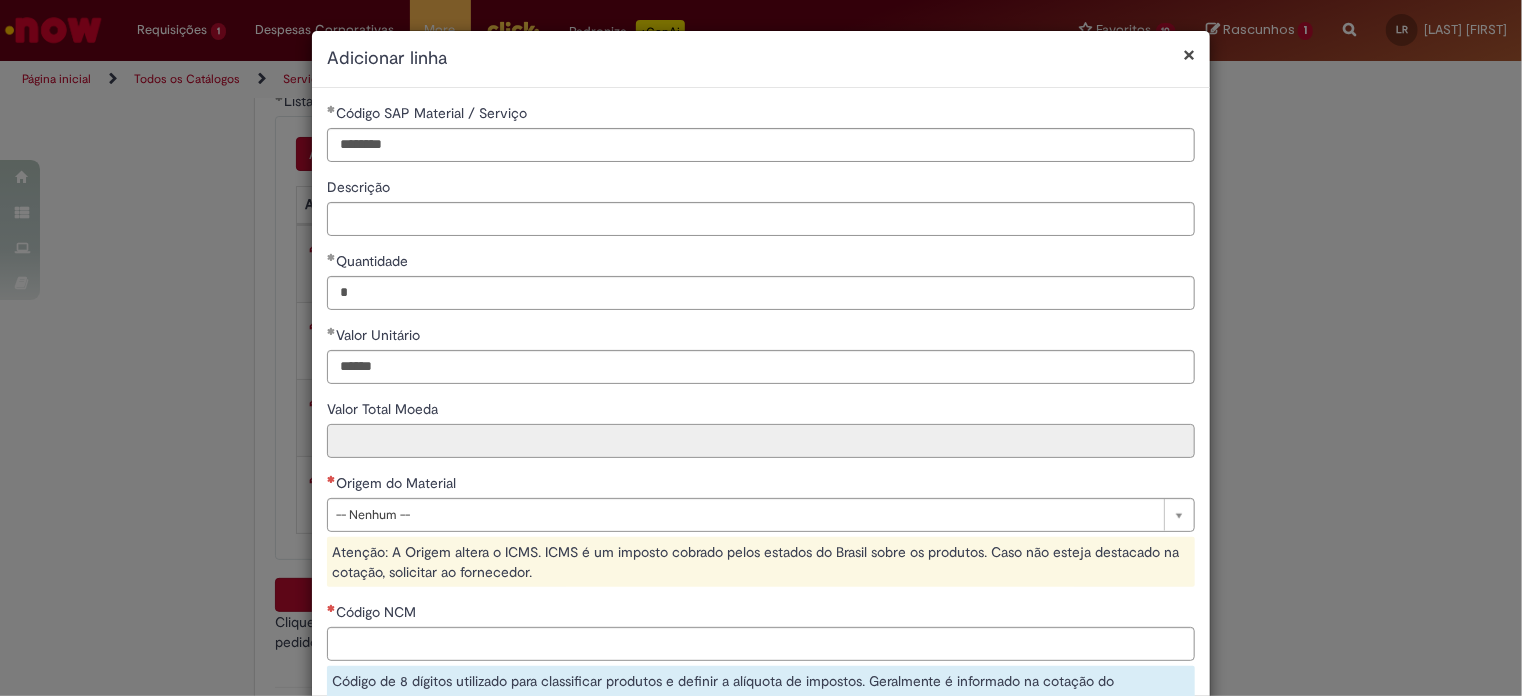 type on "******" 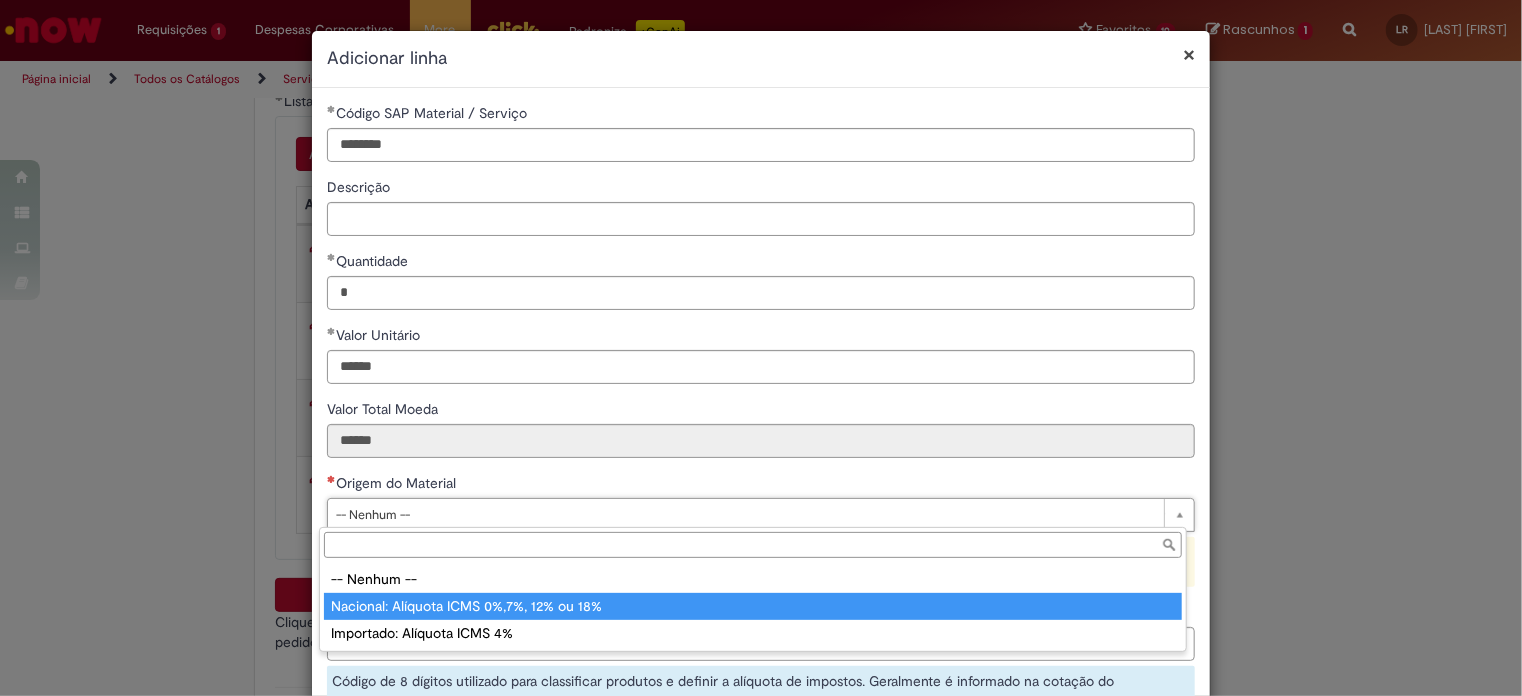 type on "**********" 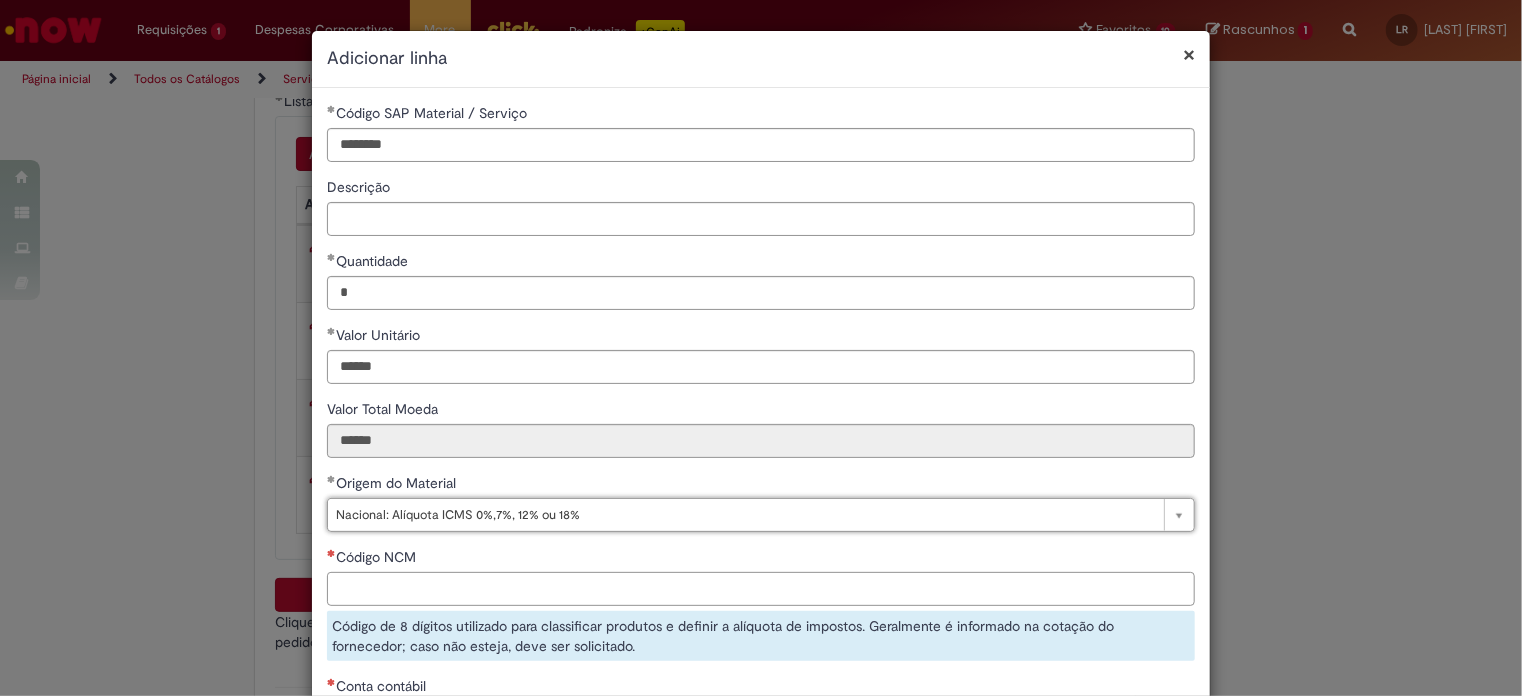 click on "Código NCM" at bounding box center (761, 589) 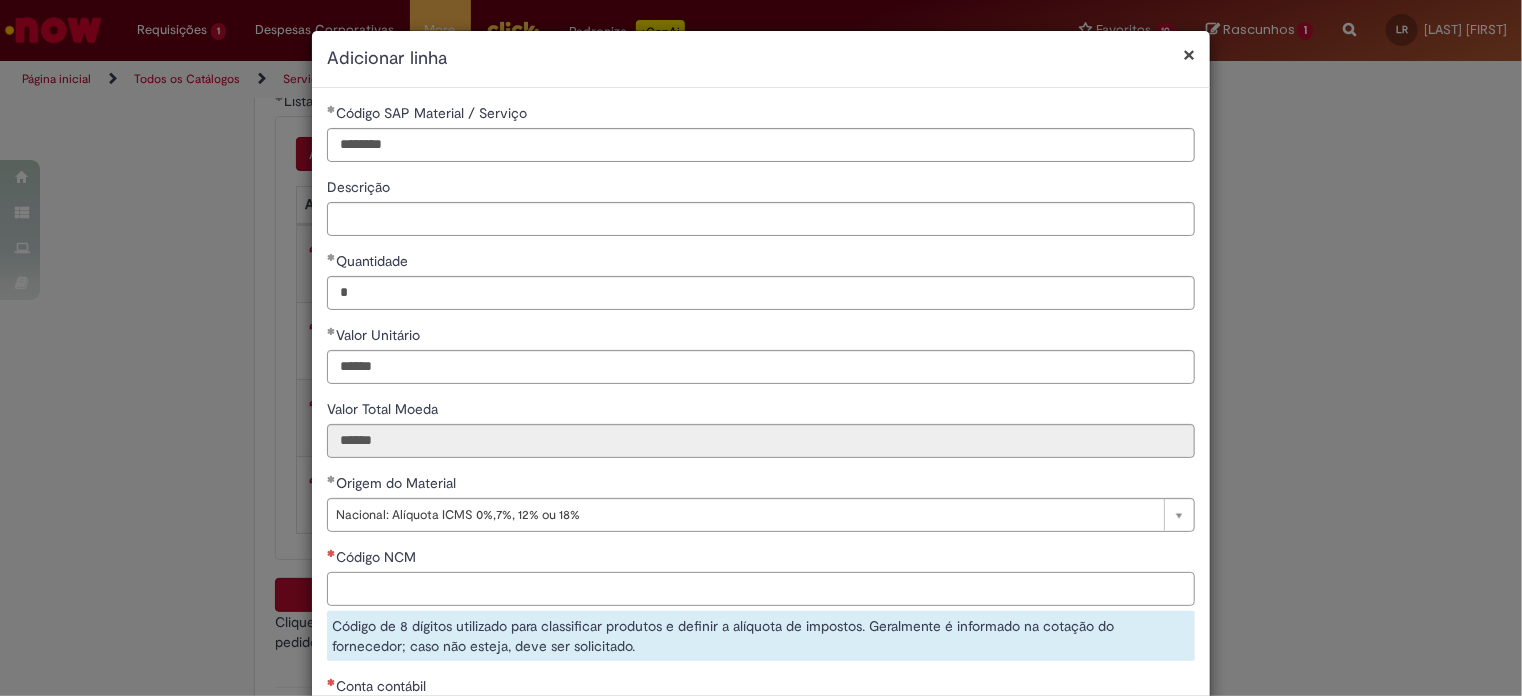 paste on "********" 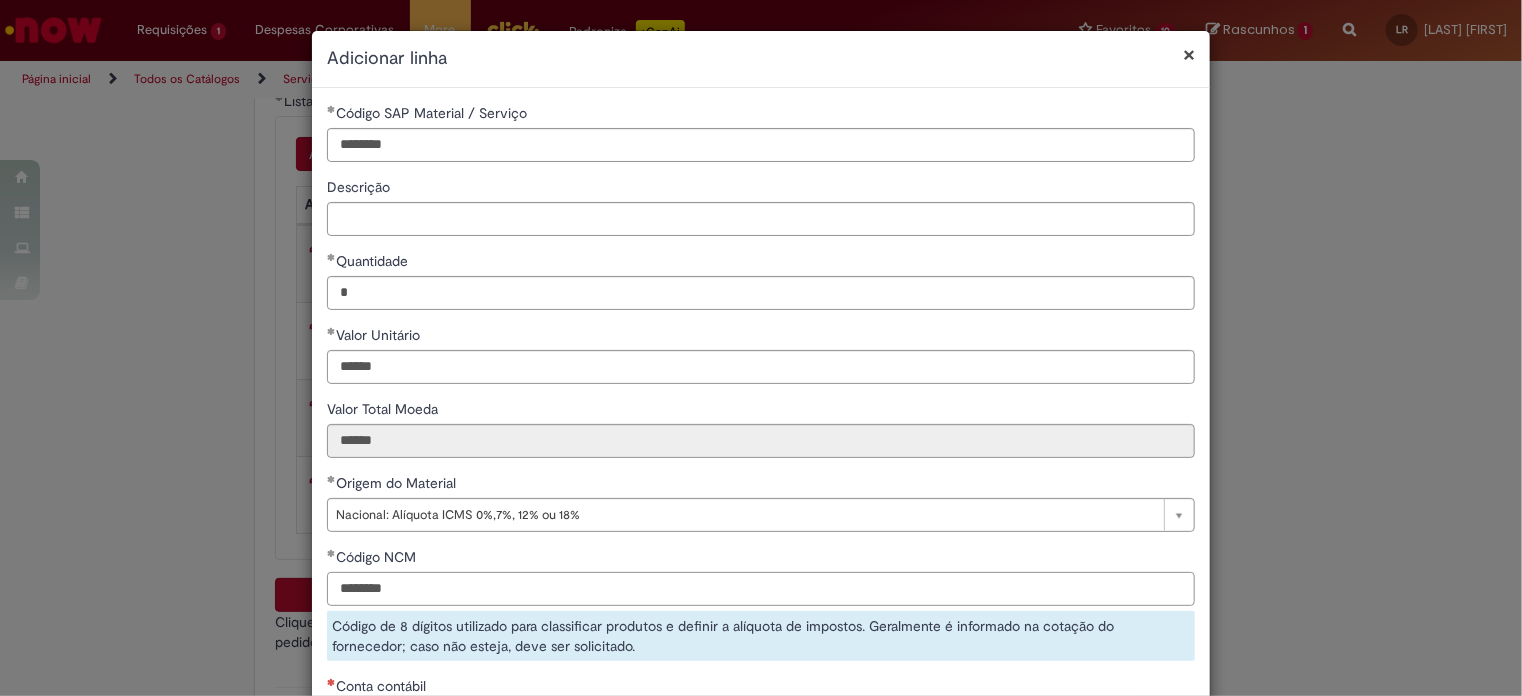 scroll, scrollTop: 200, scrollLeft: 0, axis: vertical 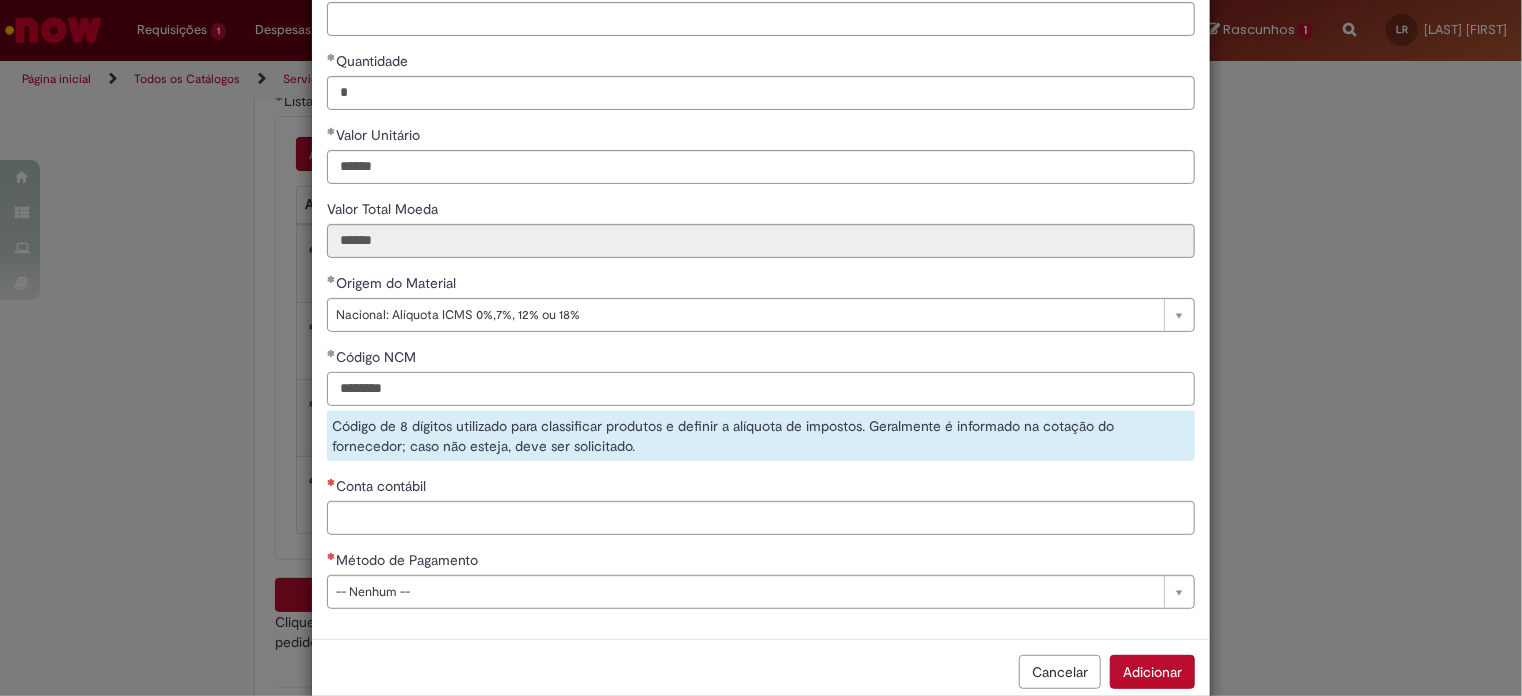 type on "********" 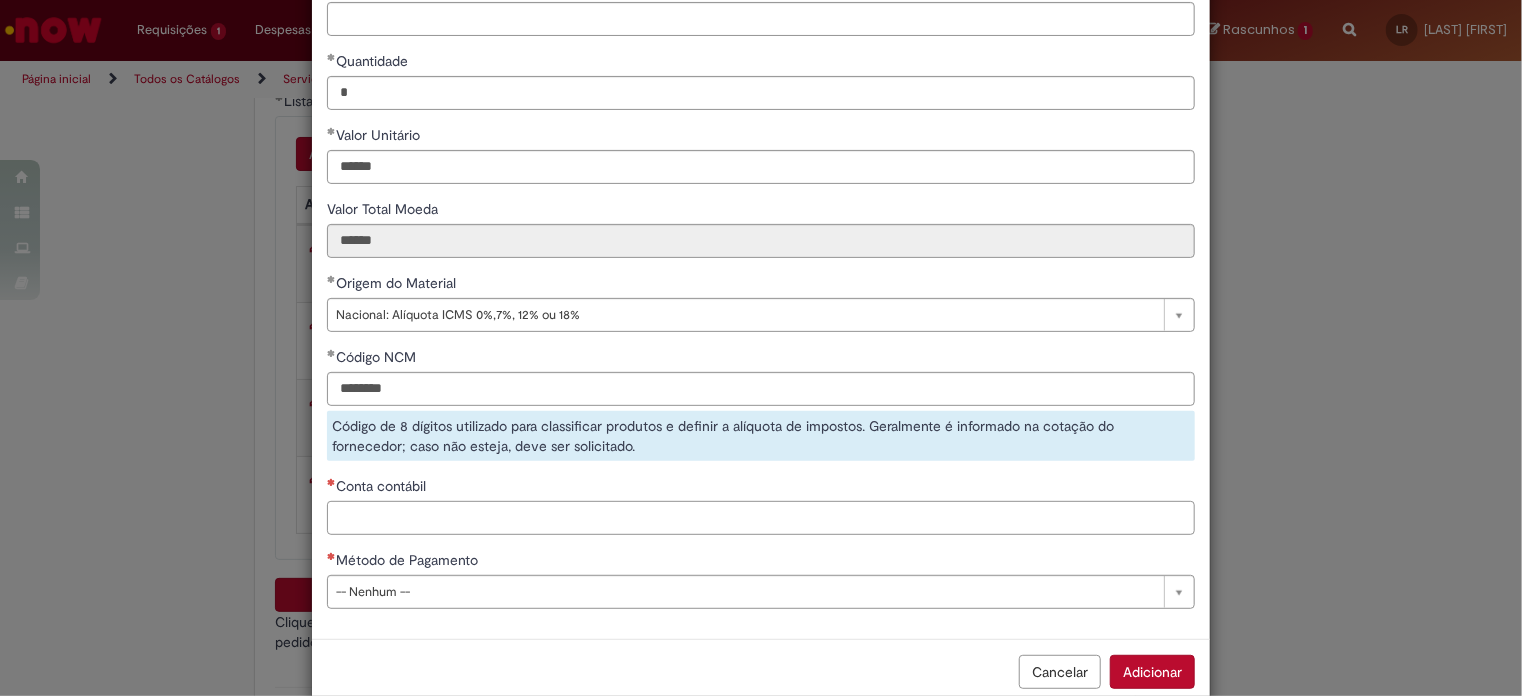 click on "**********" at bounding box center (761, 263) 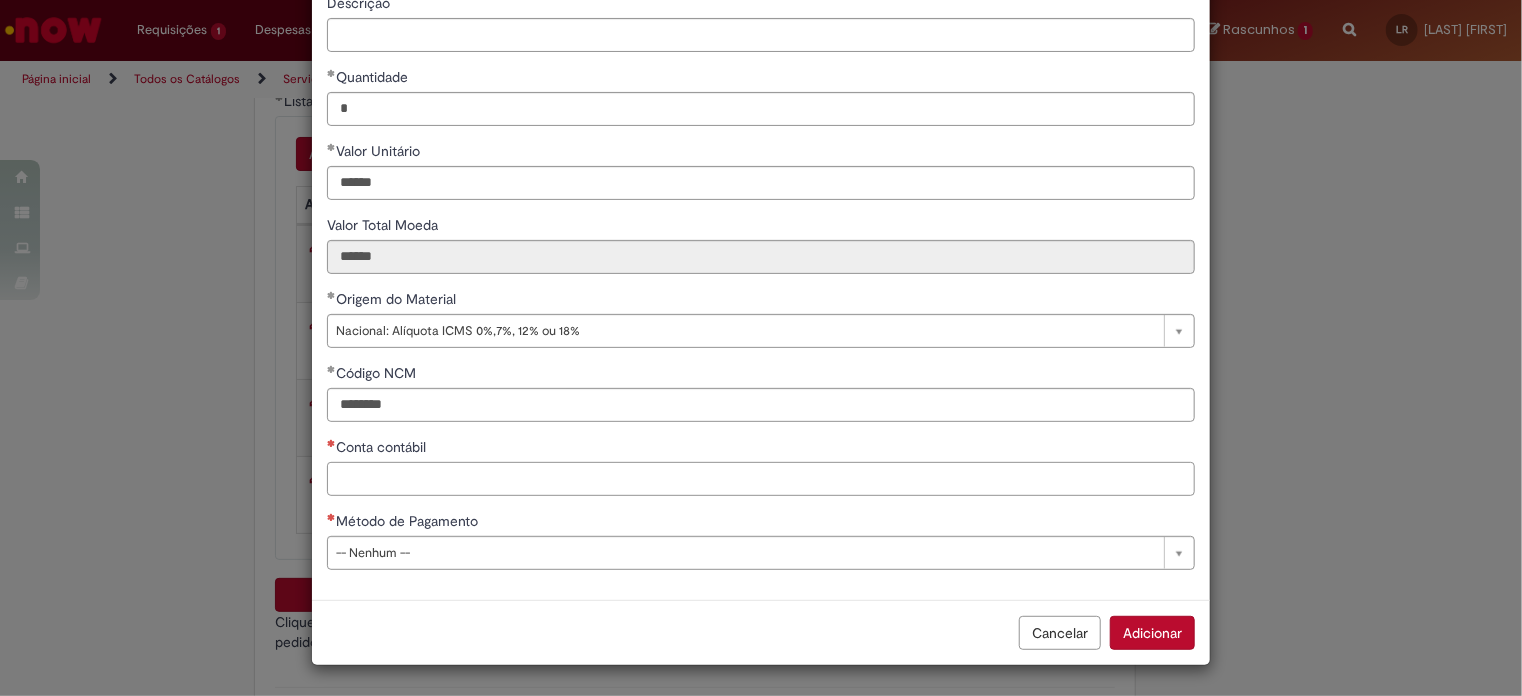 scroll, scrollTop: 182, scrollLeft: 0, axis: vertical 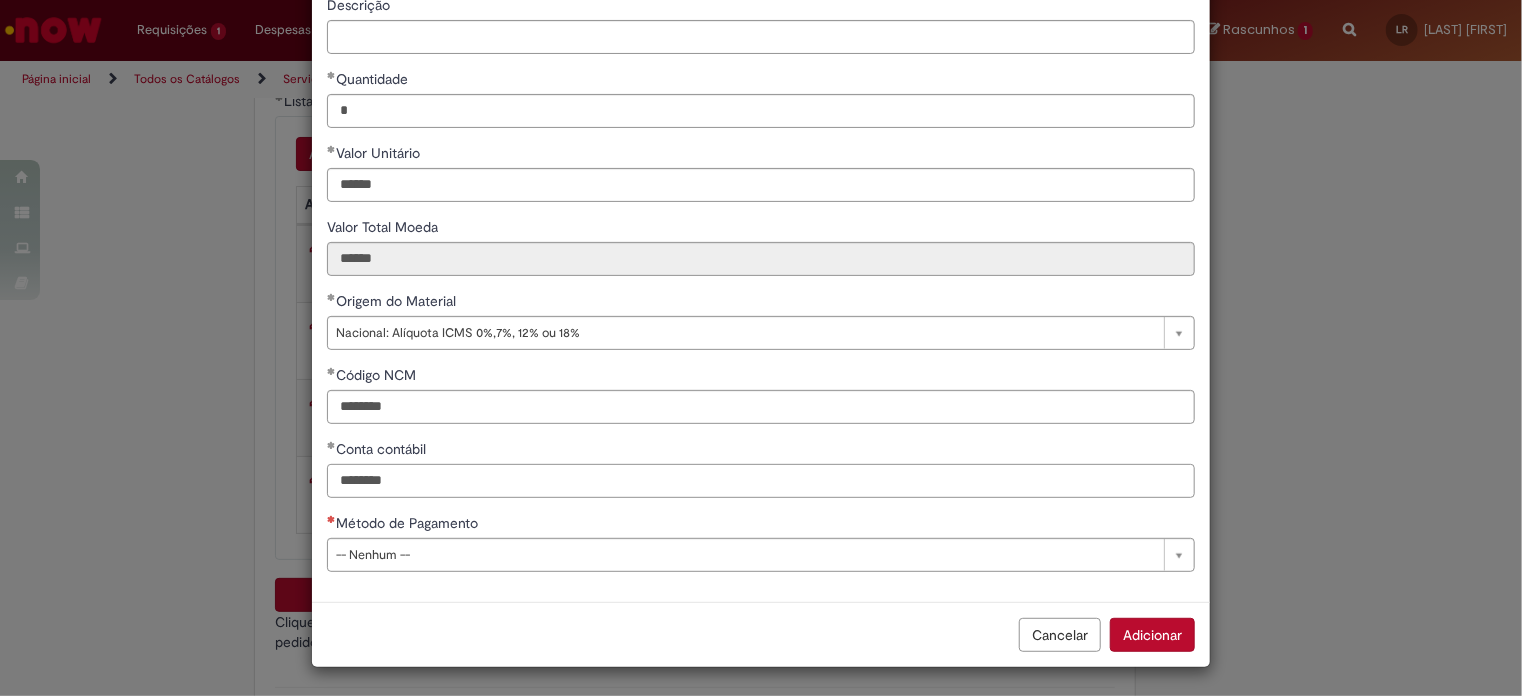 type on "********" 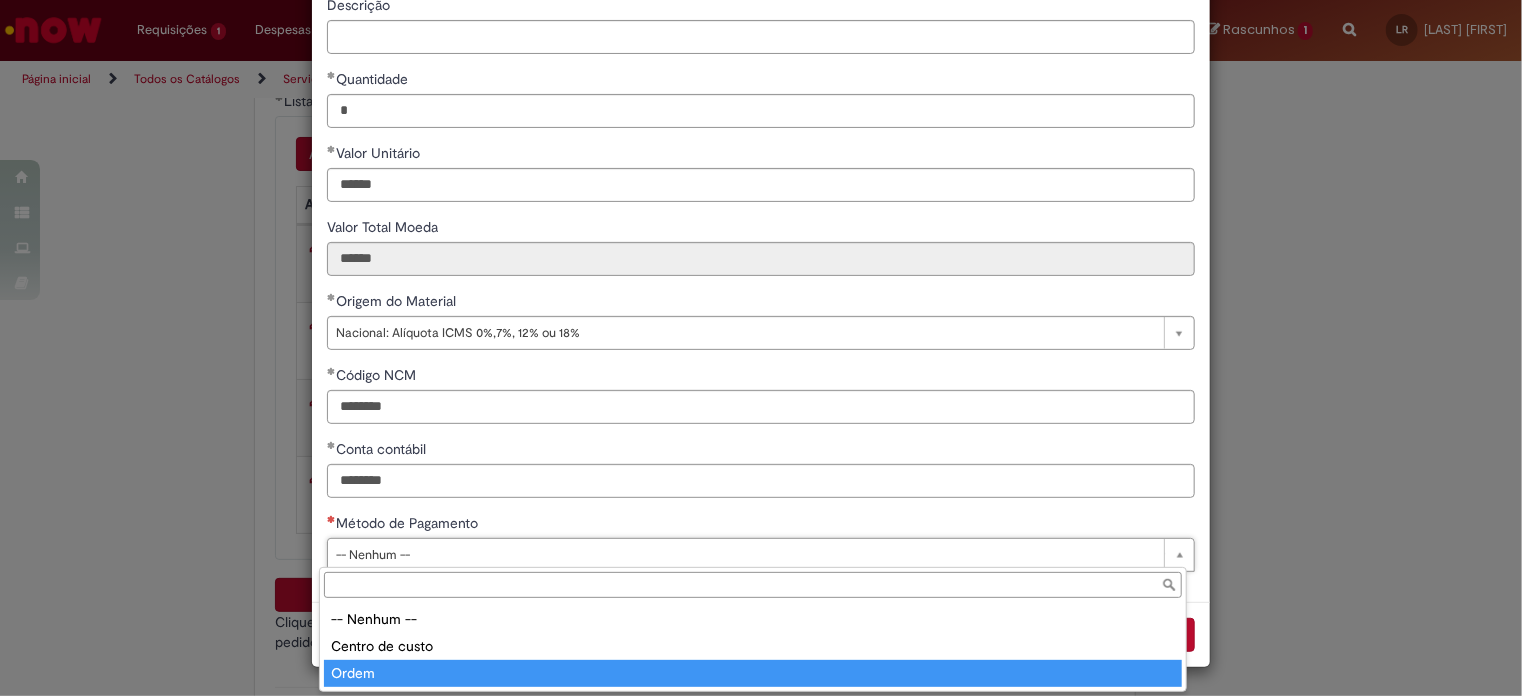 type on "*****" 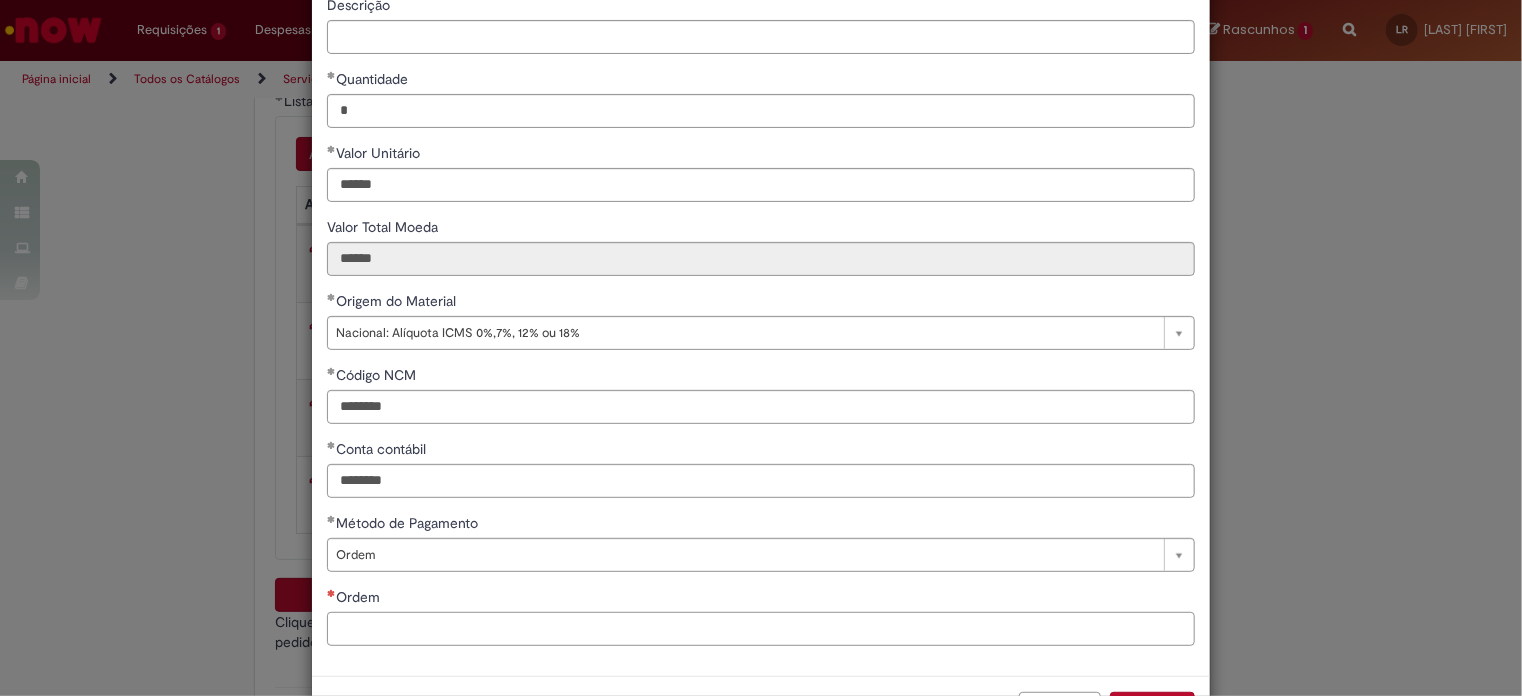 click on "Ordem" at bounding box center (761, 629) 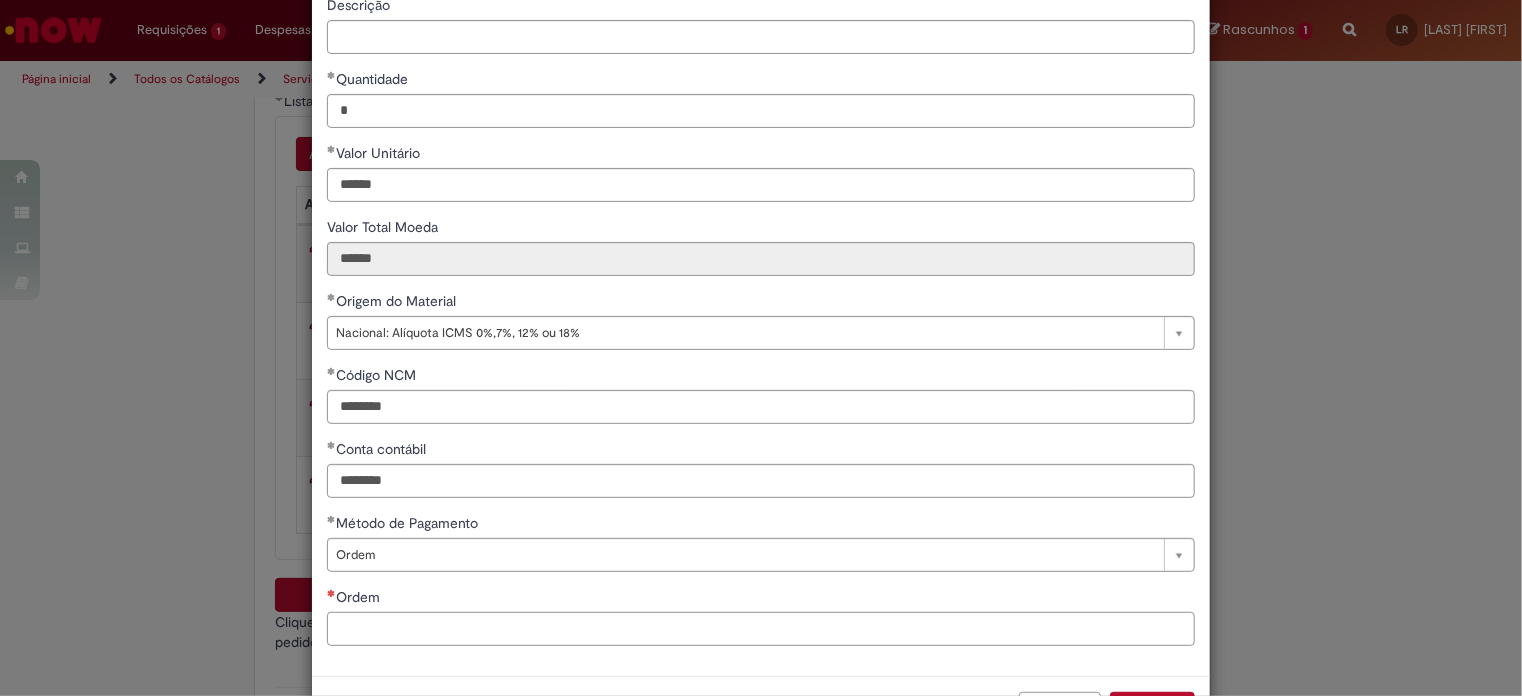 paste on "**********" 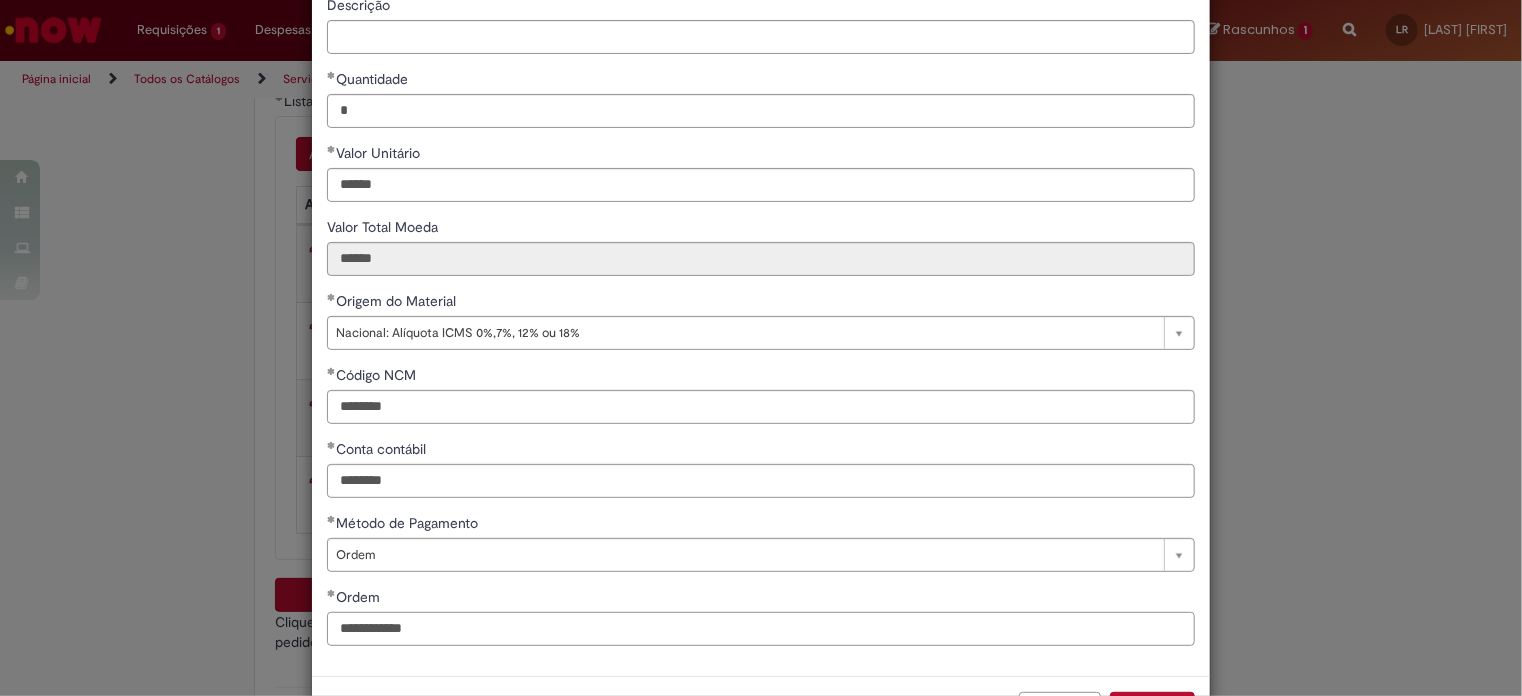 scroll, scrollTop: 256, scrollLeft: 0, axis: vertical 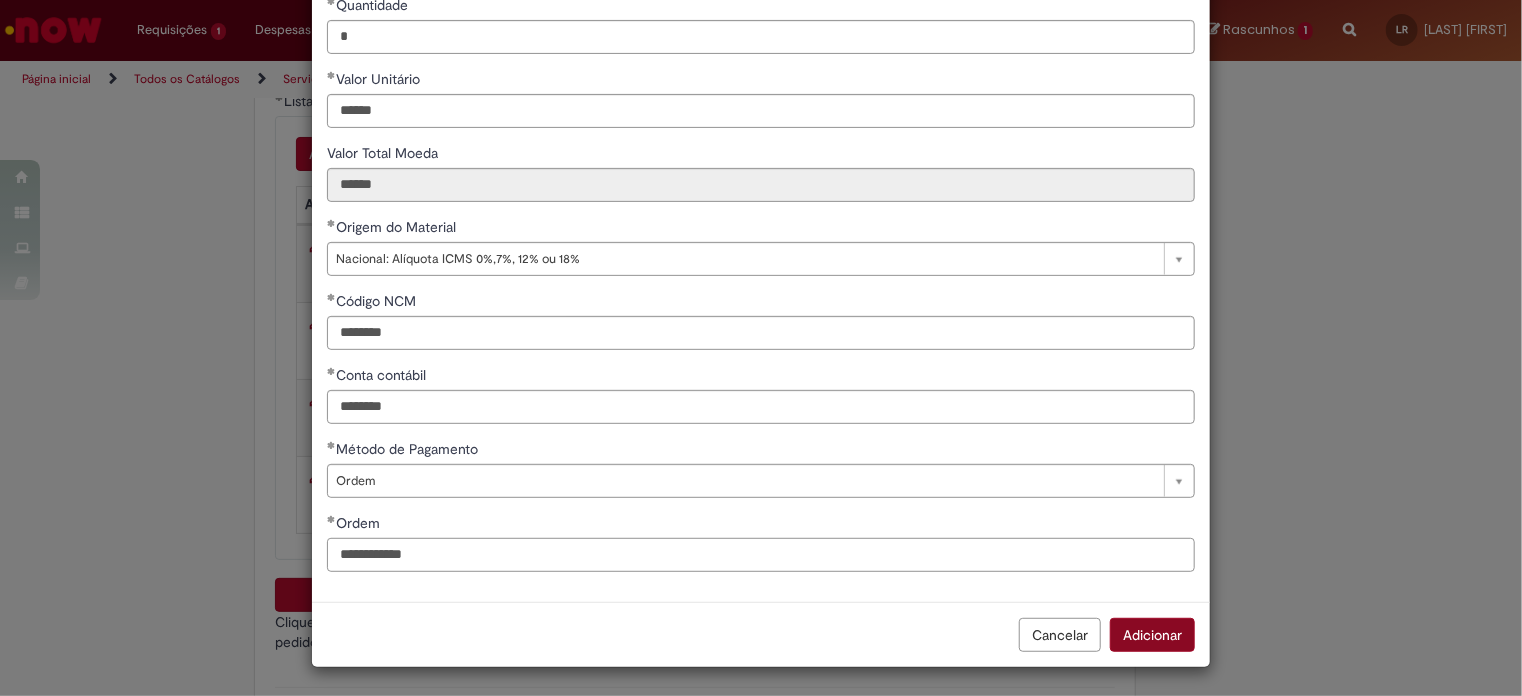 type on "**********" 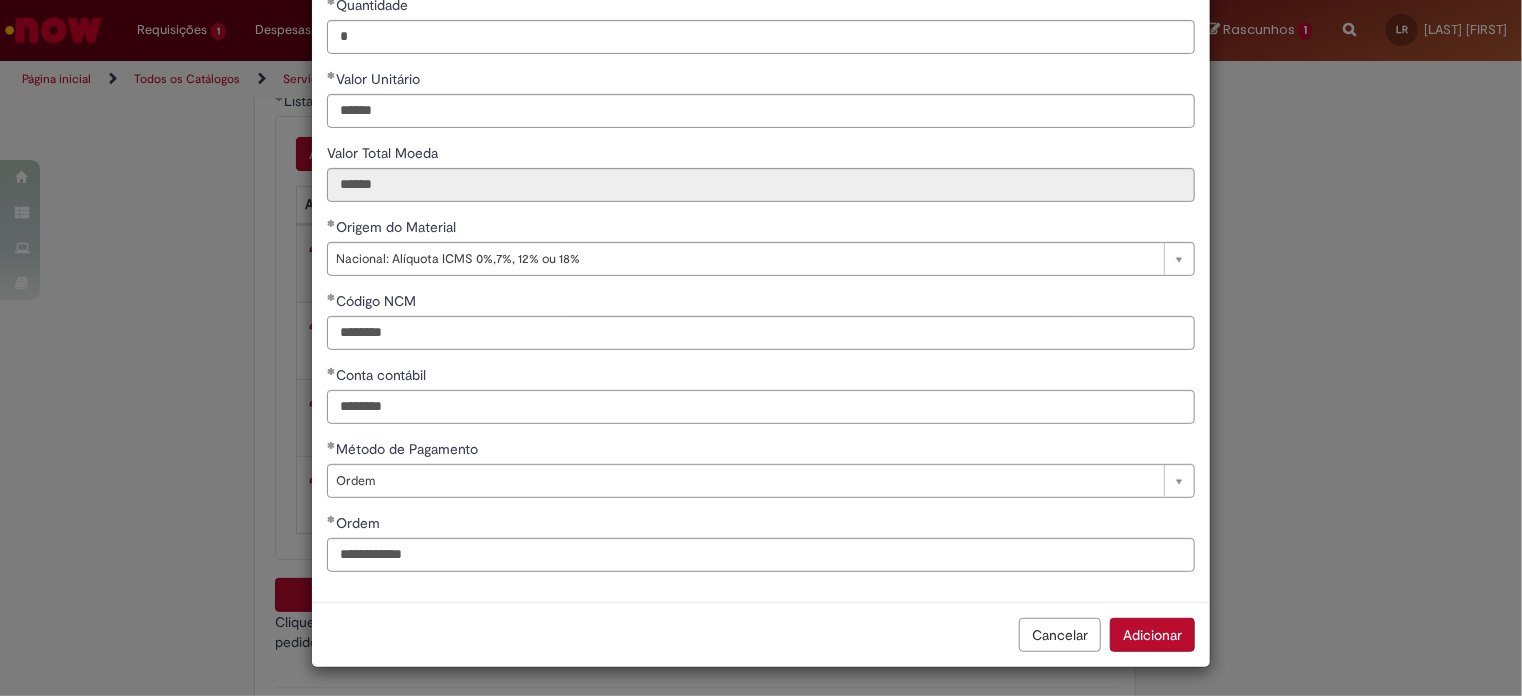click on "Adicionar" at bounding box center (1152, 635) 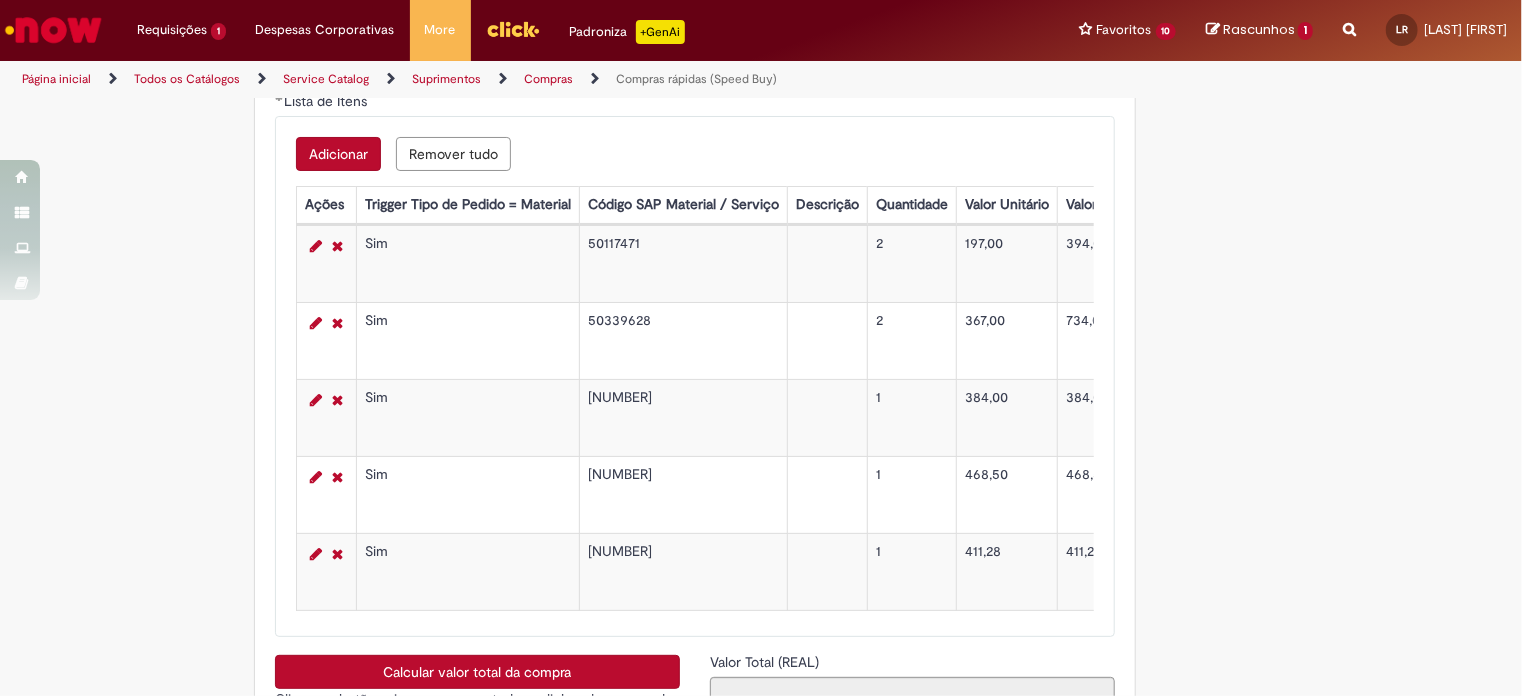 click on "Adicionar" at bounding box center (338, 154) 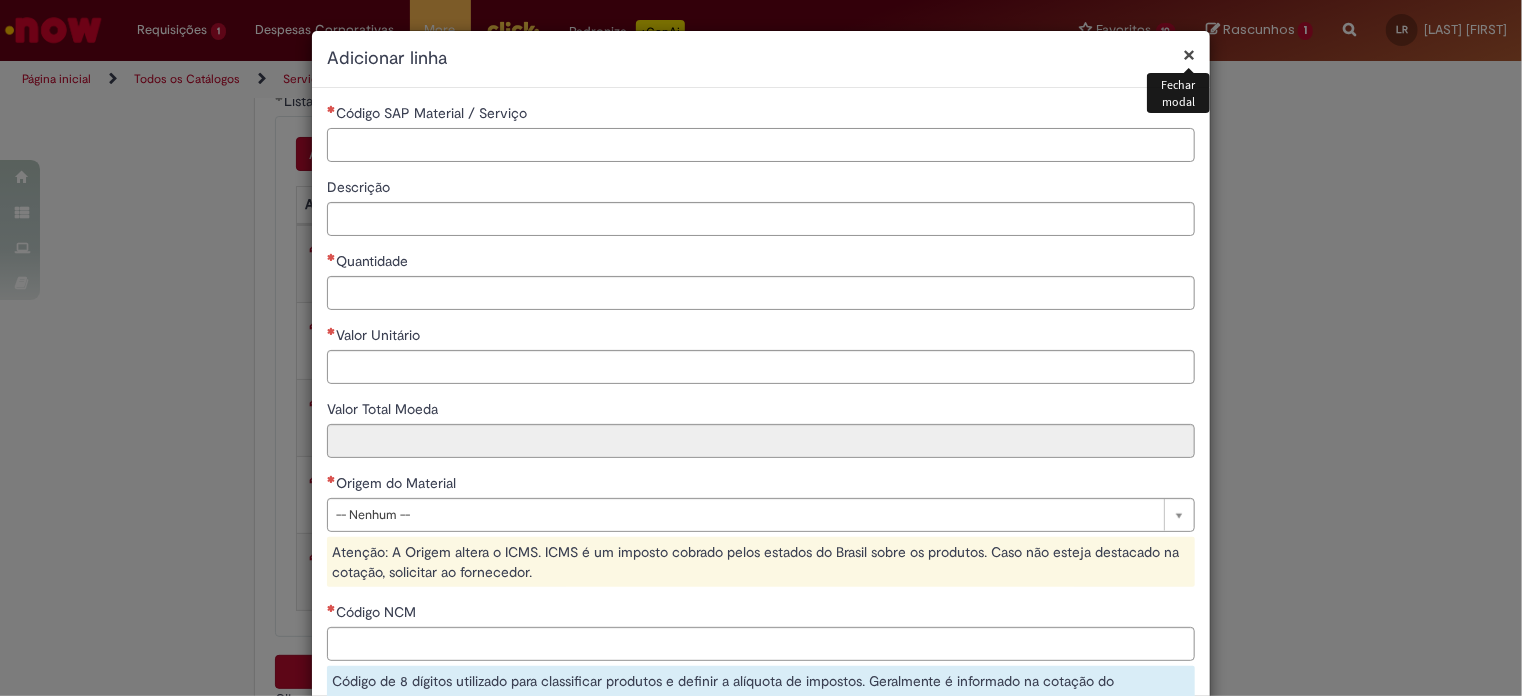 click on "Código SAP Material / Serviço" at bounding box center [761, 145] 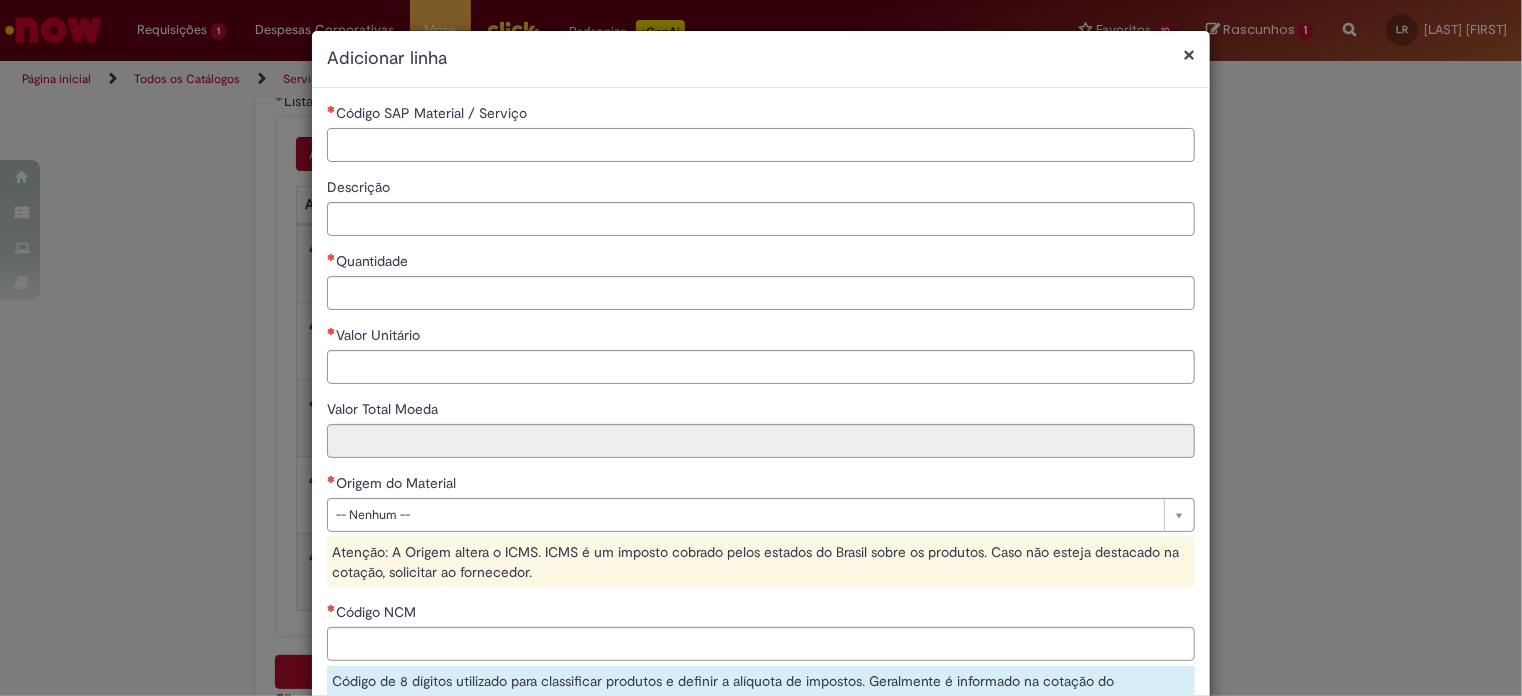 paste on "********" 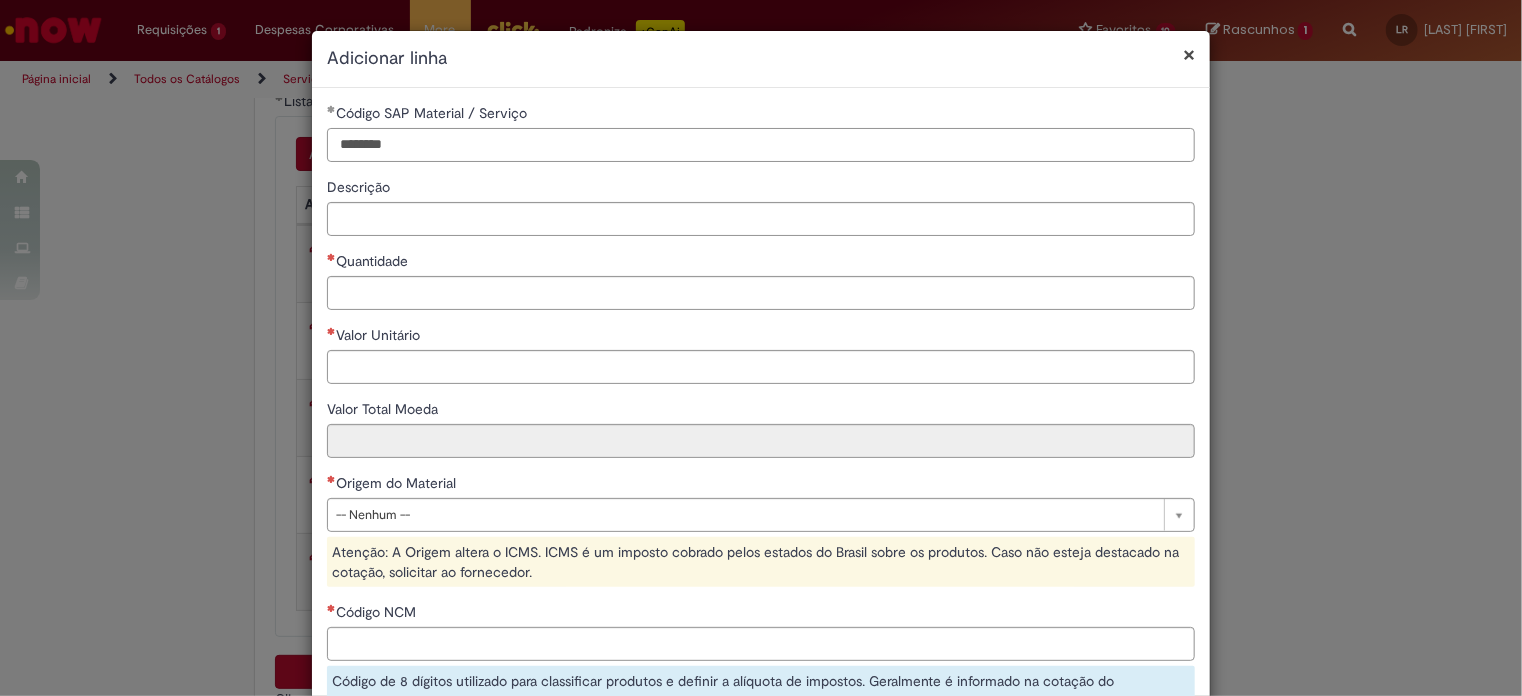 type on "********" 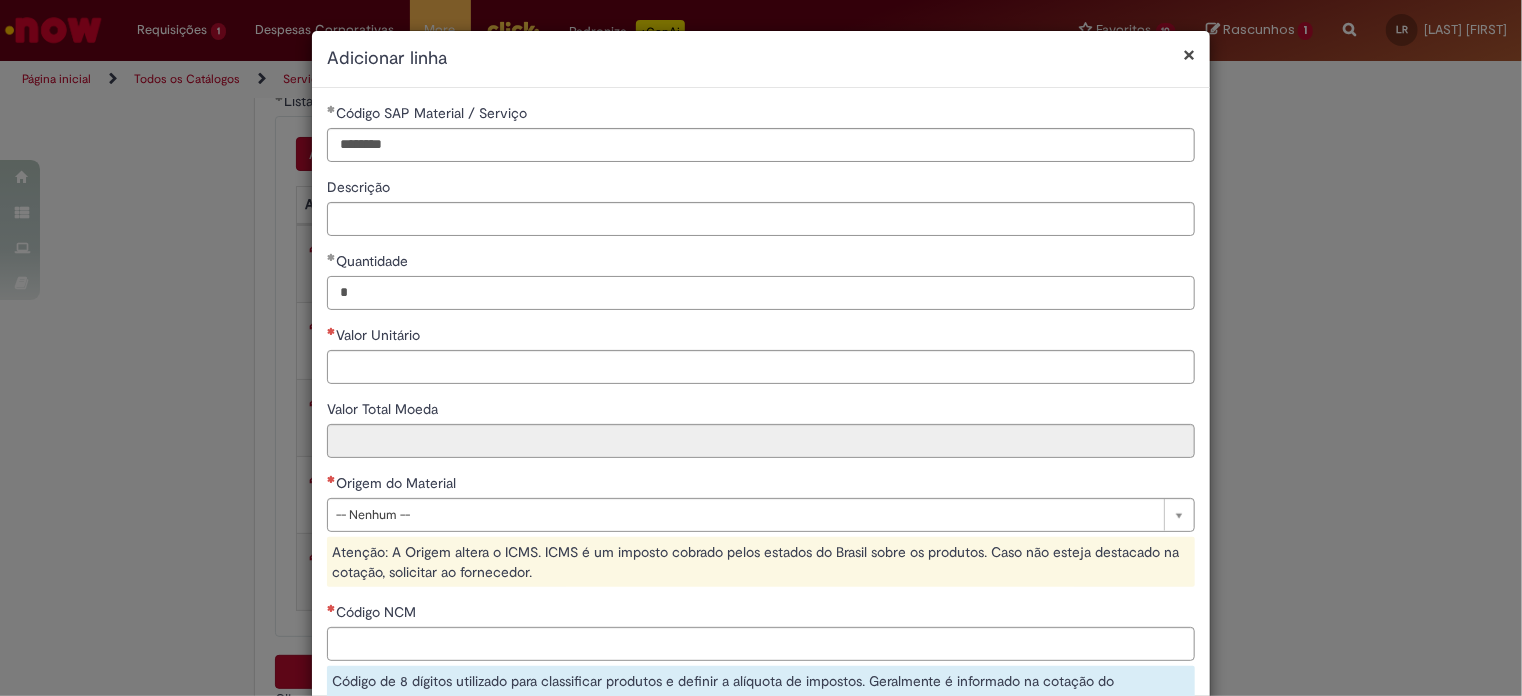 type on "*" 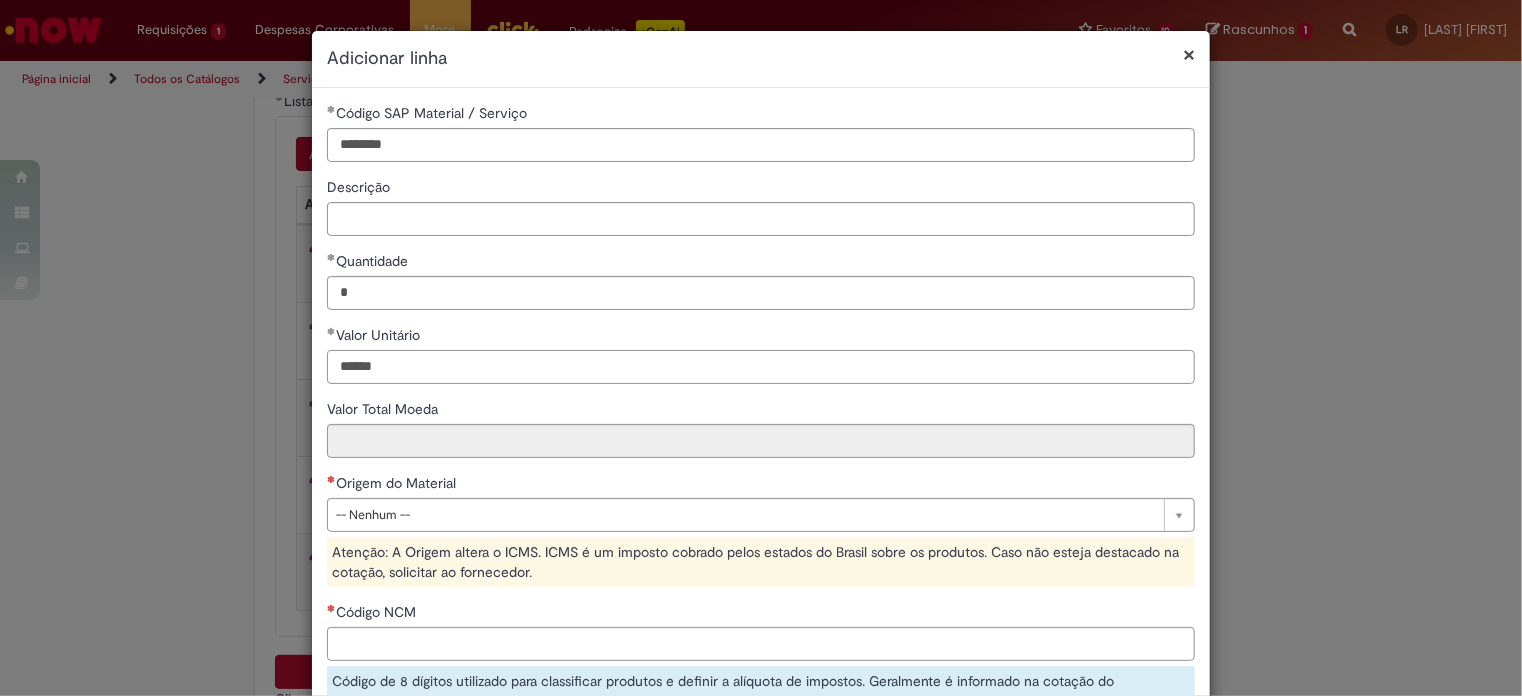 type on "******" 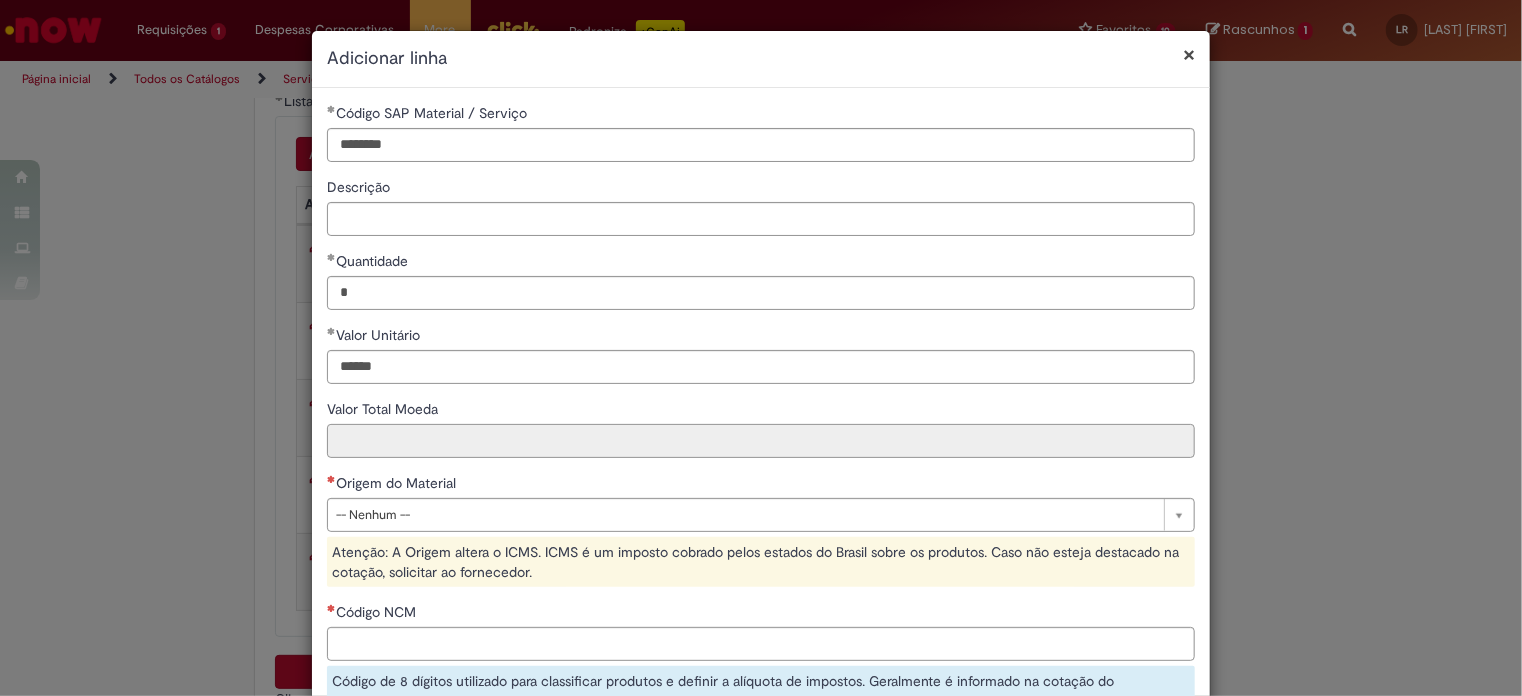 type on "******" 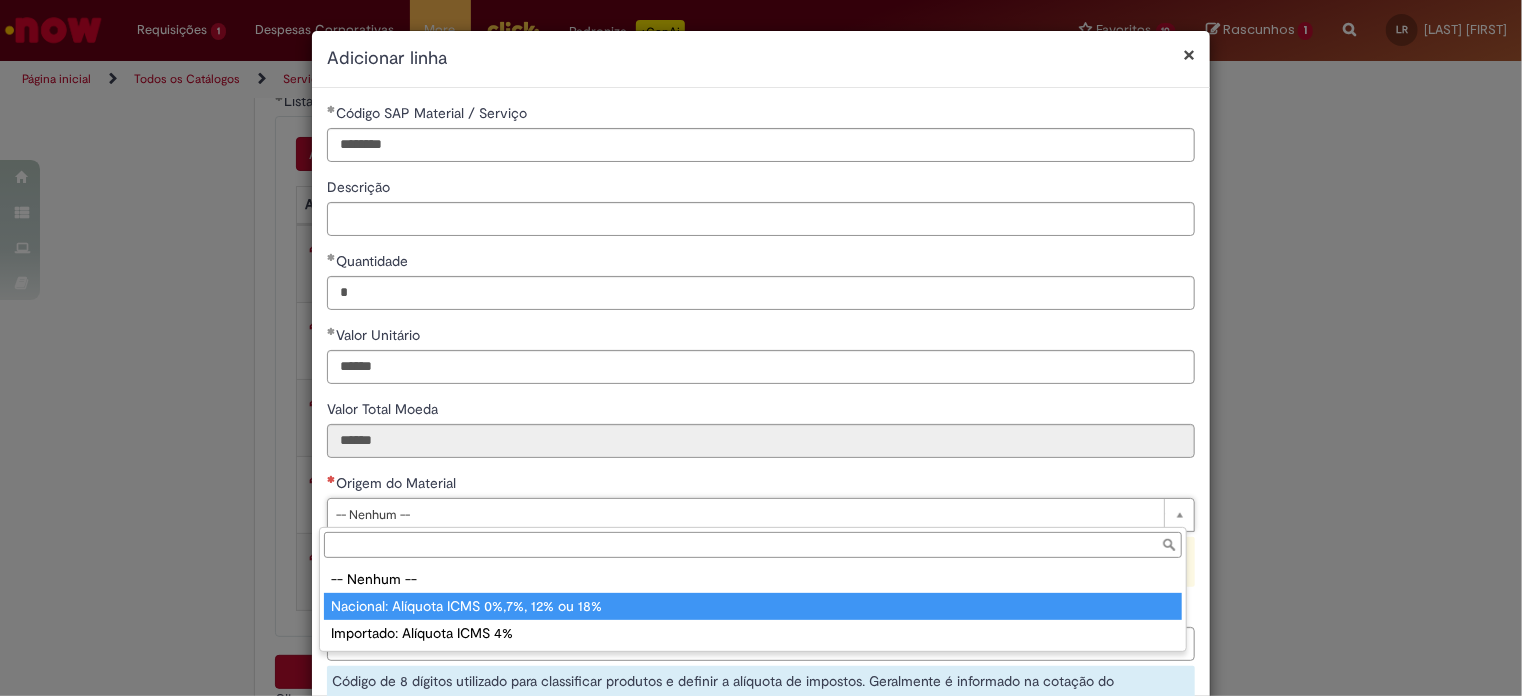 type on "**********" 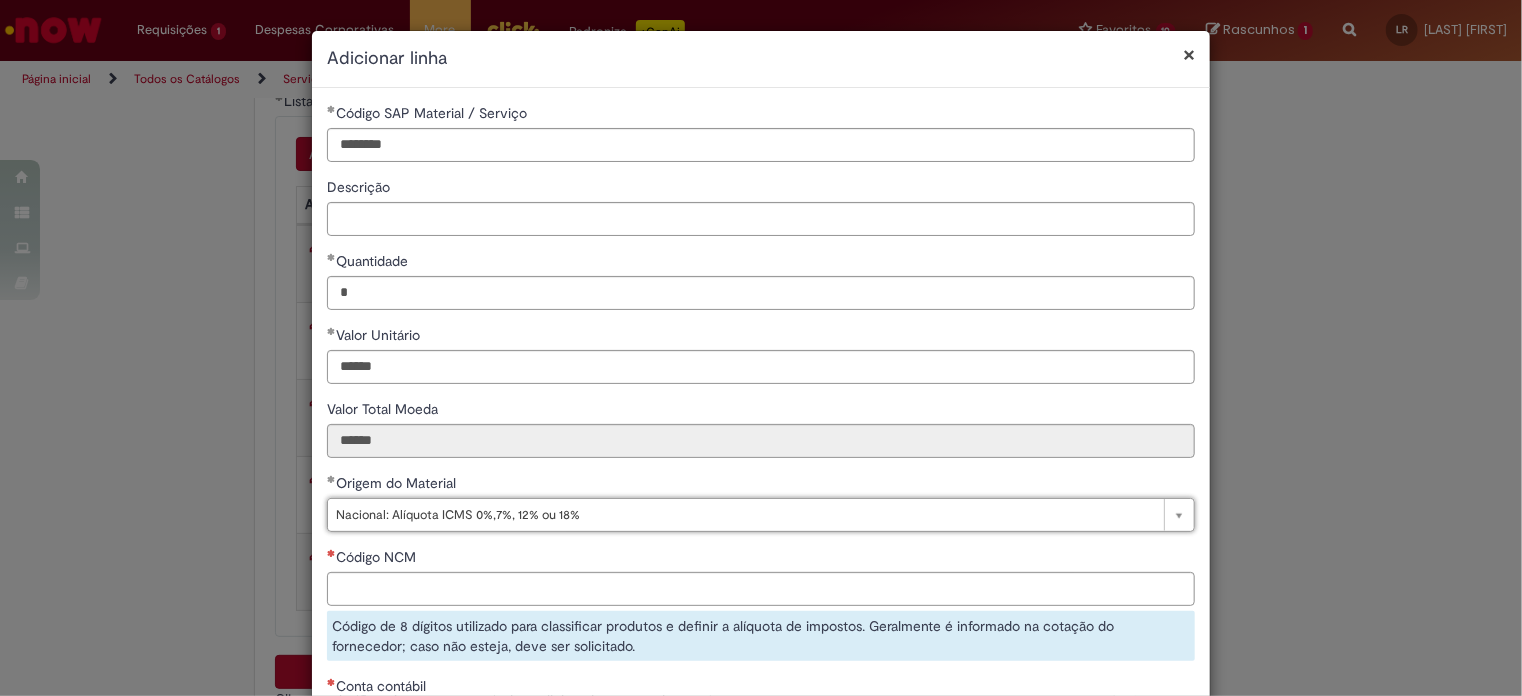 scroll, scrollTop: 100, scrollLeft: 0, axis: vertical 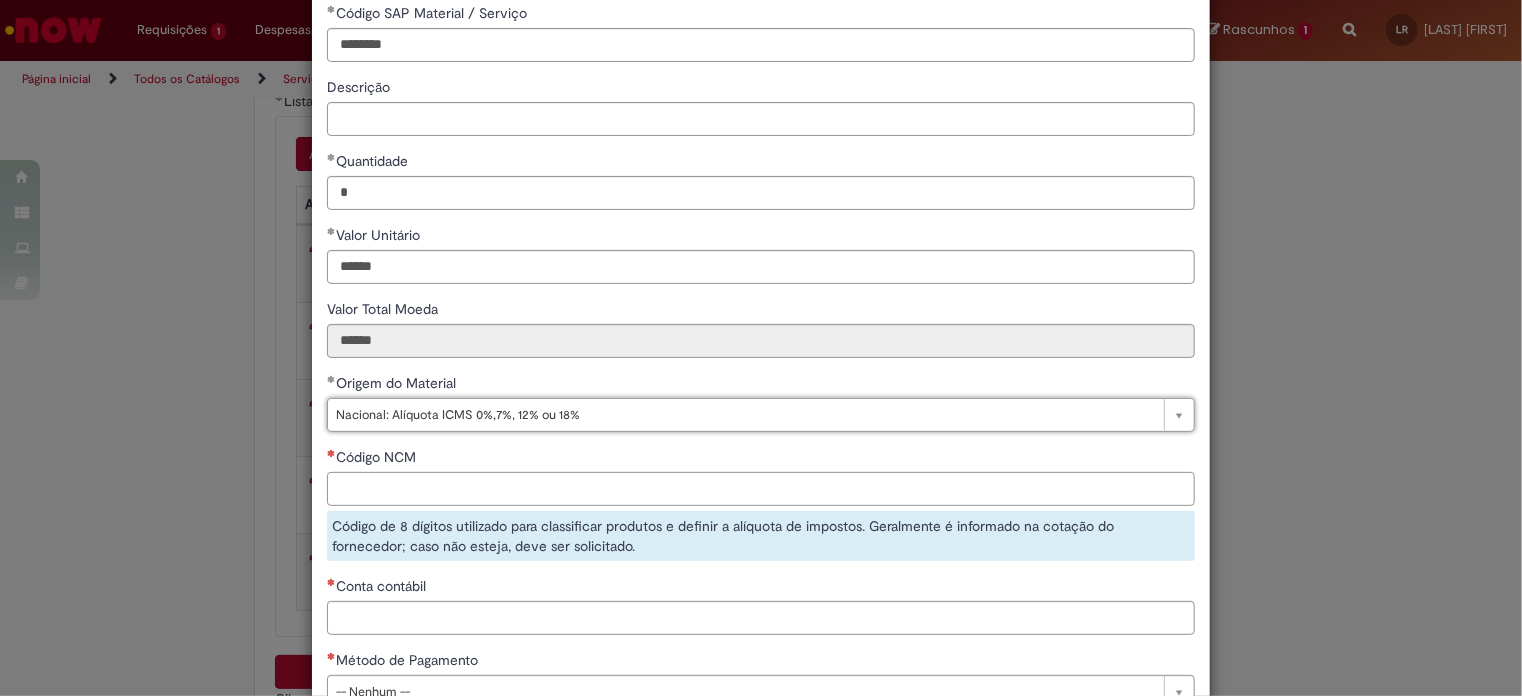 click on "Código NCM" at bounding box center (761, 489) 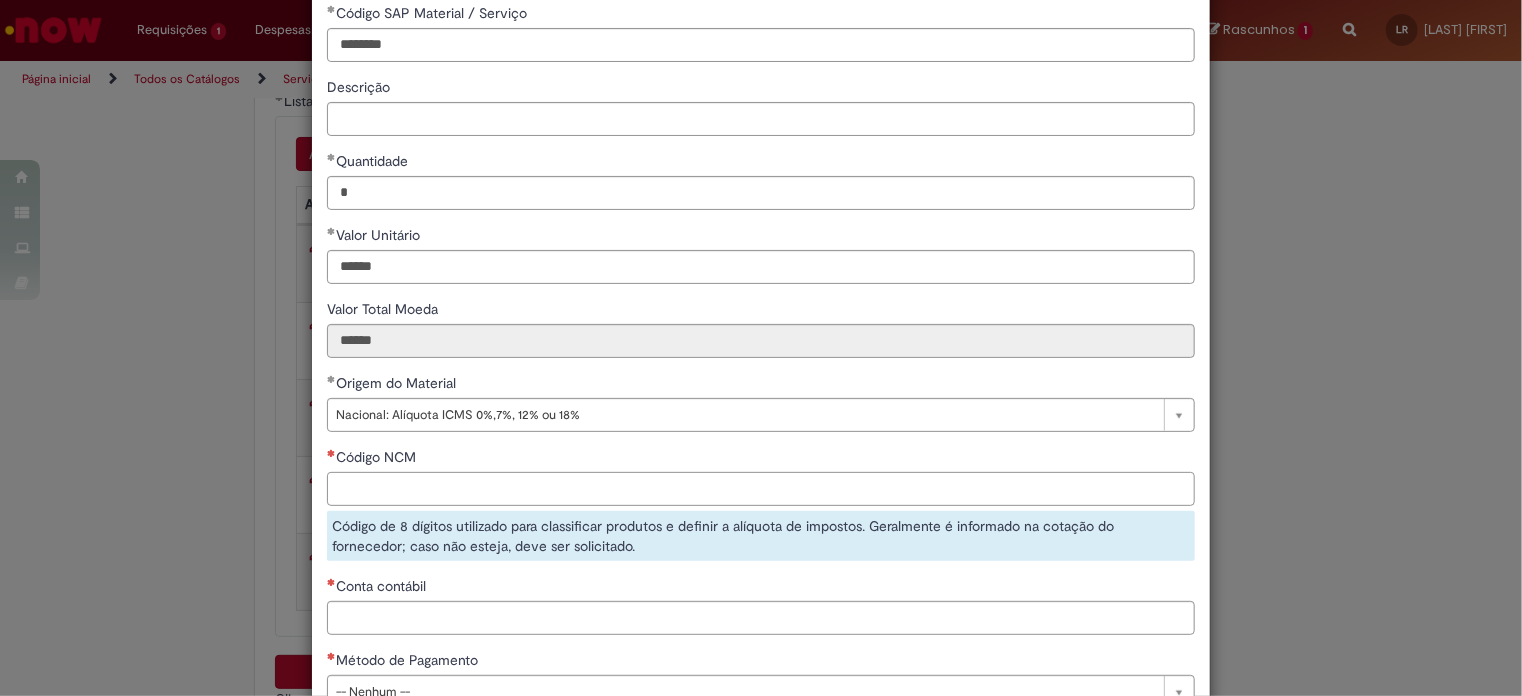 paste on "********" 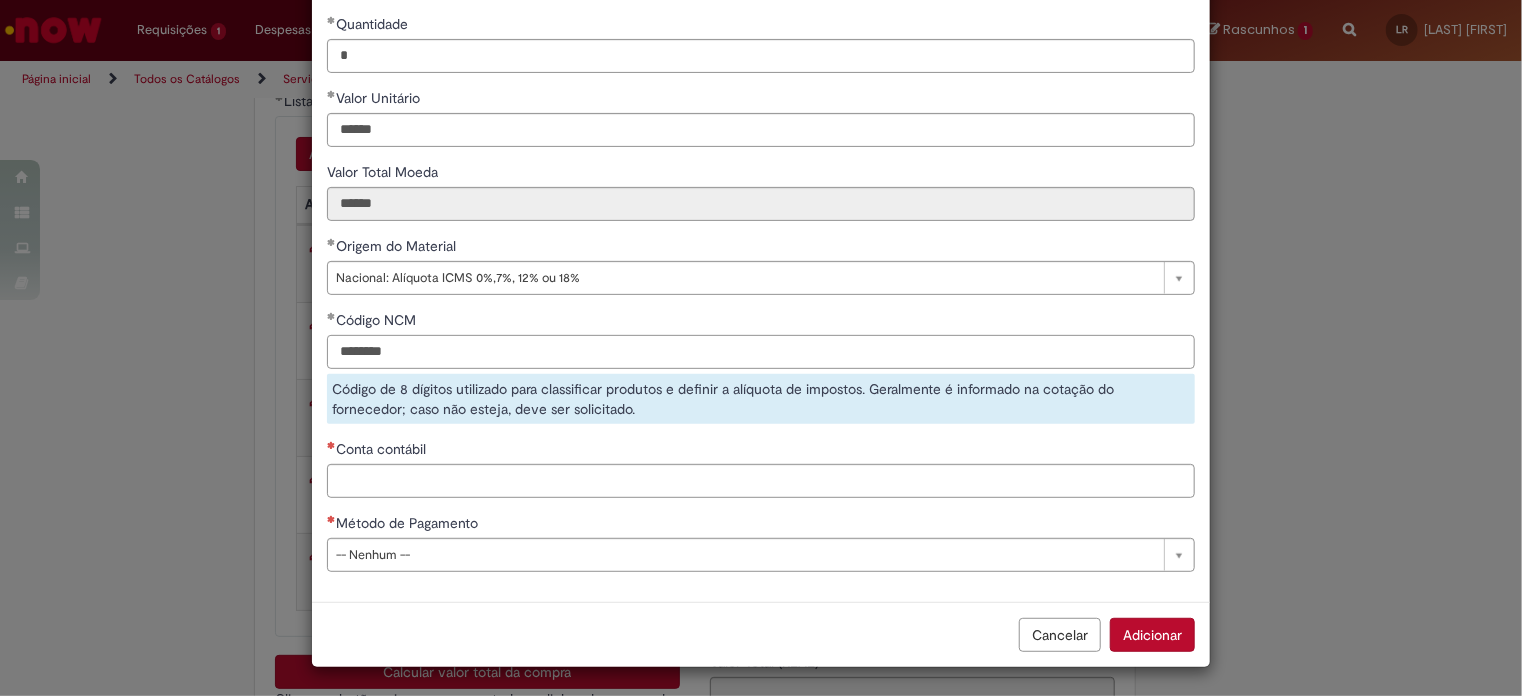 type on "********" 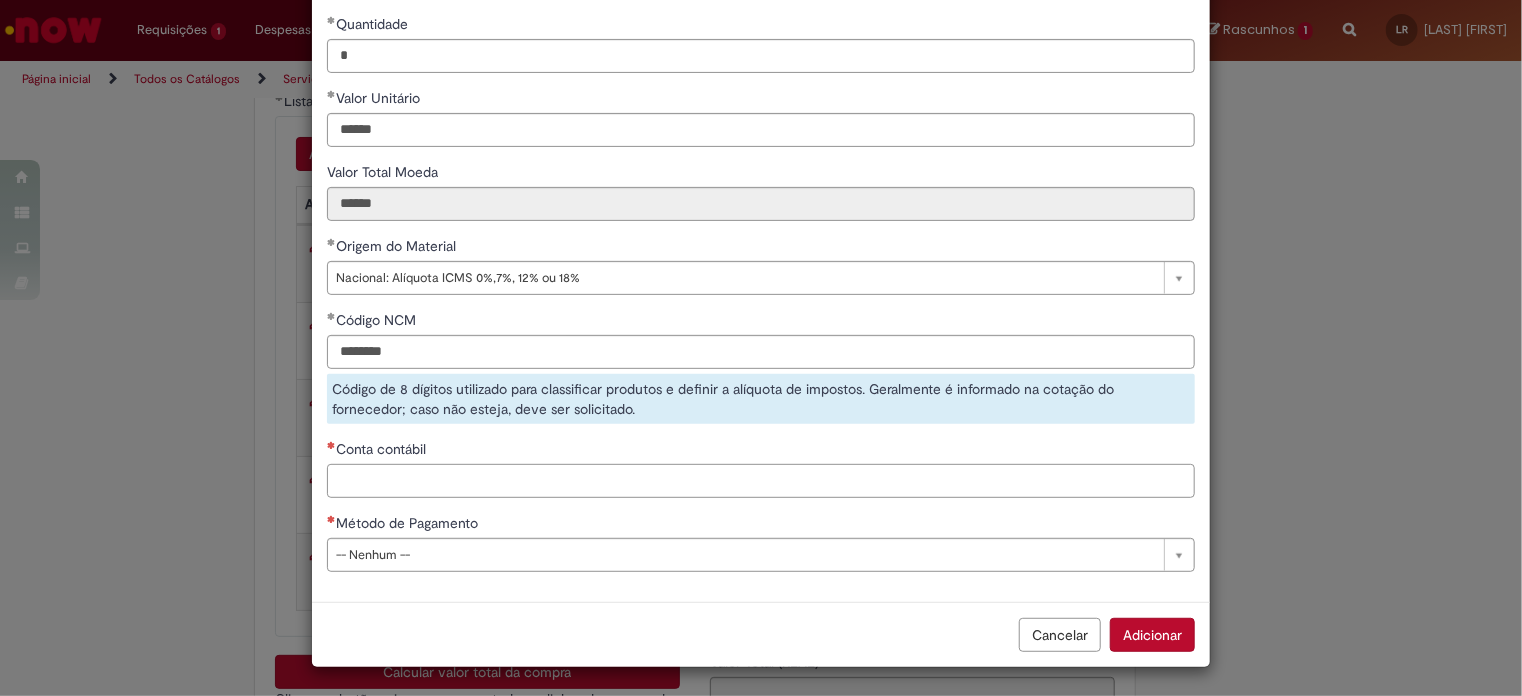 click on "Conta contábil" at bounding box center [761, 481] 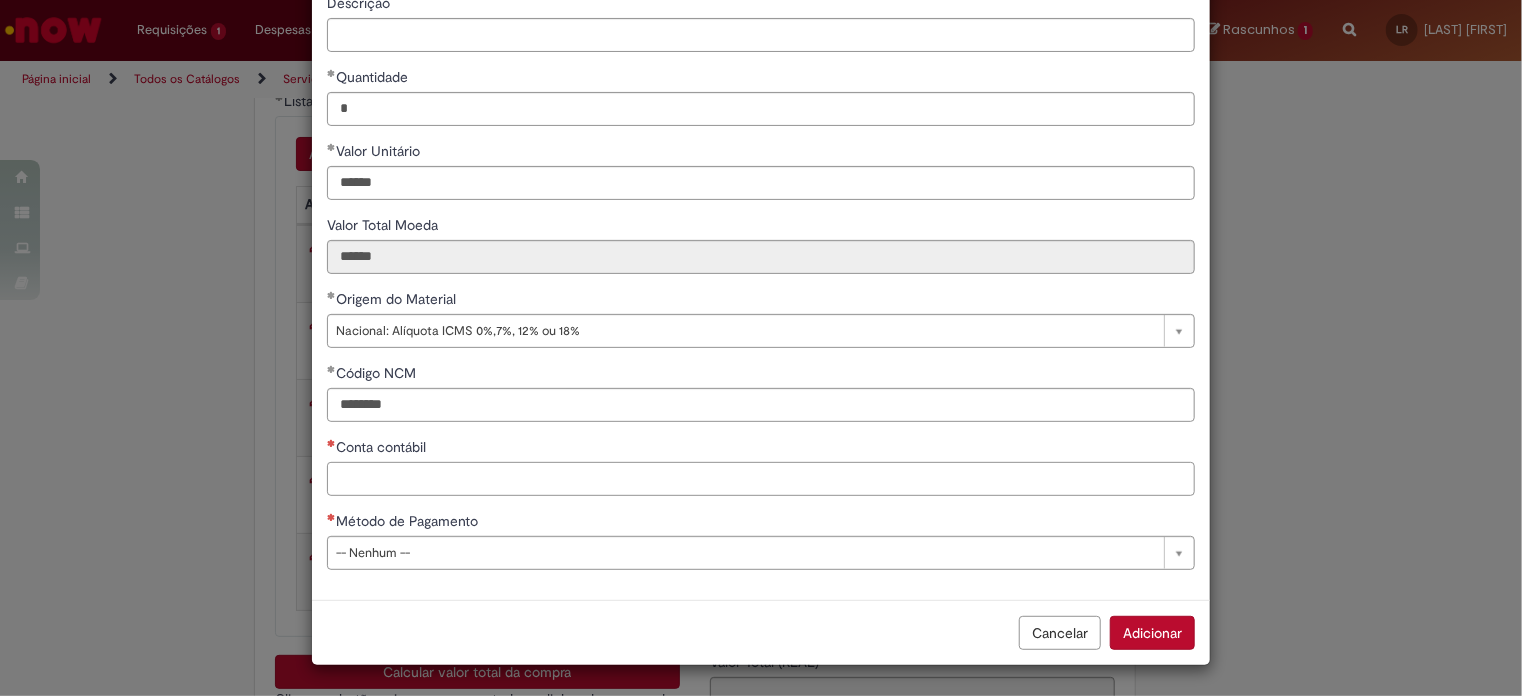scroll, scrollTop: 182, scrollLeft: 0, axis: vertical 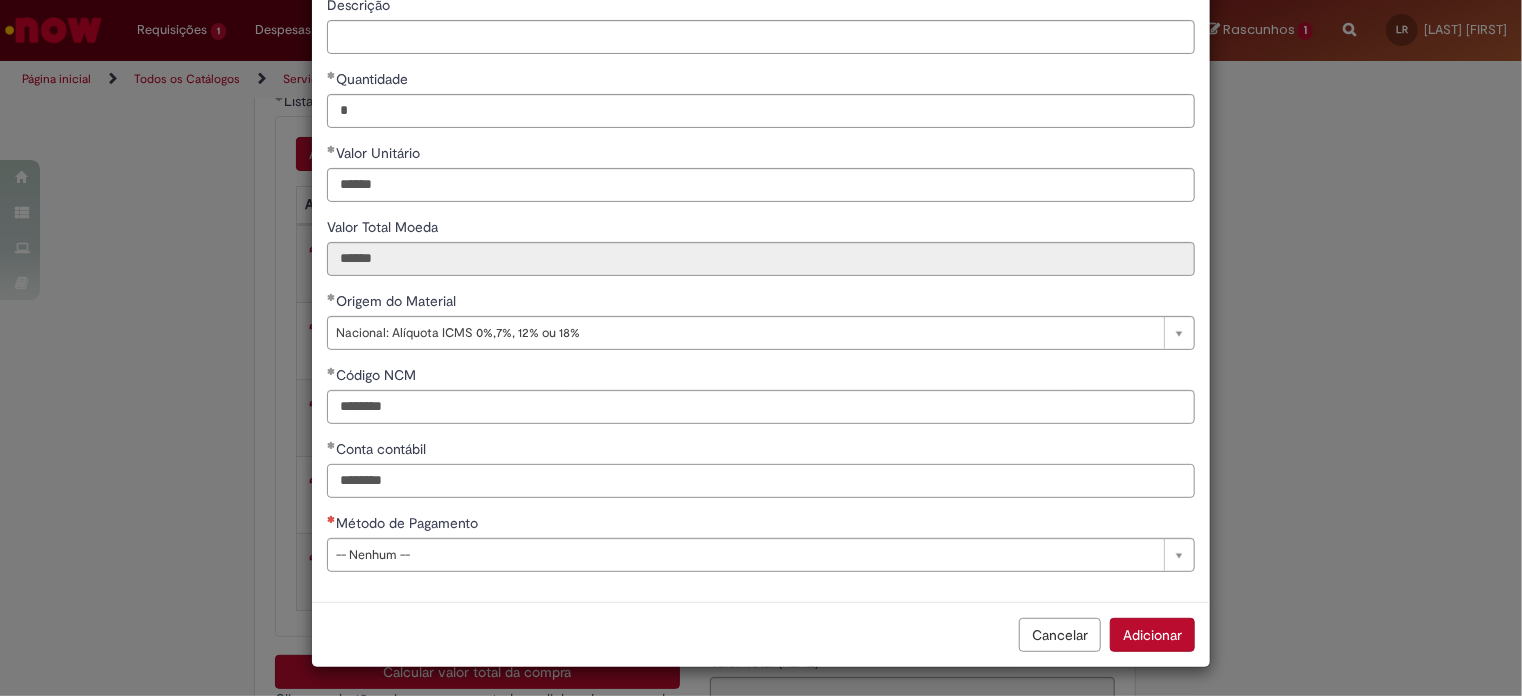 type on "********" 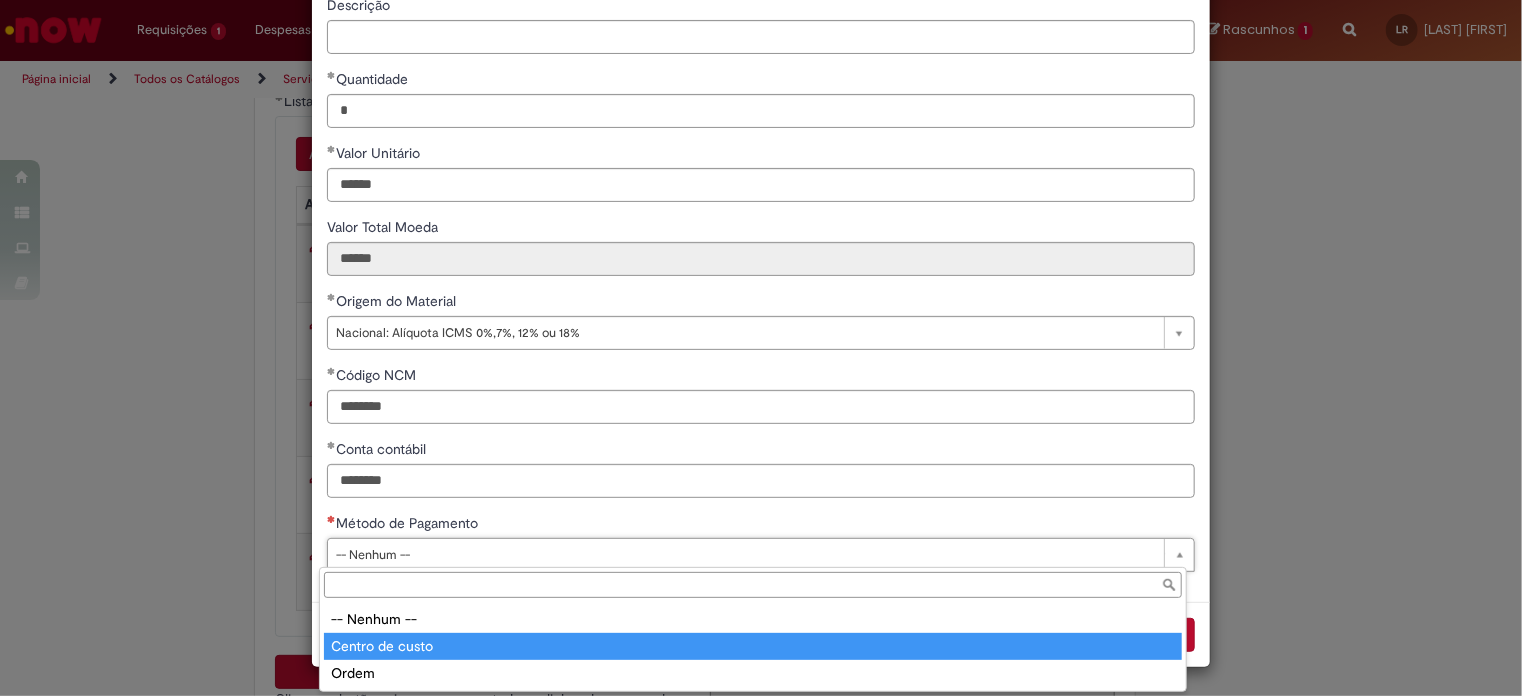 type on "**********" 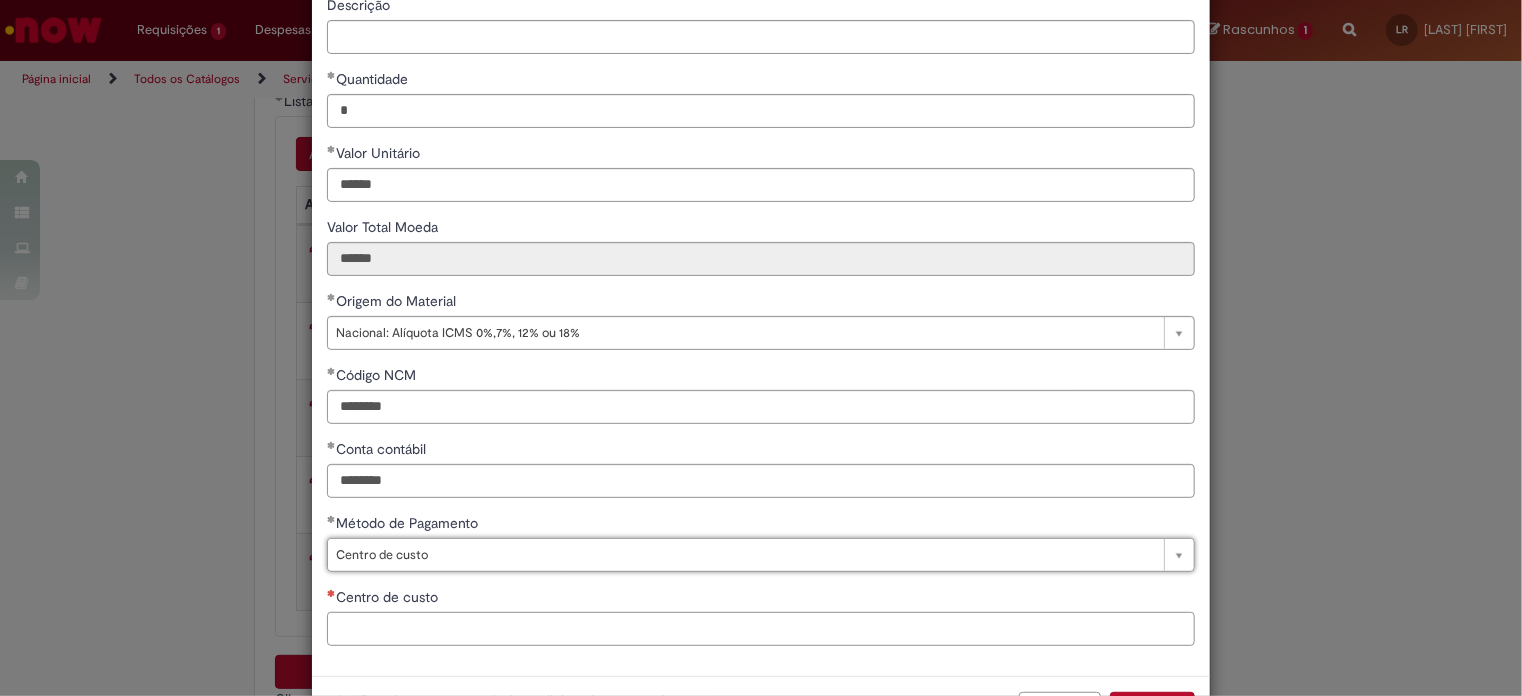 click on "Centro de custo" at bounding box center [761, 629] 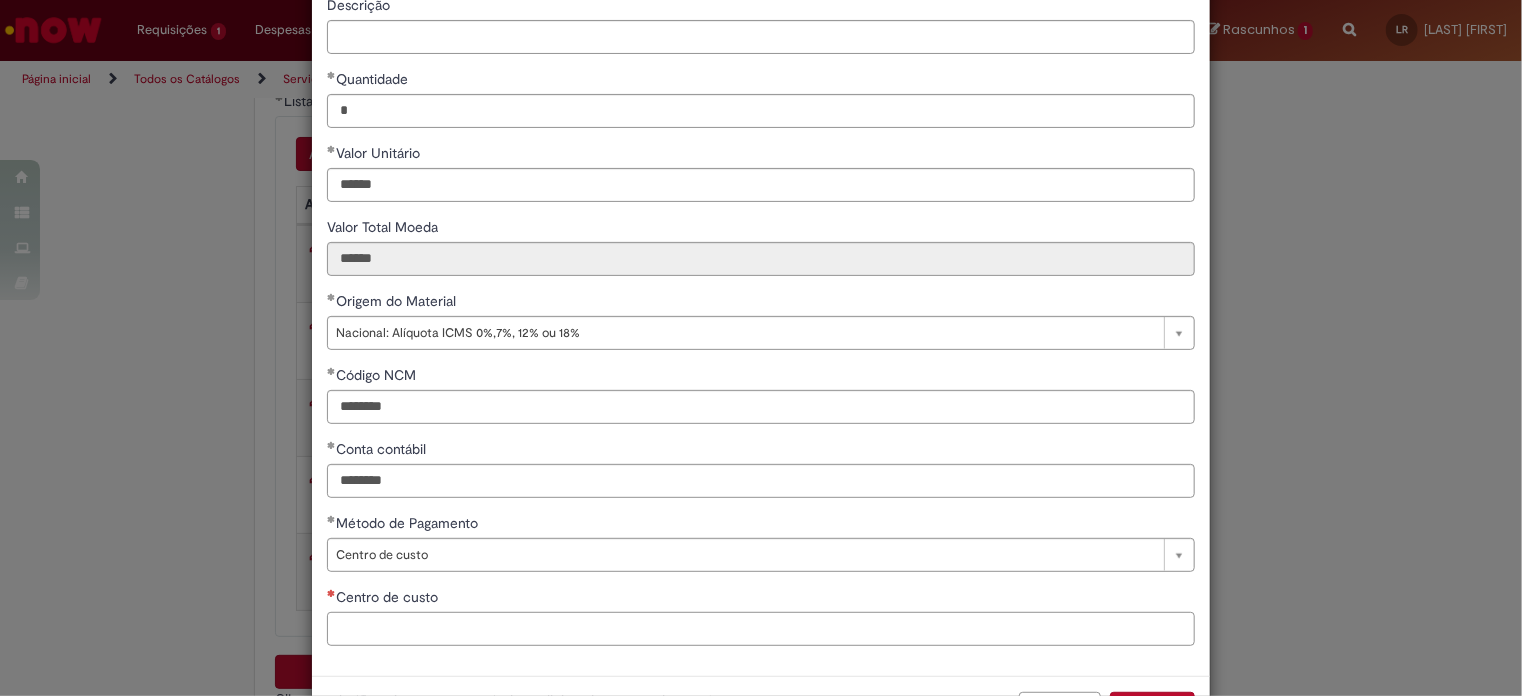 click on "Centro de custo" at bounding box center [761, 629] 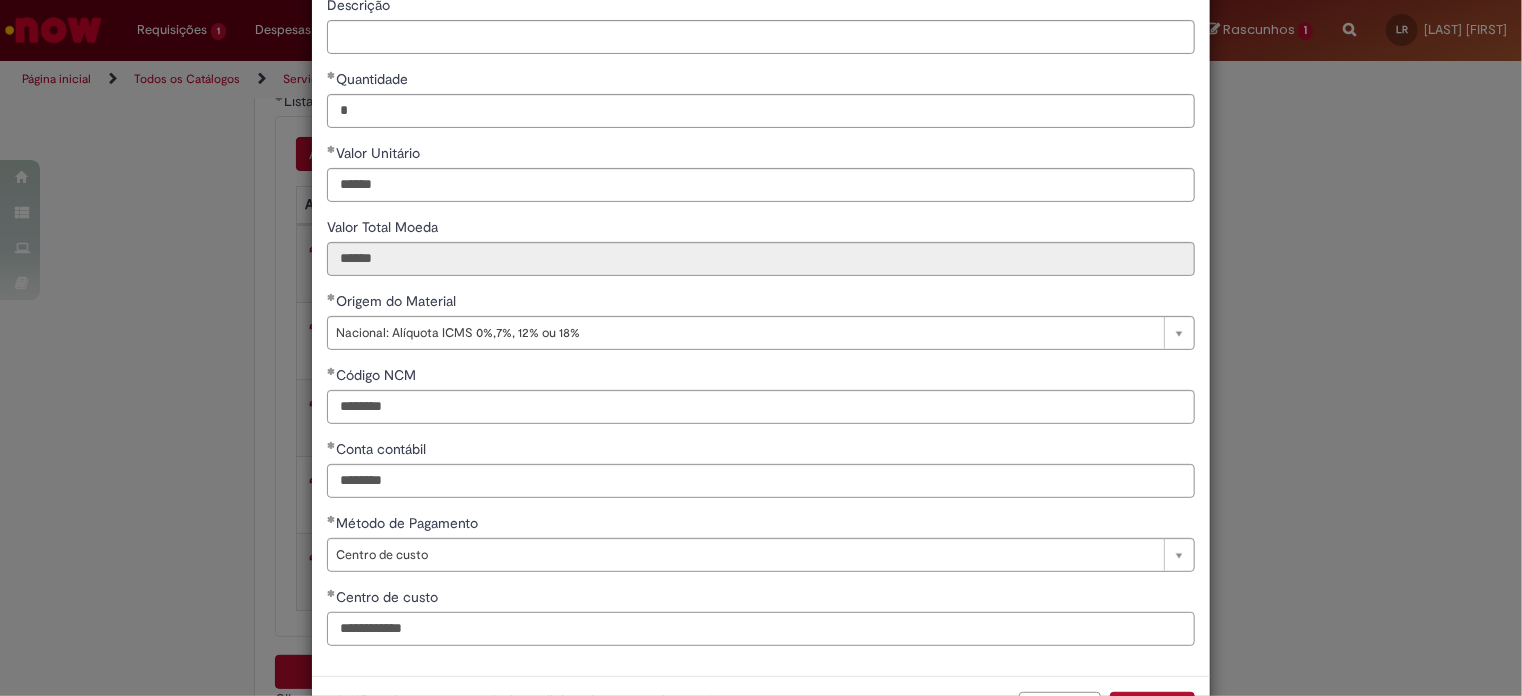 scroll, scrollTop: 256, scrollLeft: 0, axis: vertical 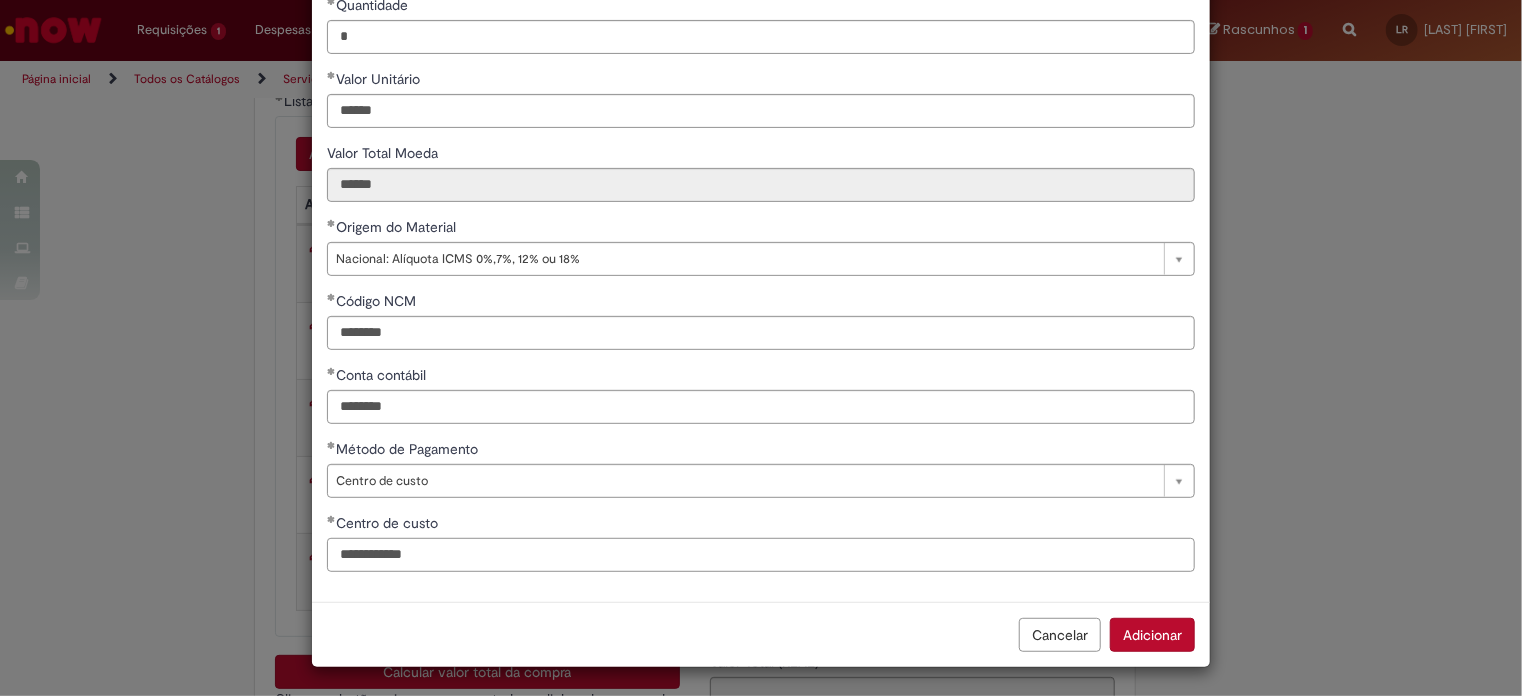 type on "**********" 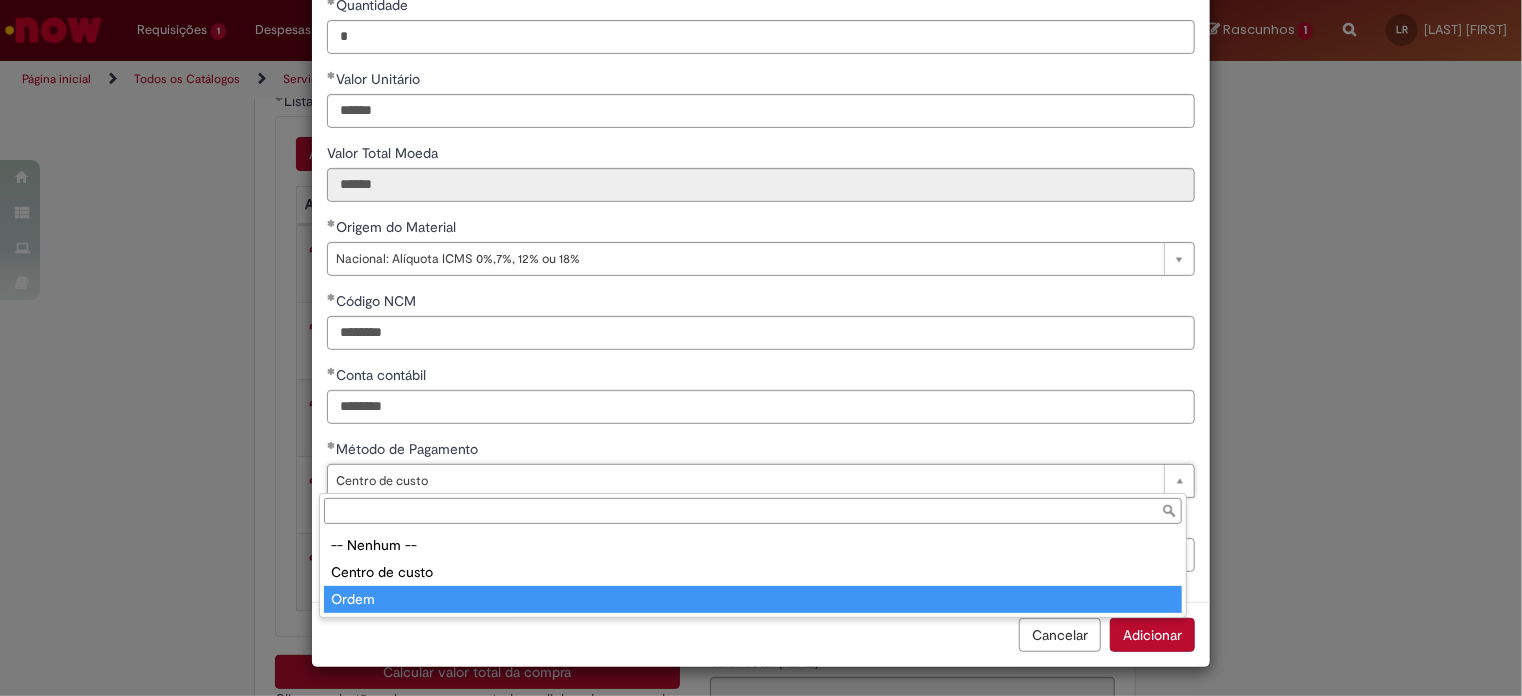 type on "*****" 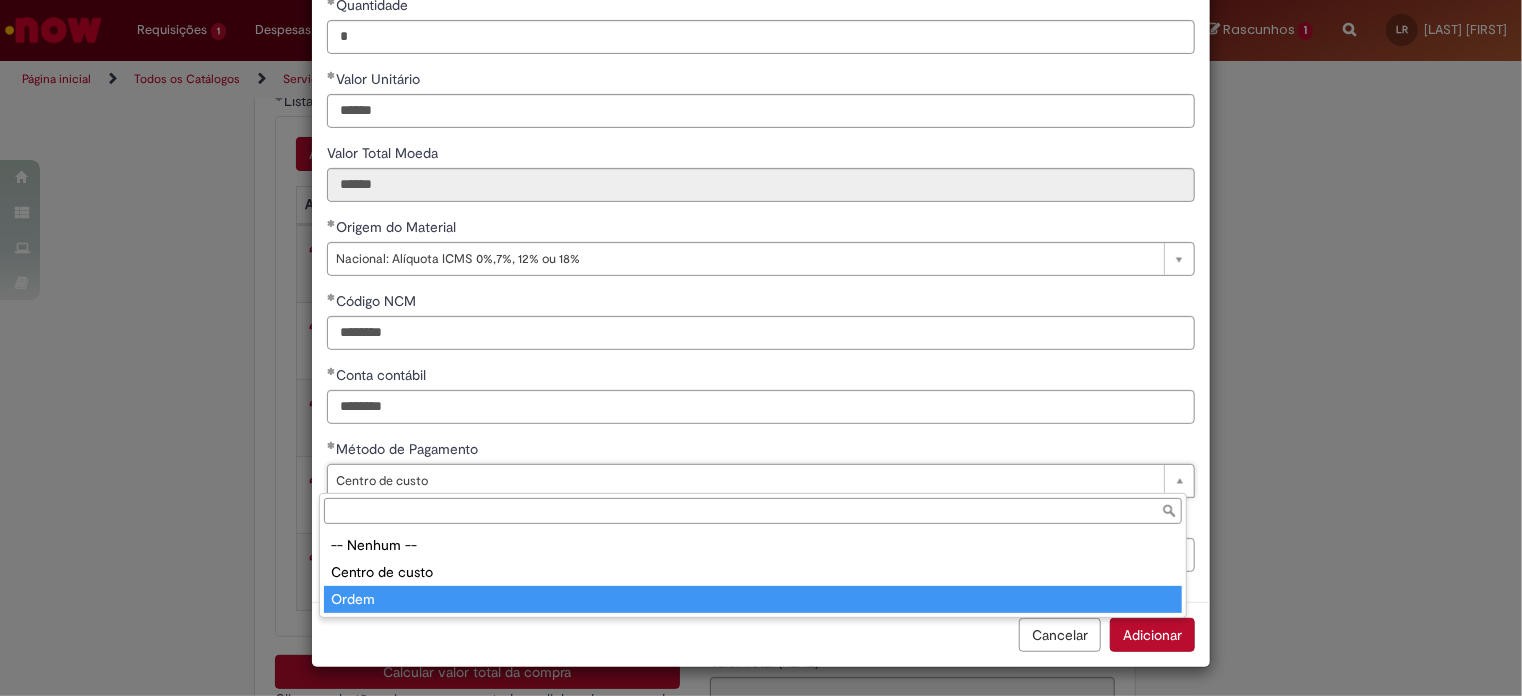 scroll, scrollTop: 0, scrollLeft: 43, axis: horizontal 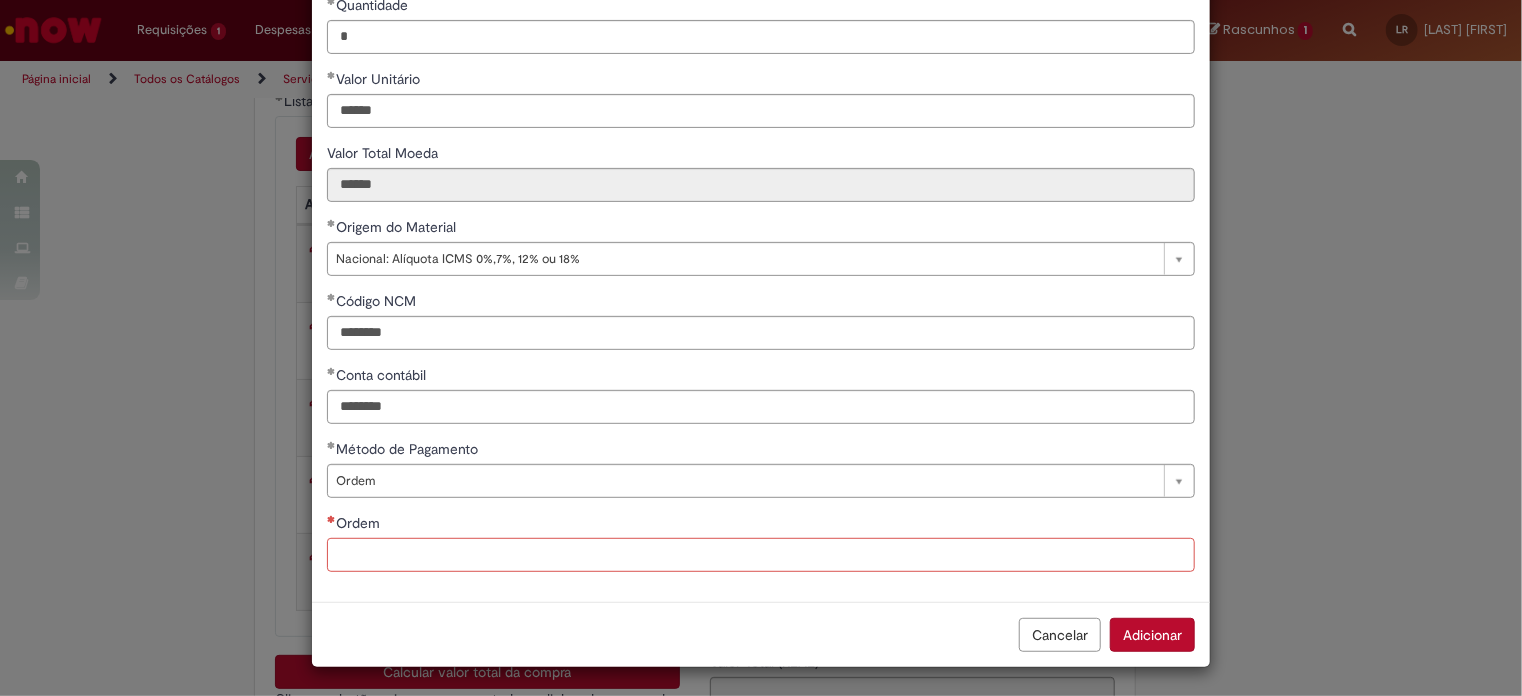 click on "Ordem" at bounding box center (761, 555) 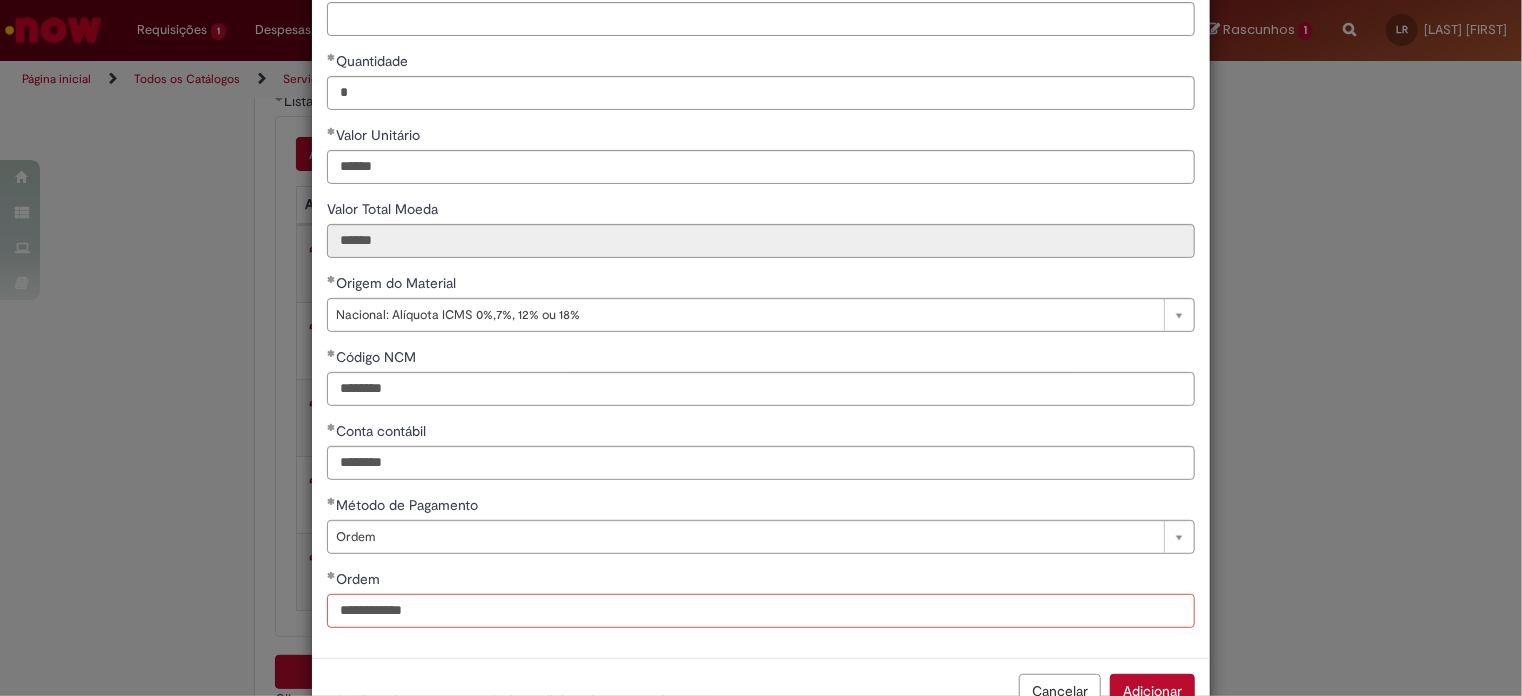 scroll, scrollTop: 256, scrollLeft: 0, axis: vertical 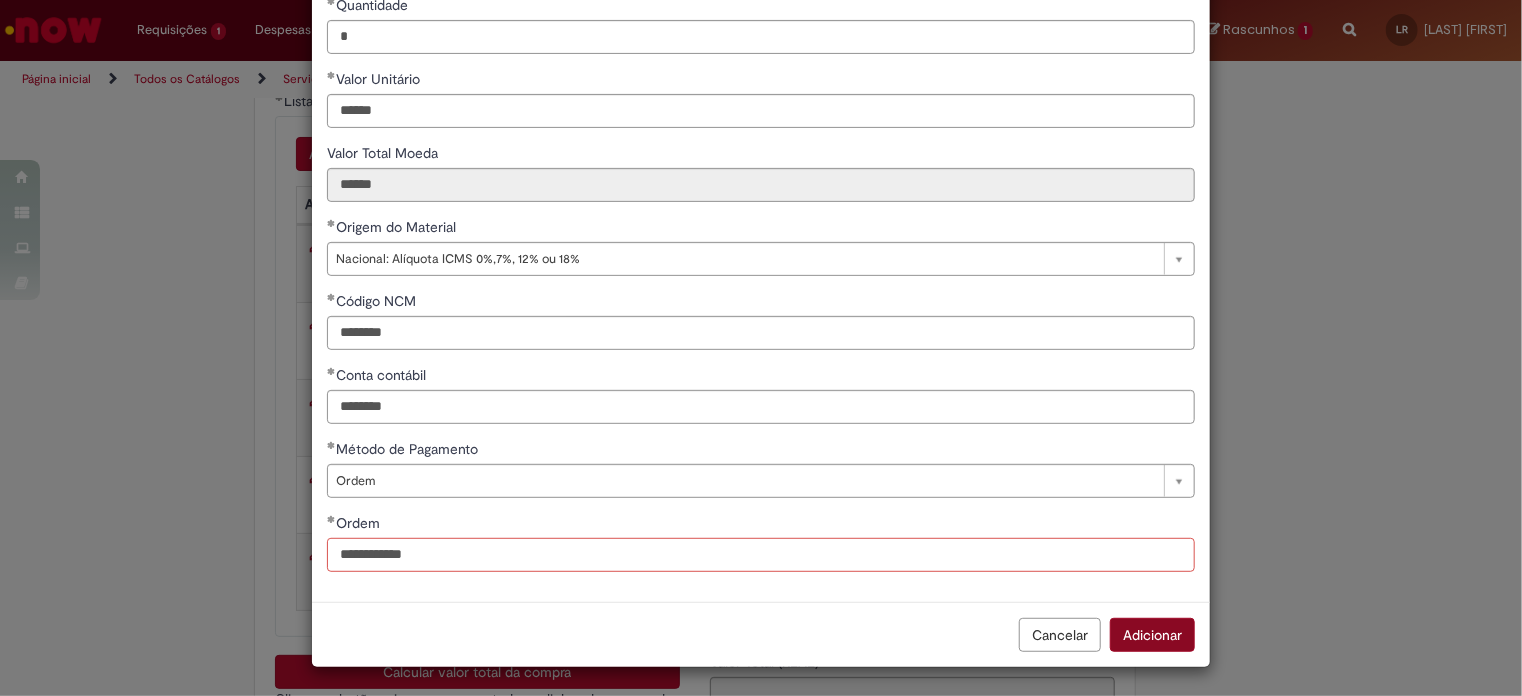 type on "**********" 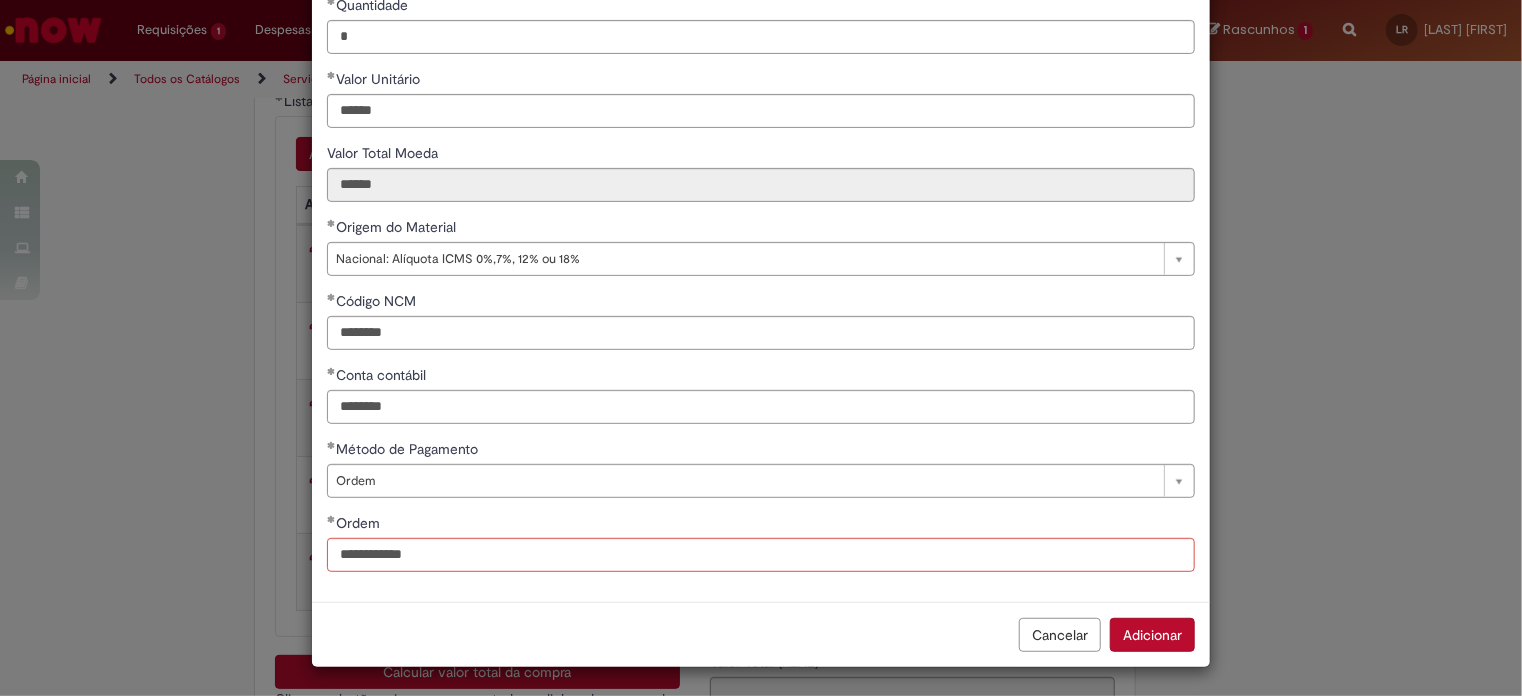 click on "Adicionar" at bounding box center (1152, 635) 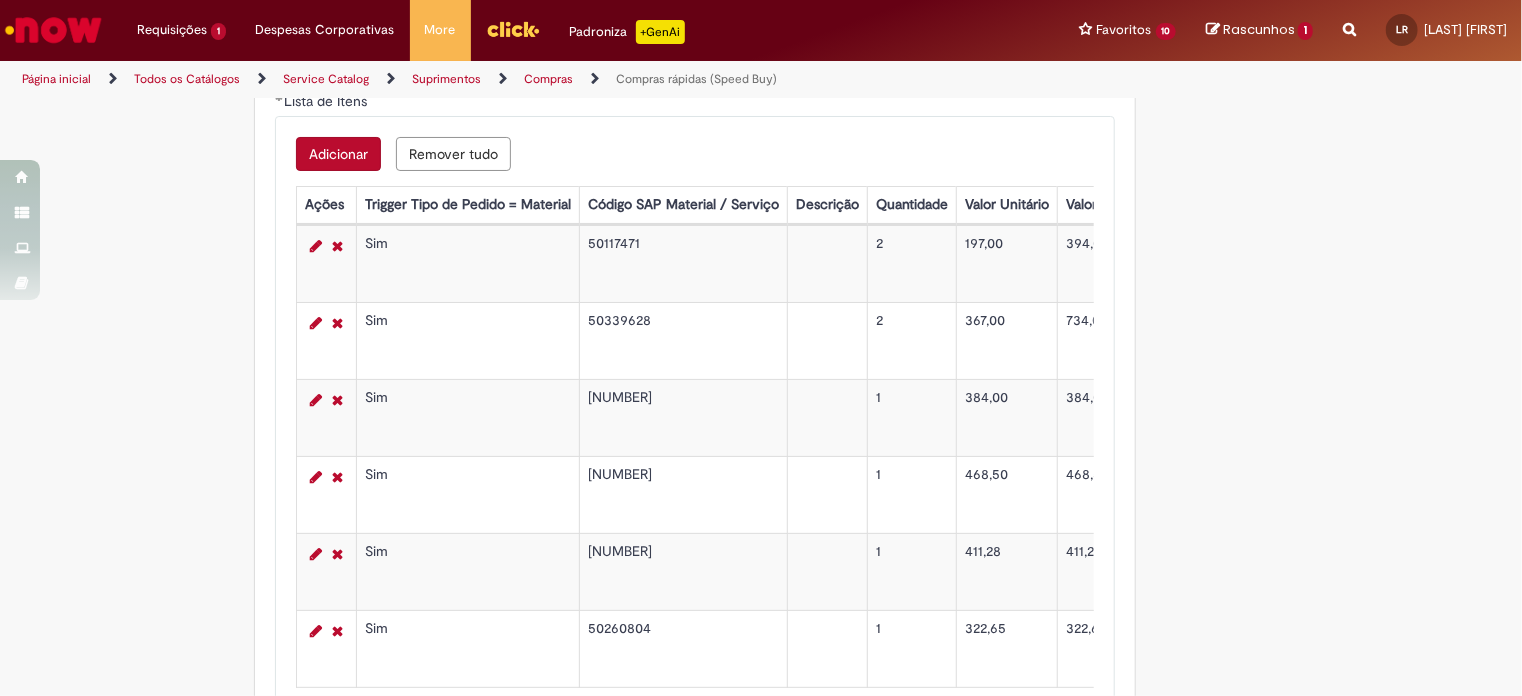 scroll, scrollTop: 3726, scrollLeft: 0, axis: vertical 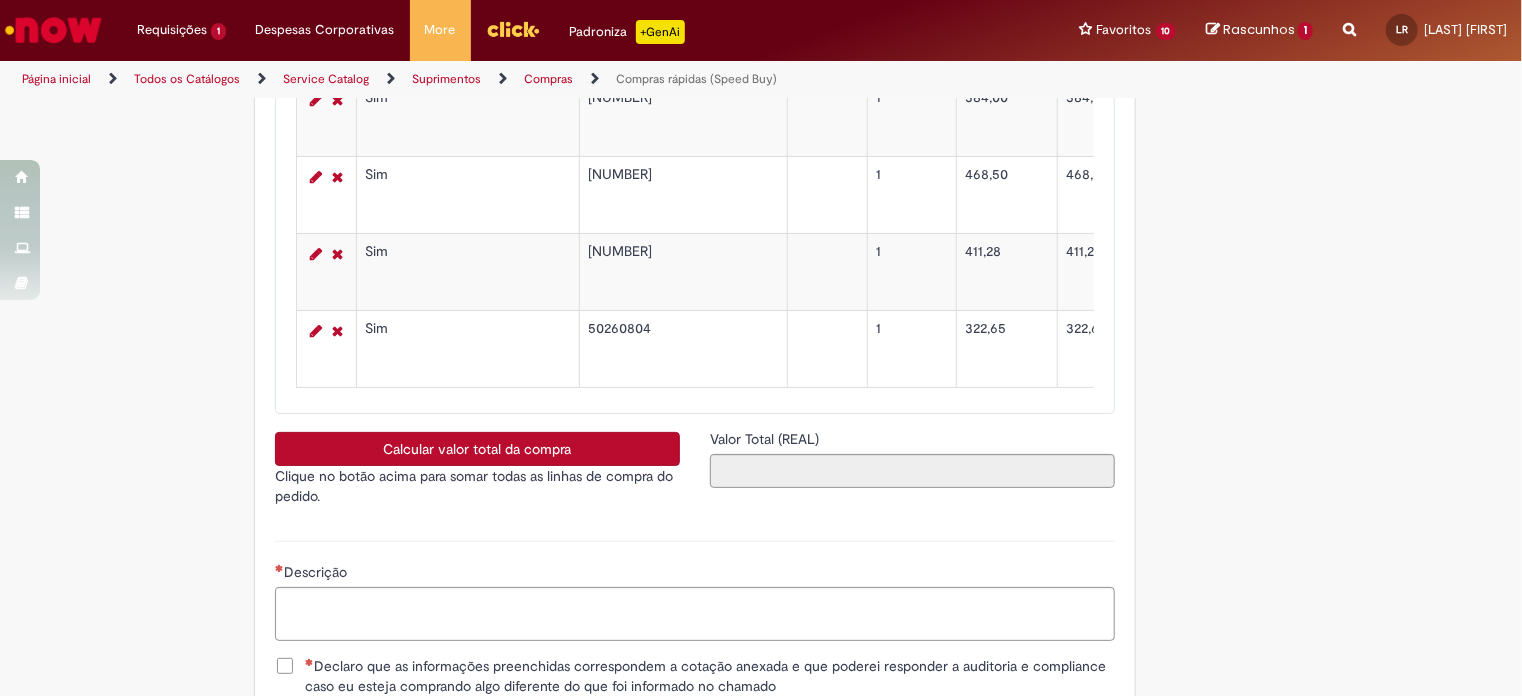 click on "Calcular valor total da compra" at bounding box center [477, 449] 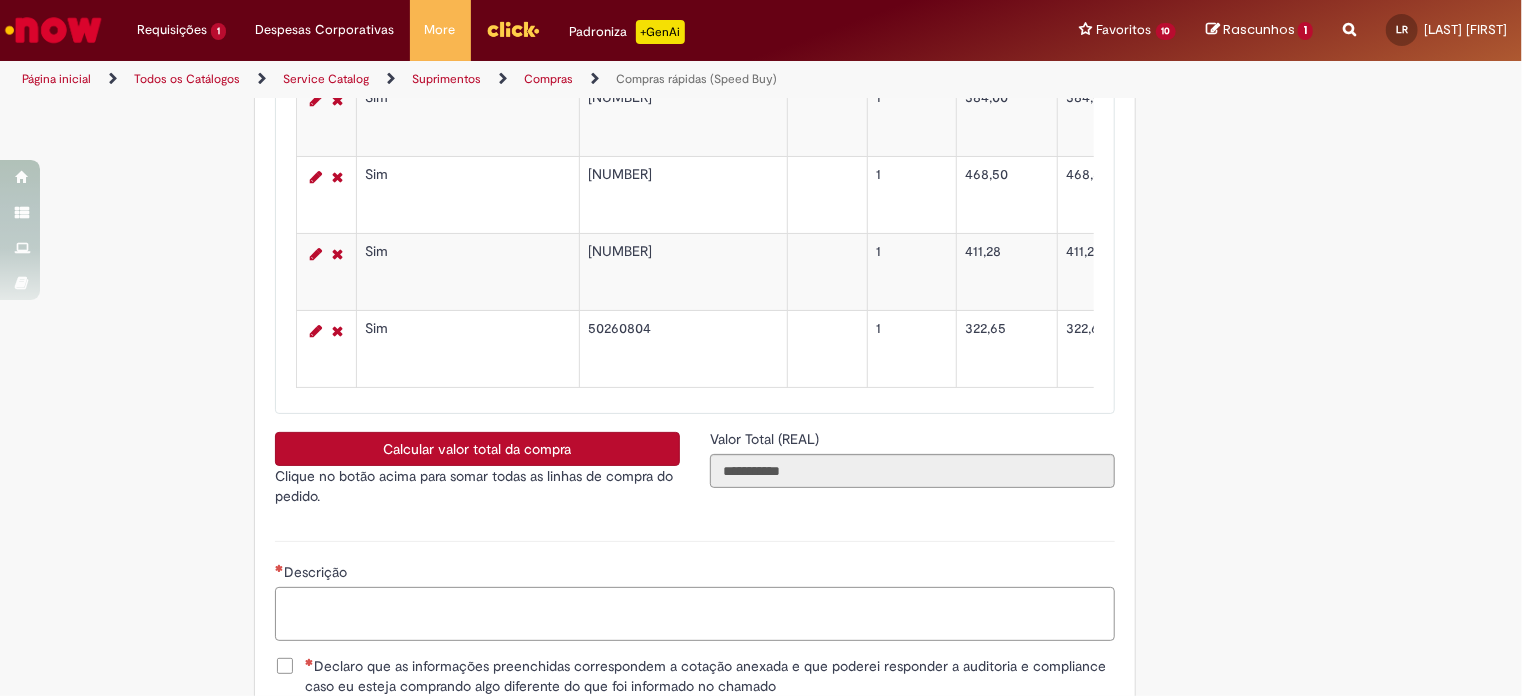 click on "Descrição" at bounding box center [695, 614] 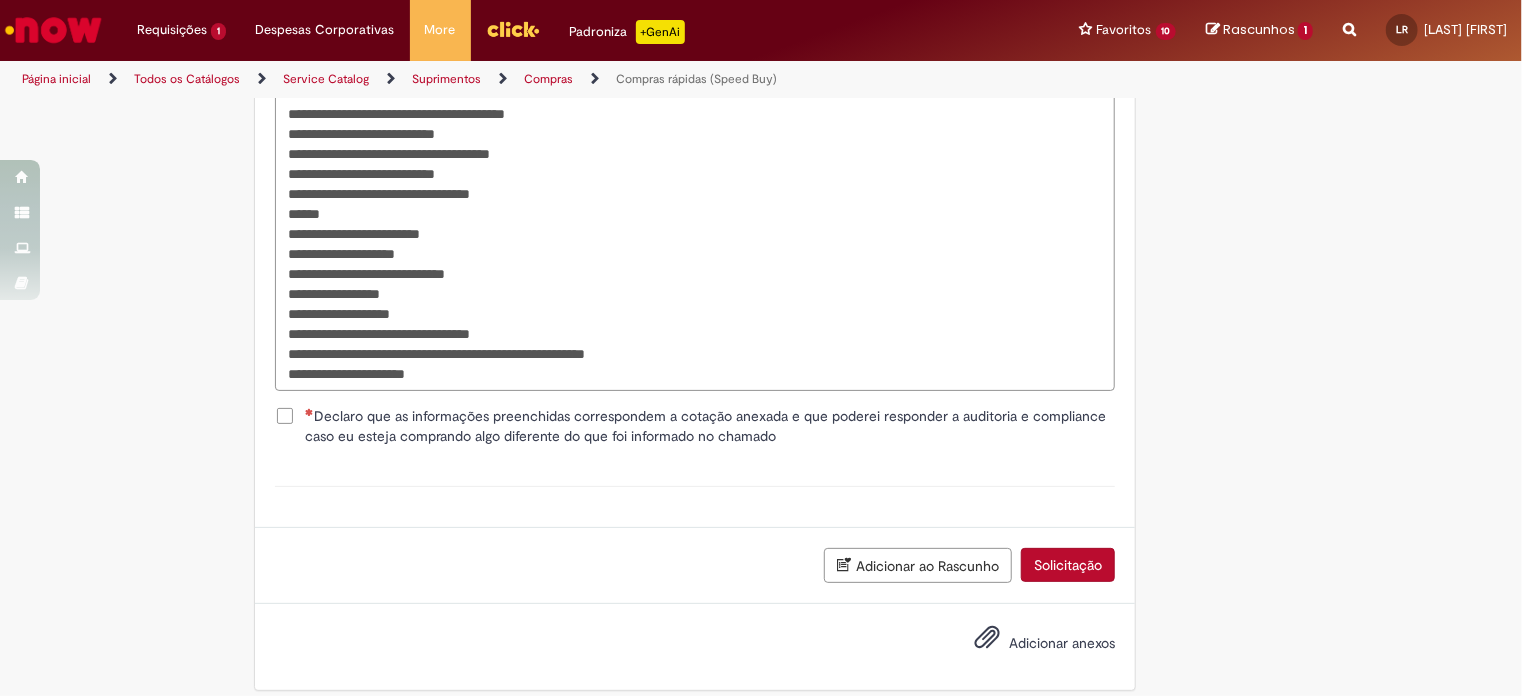 scroll, scrollTop: 4824, scrollLeft: 0, axis: vertical 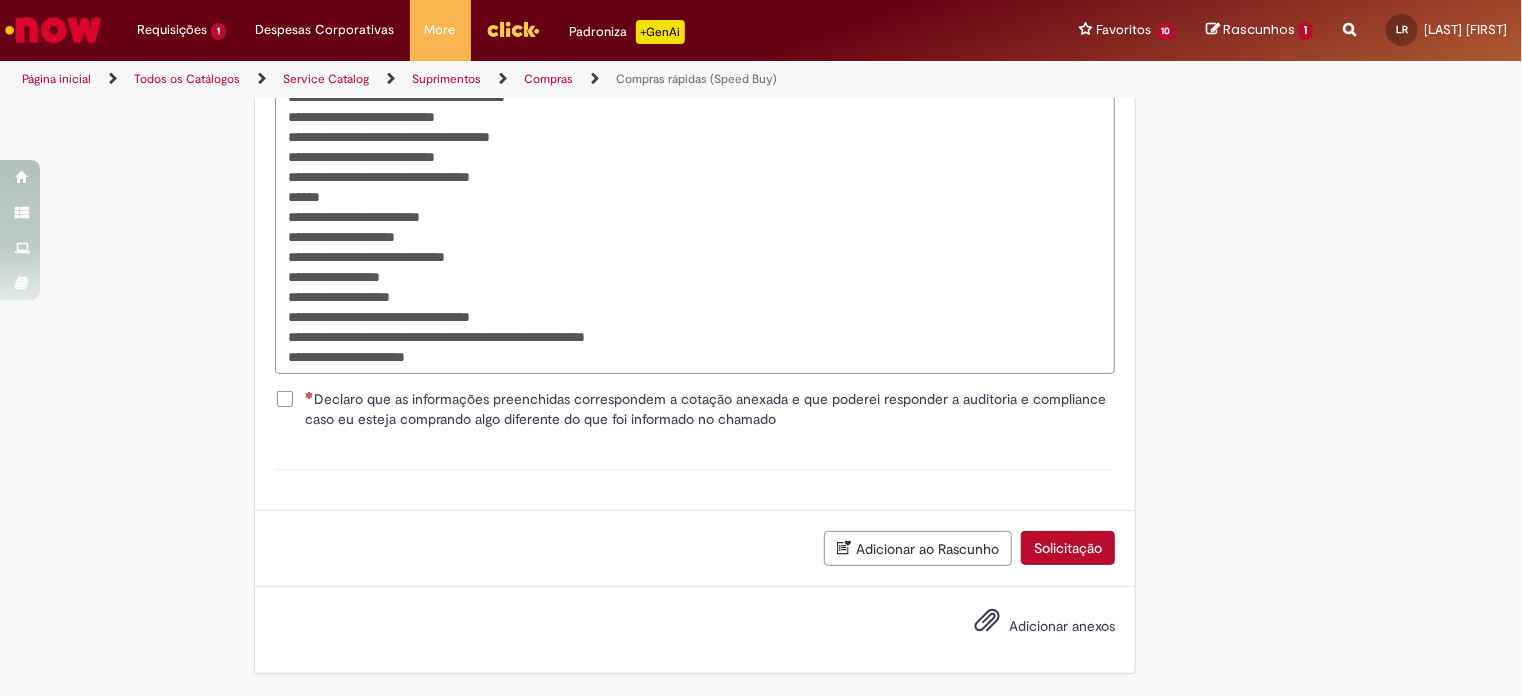 type on "**********" 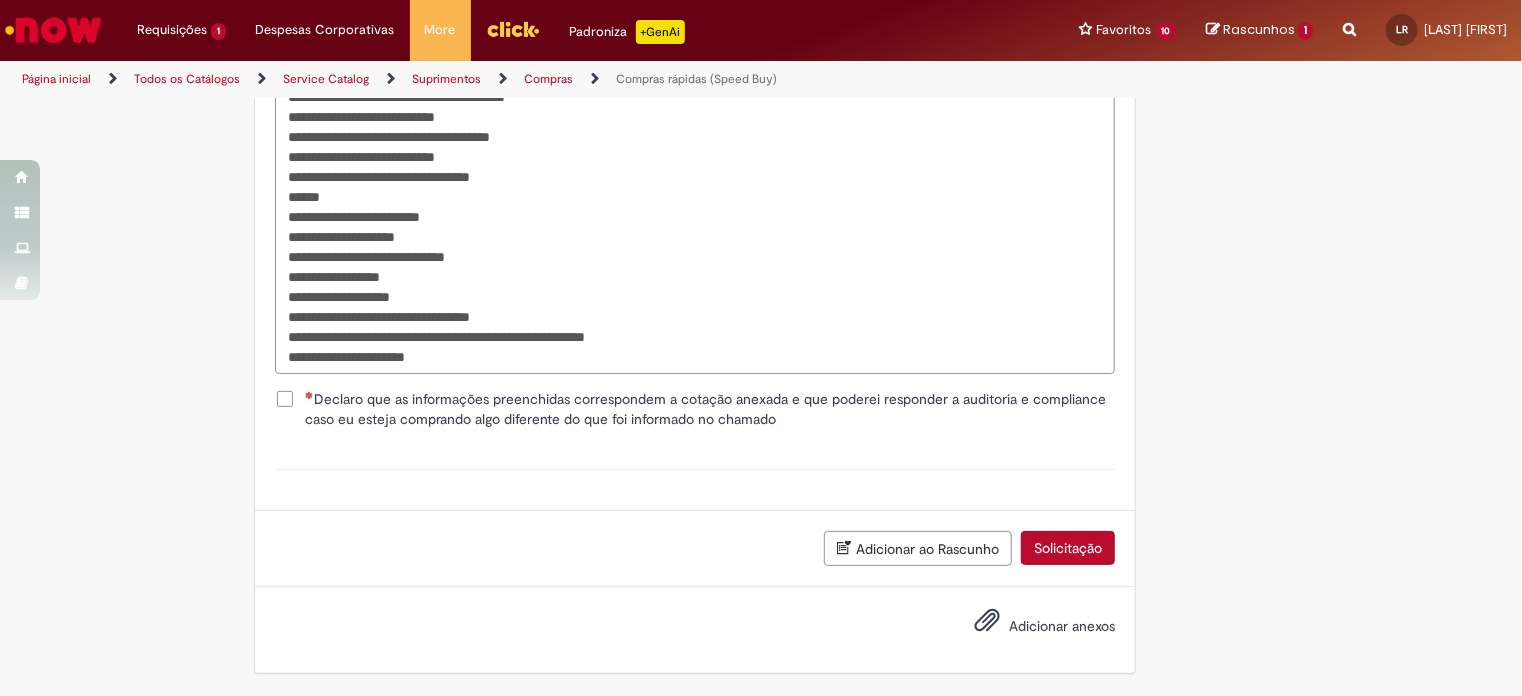 click on "Declaro que as informações preenchidas correspondem a cotação anexada e que poderei responder a auditoria e compliance caso eu esteja comprando algo diferente do que foi informado no chamado" at bounding box center [710, 409] 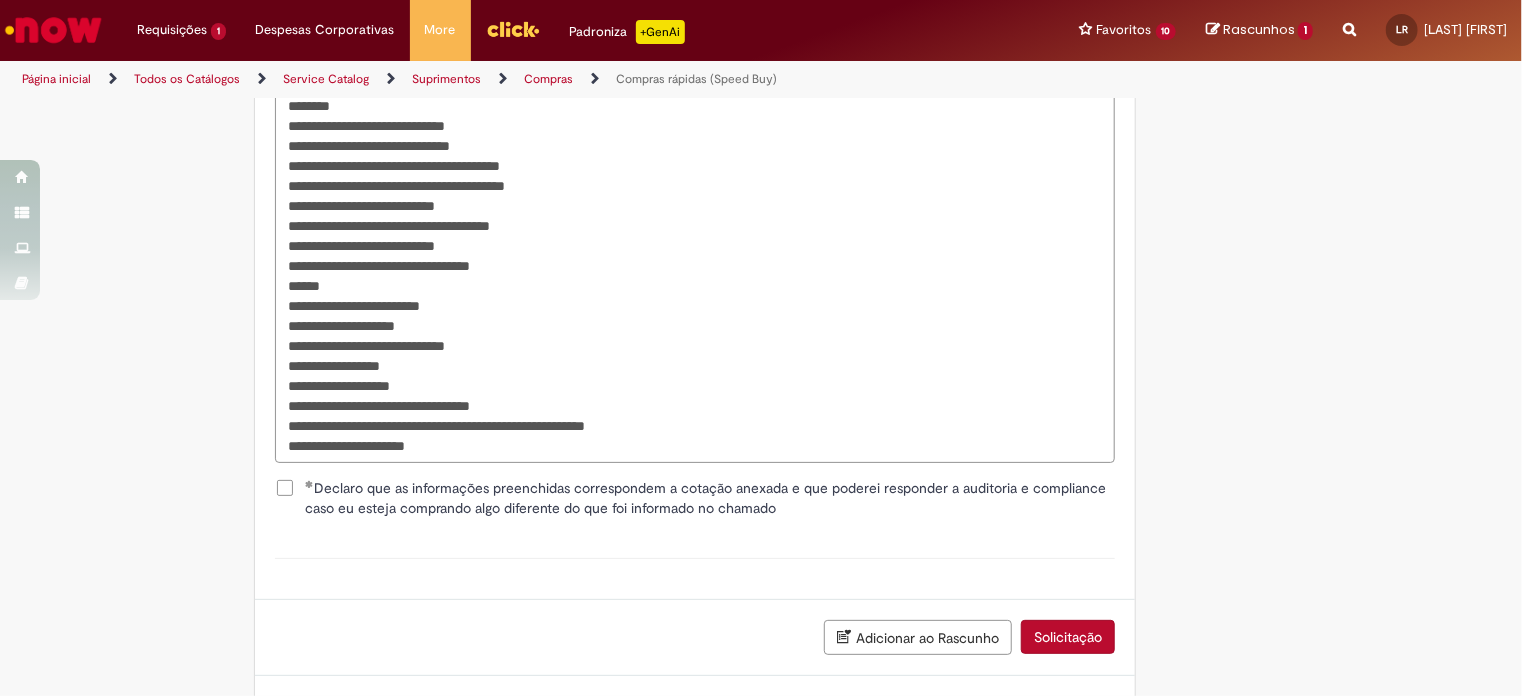 scroll, scrollTop: 4824, scrollLeft: 0, axis: vertical 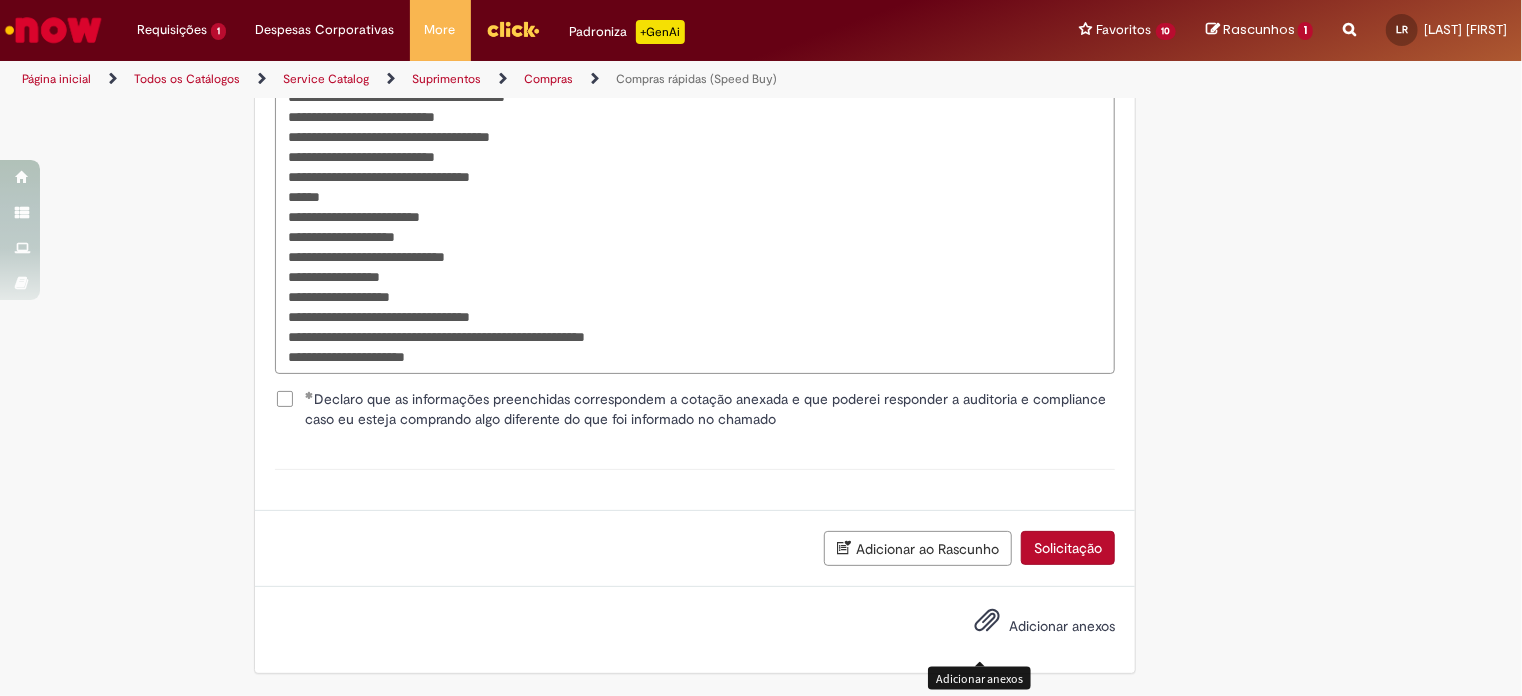 click at bounding box center (987, 621) 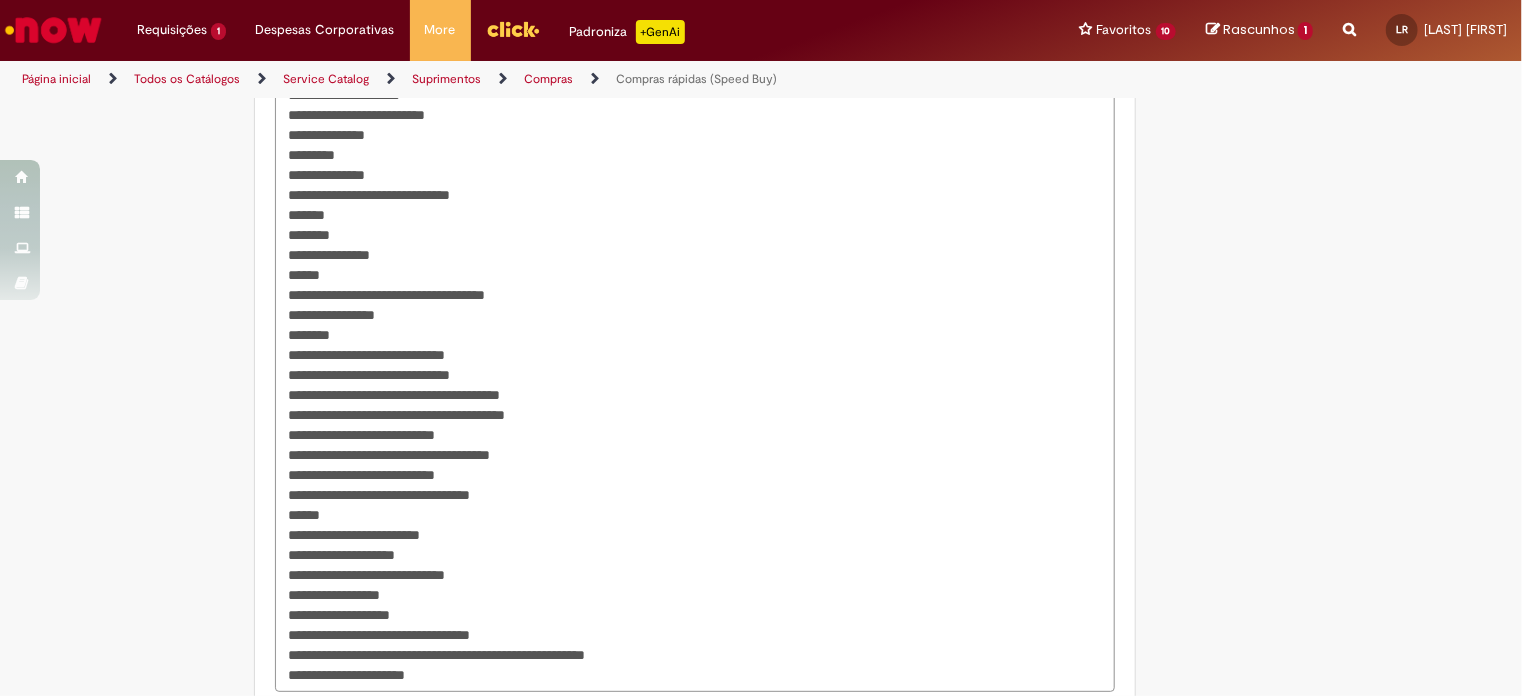 scroll, scrollTop: 4895, scrollLeft: 0, axis: vertical 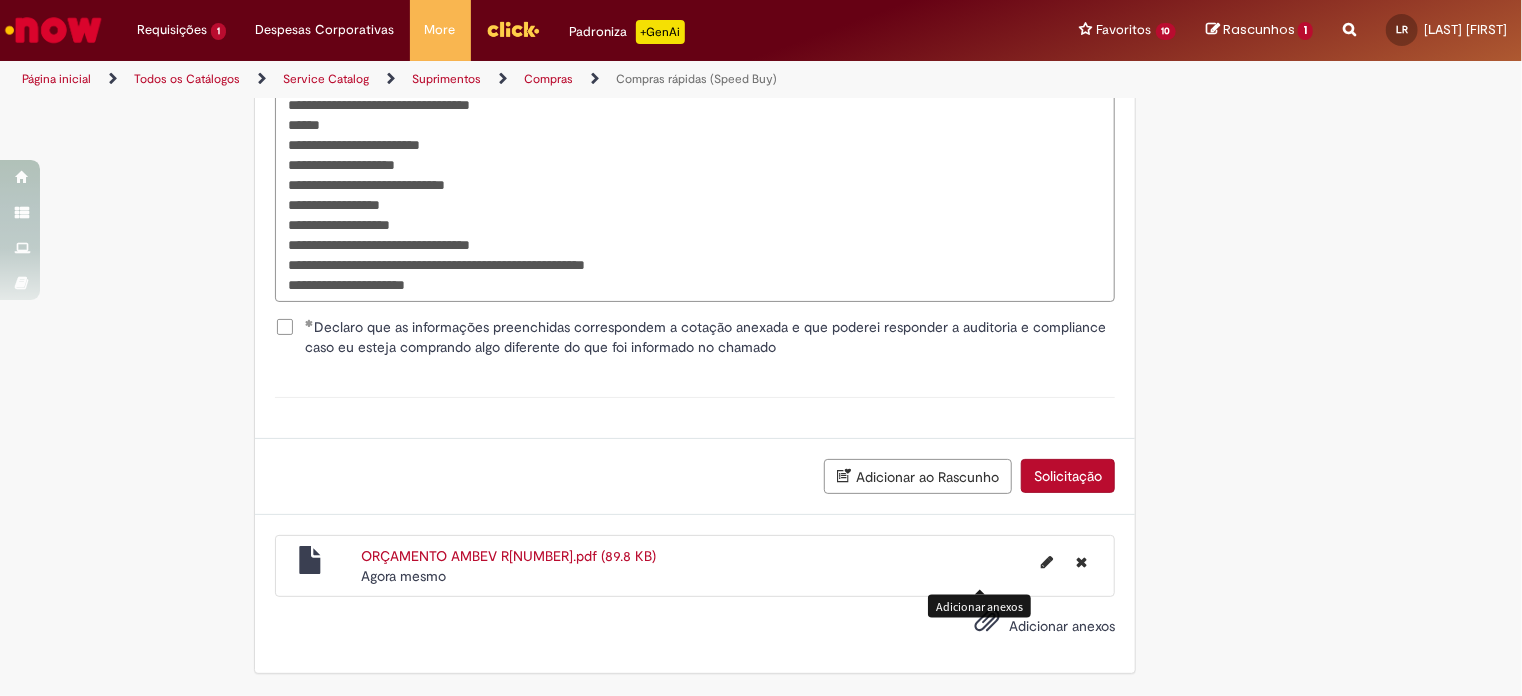 click on "Solicitação" at bounding box center [1068, 476] 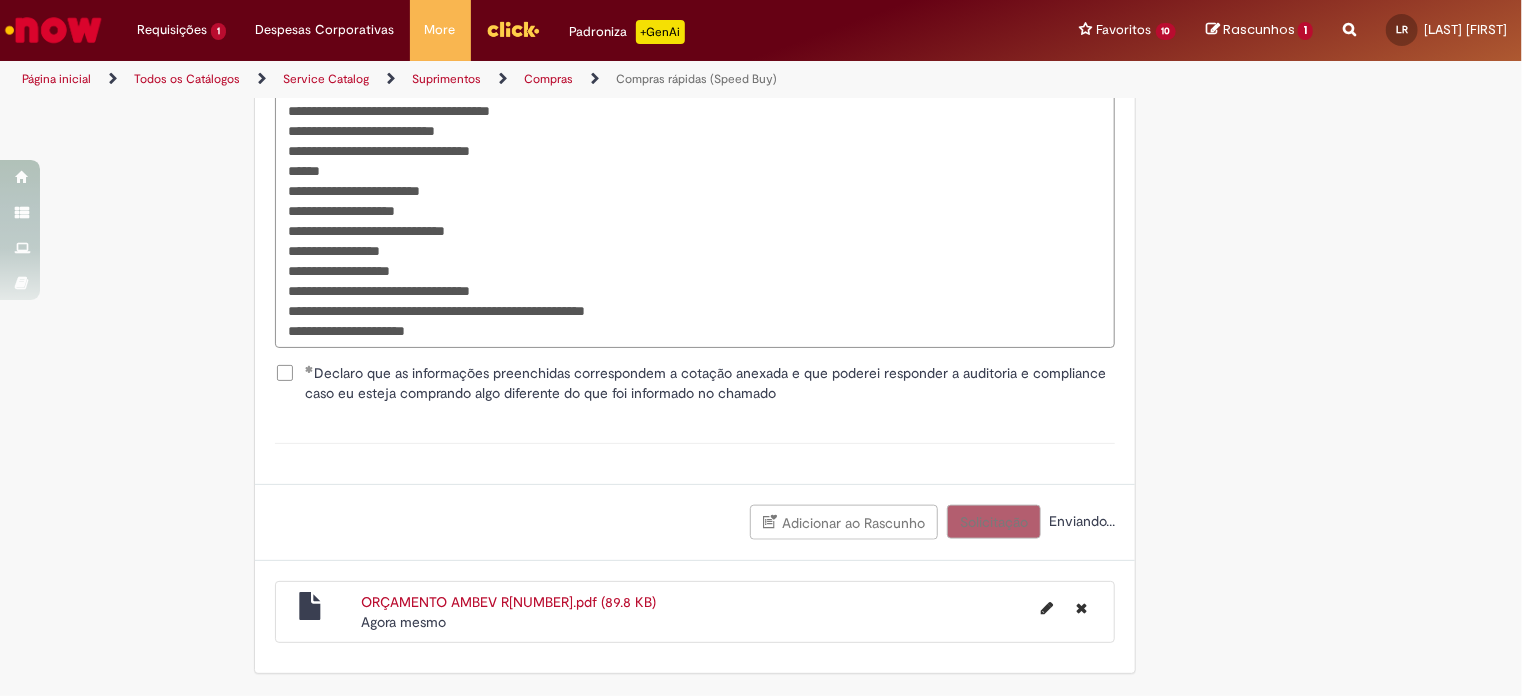 scroll, scrollTop: 4849, scrollLeft: 0, axis: vertical 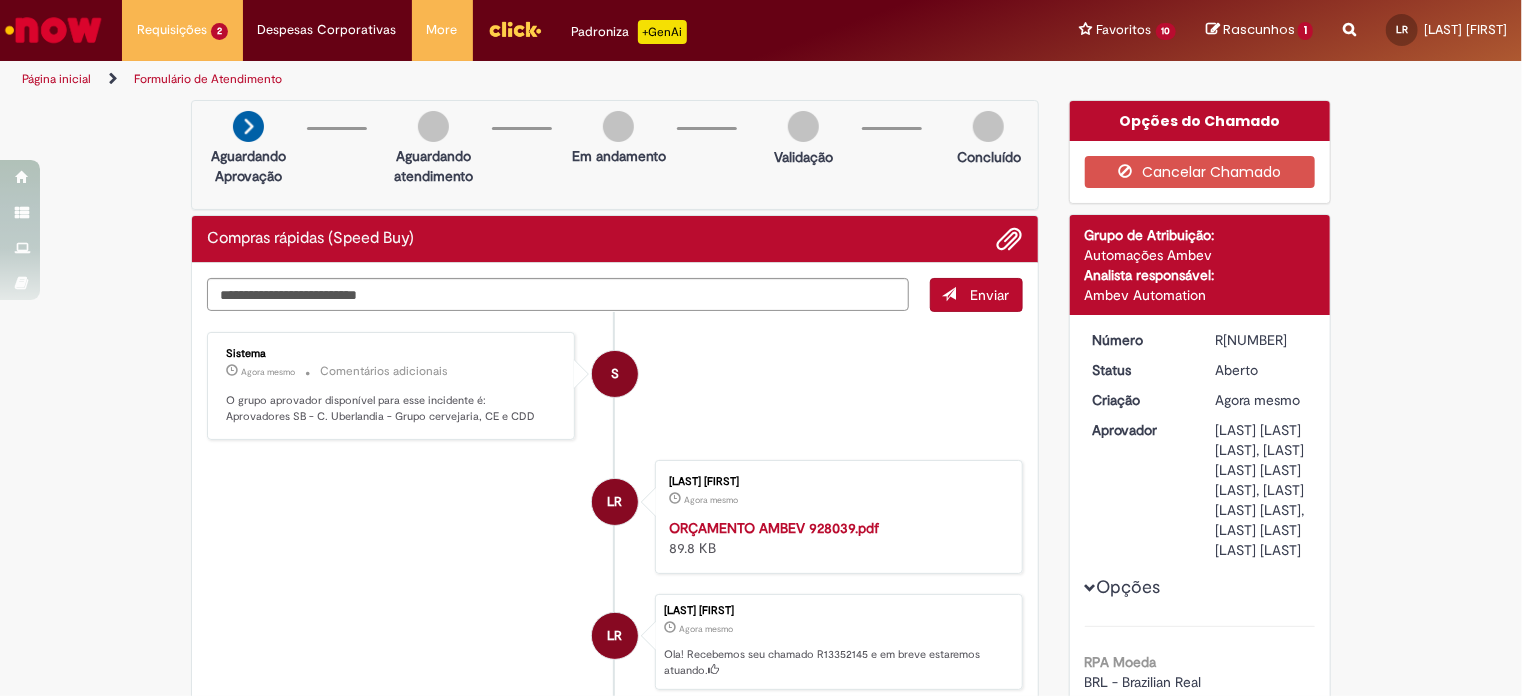 click on "[REFERENCE_ID]" at bounding box center [1261, 340] 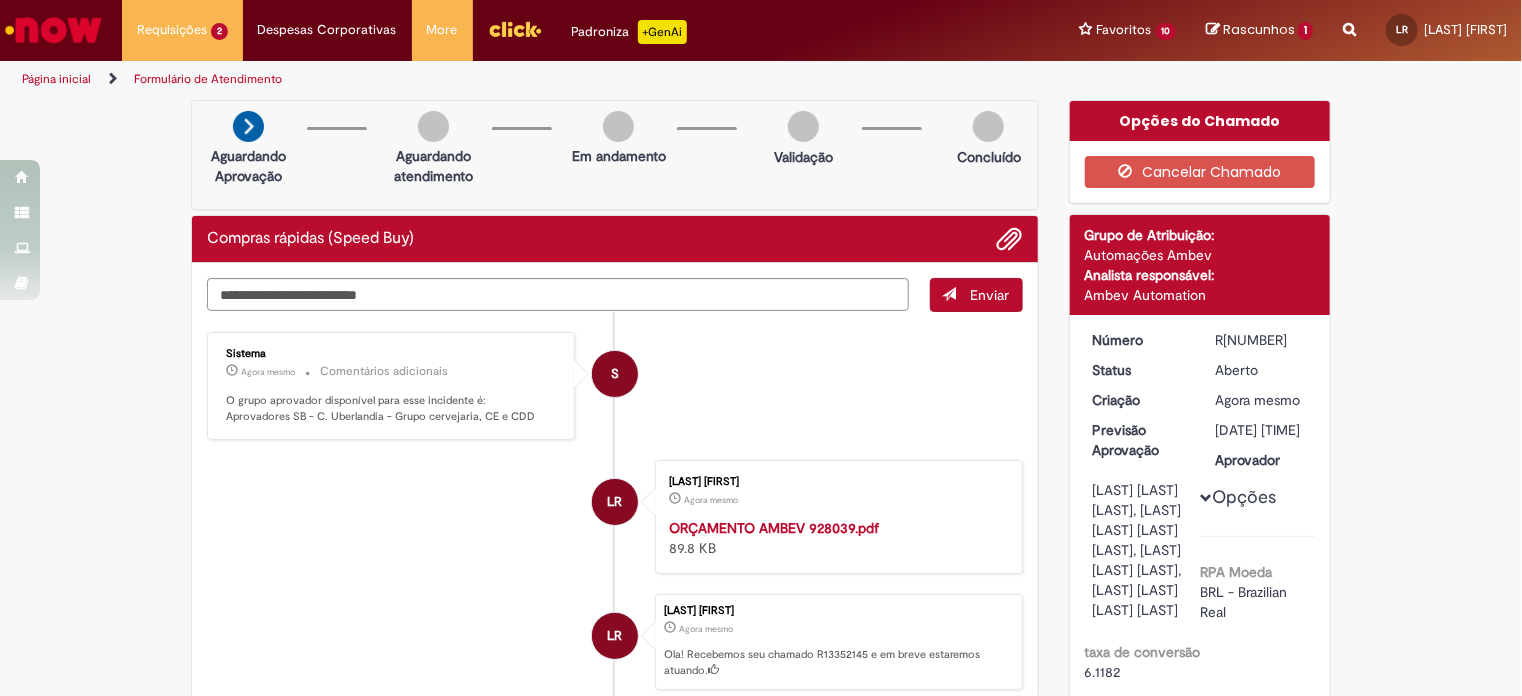 drag, startPoint x: 1272, startPoint y: 334, endPoint x: 1209, endPoint y: 341, distance: 63.387695 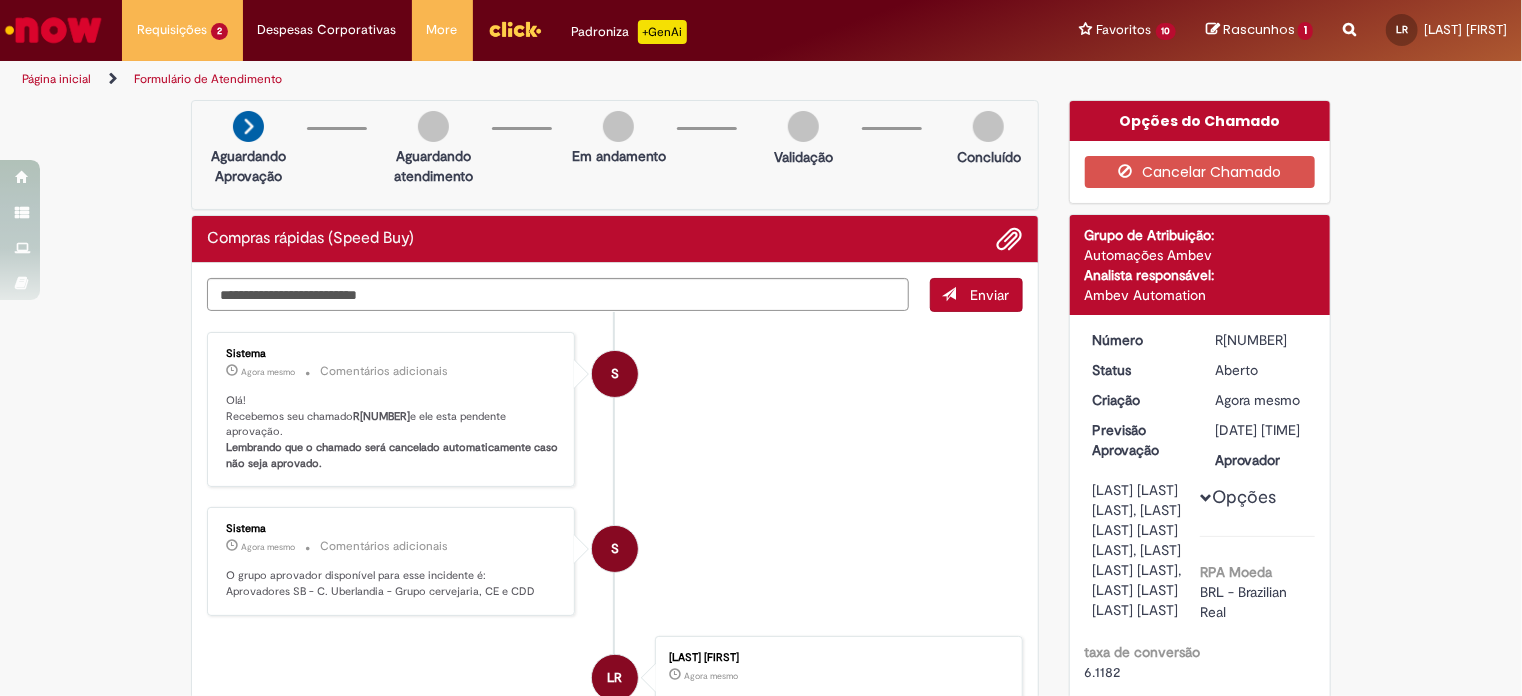 copy on "[REFERENCE_ID]" 